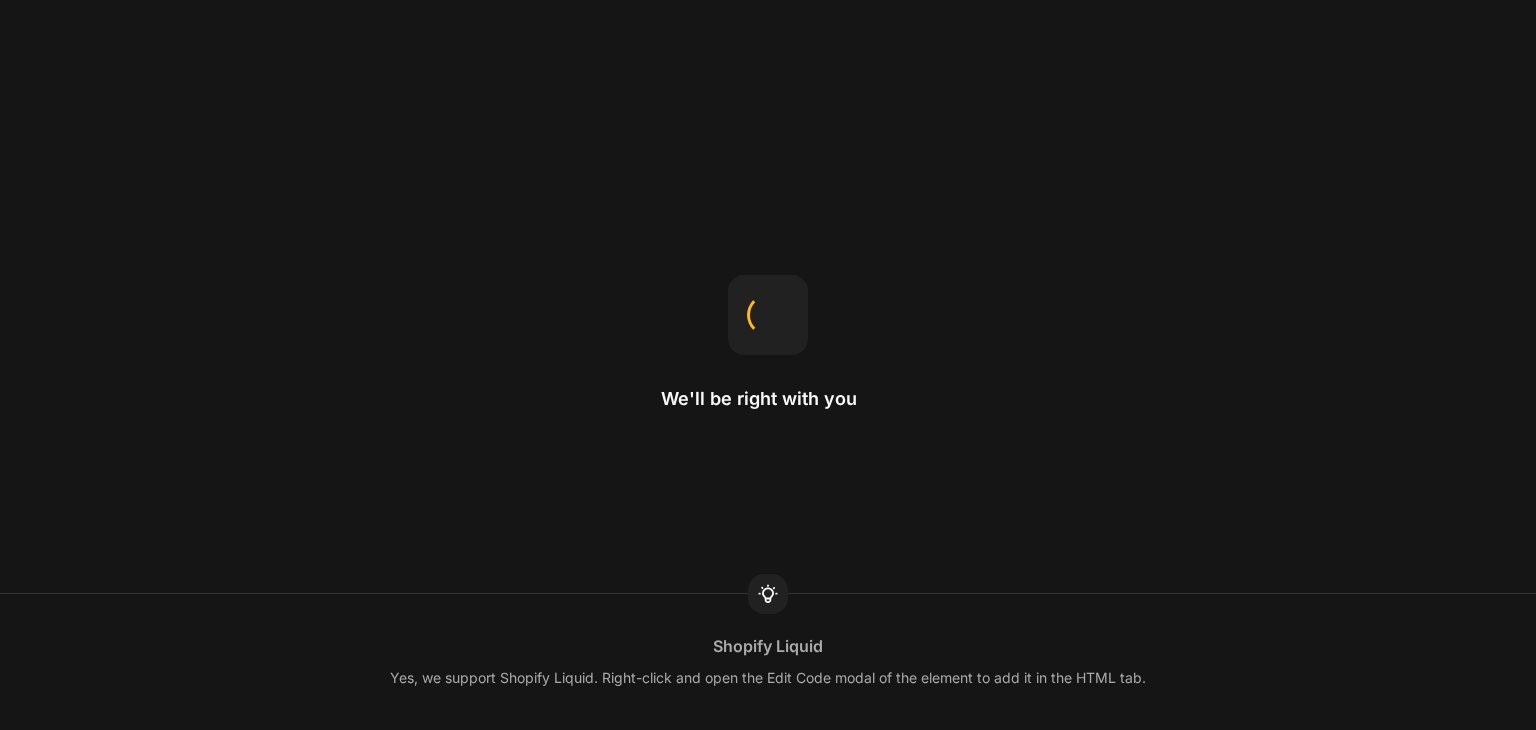 scroll, scrollTop: 0, scrollLeft: 0, axis: both 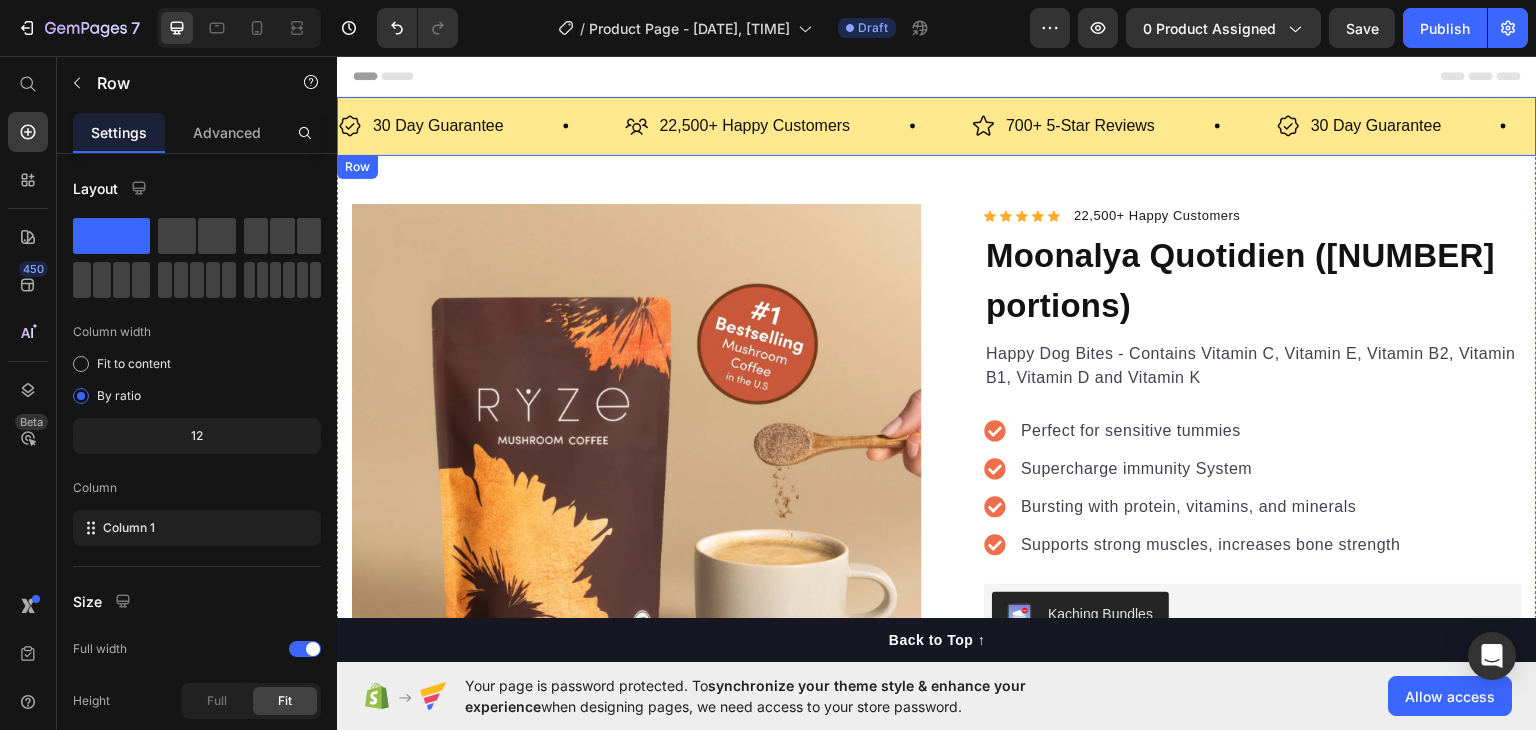 click on "30 Day Guarantee Item List
22,500+ Happy Customers Item List
700+ 5-Star Reviews Item List
30 Day Guarantee Item List
22,500+ Happy Customers Item List
700+ 5-Star Reviews Item List
30 Day Guarantee Item List
22,500+ Happy Customers Item List
700+ 5-Star Reviews Item List
30 Day Guarantee Item List
22,500+ Happy Customers Item List
700+ 5-Star Reviews Item List
30 Day Guarantee Item List
22,500+ Happy Customers Item List
700+ 5-Star Reviews Item List
30 Day Guarantee Item List
Item List Row" at bounding box center [937, 125] 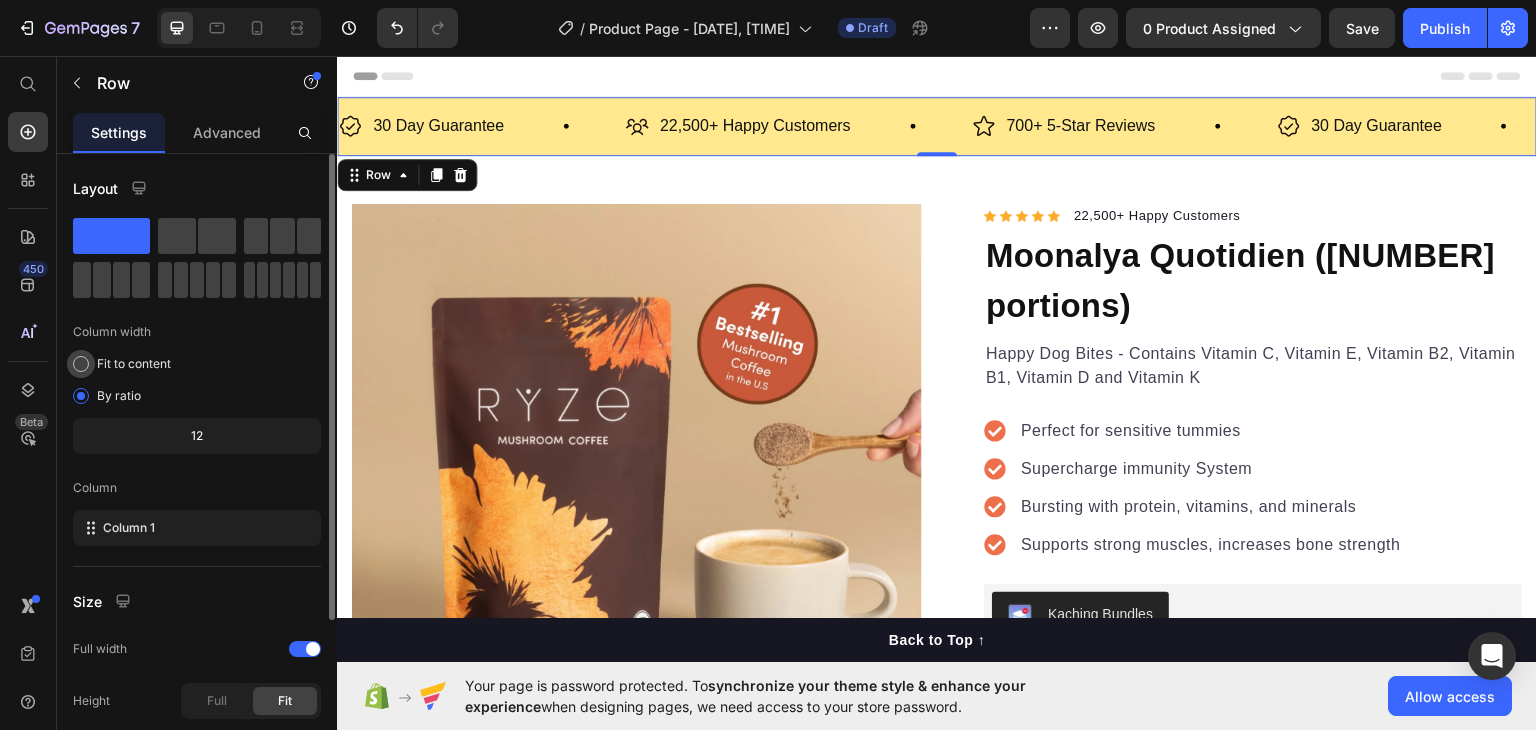 click on "Fit to content" at bounding box center [134, 364] 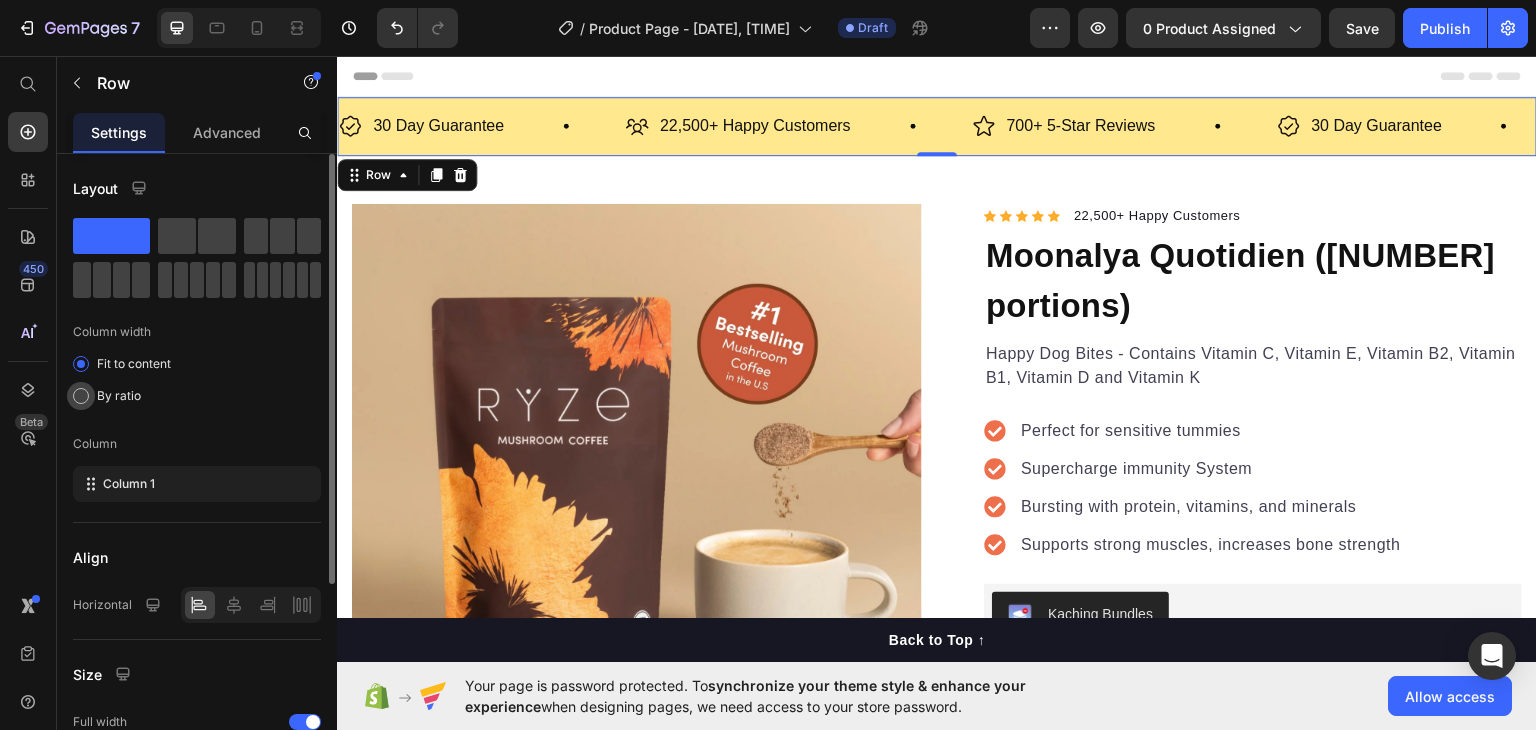 click on "By ratio" at bounding box center [119, 396] 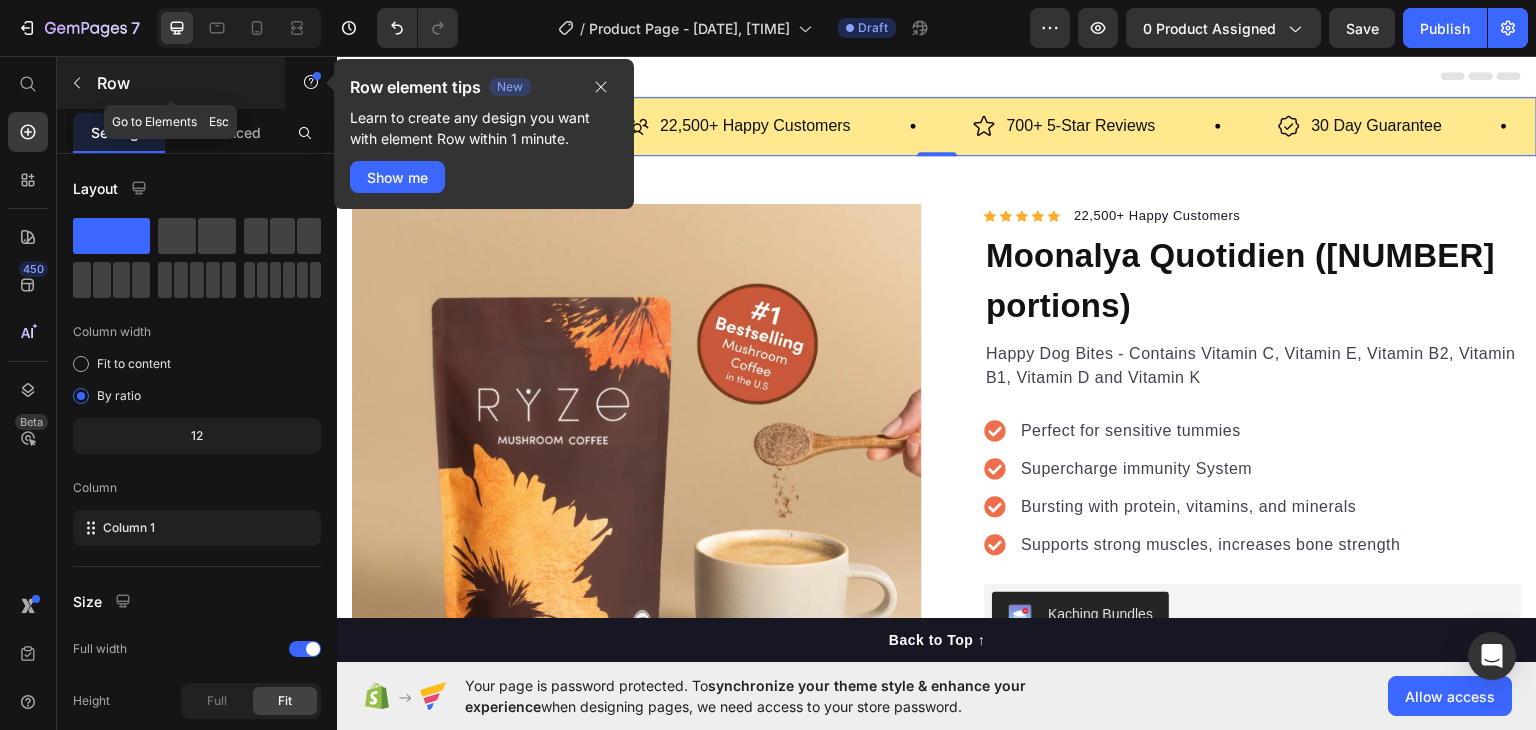 click at bounding box center [77, 83] 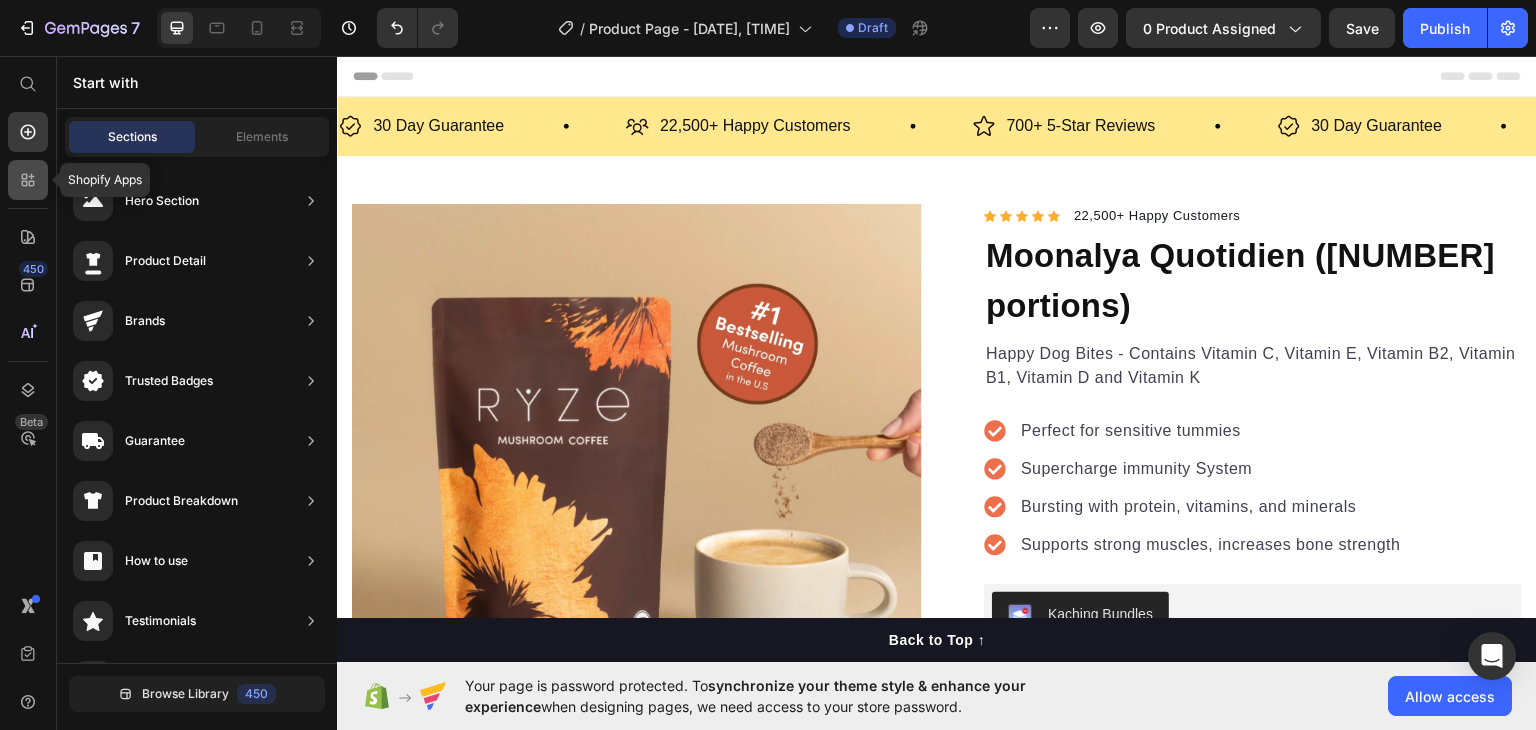 click 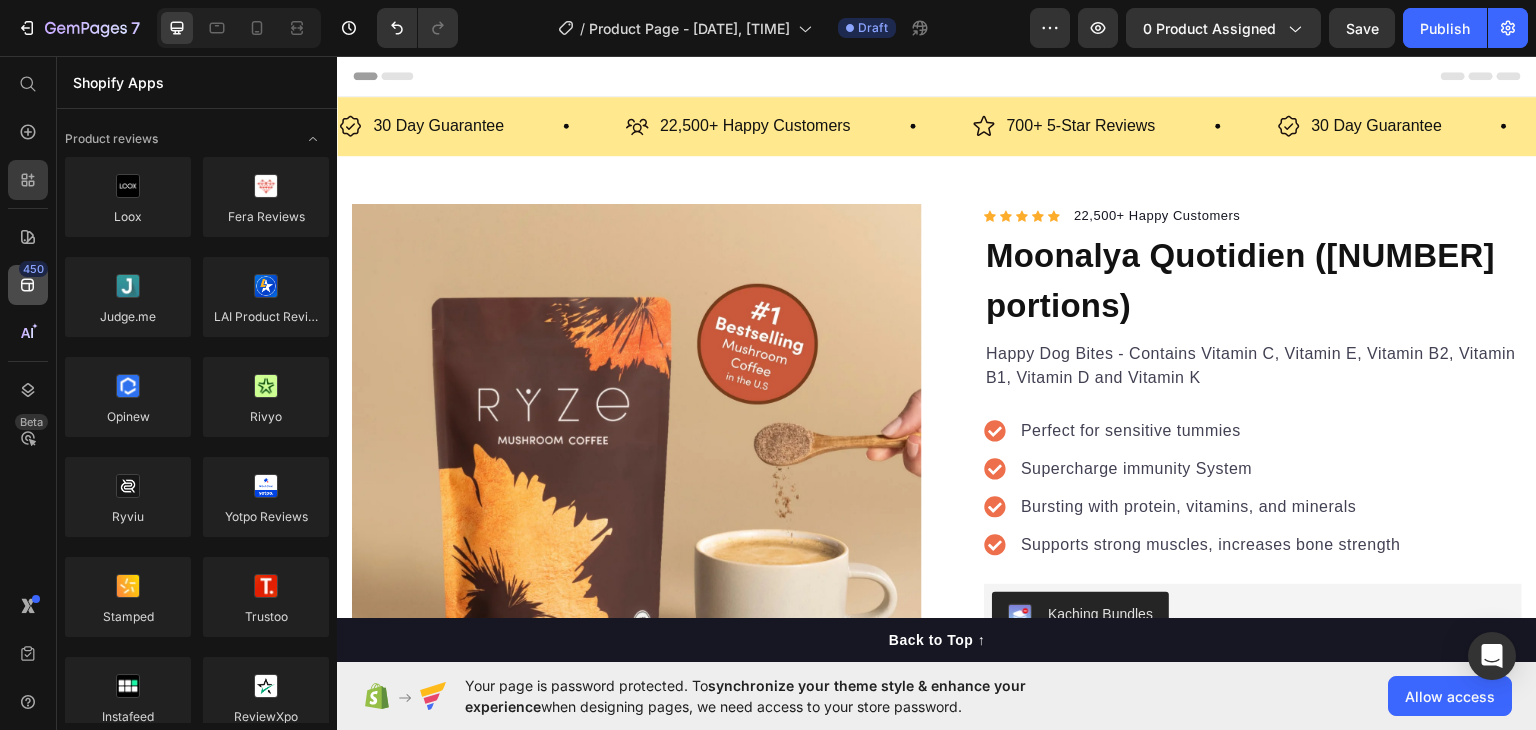 click on "450" at bounding box center [33, 269] 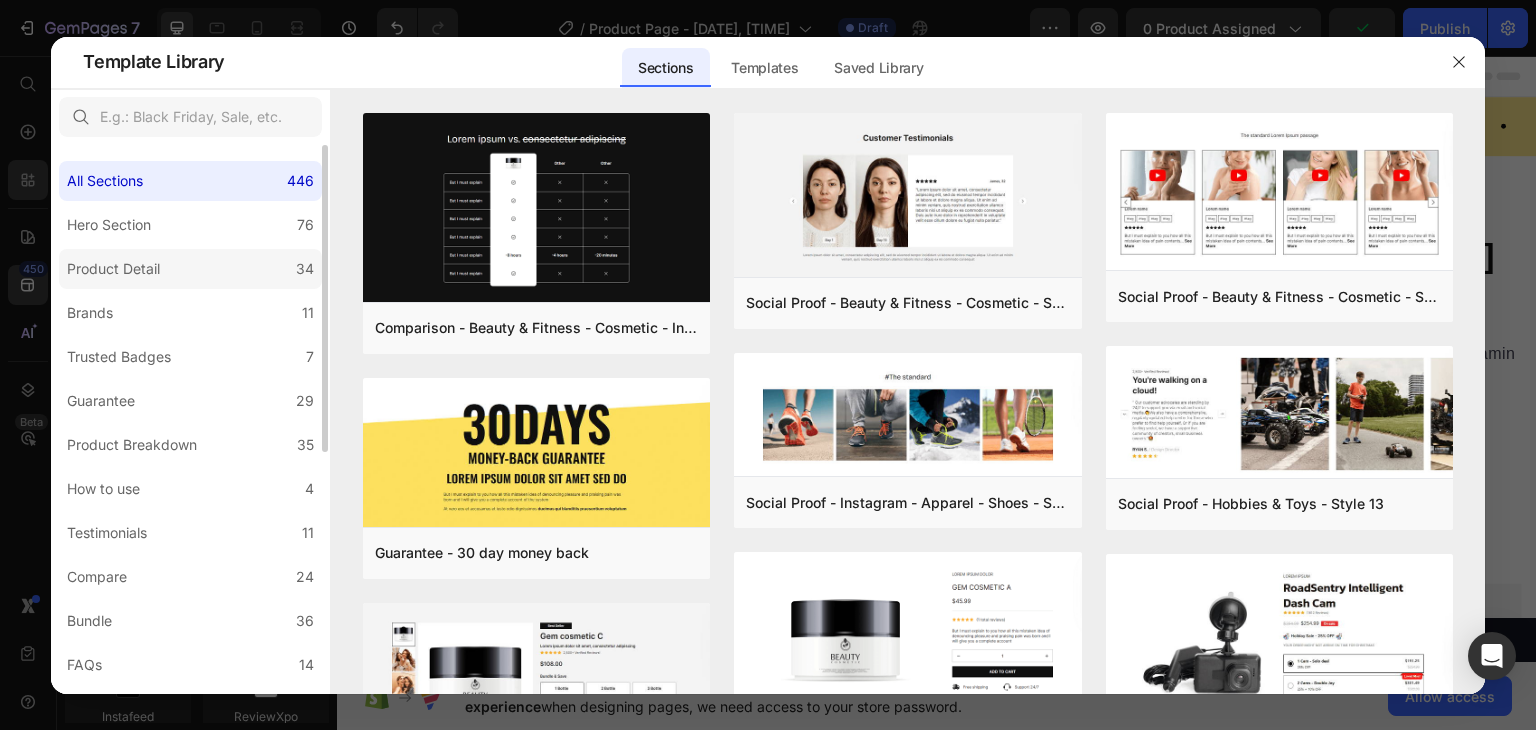 click on "Product Detail" at bounding box center (113, 269) 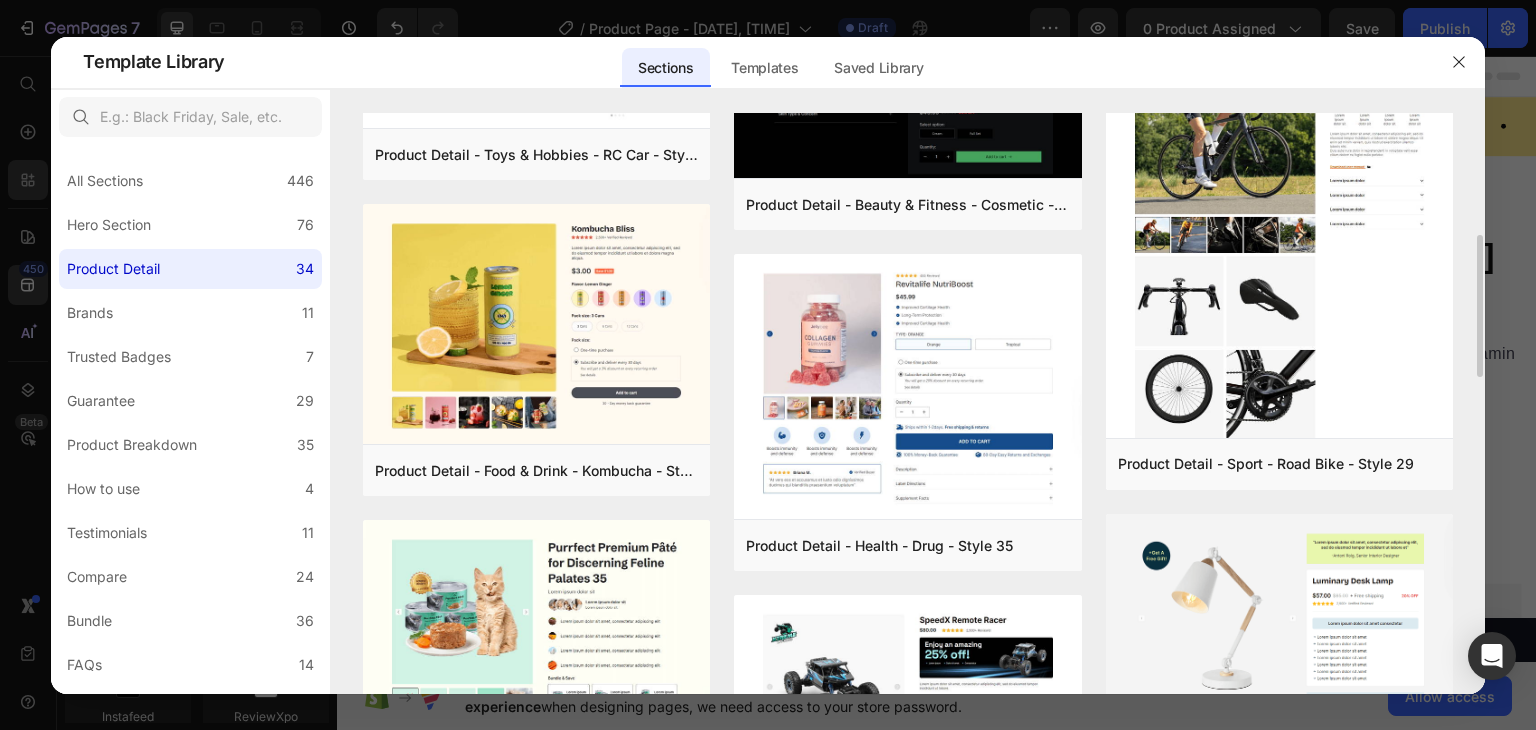 scroll, scrollTop: 800, scrollLeft: 0, axis: vertical 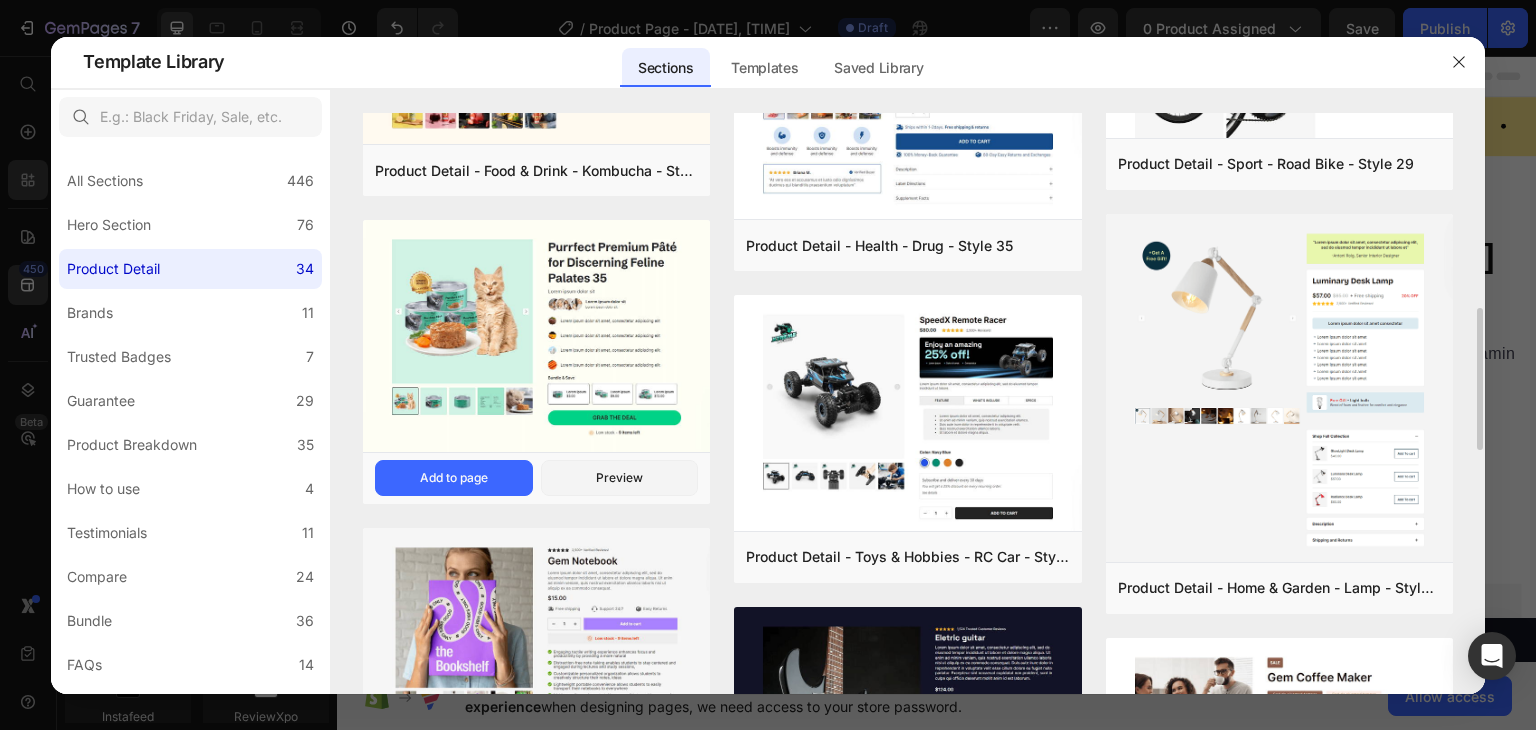 click at bounding box center [536, 337] 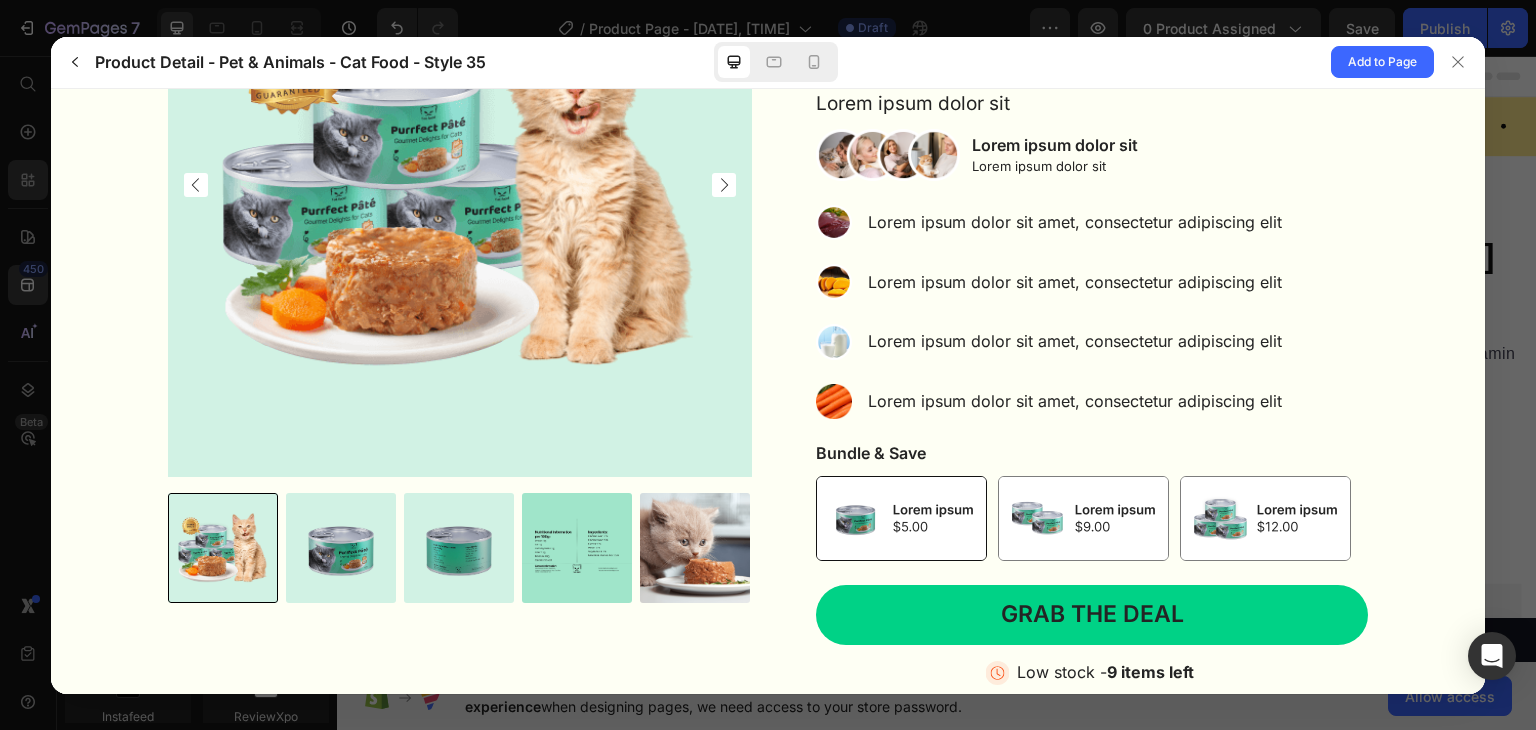 scroll, scrollTop: 376, scrollLeft: 0, axis: vertical 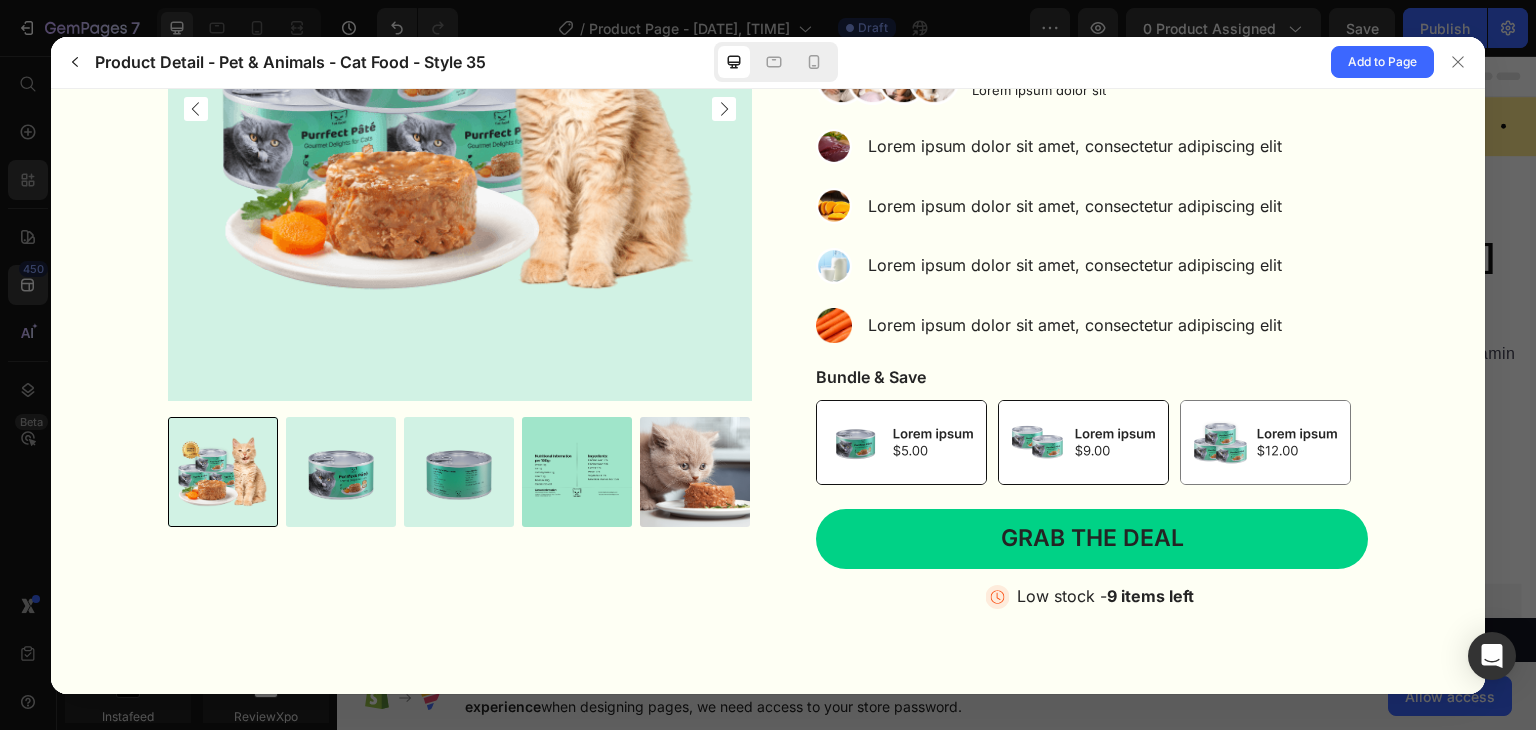 click at bounding box center (1083, 441) 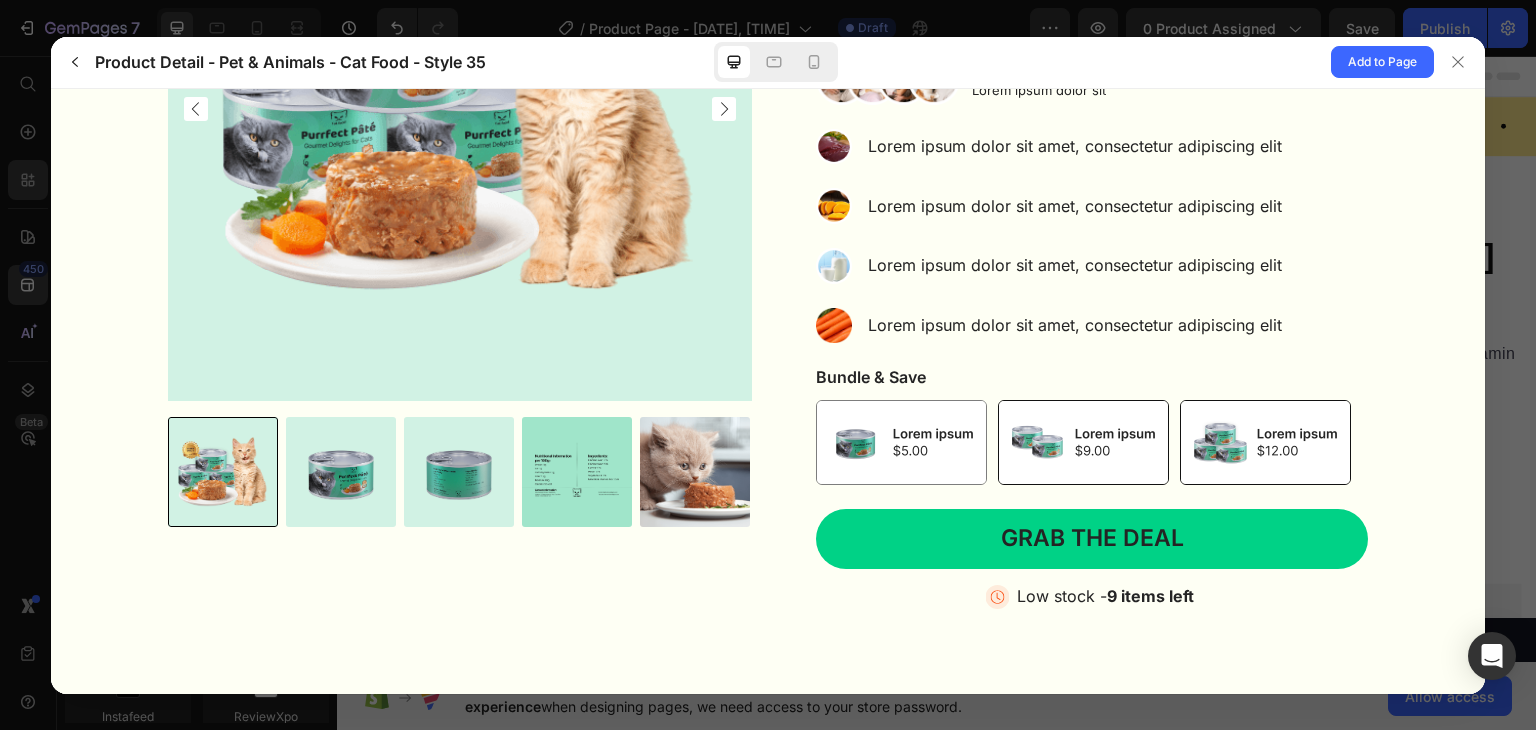 click at bounding box center [1265, 441] 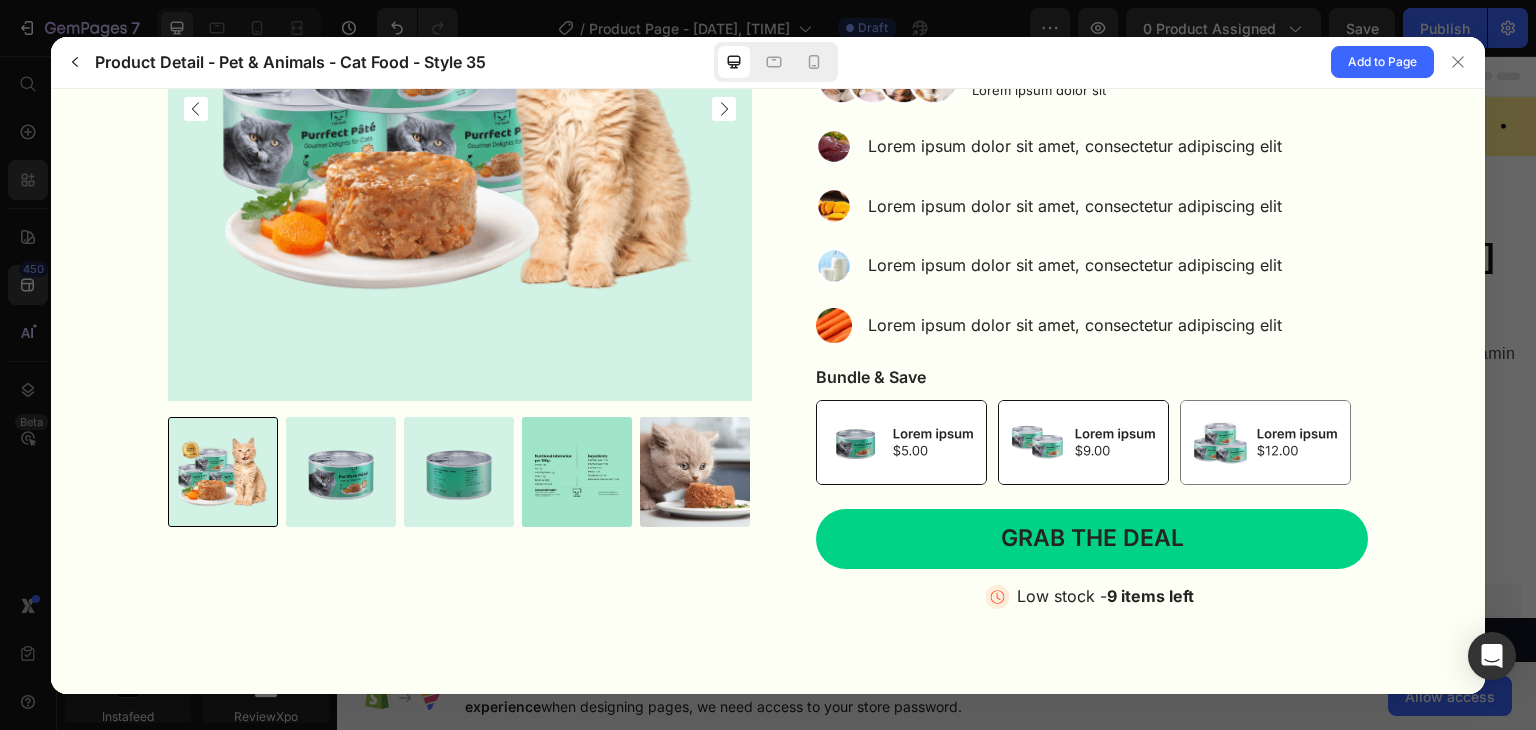 click at bounding box center [901, 441] 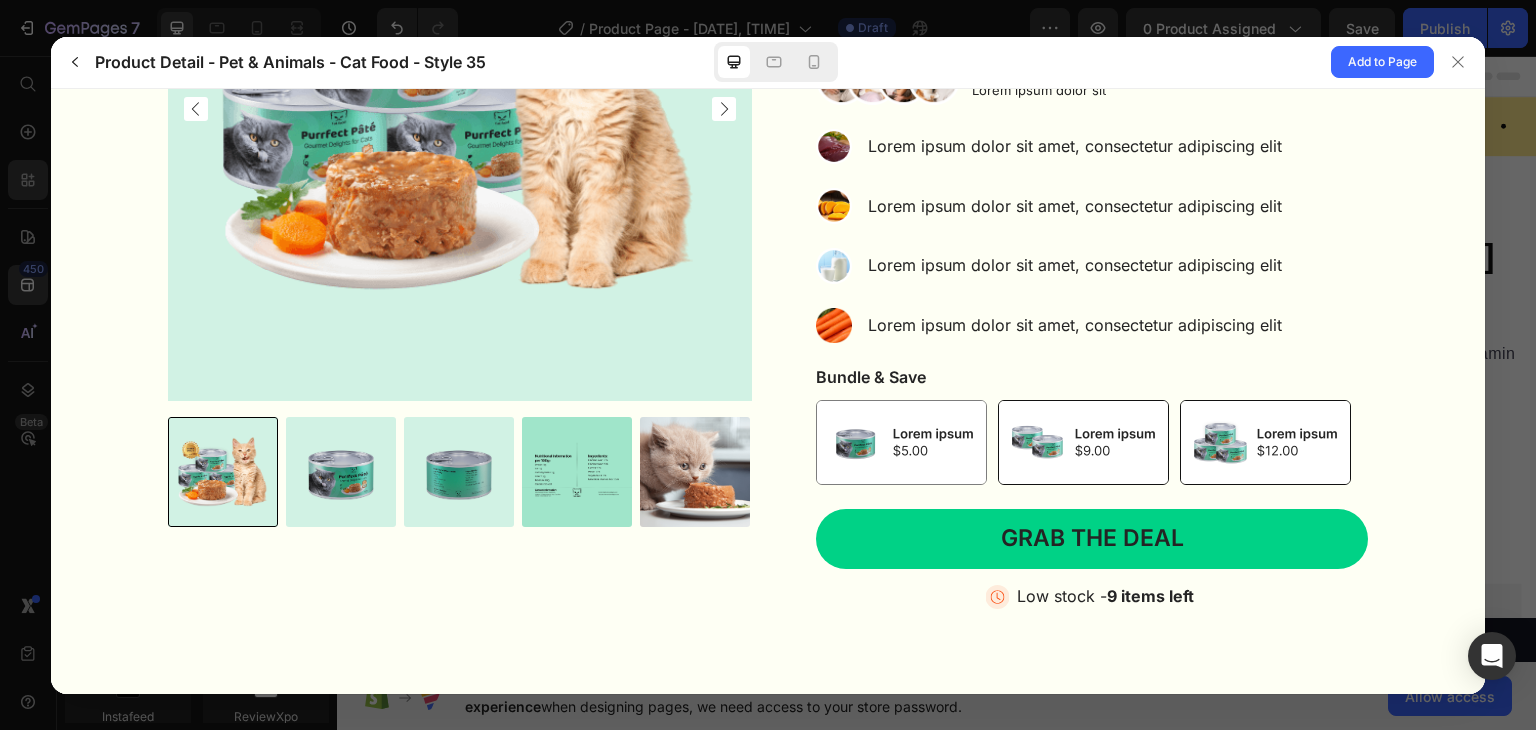 click at bounding box center (1265, 441) 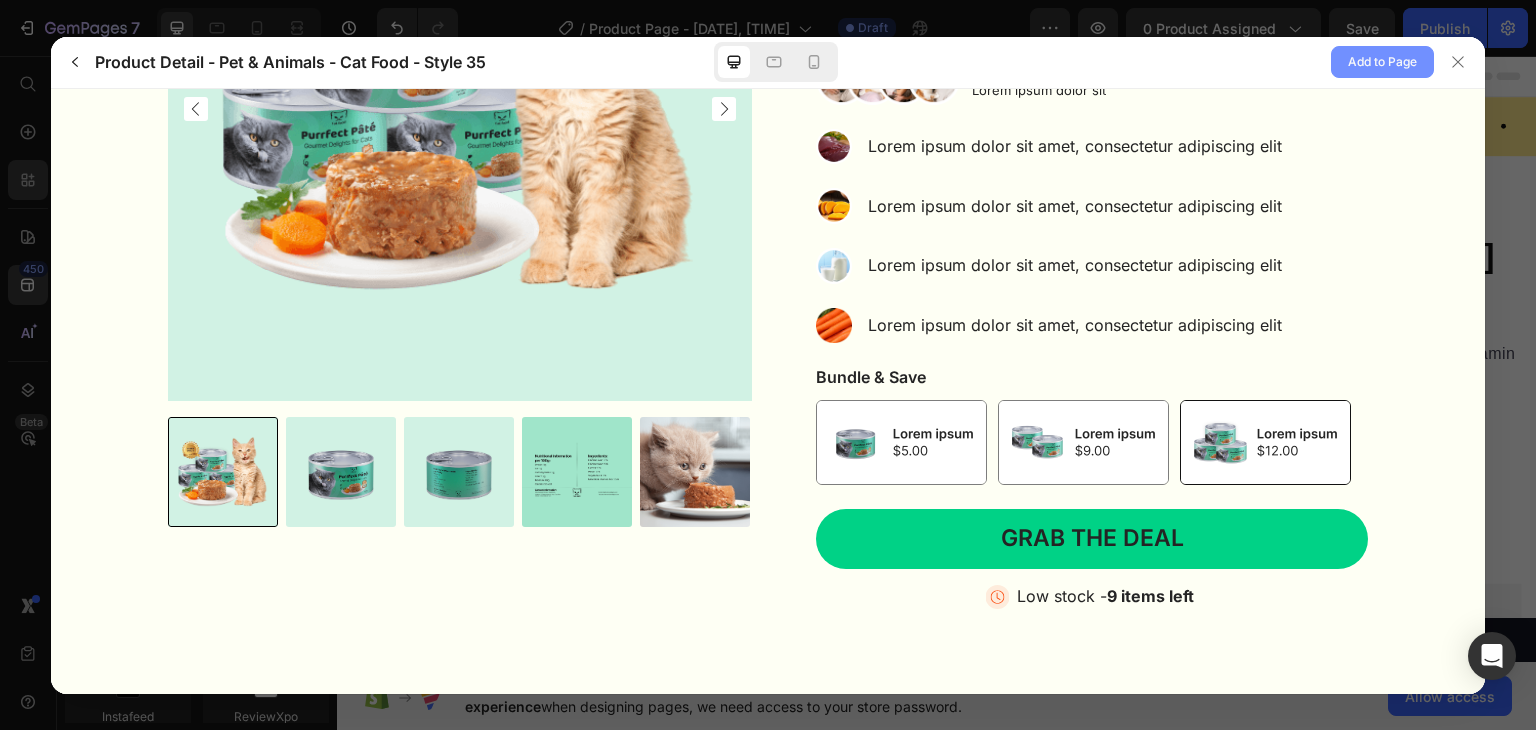 click on "Add to Page" 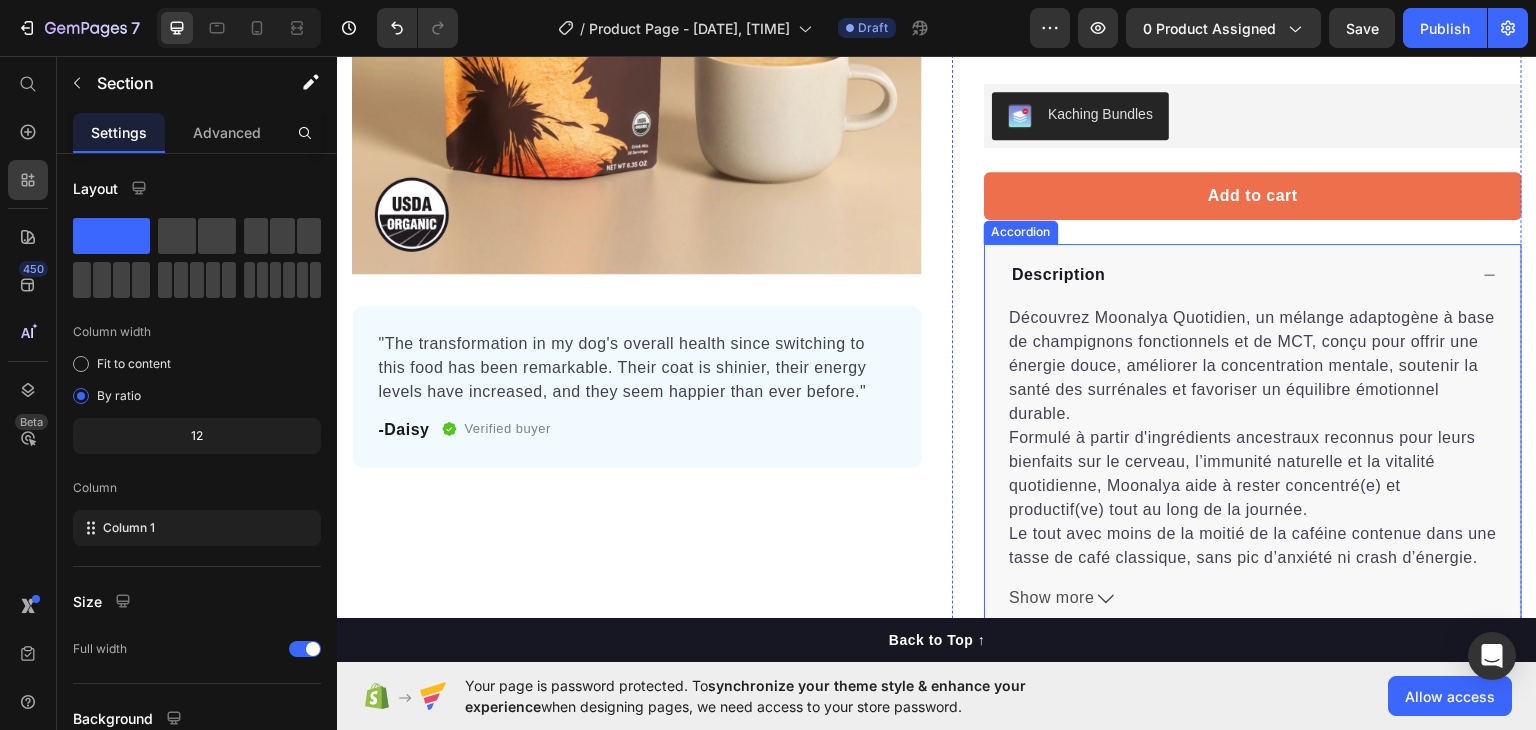 scroll, scrollTop: 400, scrollLeft: 0, axis: vertical 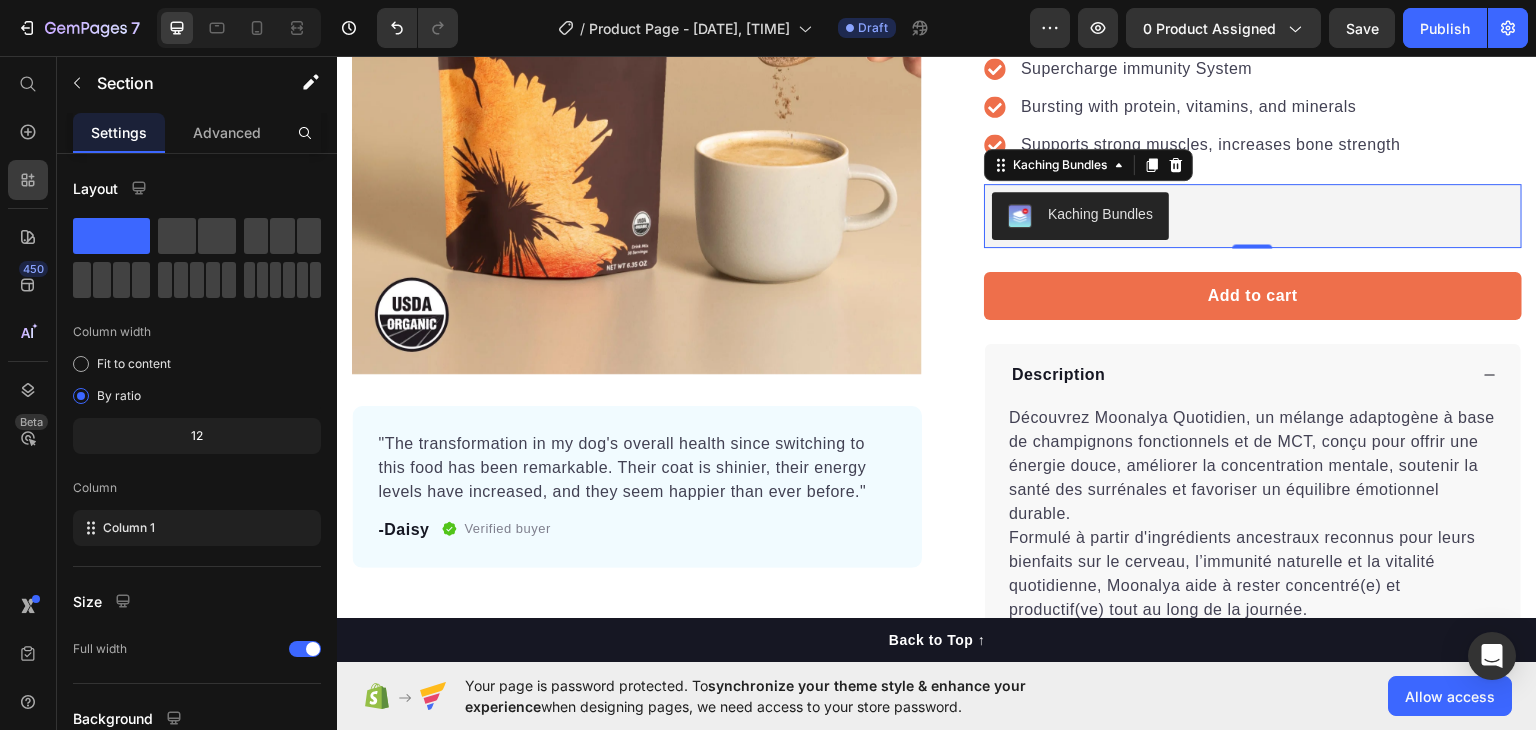 click on "Kaching Bundles" at bounding box center [1253, 215] 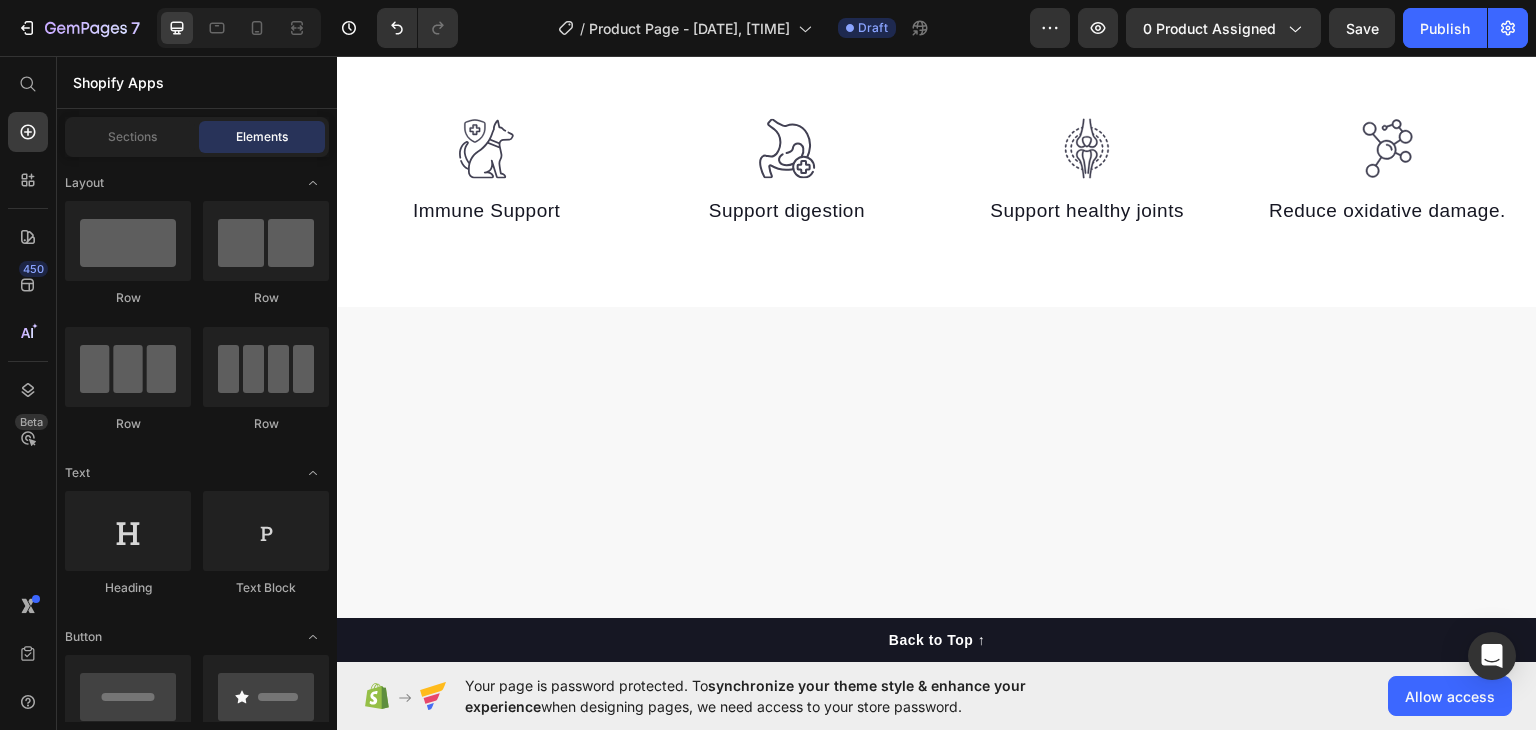 scroll, scrollTop: 0, scrollLeft: 0, axis: both 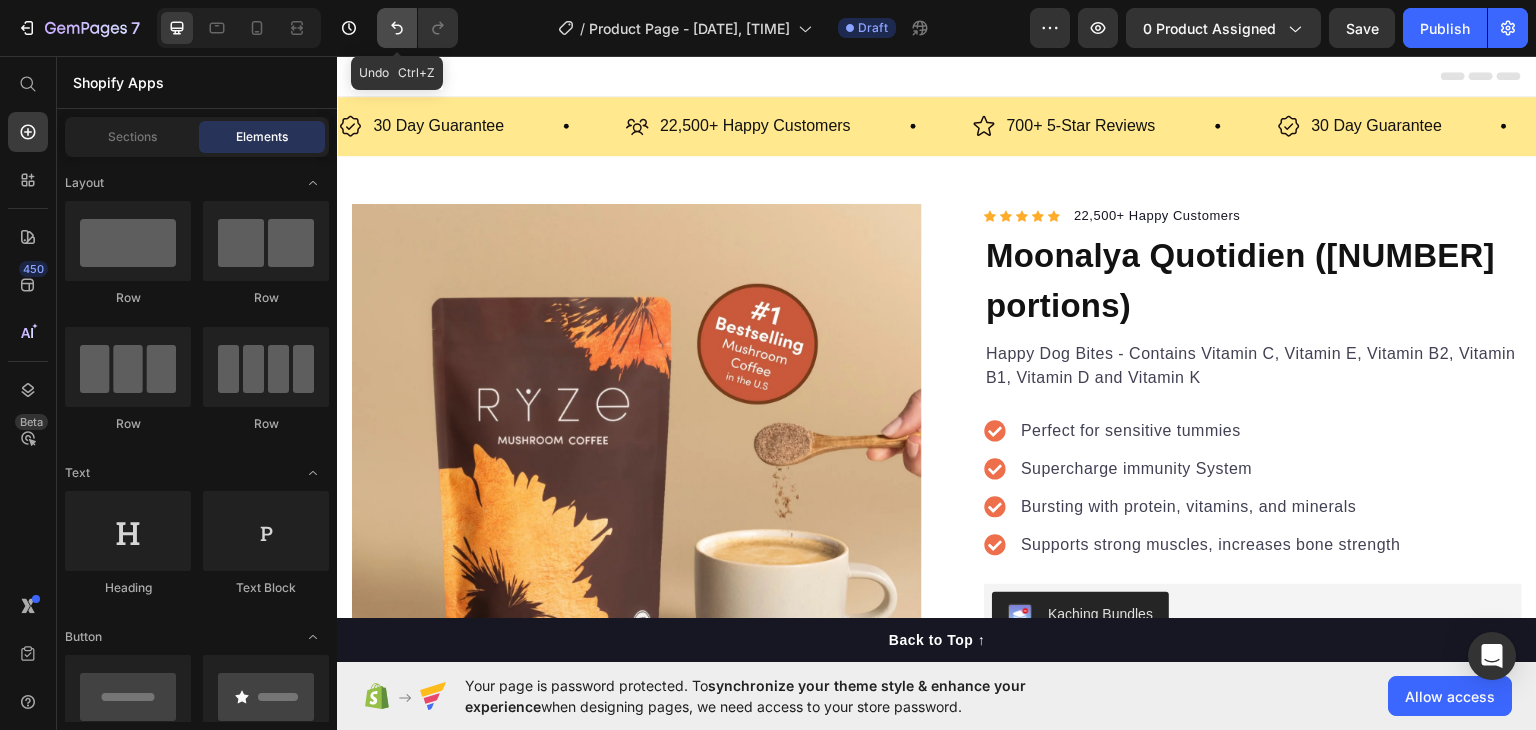 click 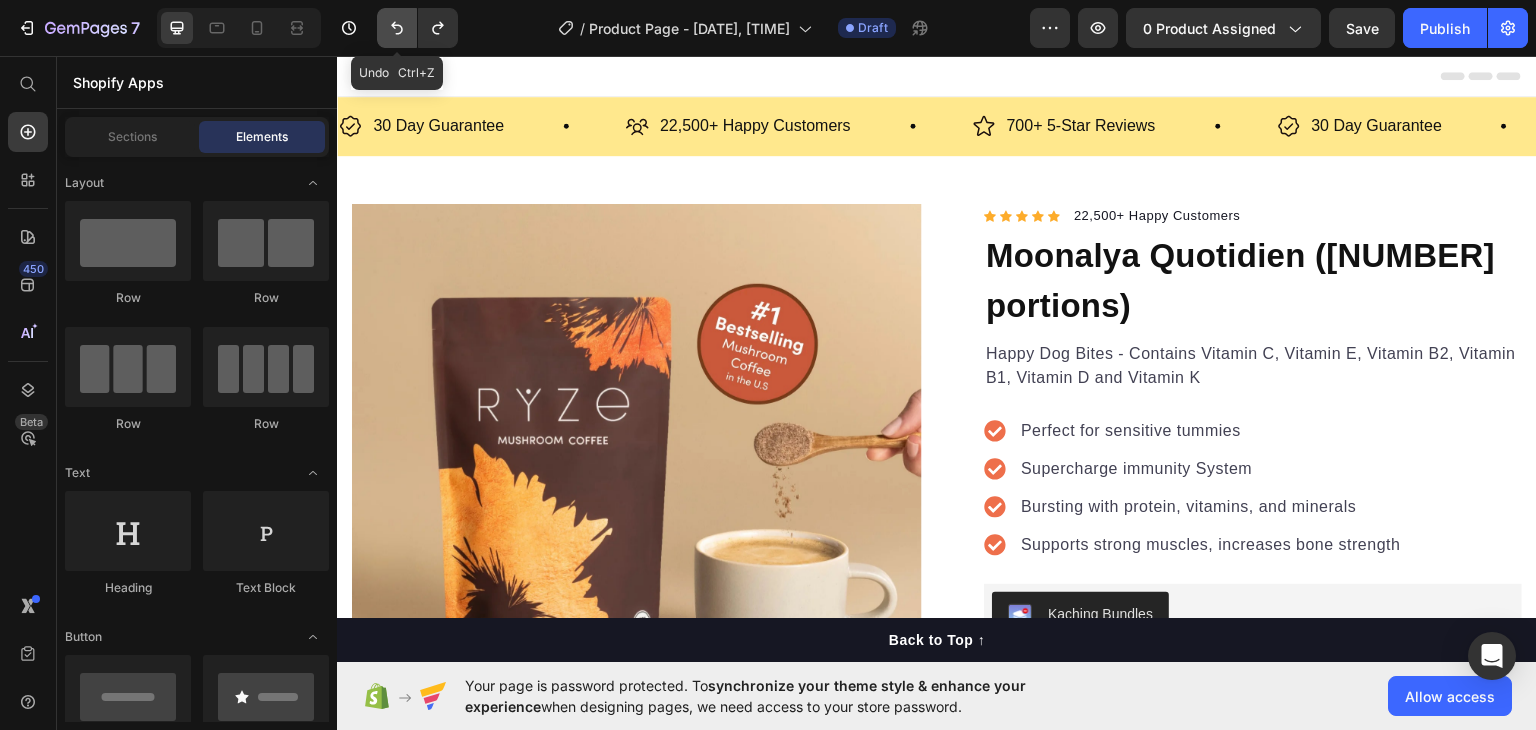 click 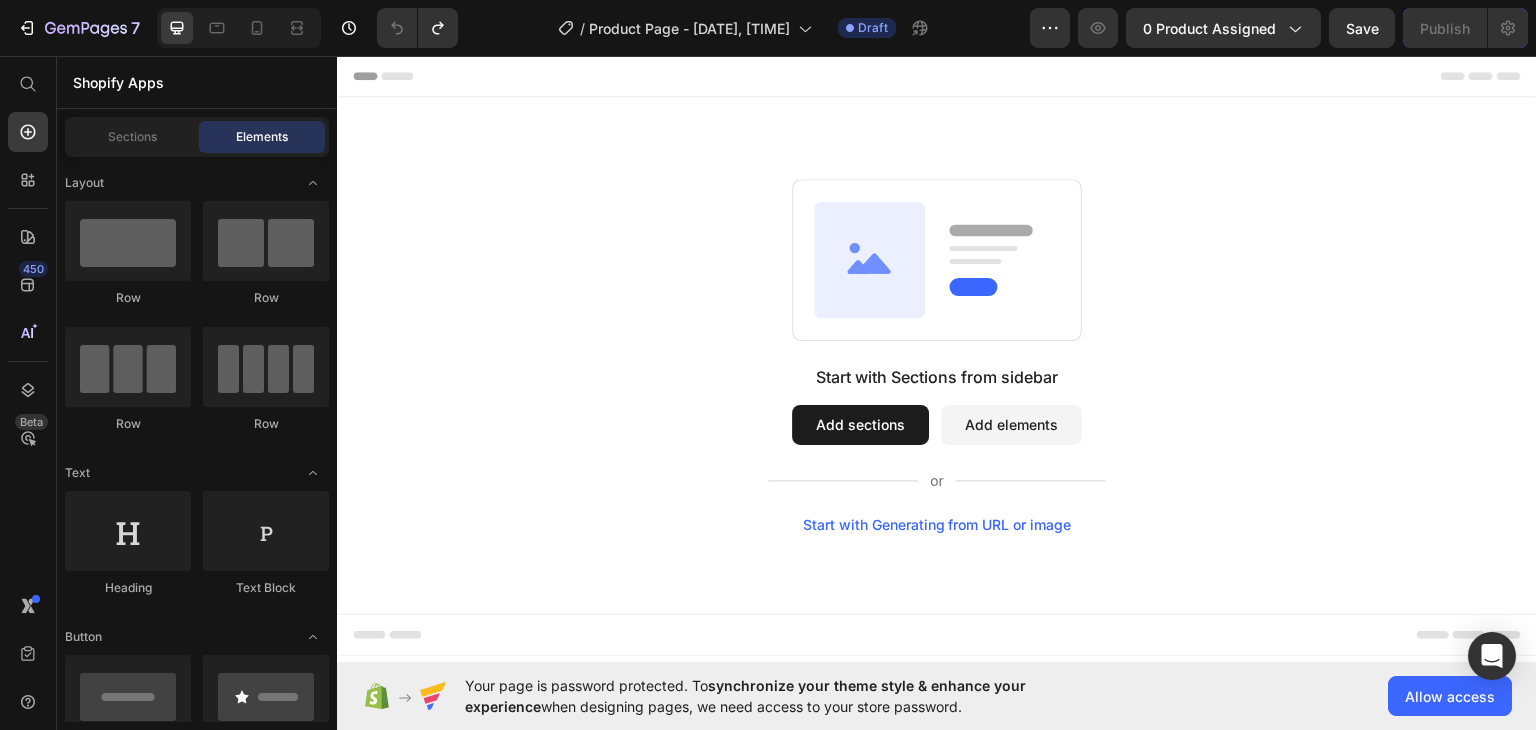 click on "Add sections" at bounding box center (860, 424) 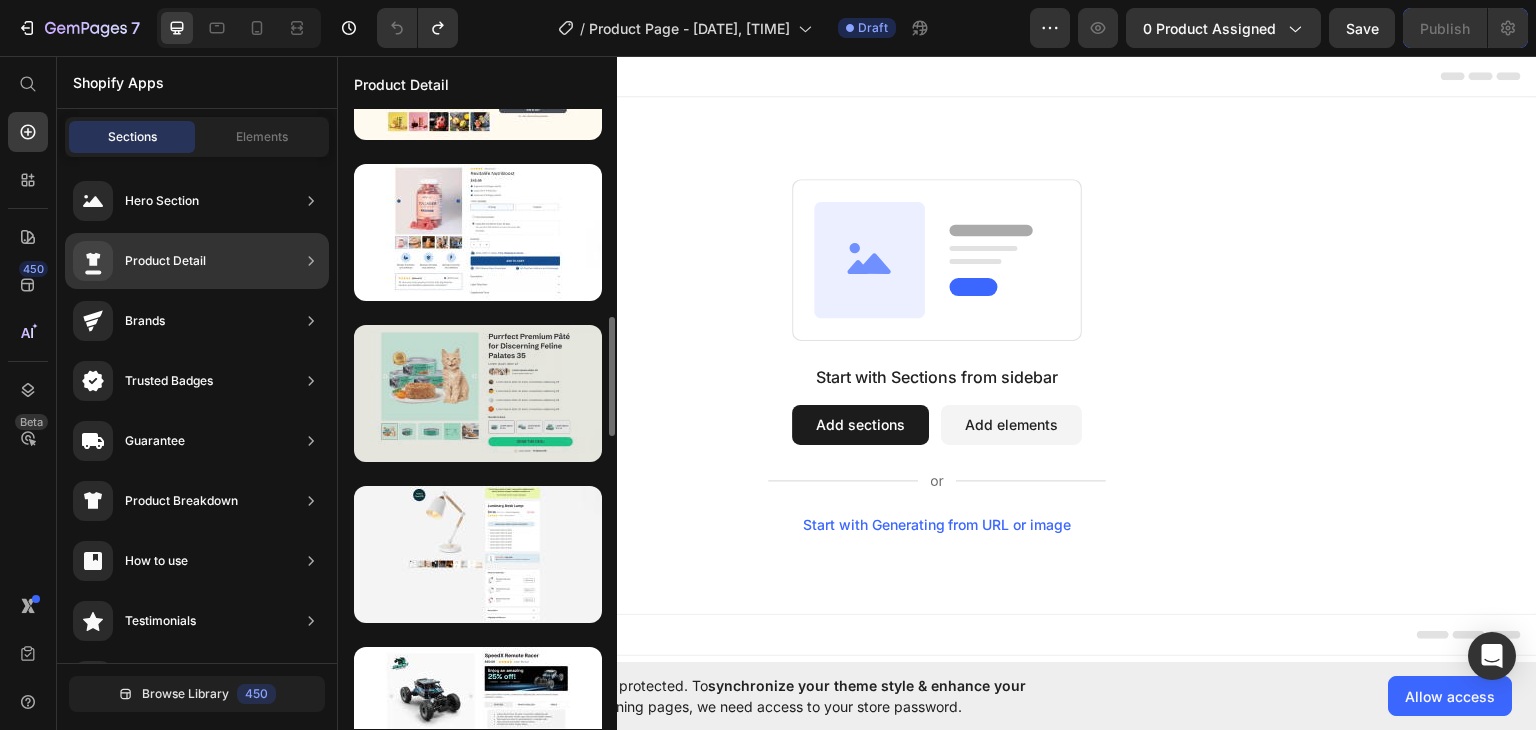 scroll, scrollTop: 1178, scrollLeft: 0, axis: vertical 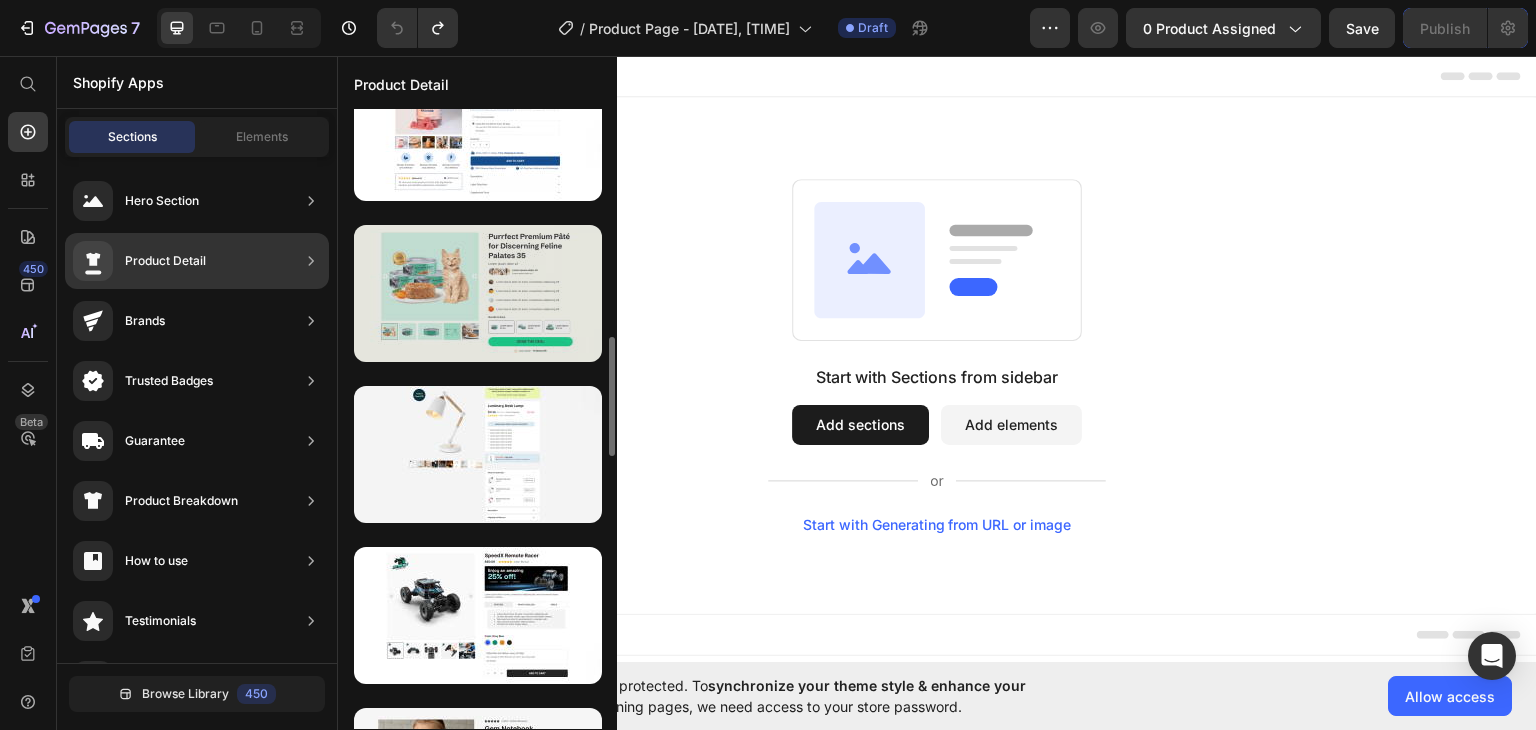 click at bounding box center (478, 293) 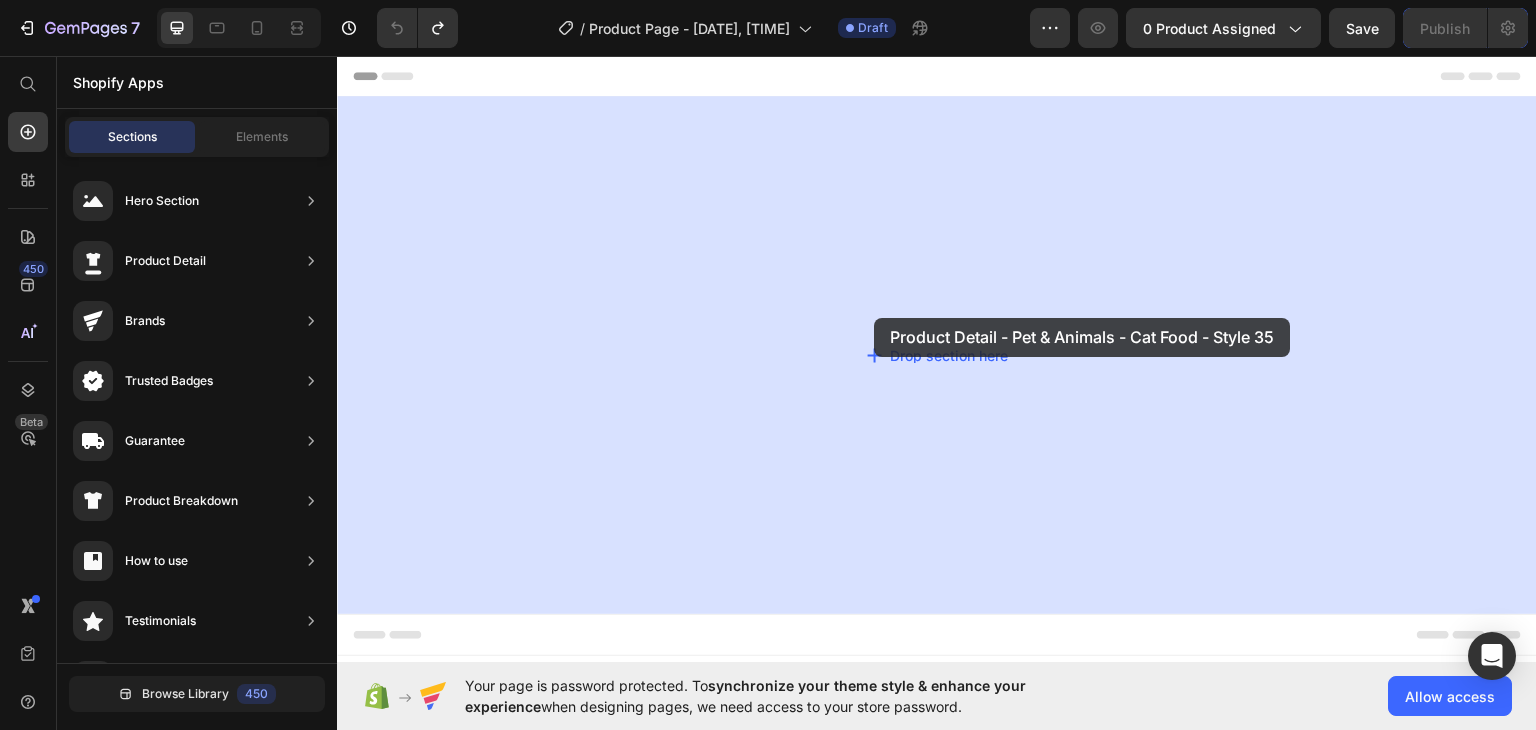 drag, startPoint x: 808, startPoint y: 357, endPoint x: 835, endPoint y: 317, distance: 48.259712 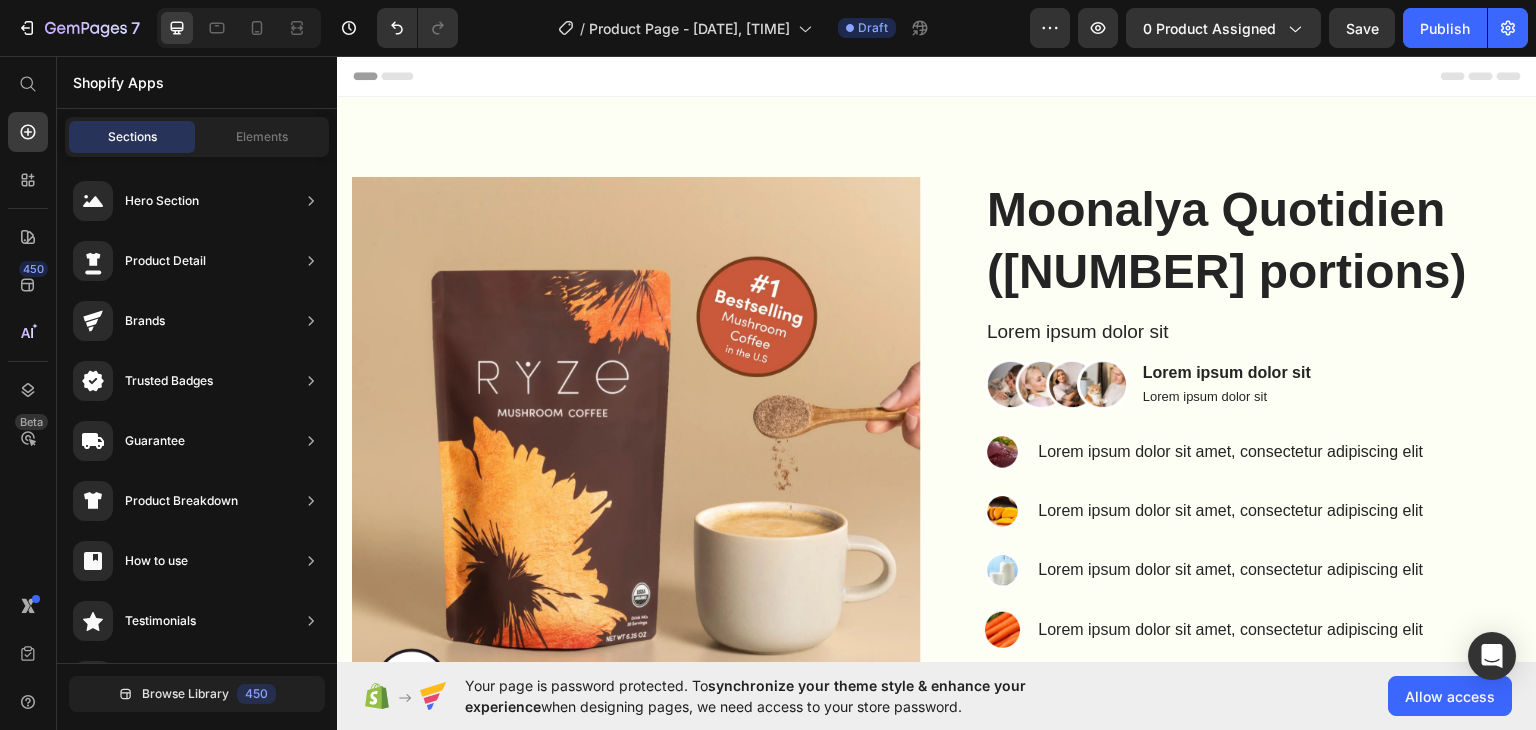 click on "Header" at bounding box center [937, 75] 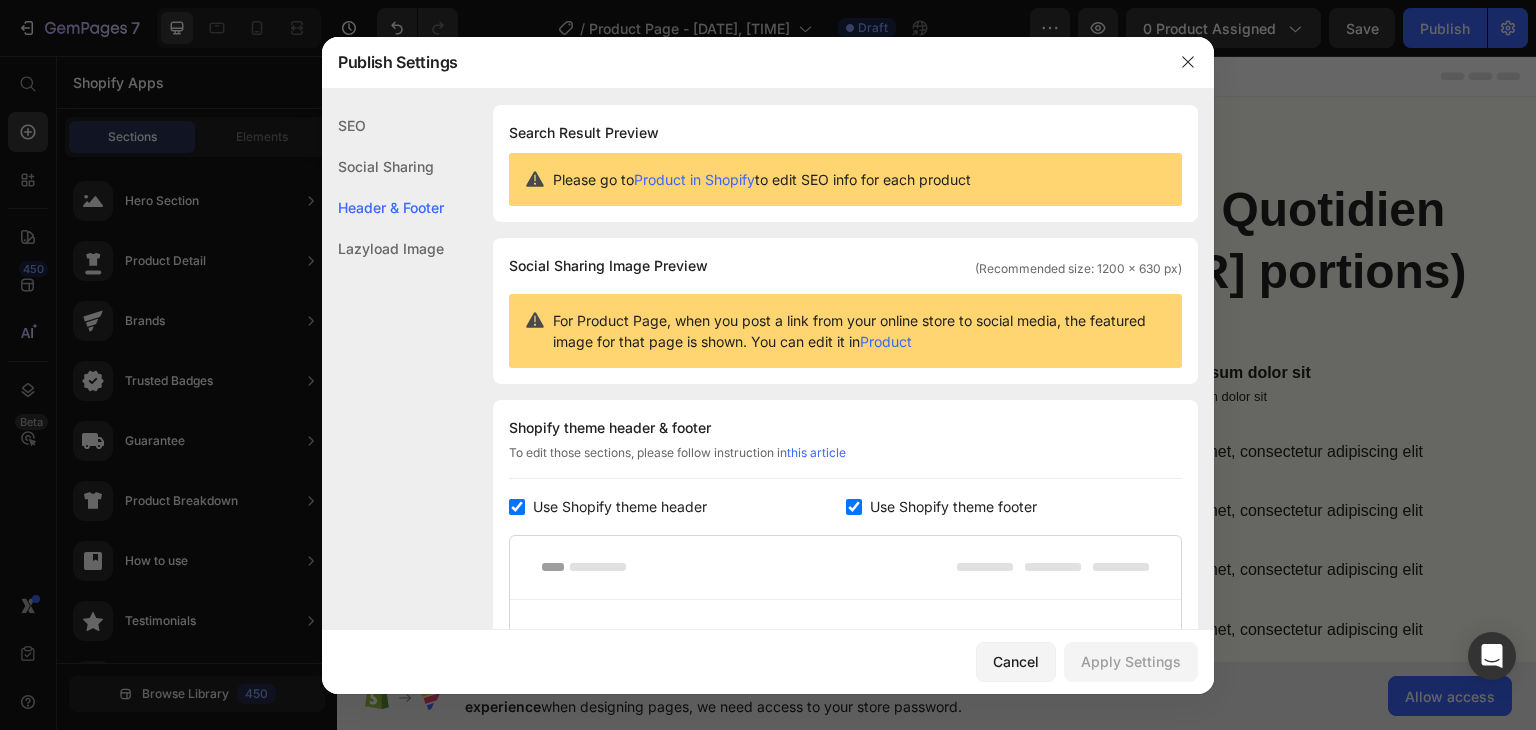 scroll, scrollTop: 291, scrollLeft: 0, axis: vertical 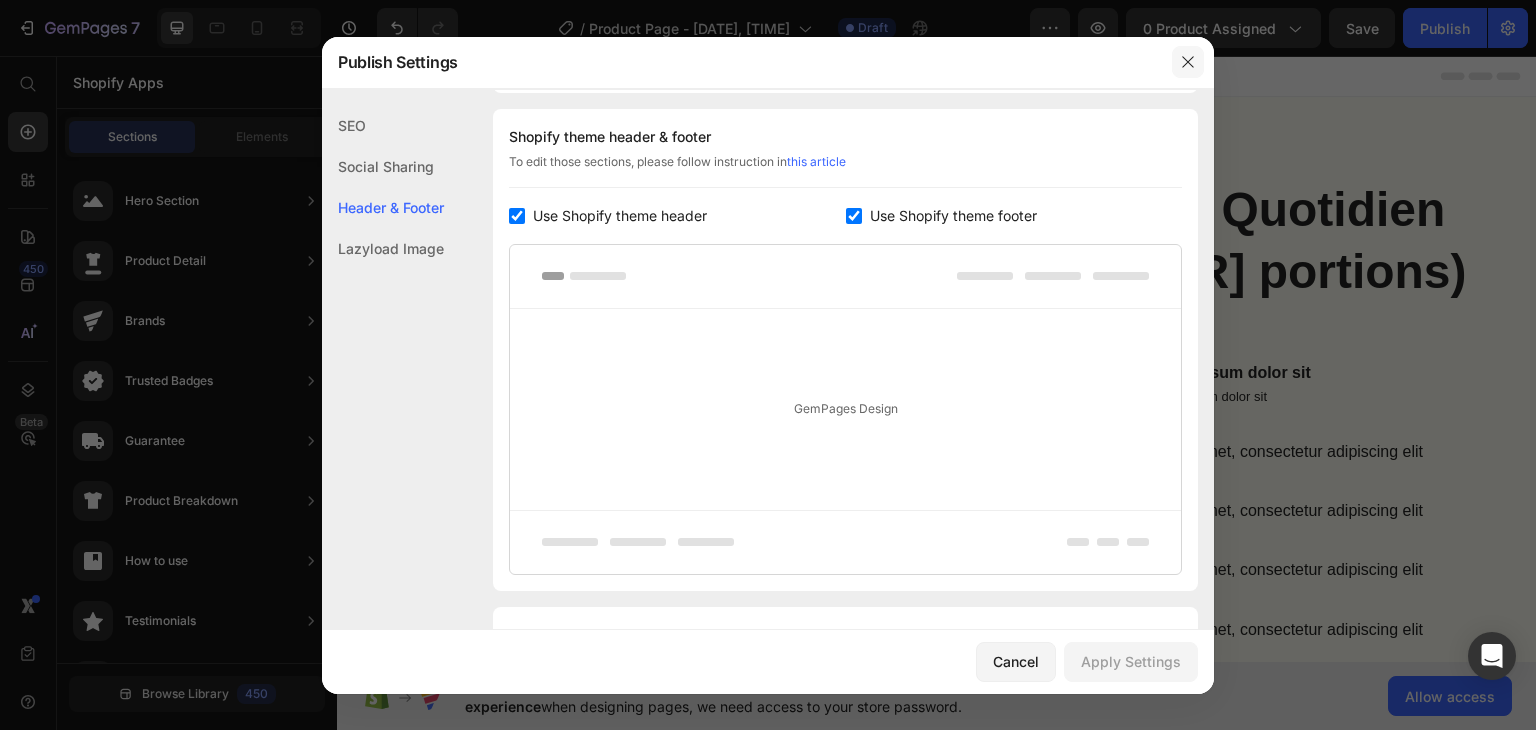 click 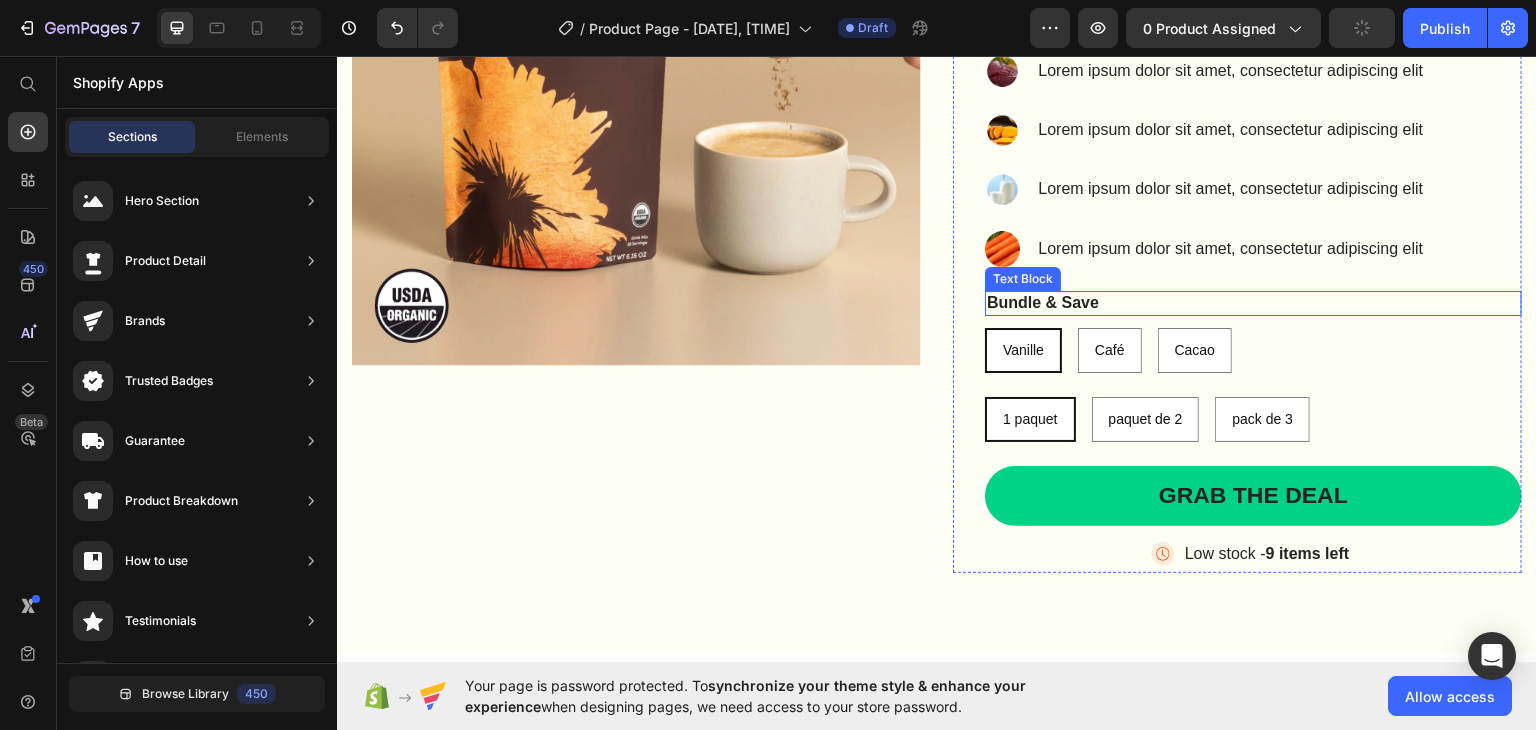scroll, scrollTop: 400, scrollLeft: 0, axis: vertical 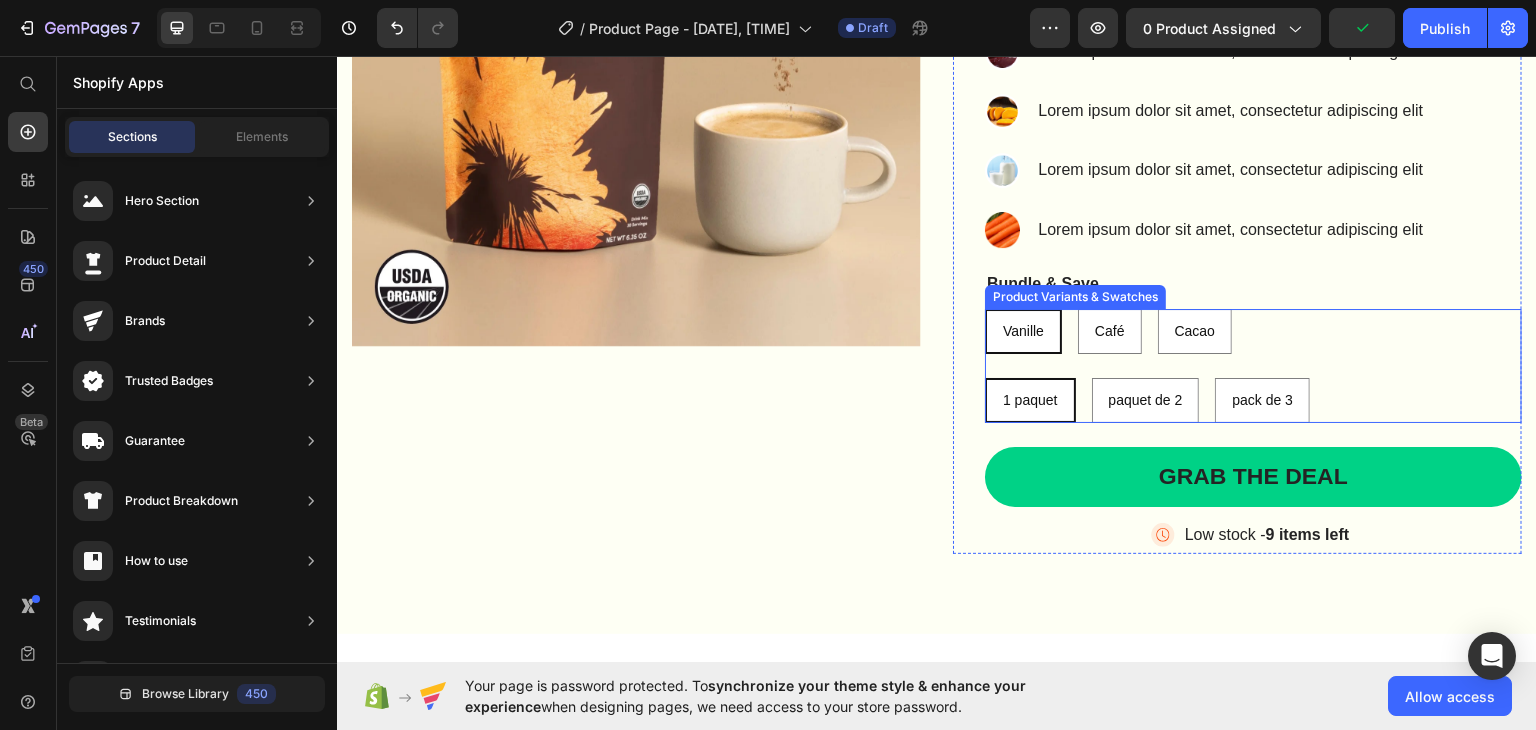 click on "Vanille Vanille Vanille Café Café Café Cacao Cacao Cacao" at bounding box center (1253, 330) 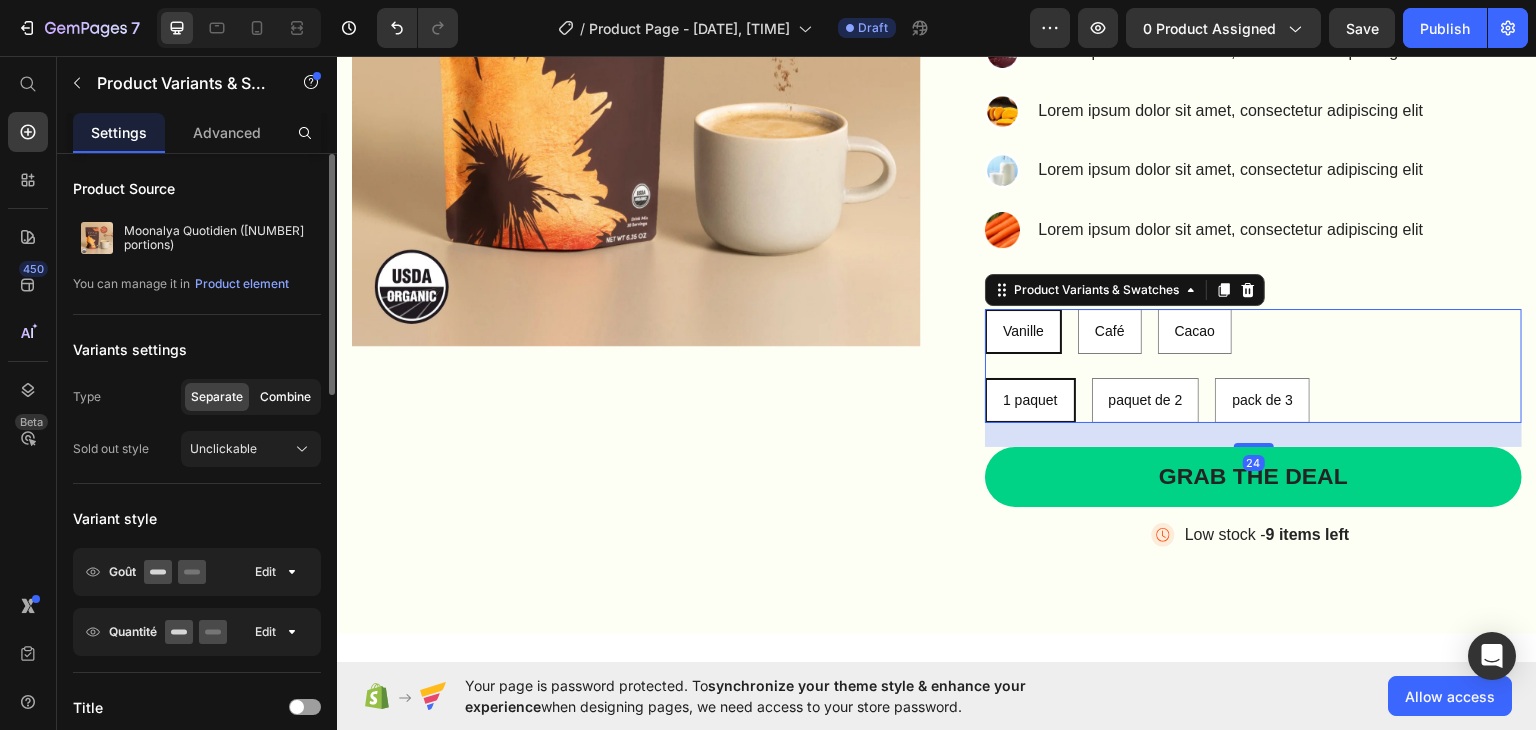 click on "Combine" 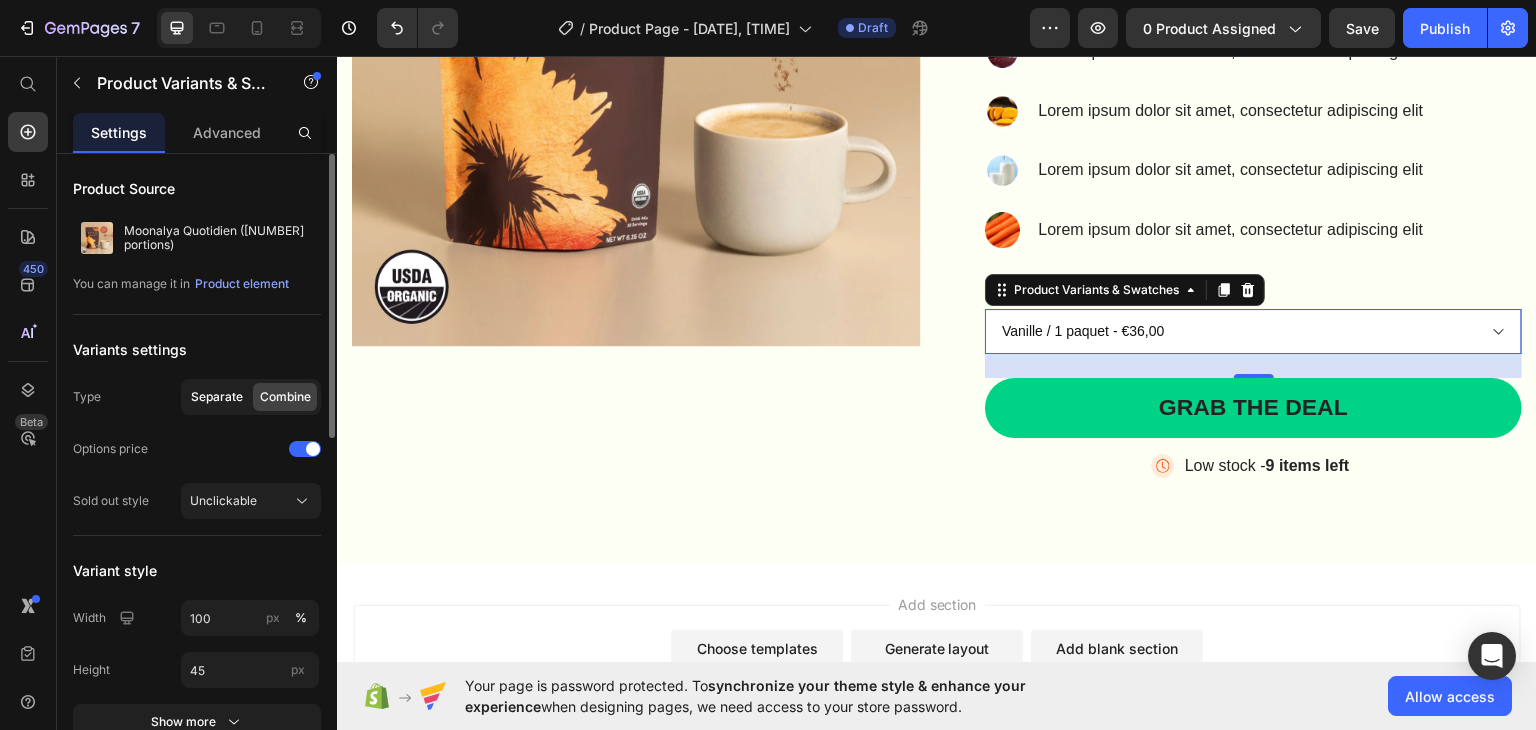 click on "Separate" 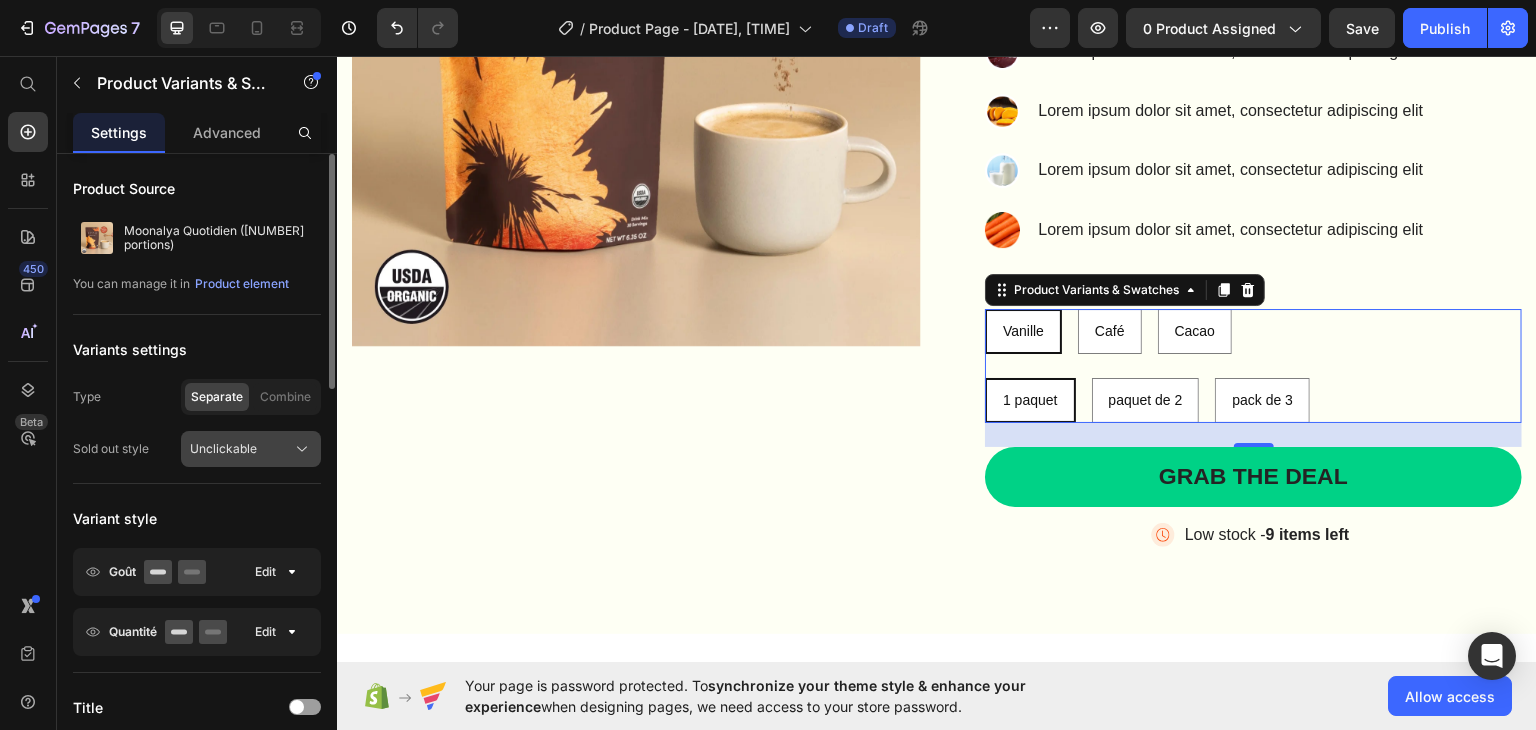 click on "Unclickable" at bounding box center (223, 449) 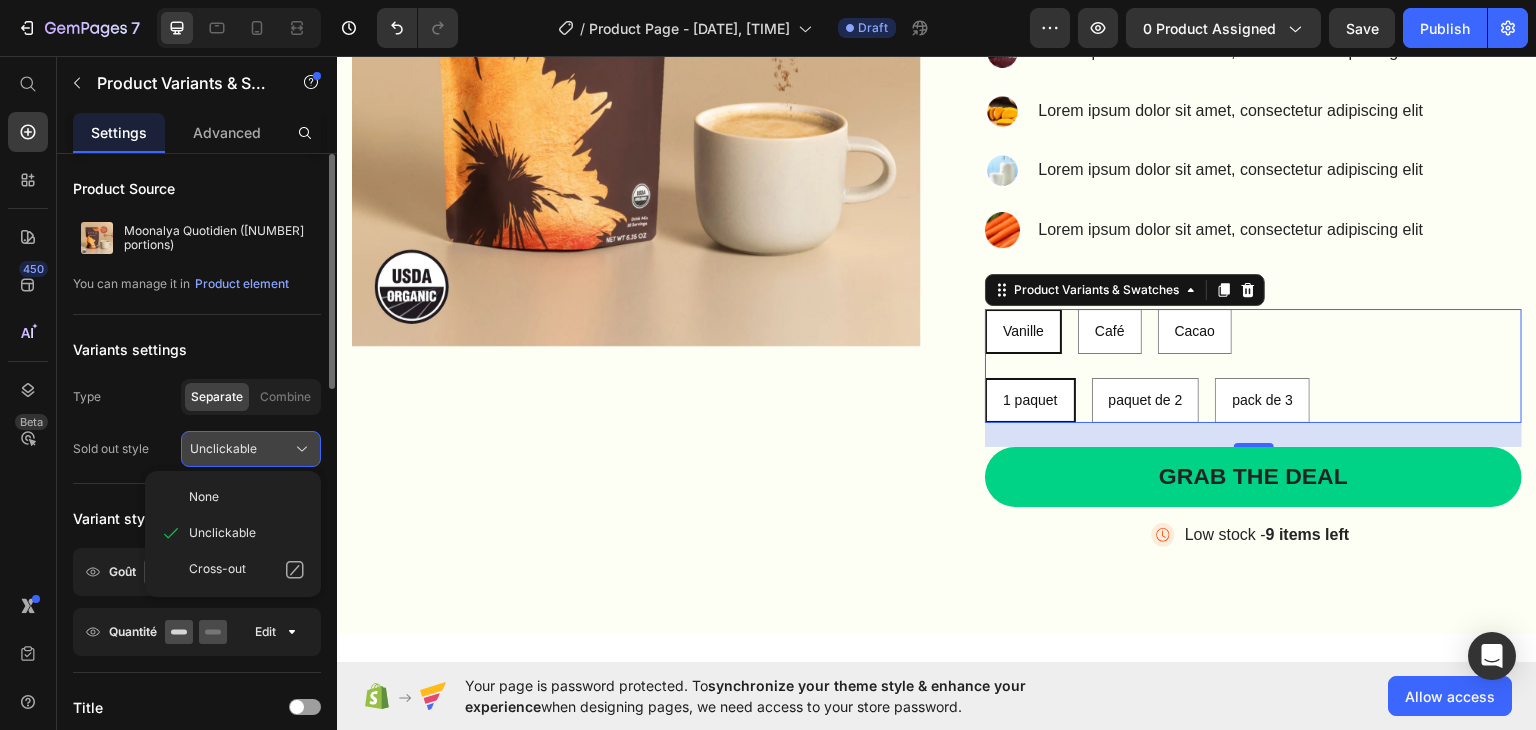 click on "Unclickable" at bounding box center [223, 449] 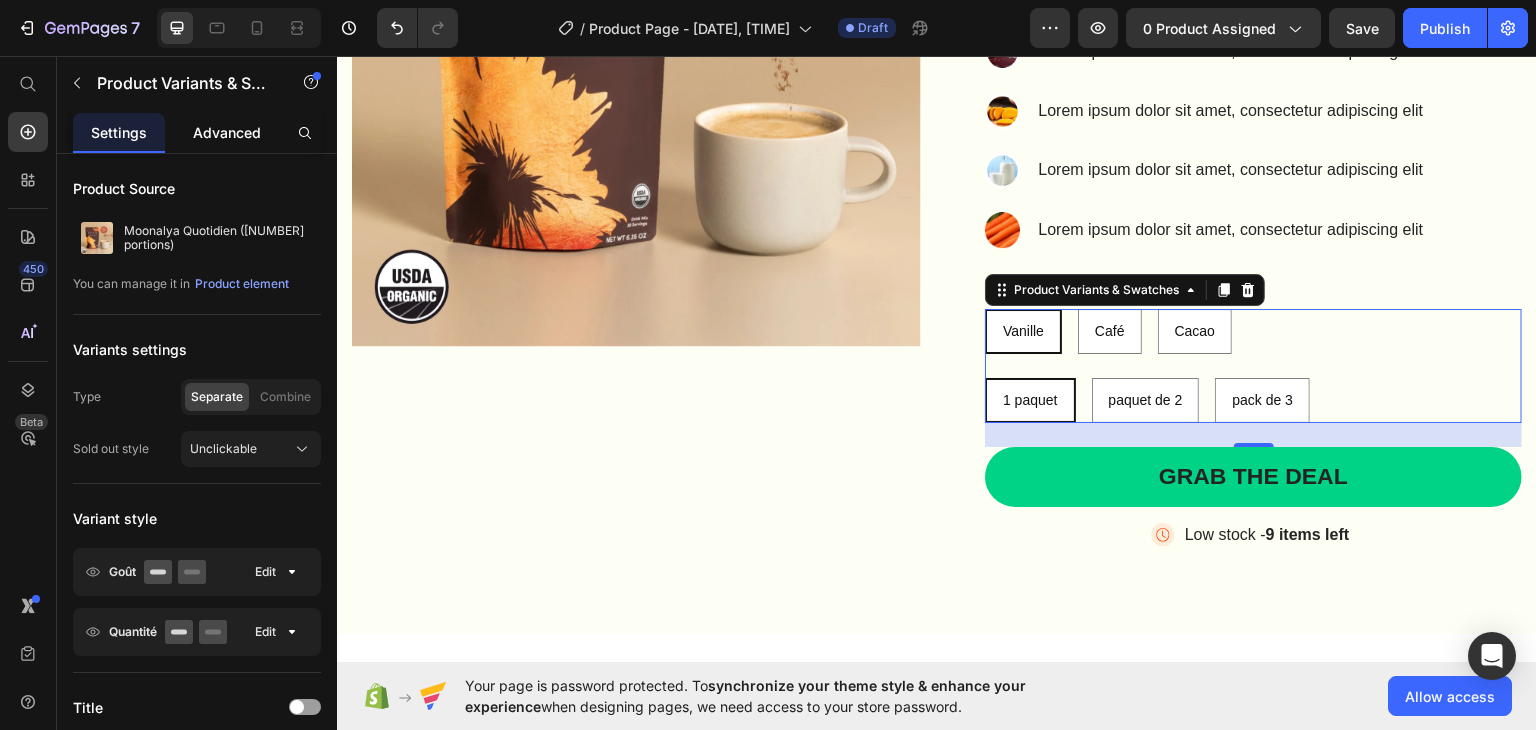 click on "Advanced" 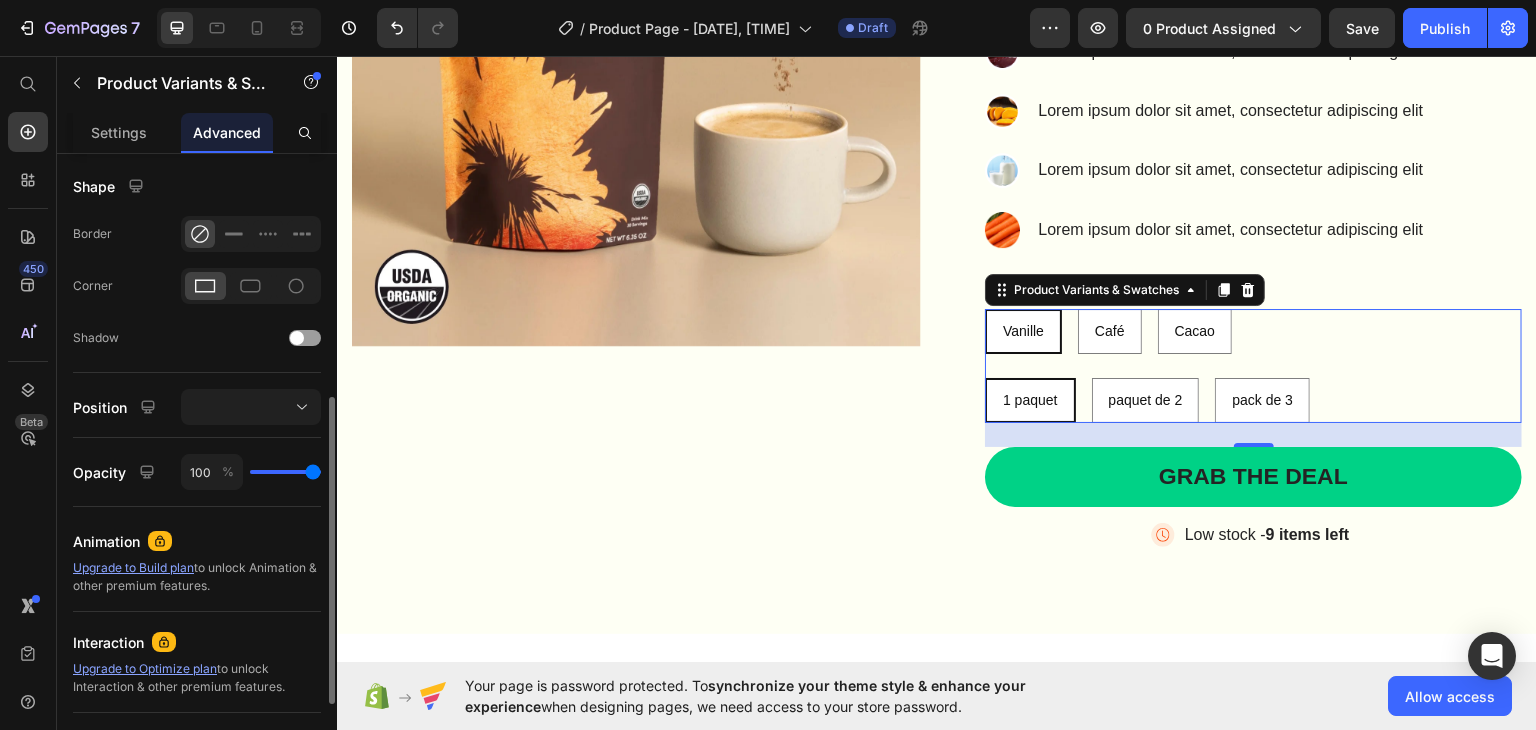 scroll, scrollTop: 670, scrollLeft: 0, axis: vertical 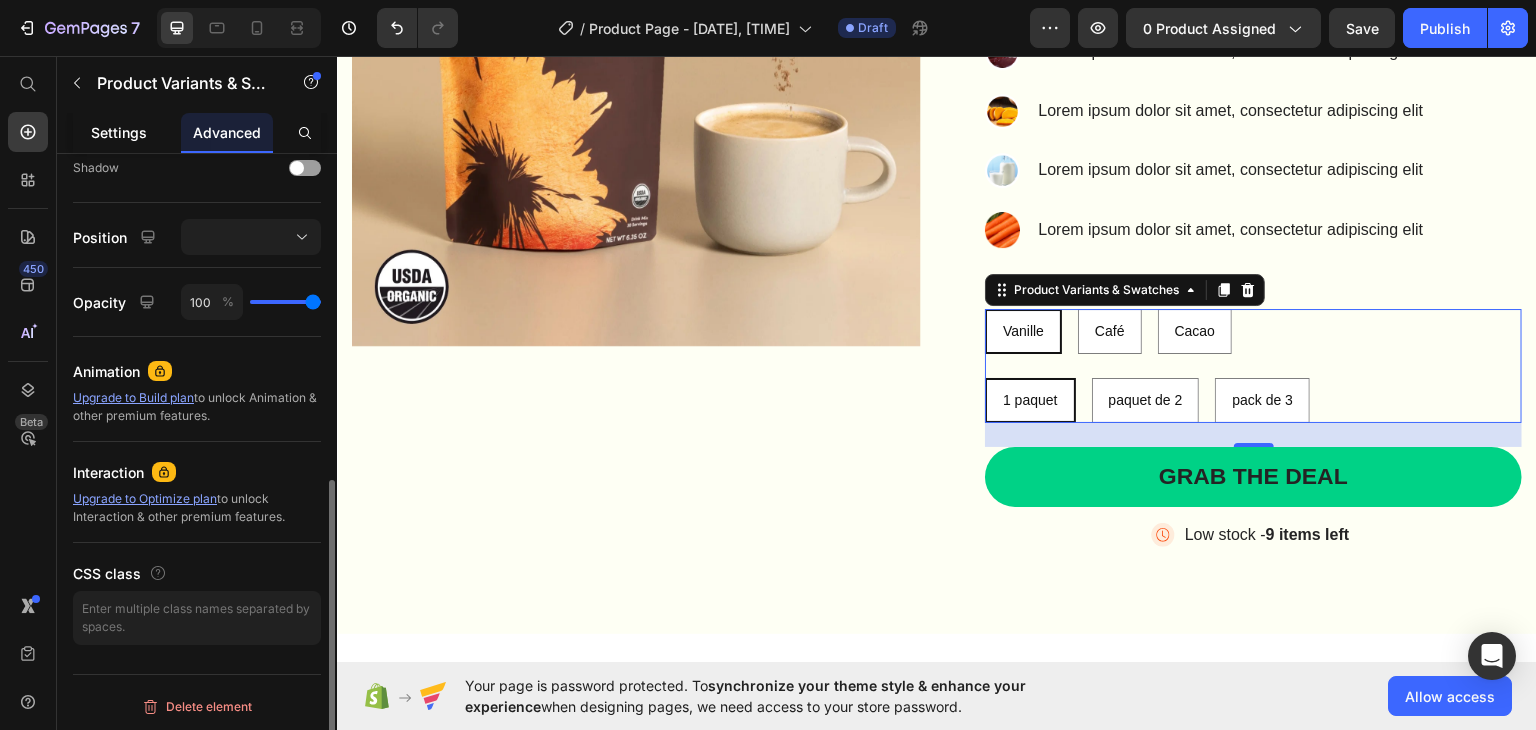 click on "Settings" at bounding box center (119, 132) 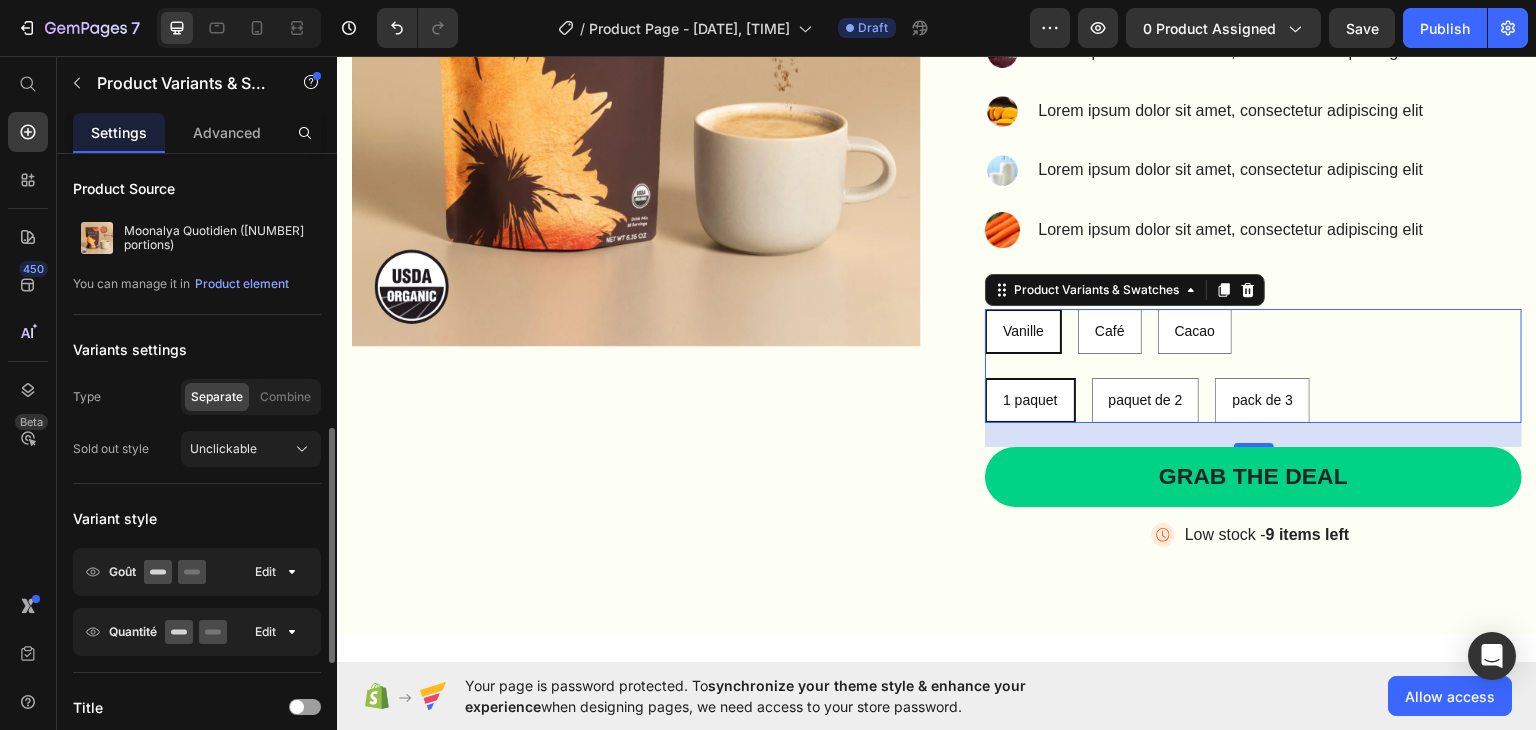 scroll, scrollTop: 300, scrollLeft: 0, axis: vertical 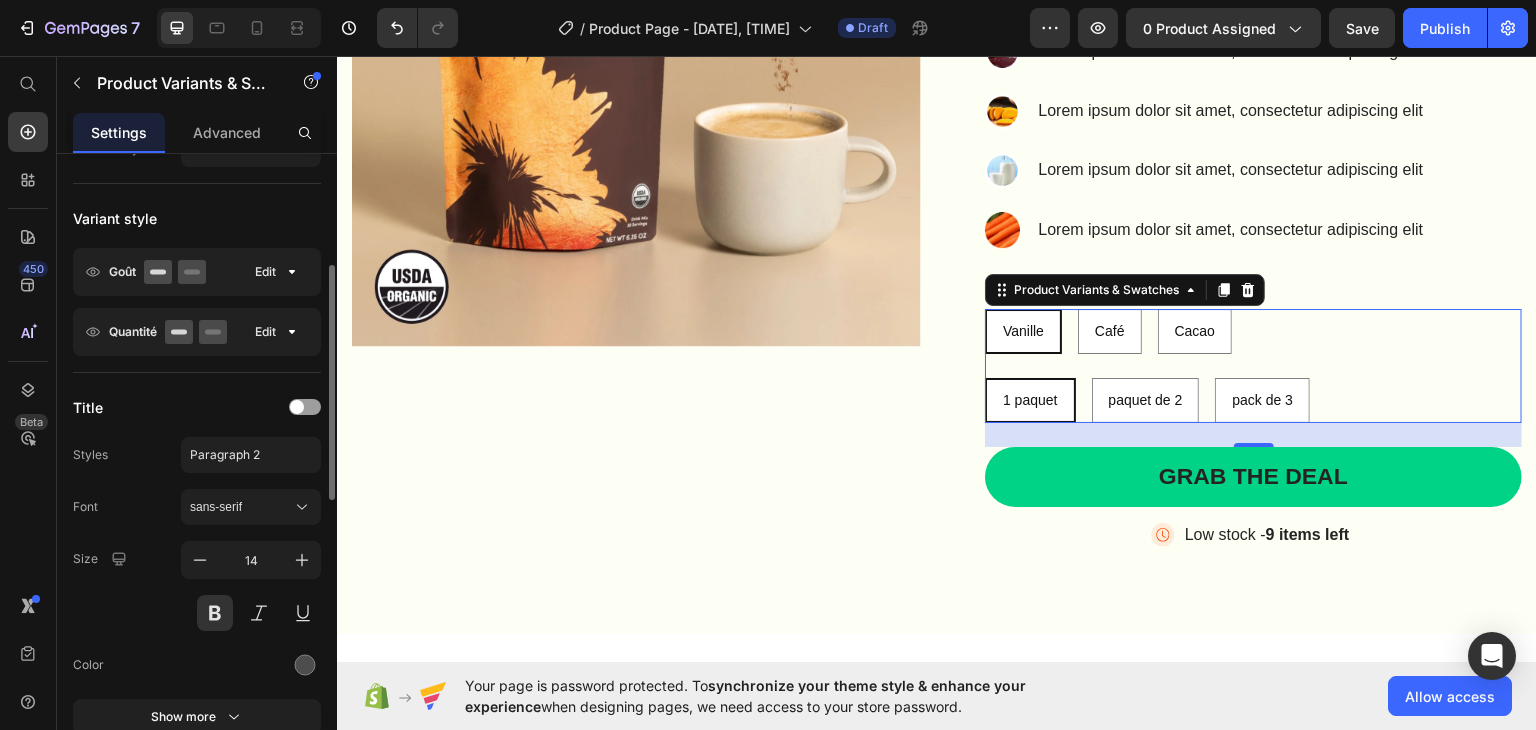 click 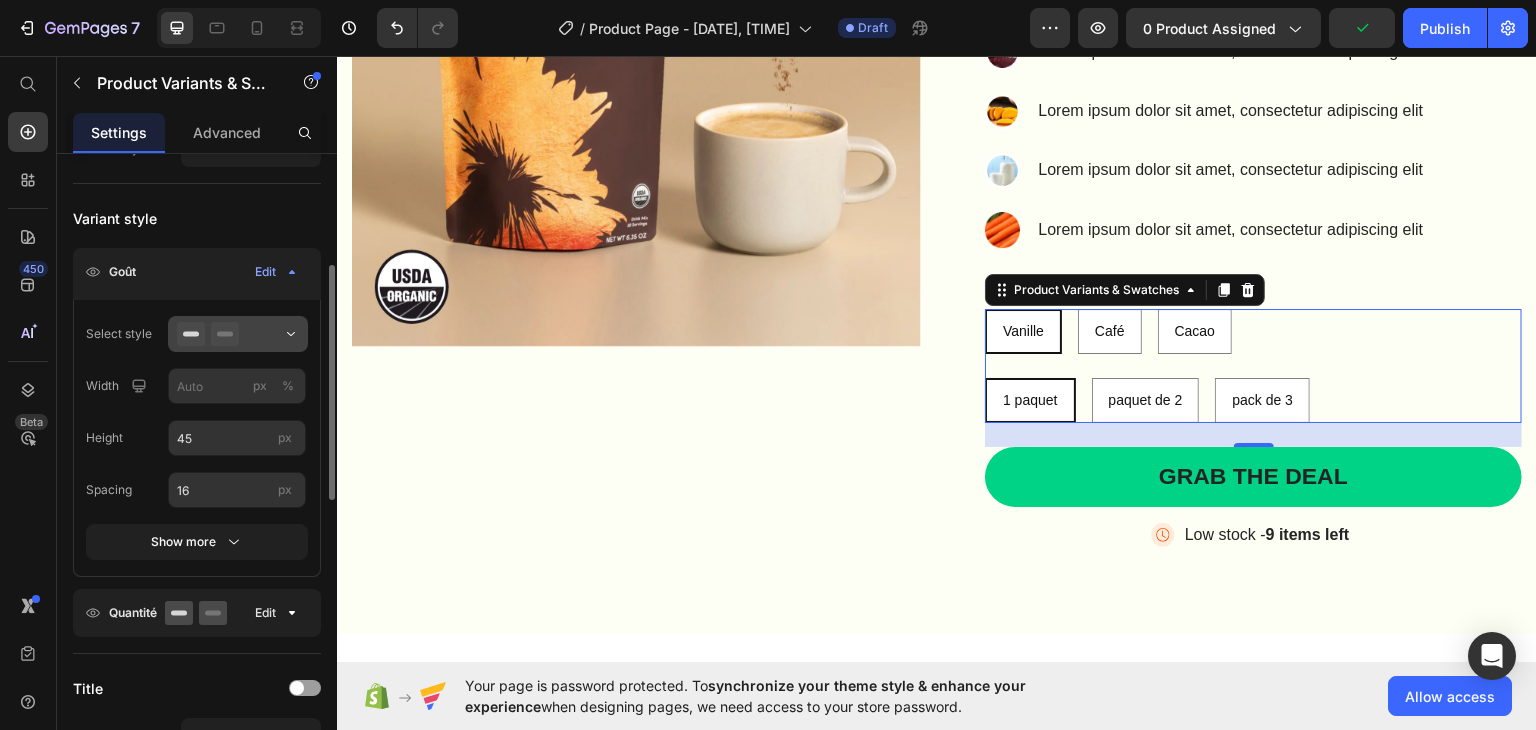 click at bounding box center (238, 334) 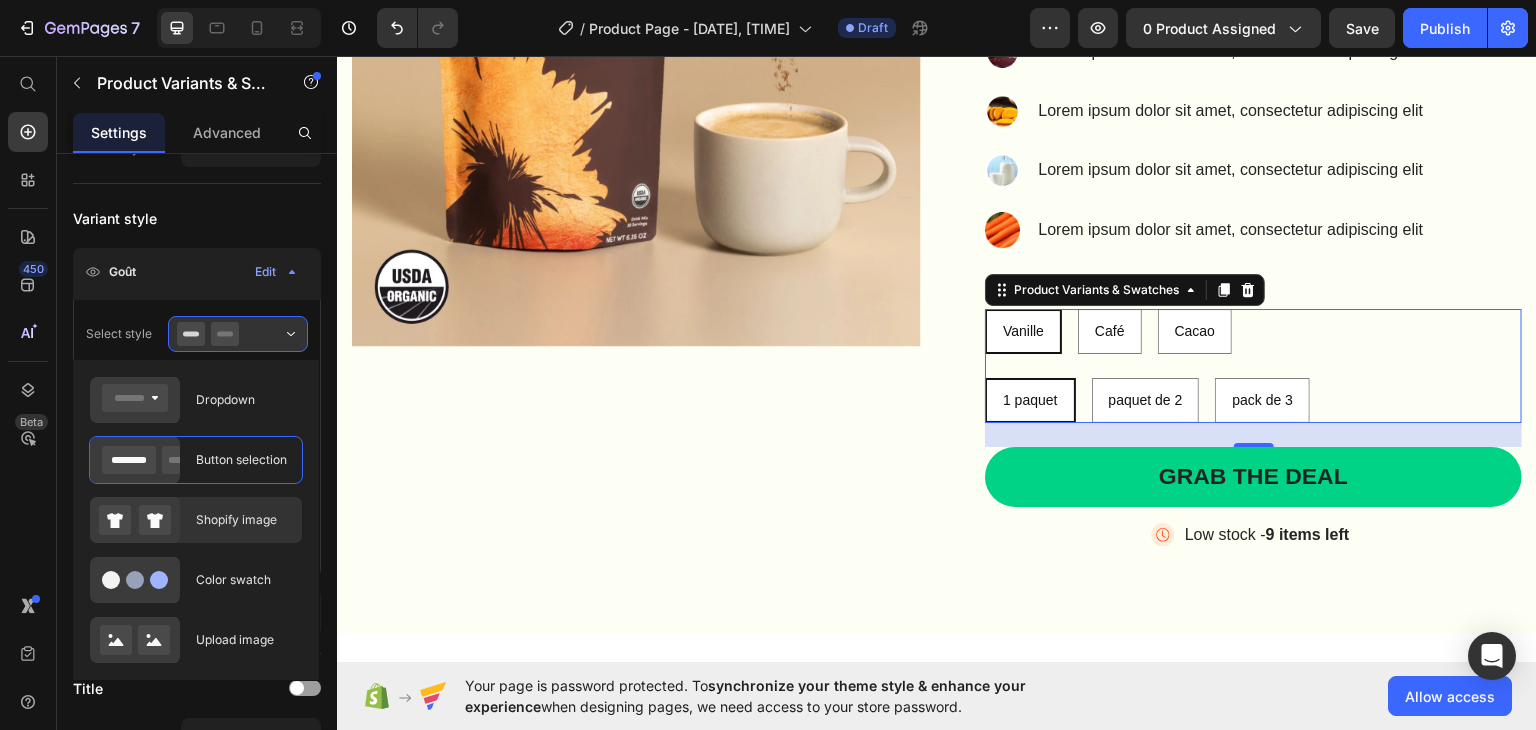 click on "Shopify image" 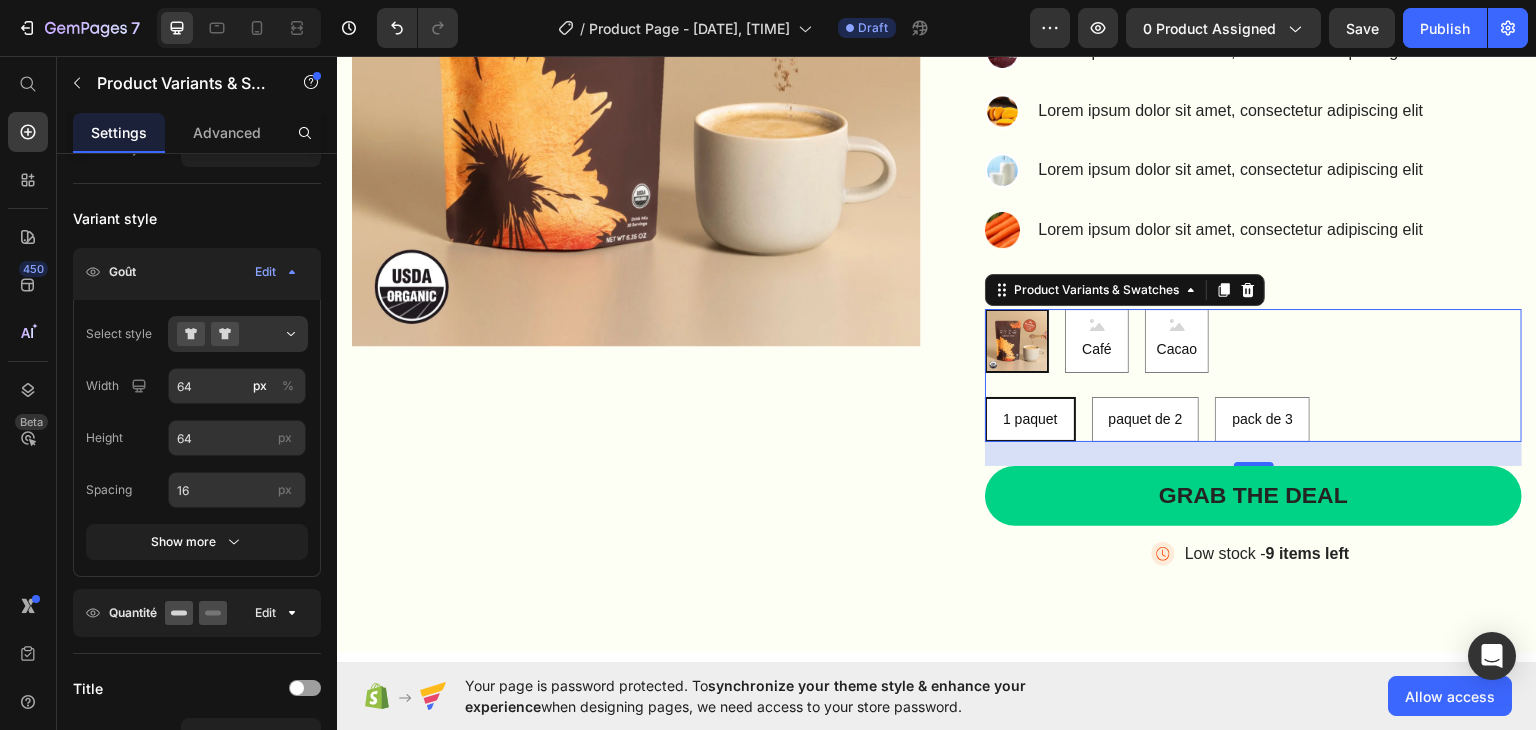 click on "Goût Edit" 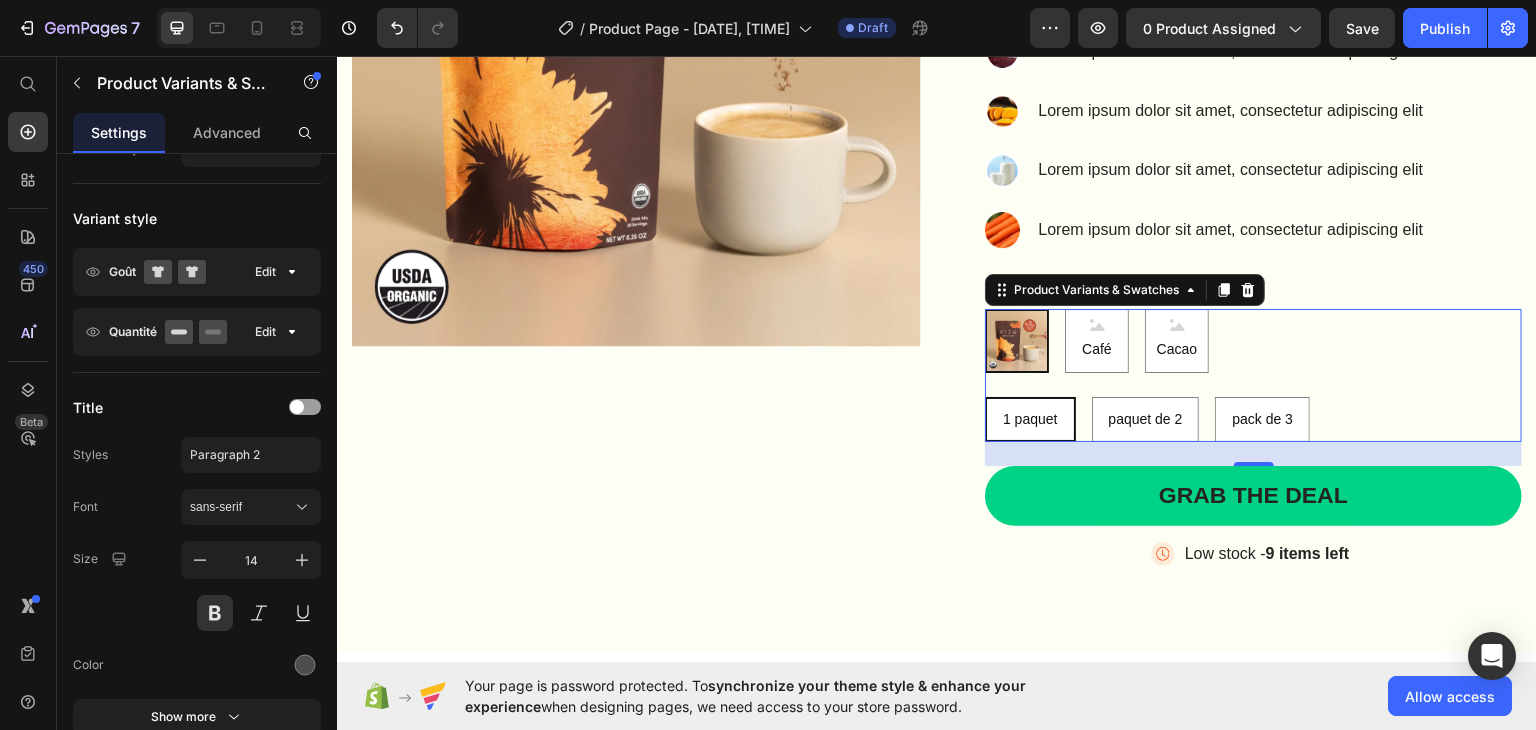 click on "Goût Edit" 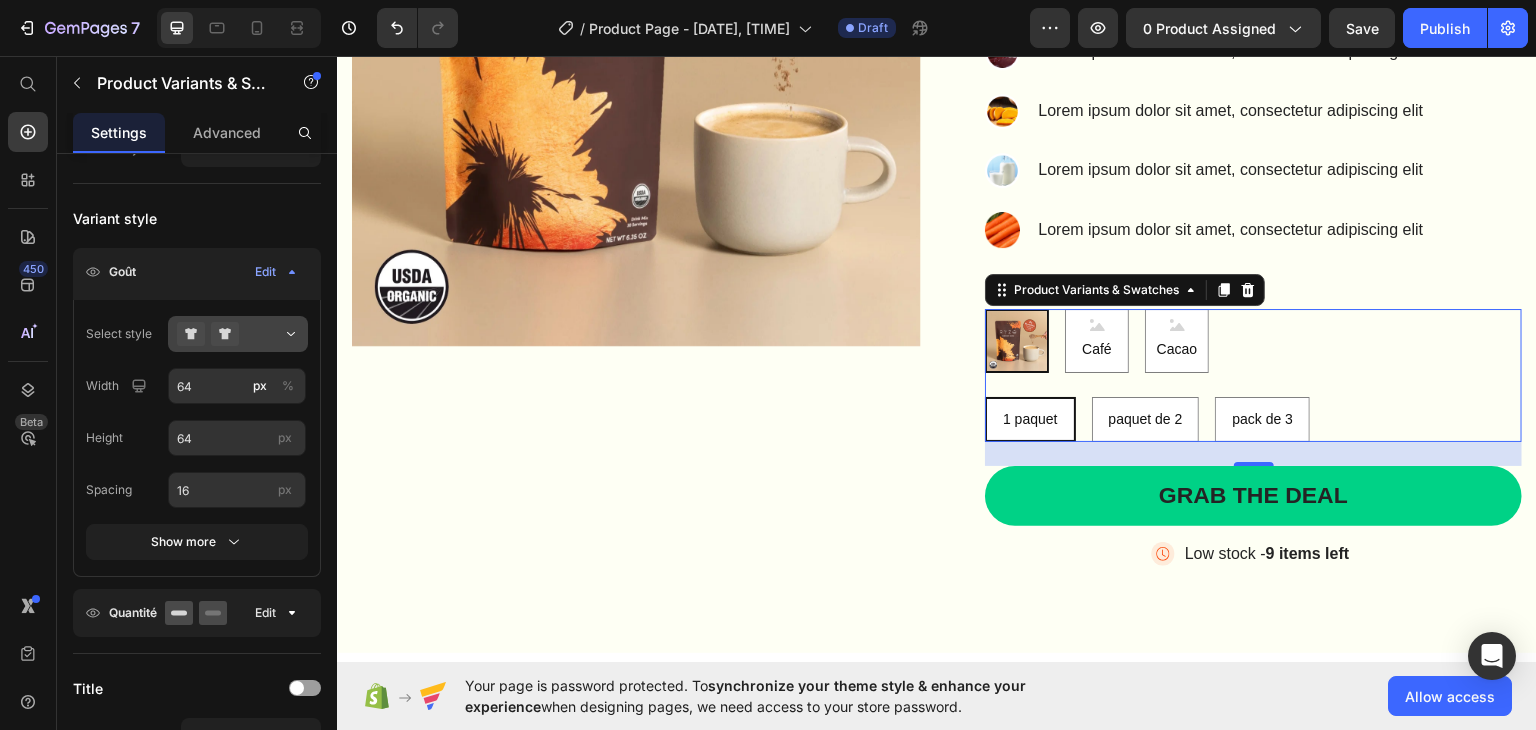 click at bounding box center (238, 334) 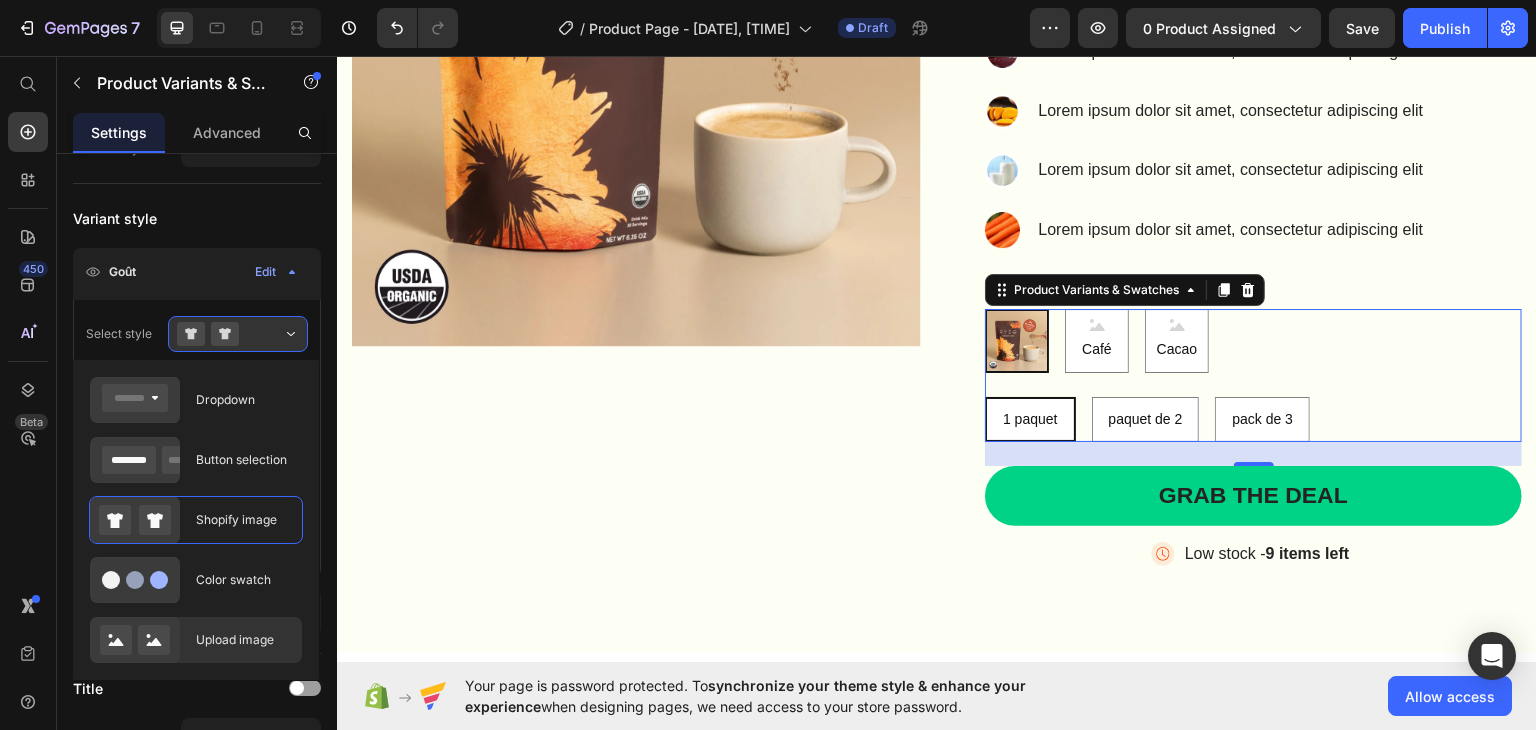 click on "Upload image" at bounding box center [243, 640] 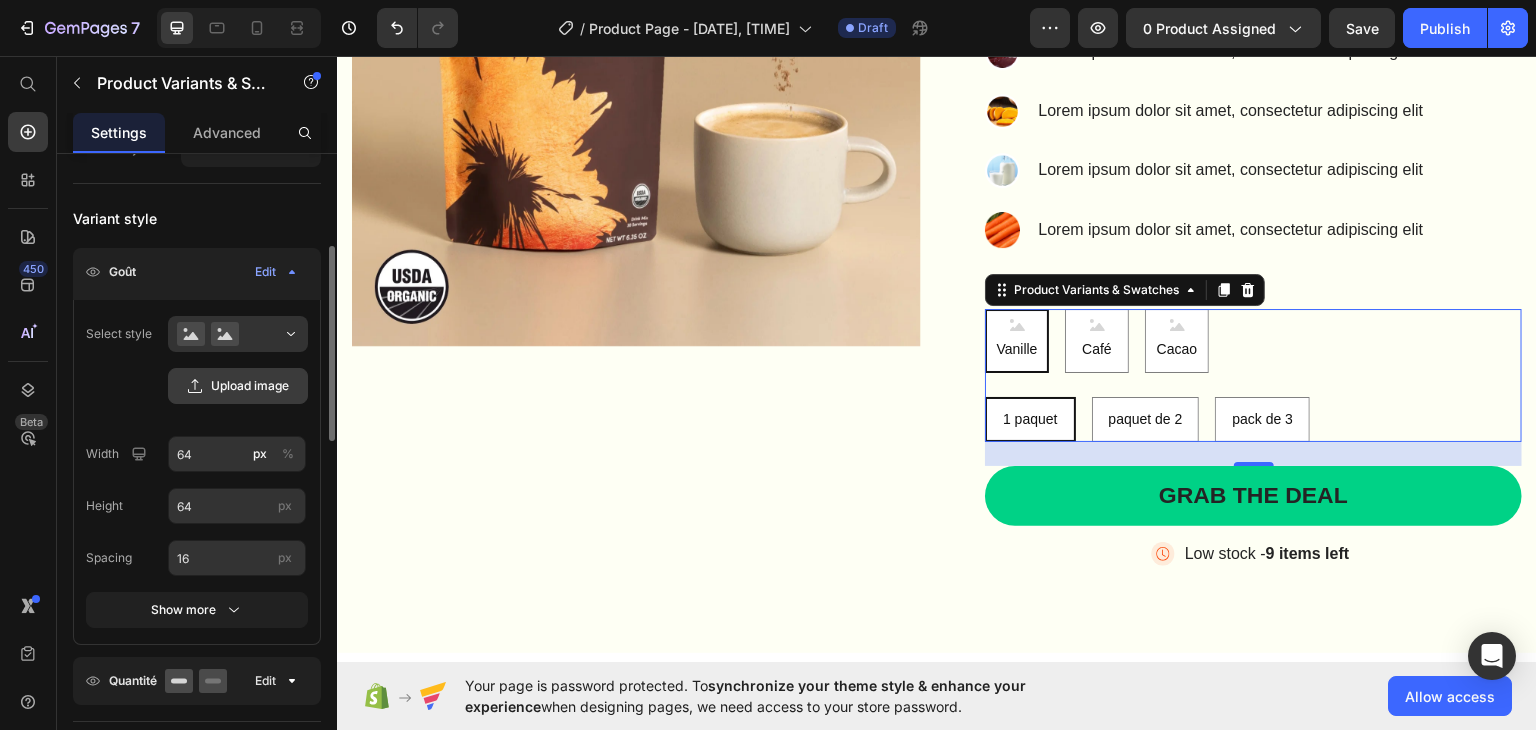 click on "Upload image" 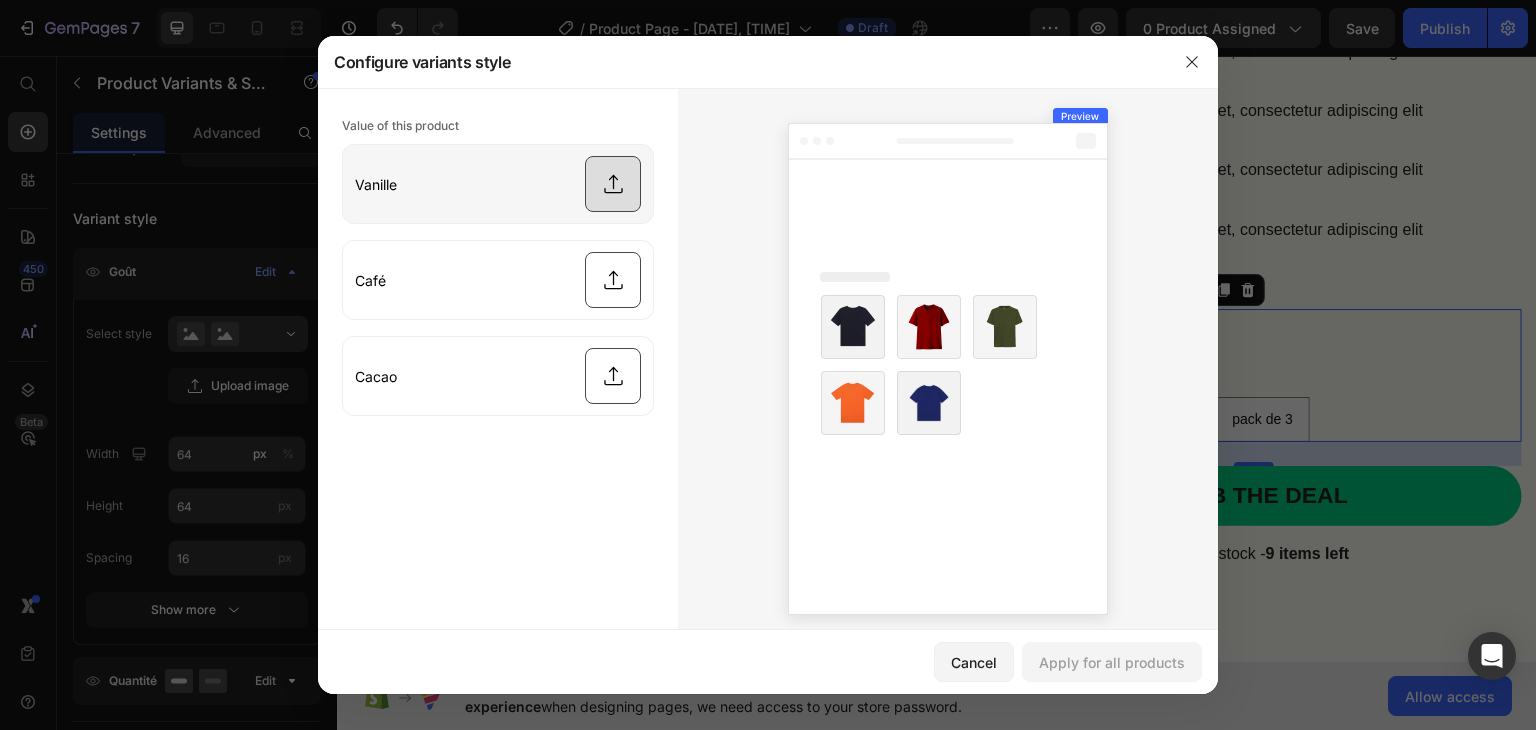 click at bounding box center [498, 184] 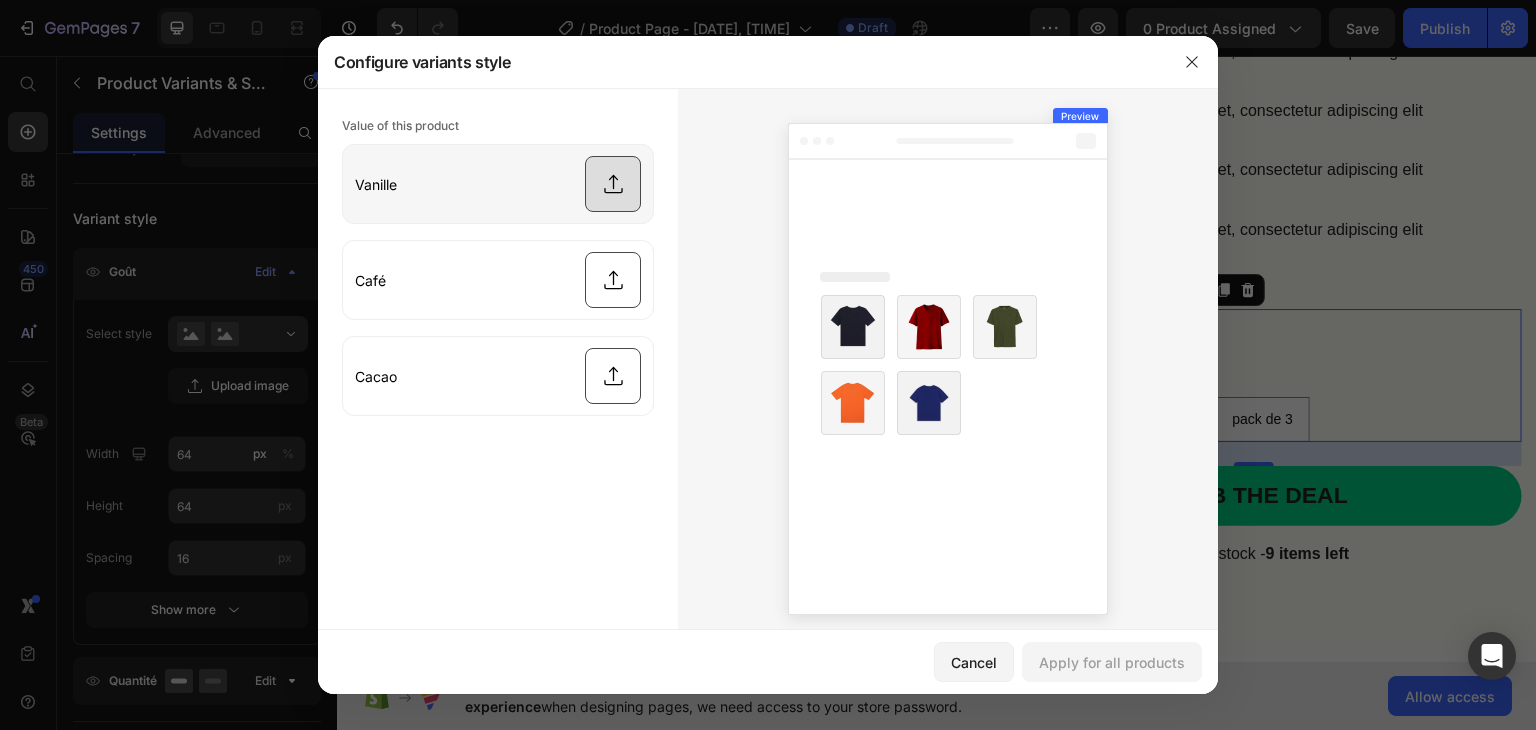 type on "C:\fakepath\perfume.png" 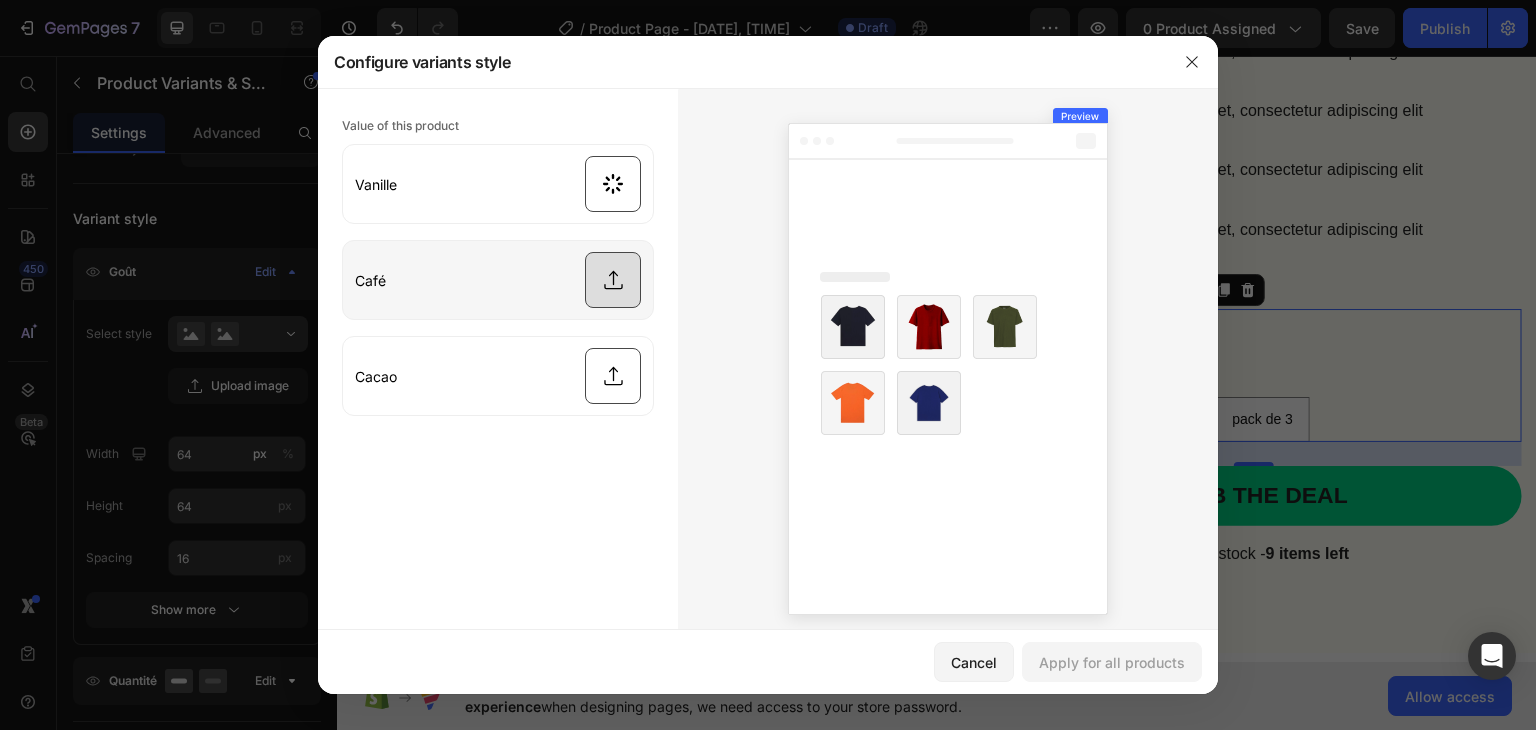 click at bounding box center [498, 280] 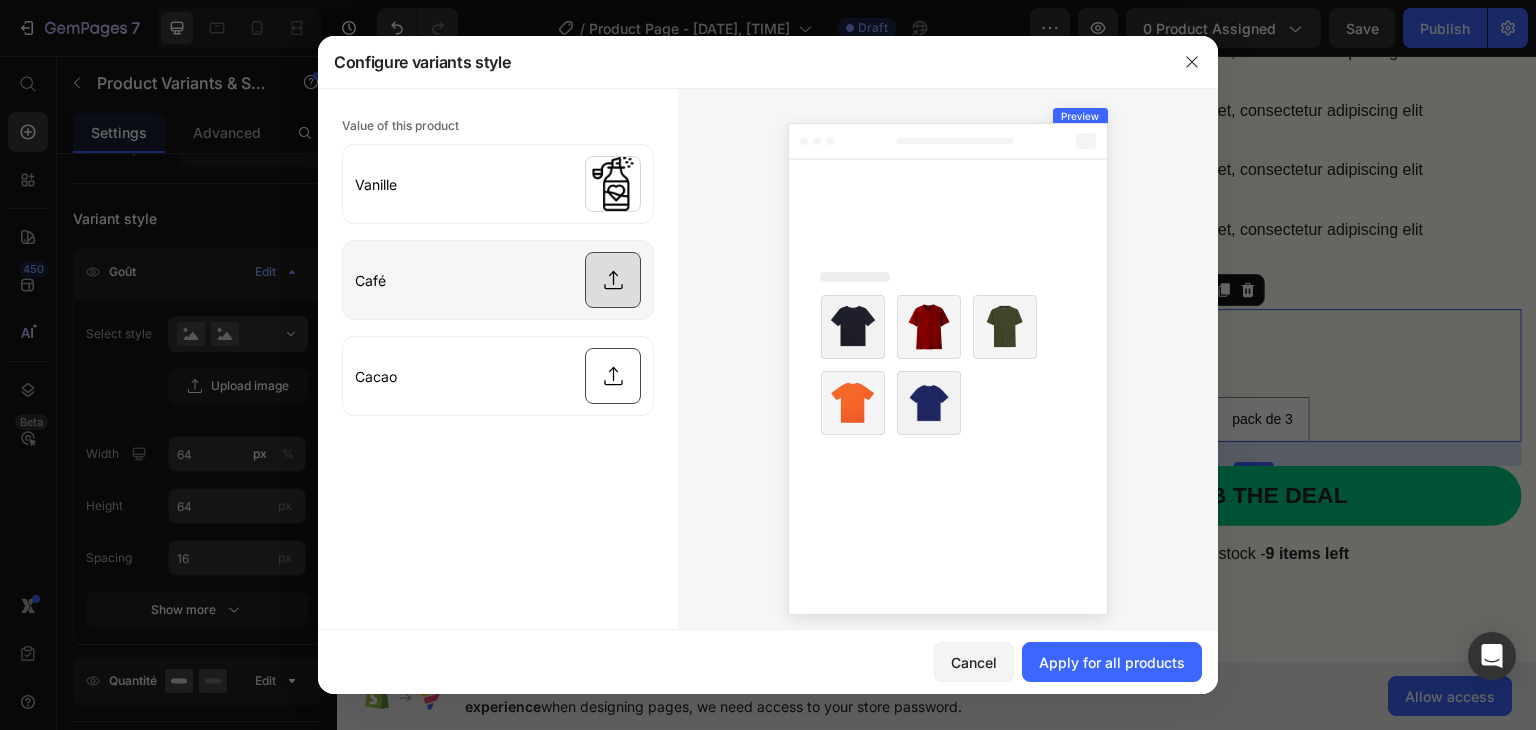 type on "C:\fakepath\cafe-swatch-removebg-preview.png" 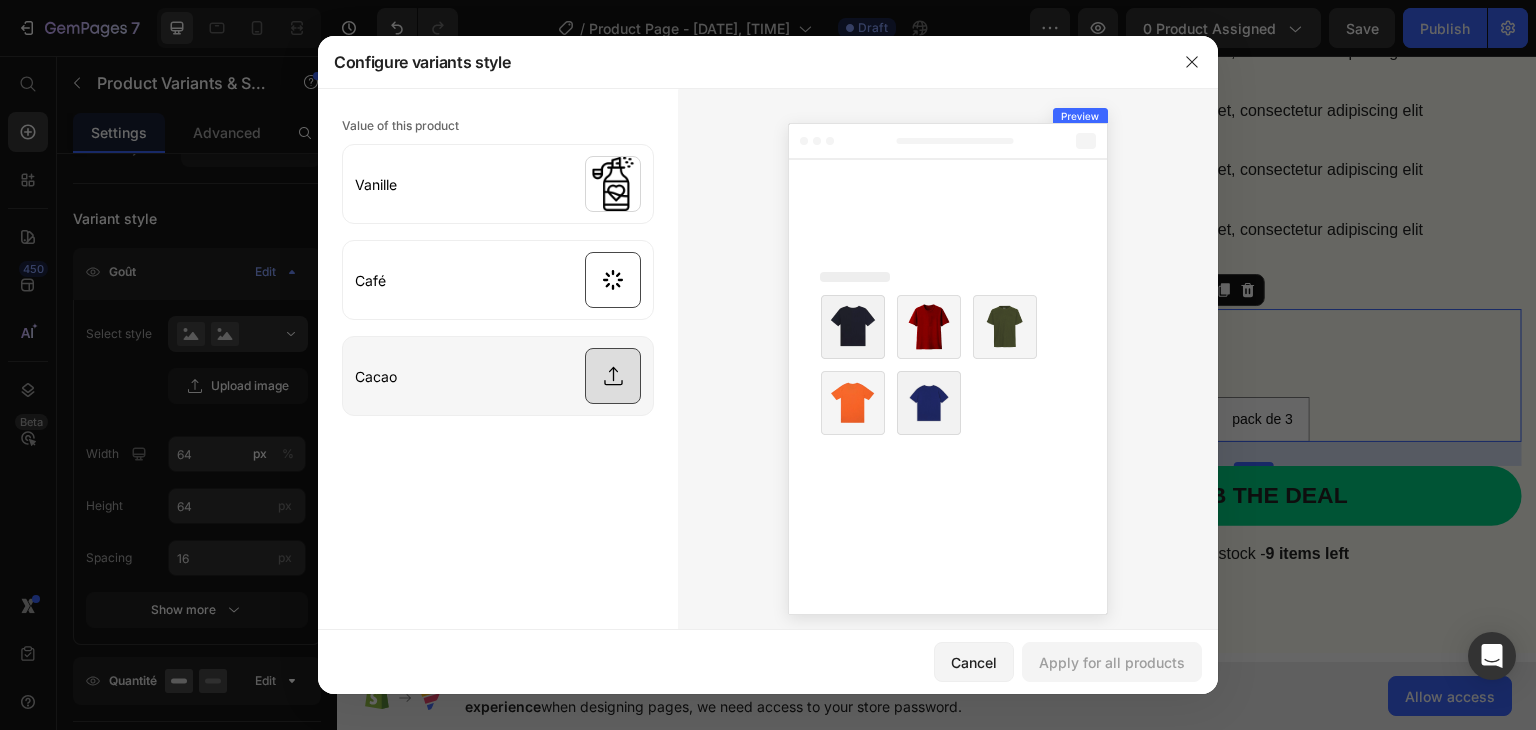 click at bounding box center (498, 376) 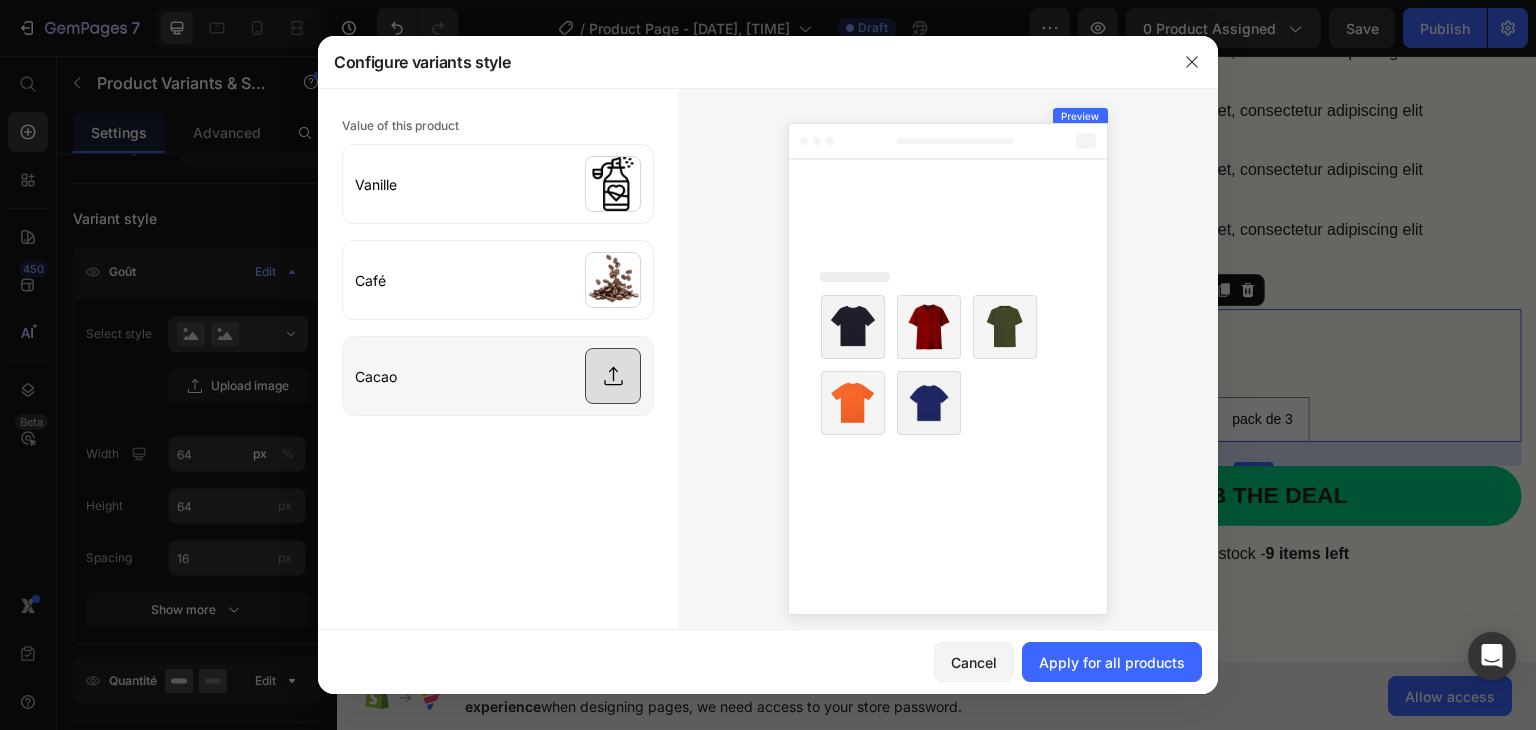 type on "C:\fakepath\origial-swatch-removebg-preview.png" 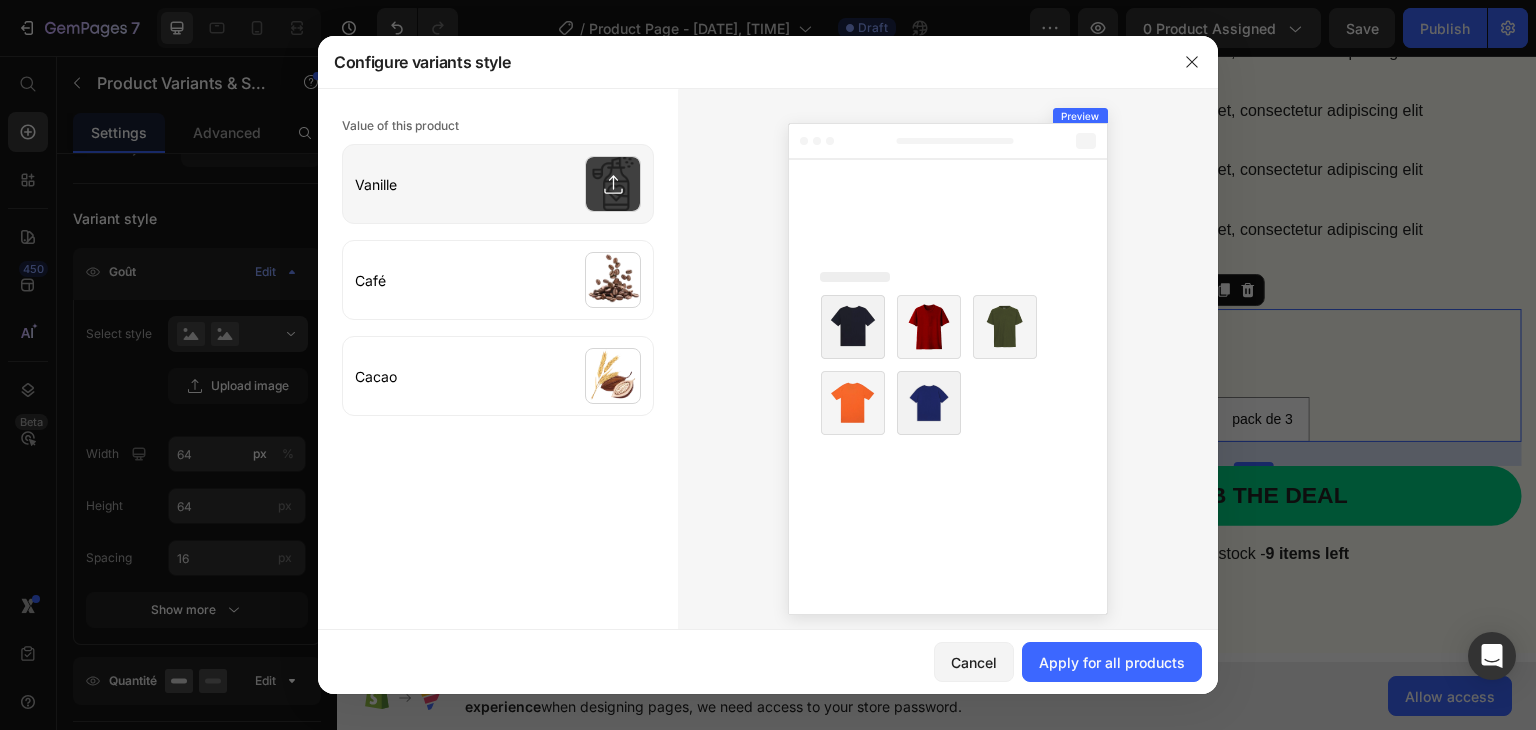 click at bounding box center [498, 184] 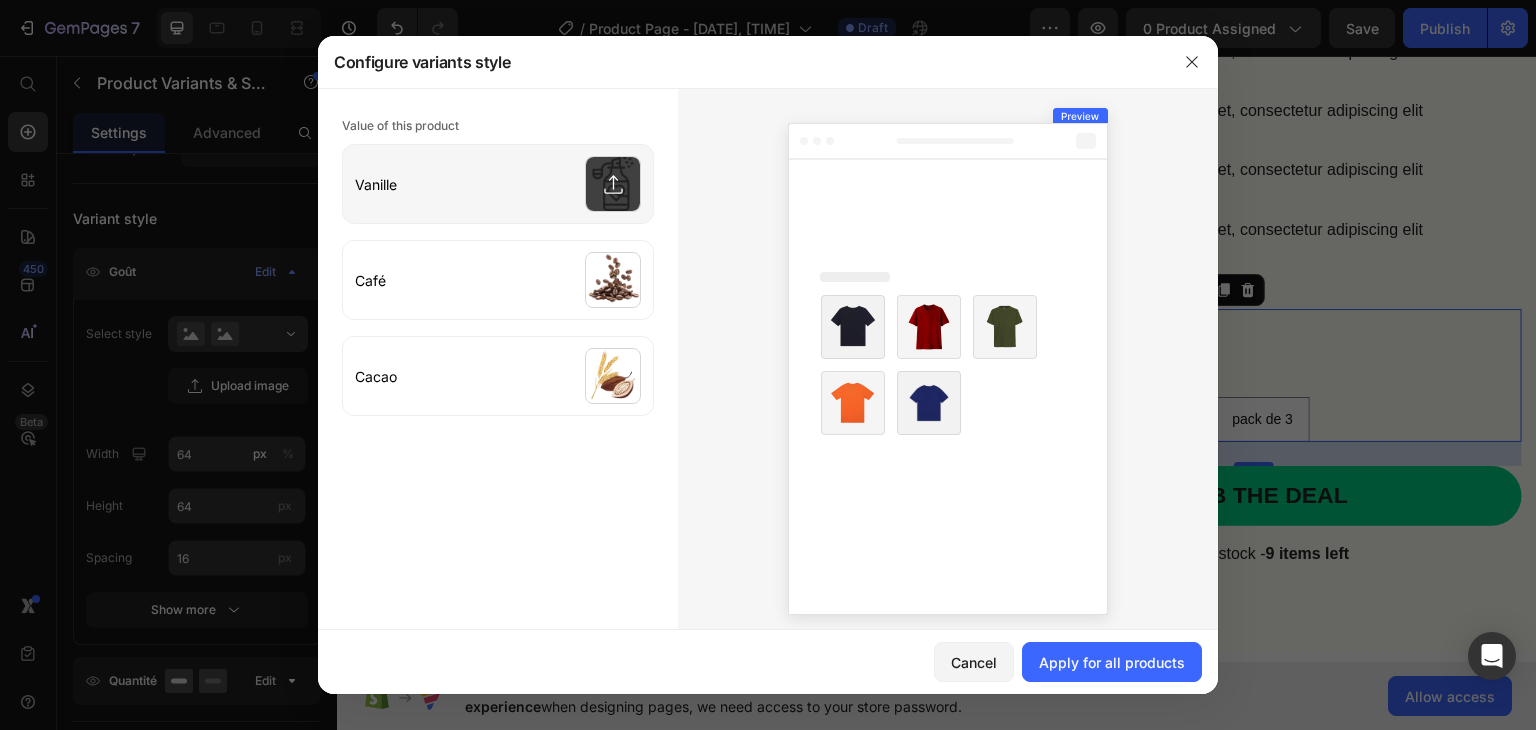 type on "C:\fakepath\vanille-det.png" 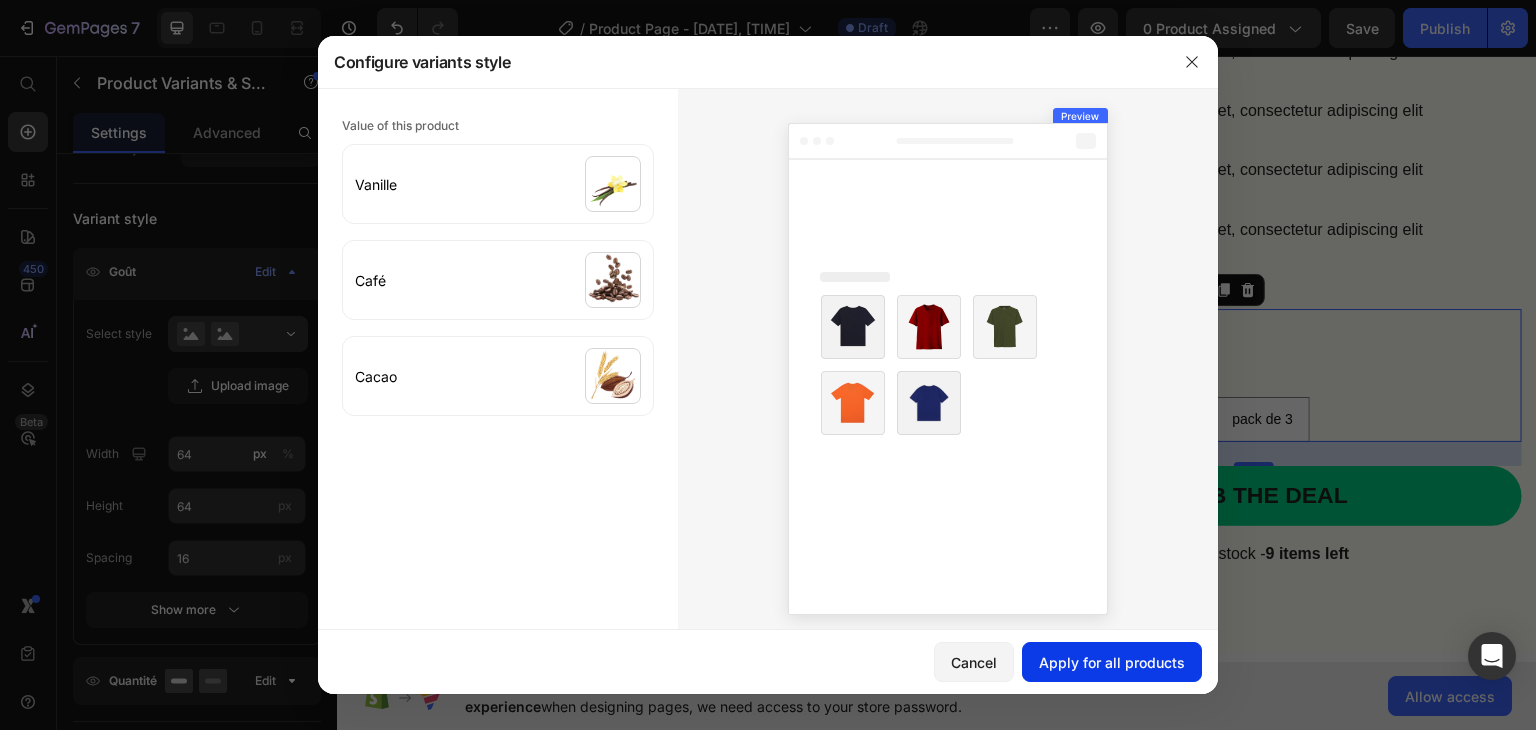 click on "Apply for all products" at bounding box center [1112, 662] 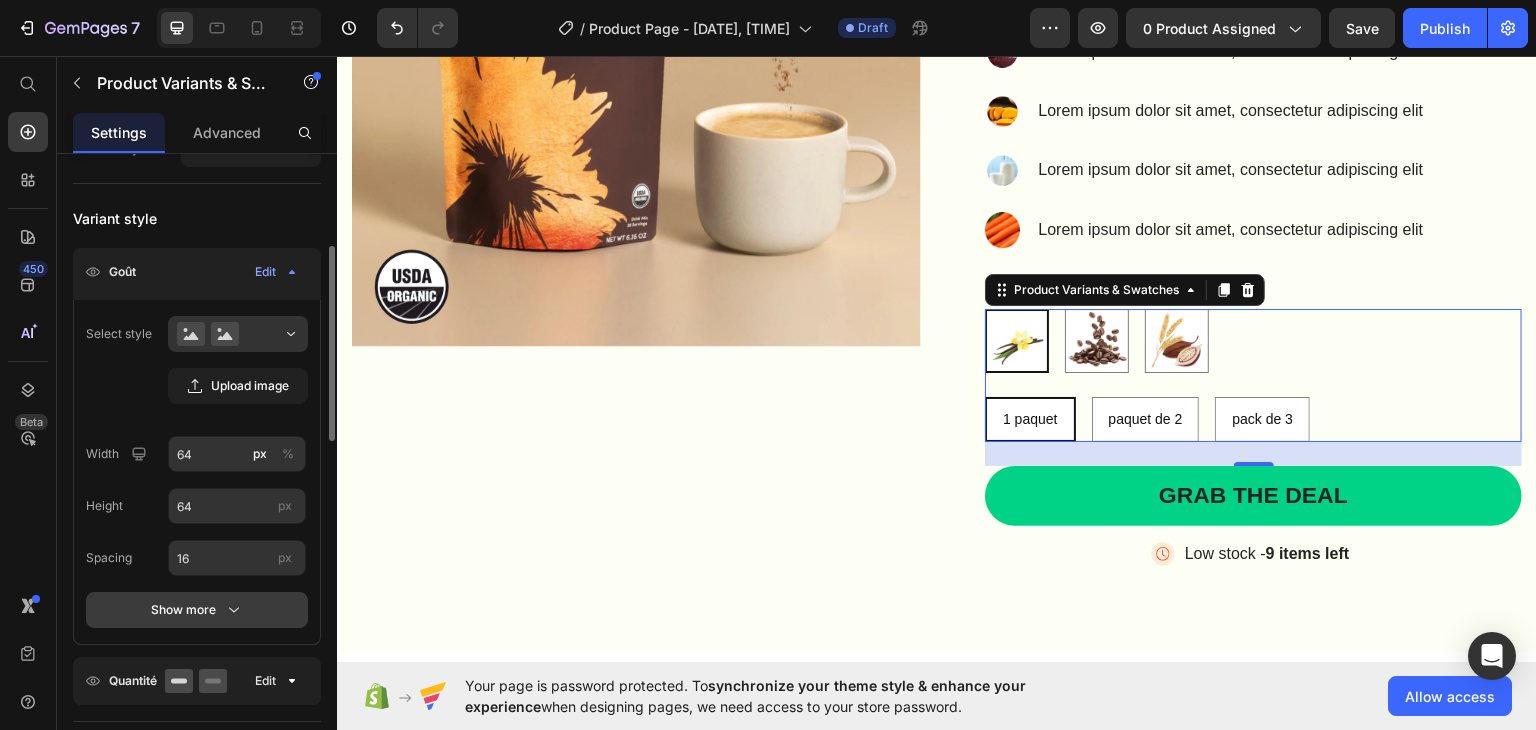 click on "Show more" at bounding box center (197, 610) 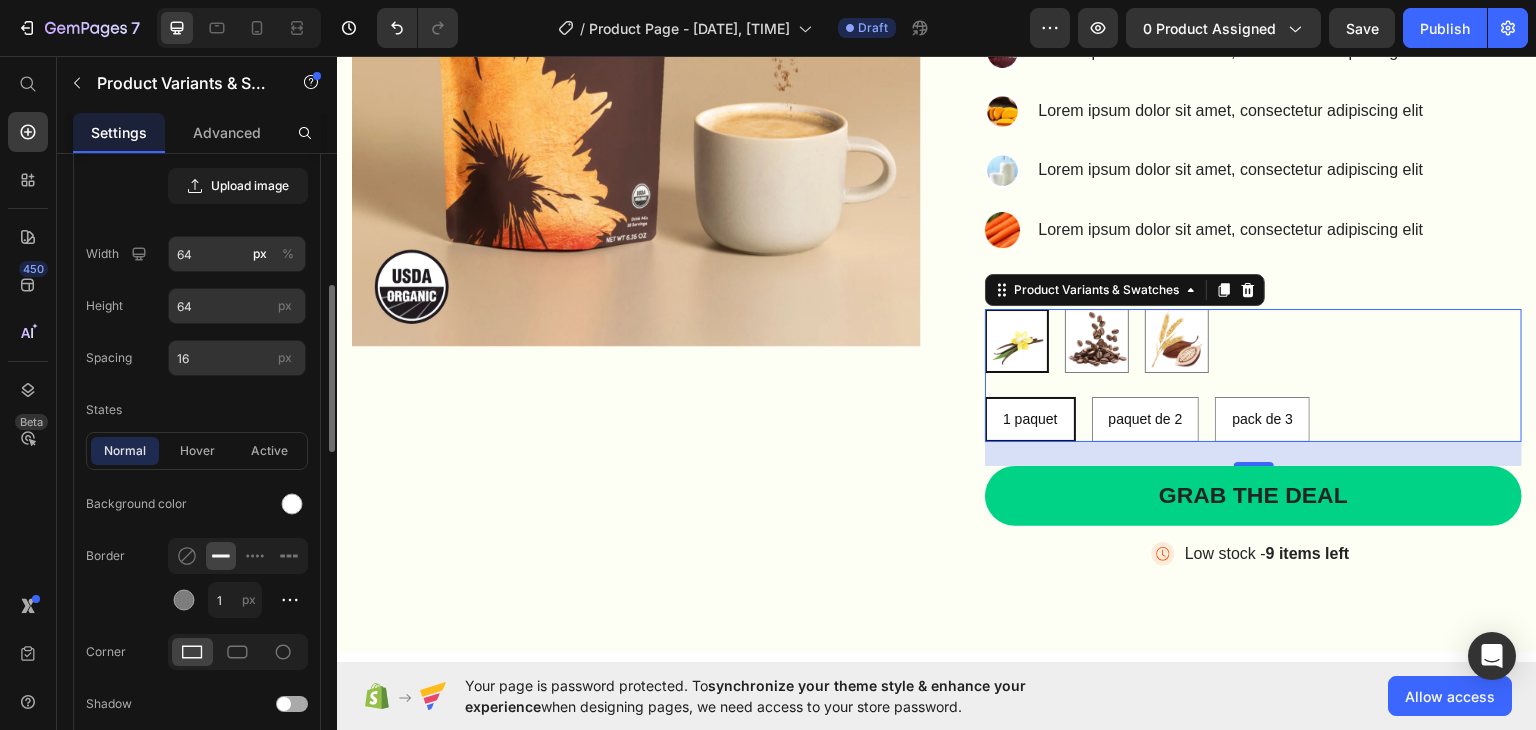 scroll, scrollTop: 600, scrollLeft: 0, axis: vertical 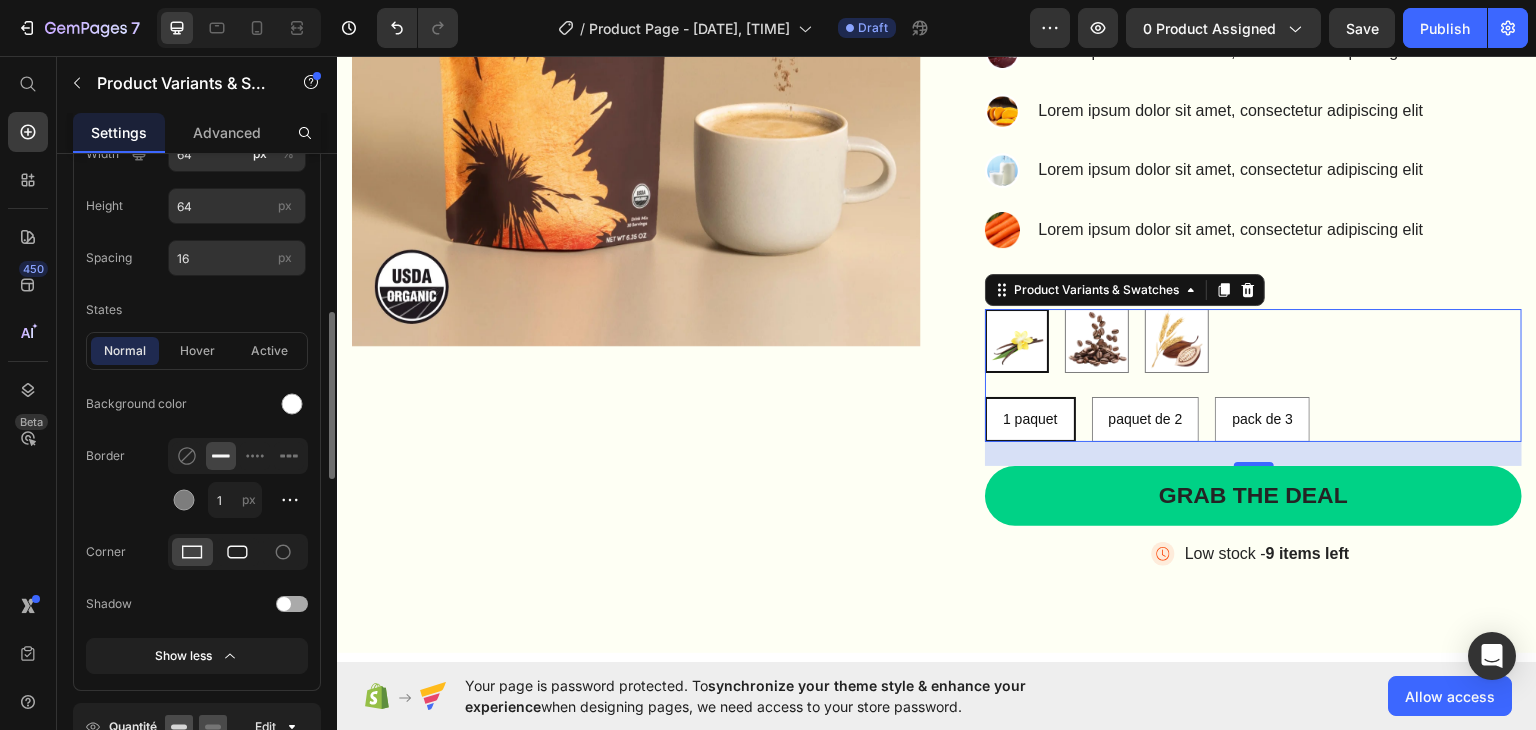 click 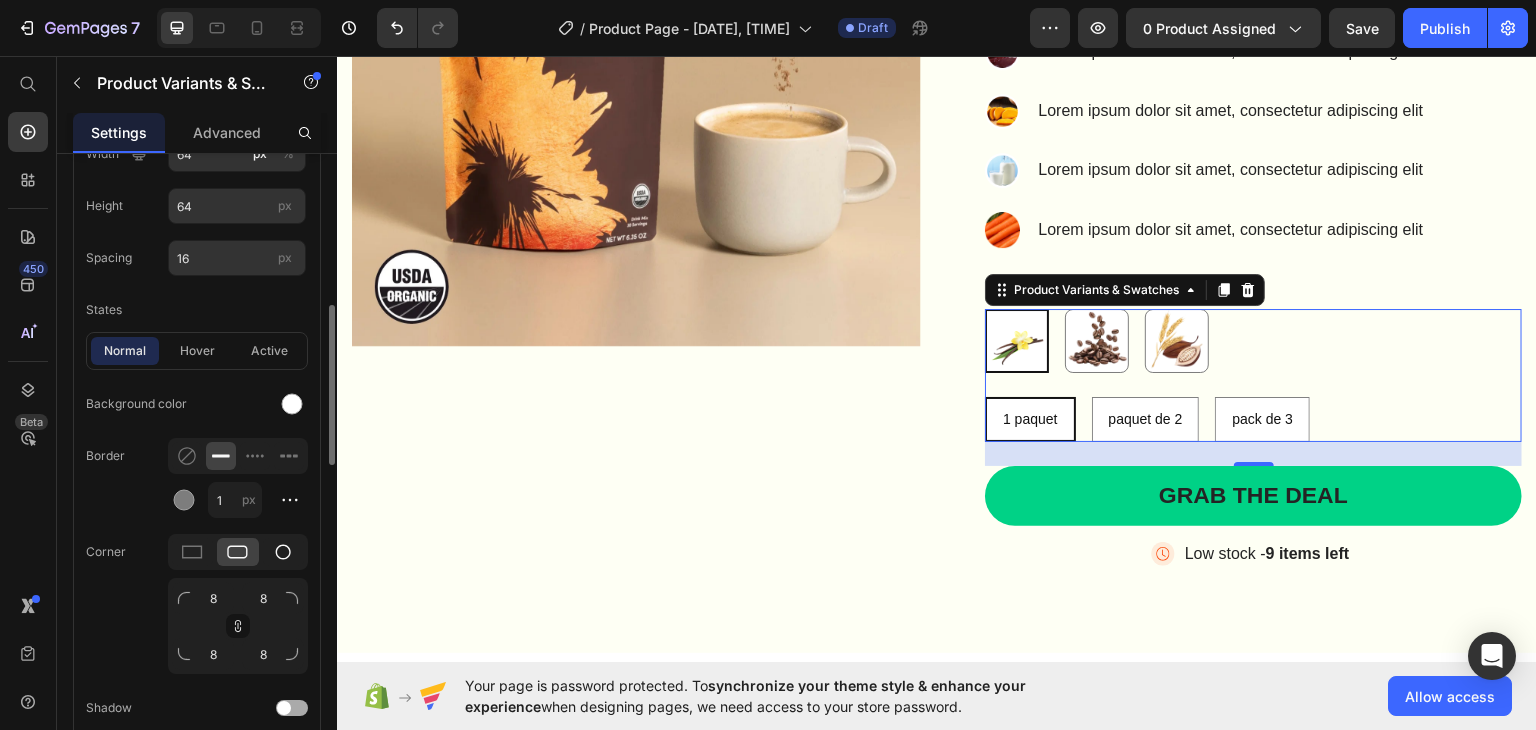 click 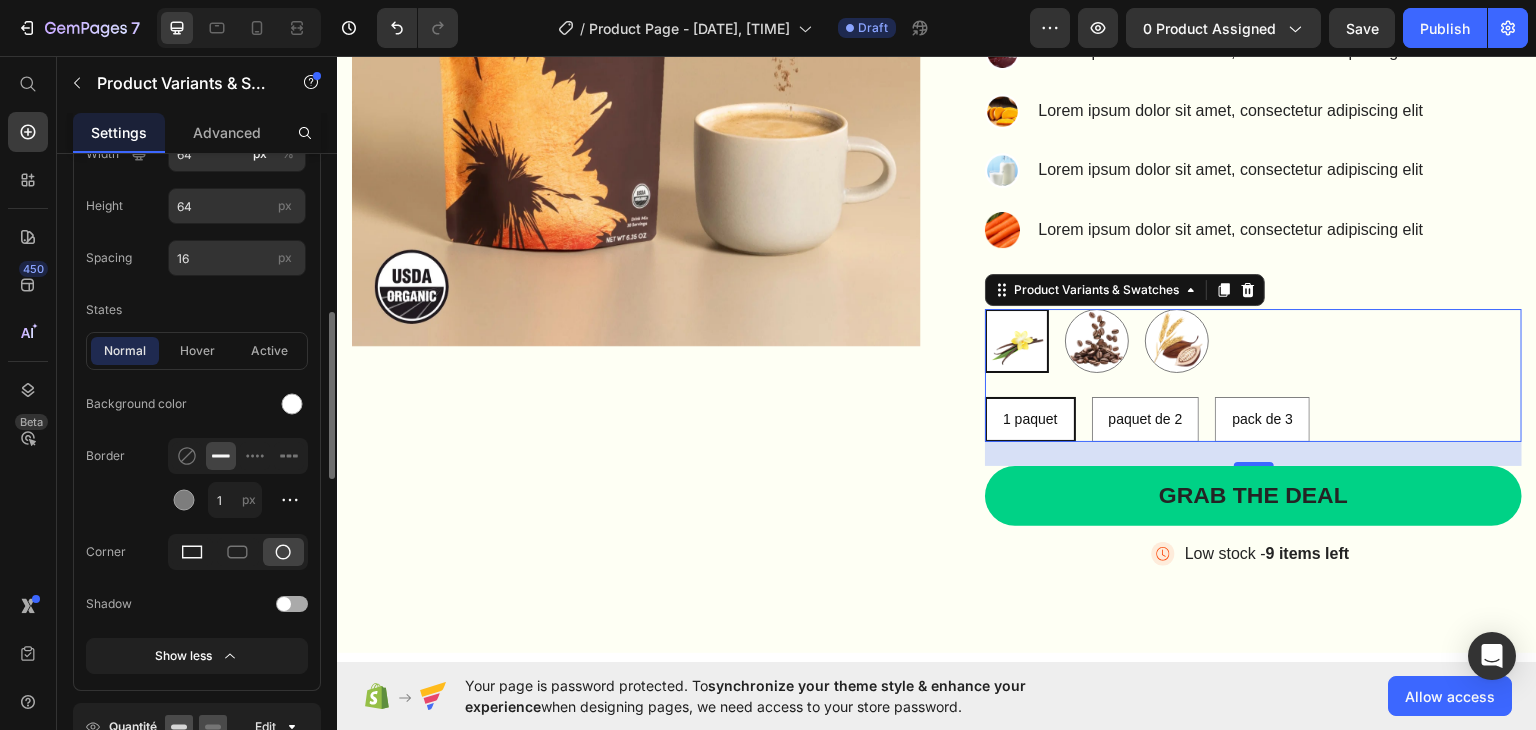 click 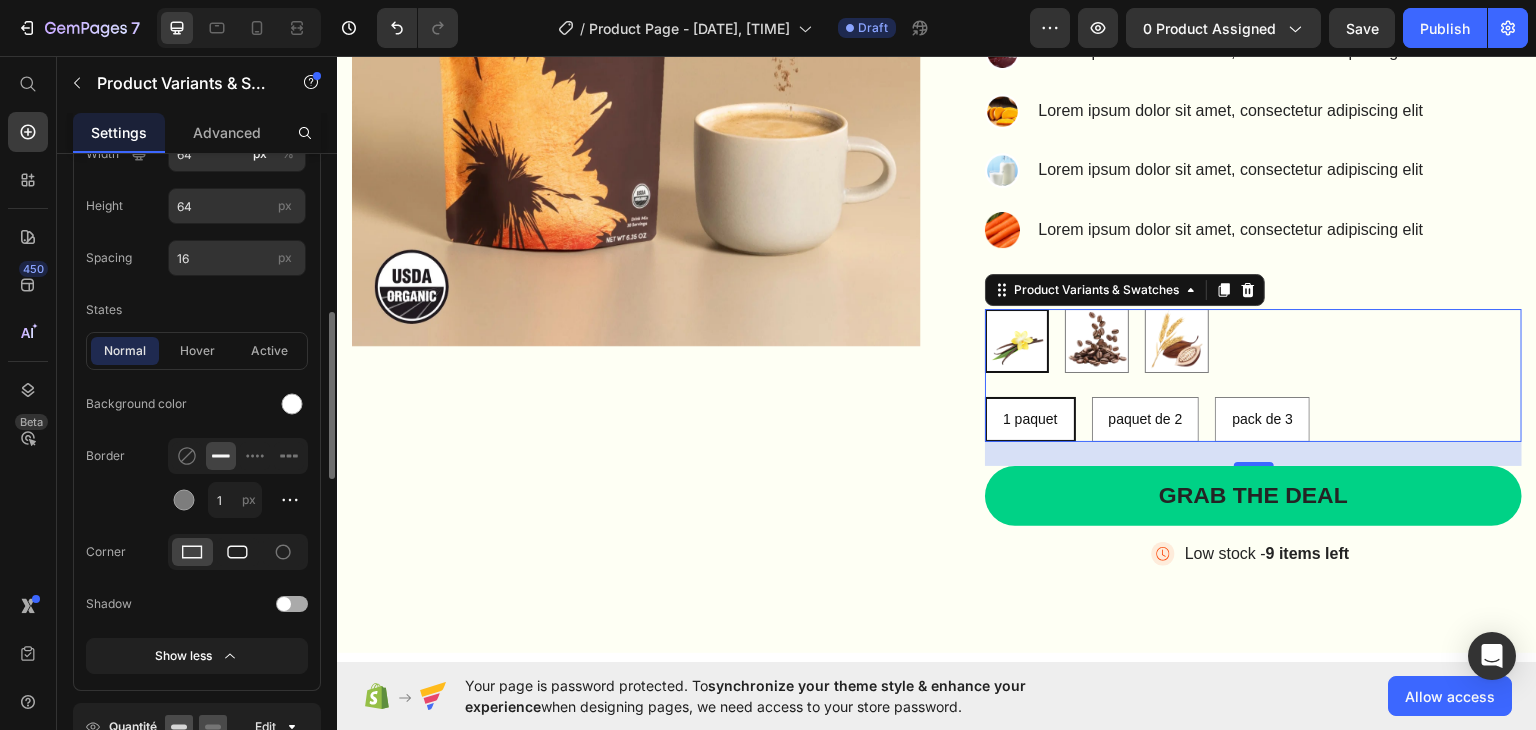 click 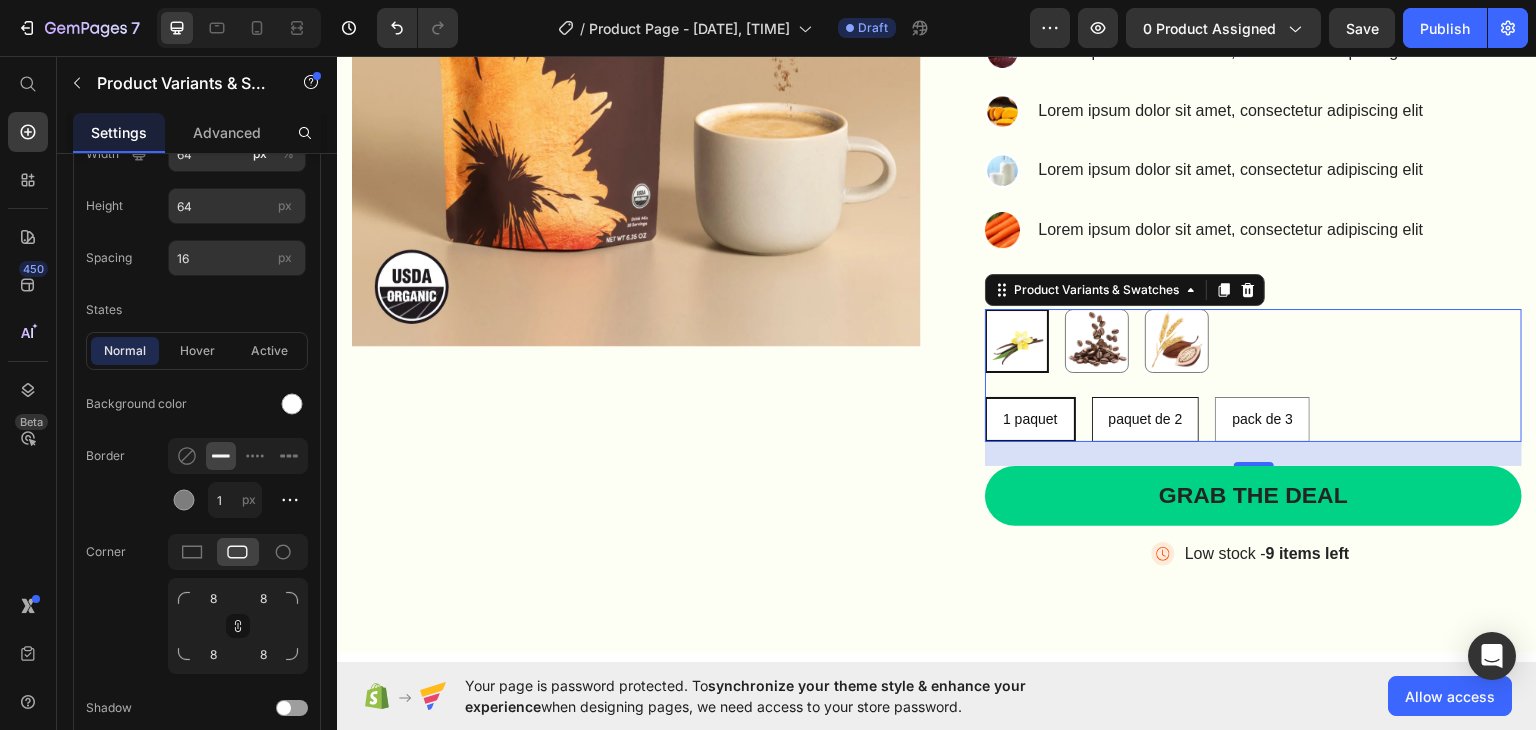 click on "paquet de 2" at bounding box center [1146, 418] 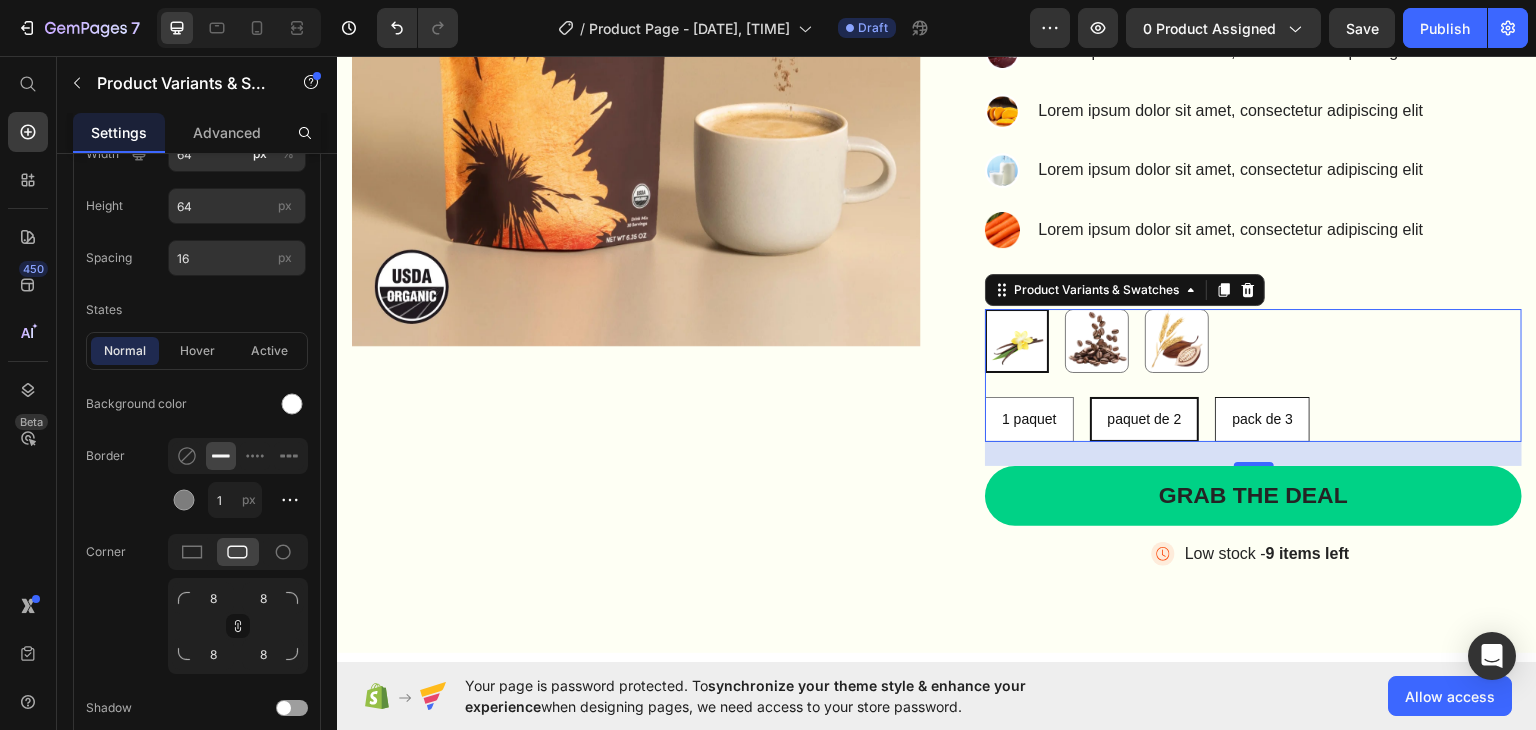 click on "pack de 3" at bounding box center (1262, 418) 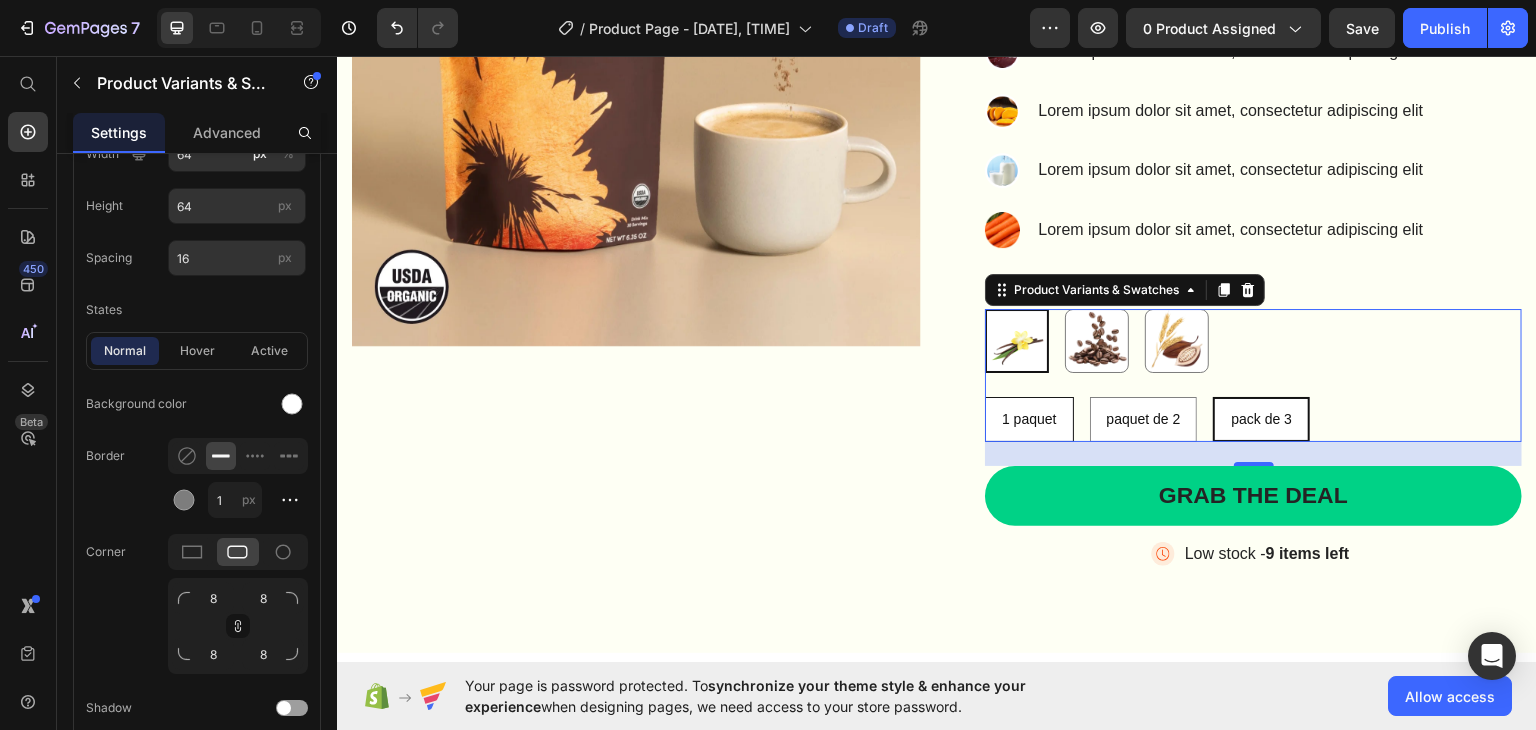 click on "1 paquet" at bounding box center (1029, 418) 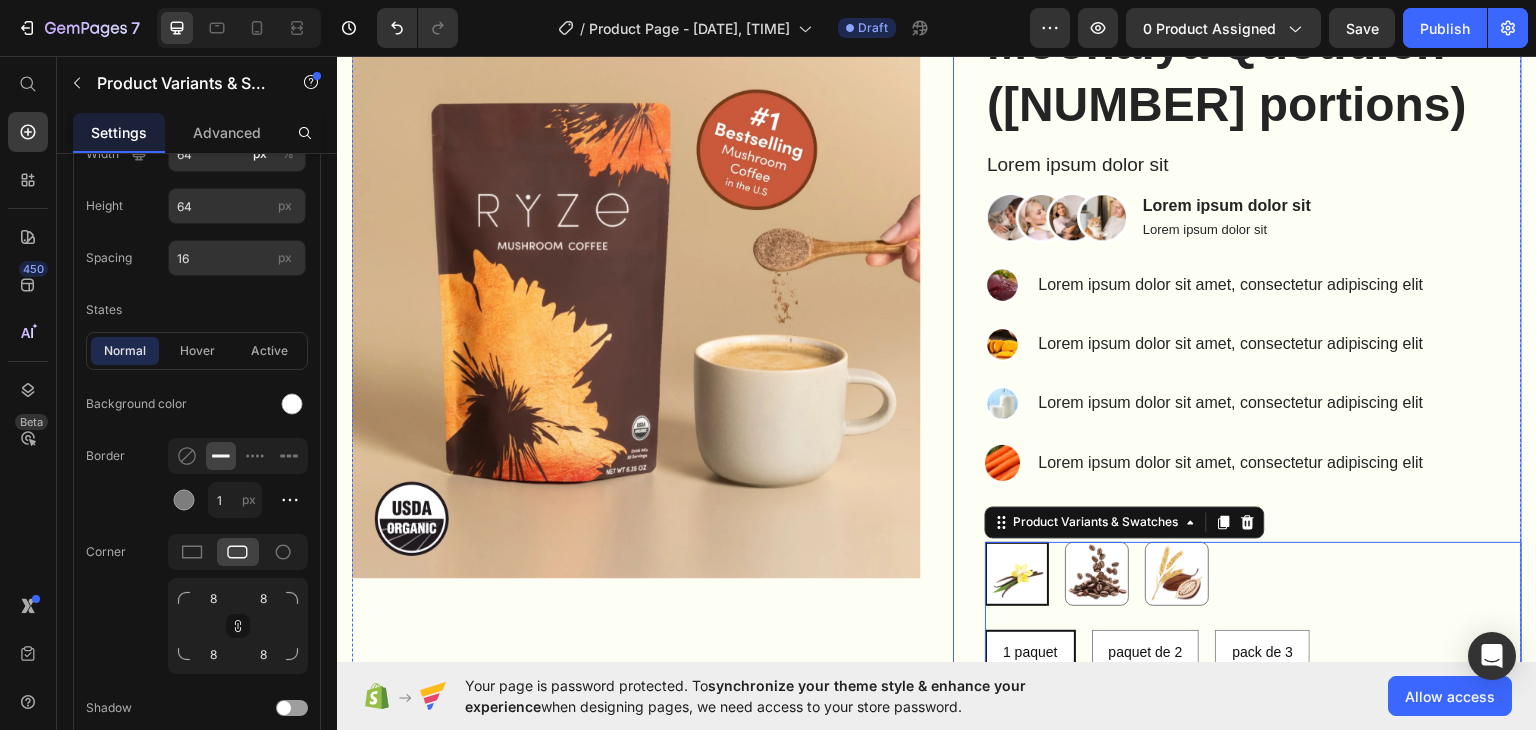 scroll, scrollTop: 200, scrollLeft: 0, axis: vertical 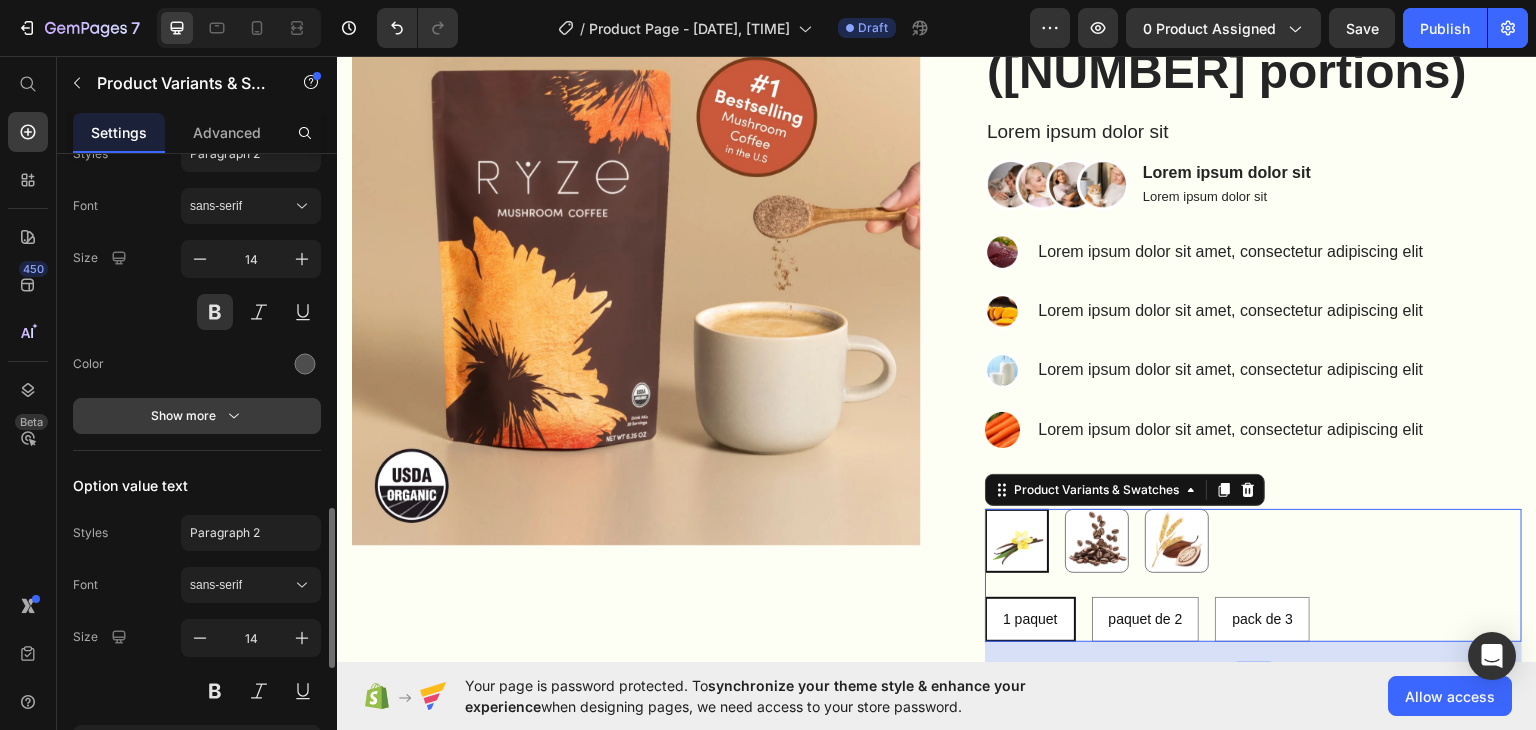 click 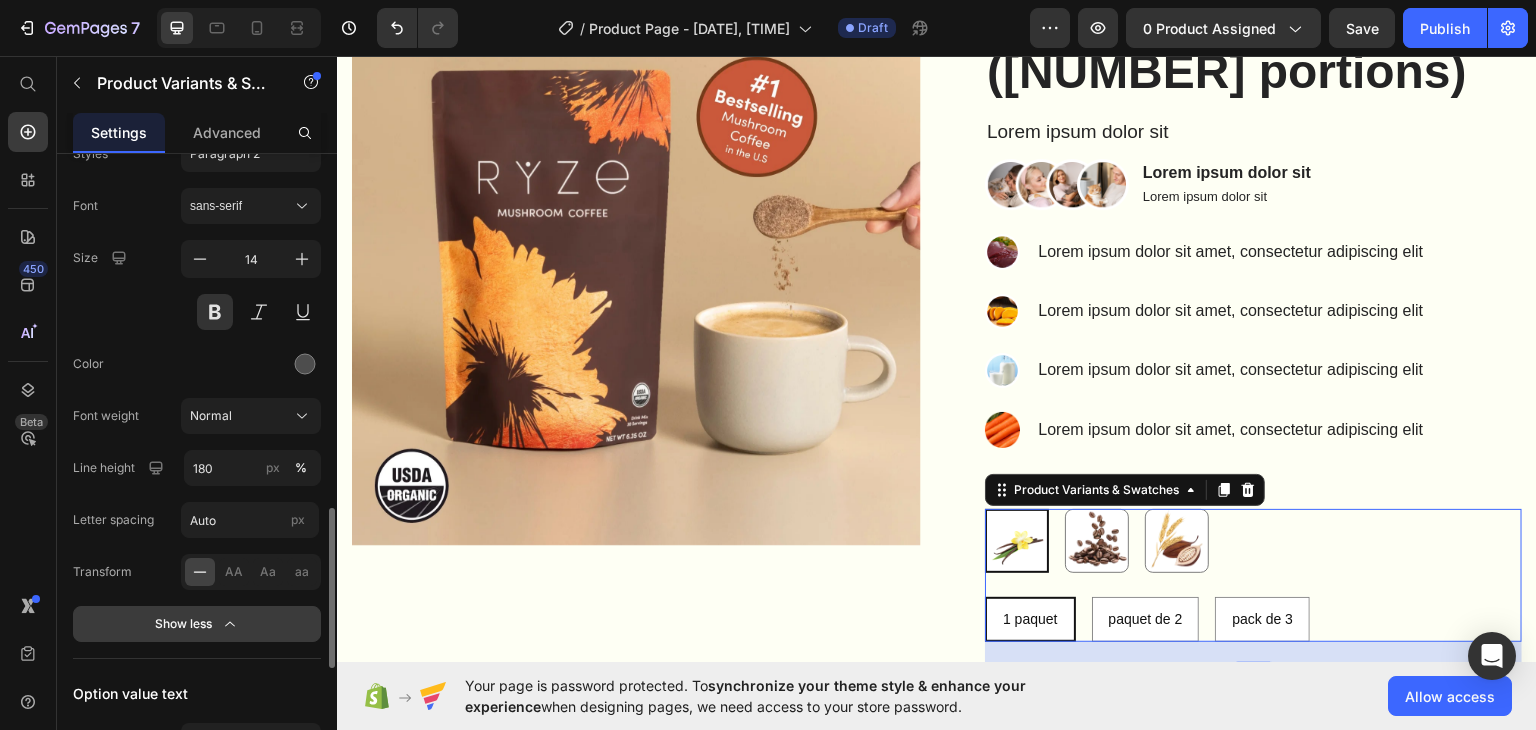 click on "Show less" 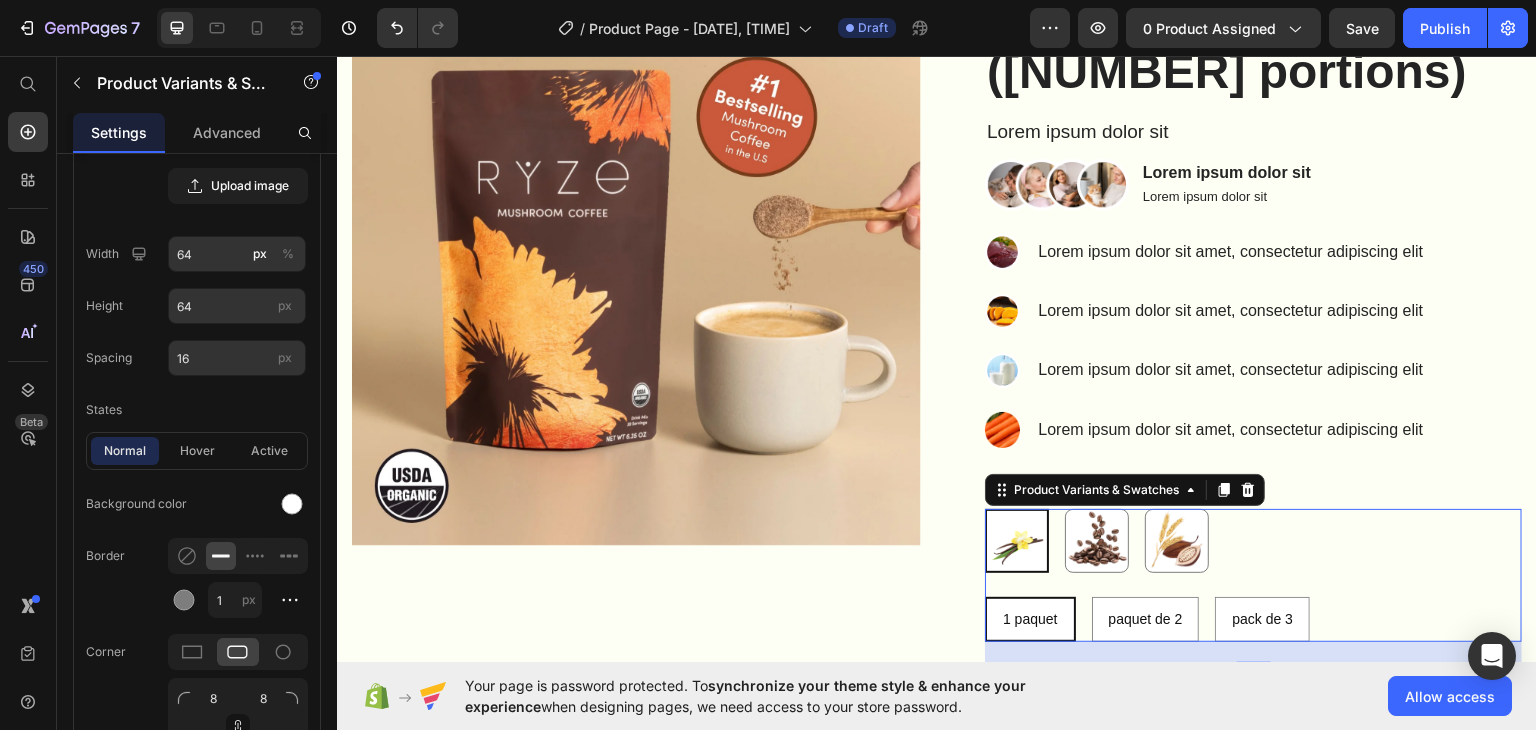 scroll, scrollTop: 0, scrollLeft: 0, axis: both 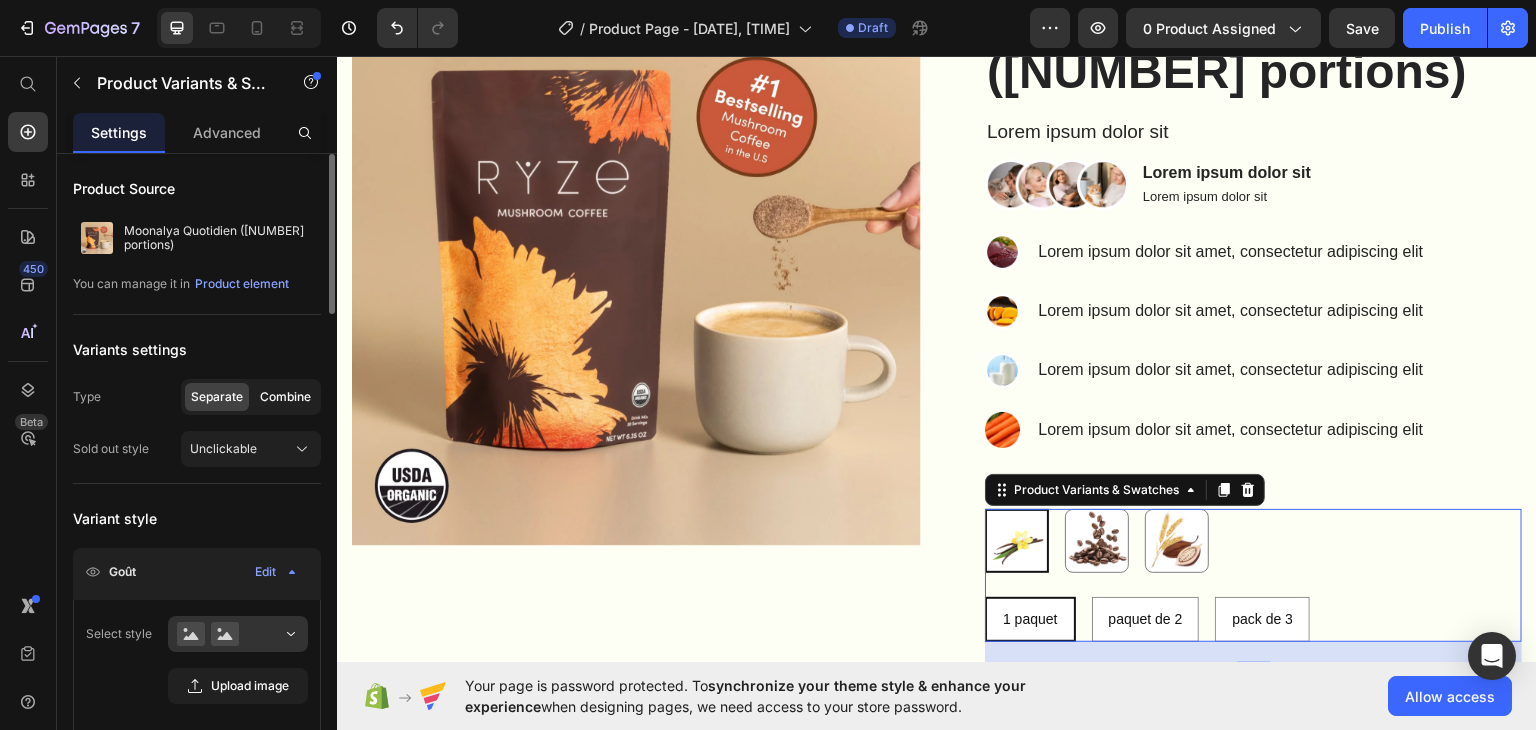 click on "Combine" 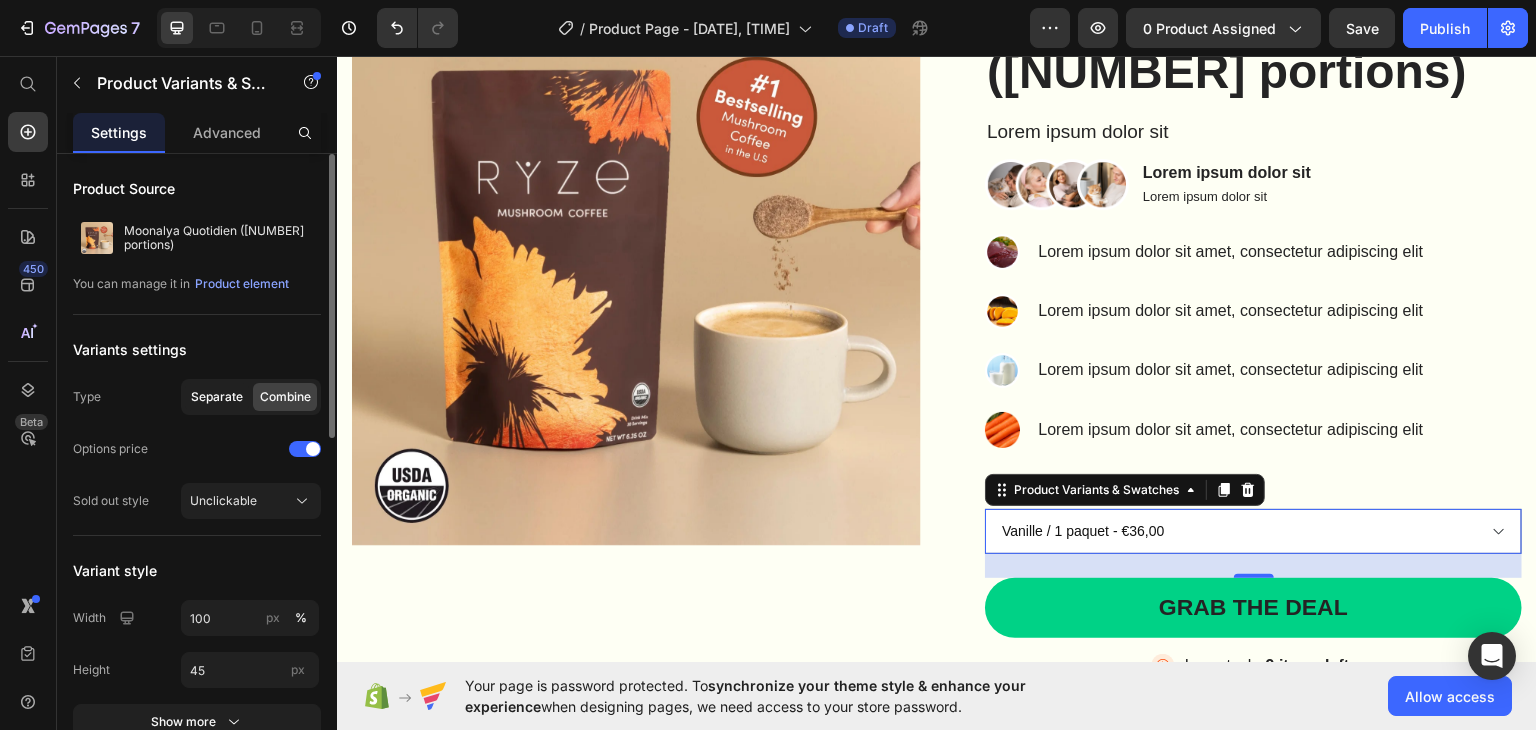 click on "Separate" 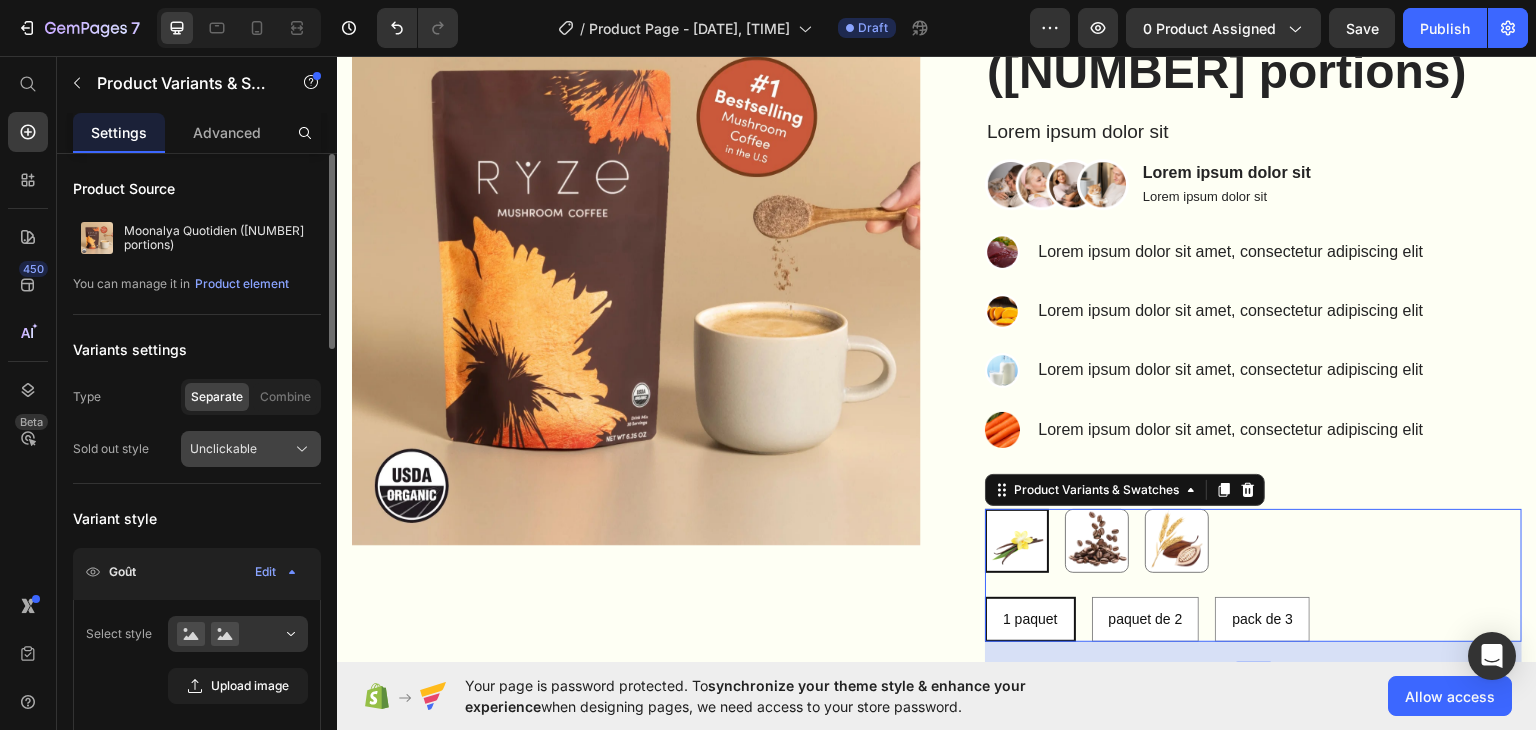 click on "Unclickable" 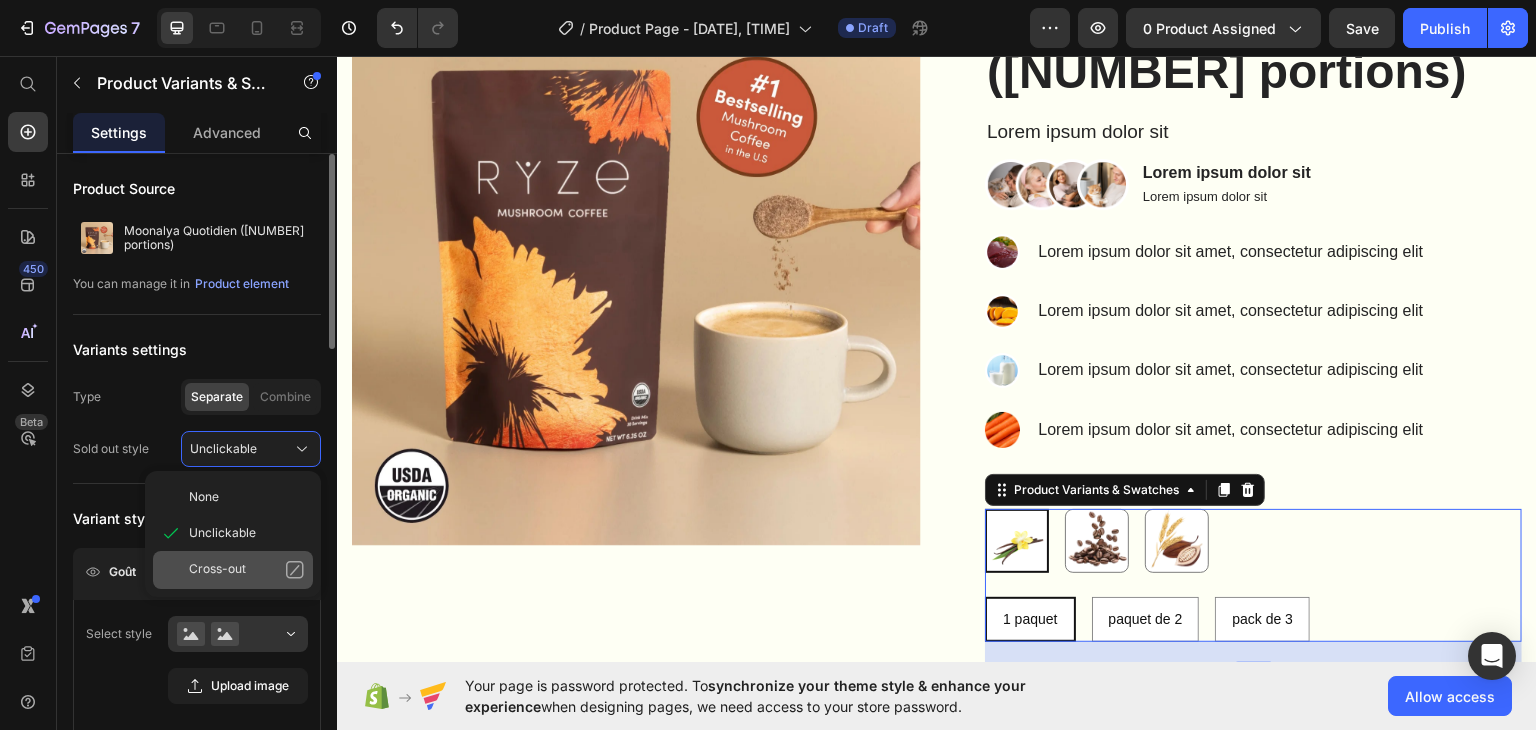 click on "Cross-out" at bounding box center [217, 570] 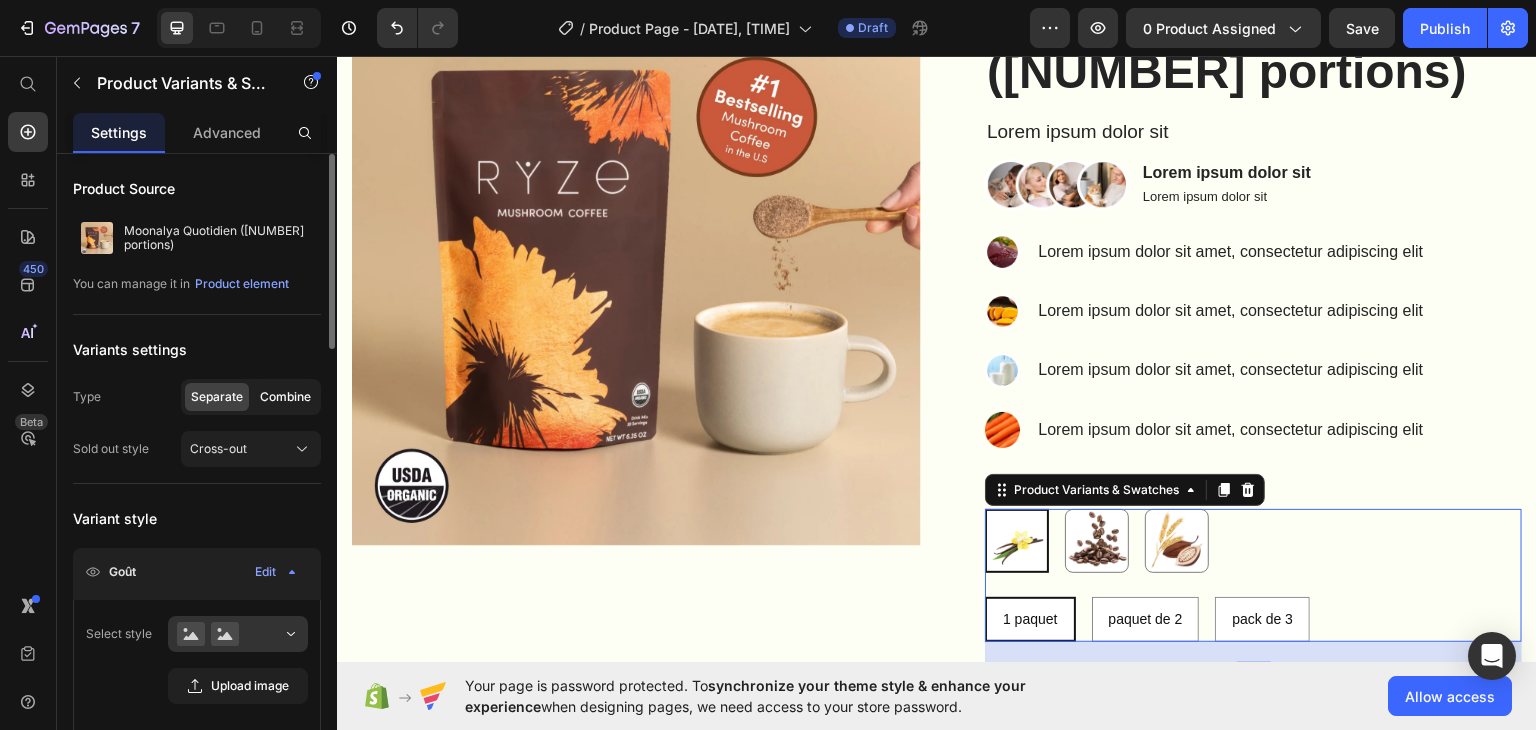 click on "Combine" 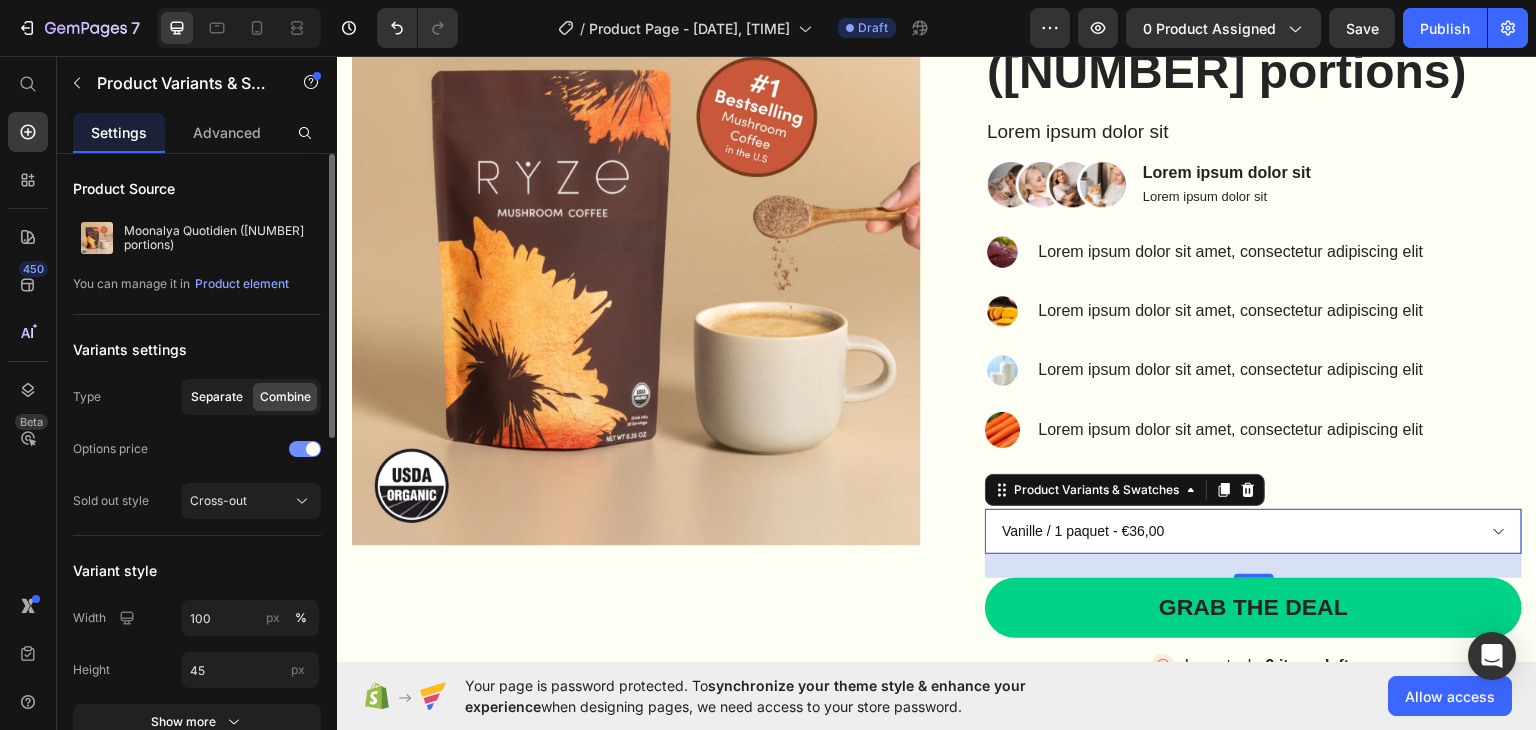 click on "Separate" 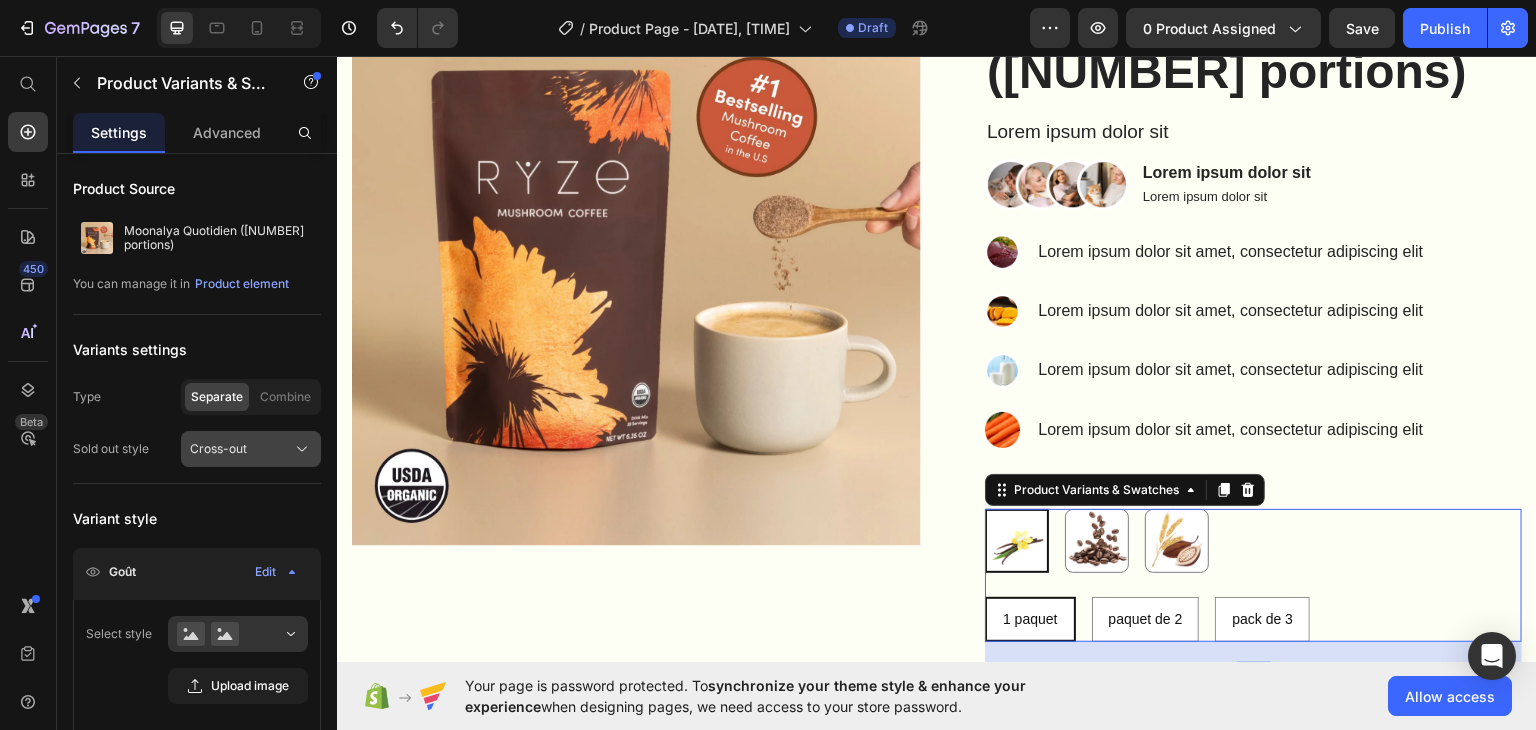 click on "Cross-out" at bounding box center (218, 449) 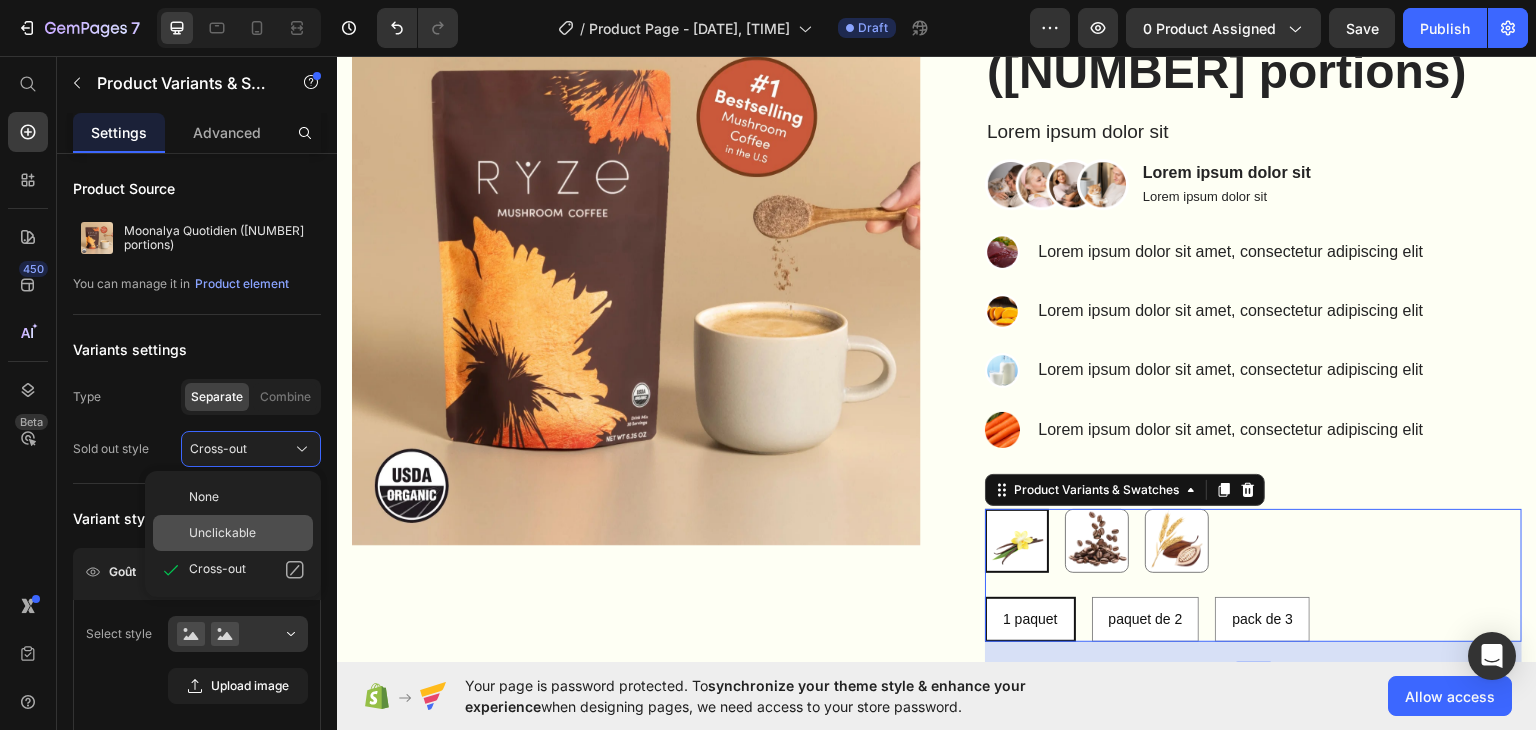 click on "Unclickable" 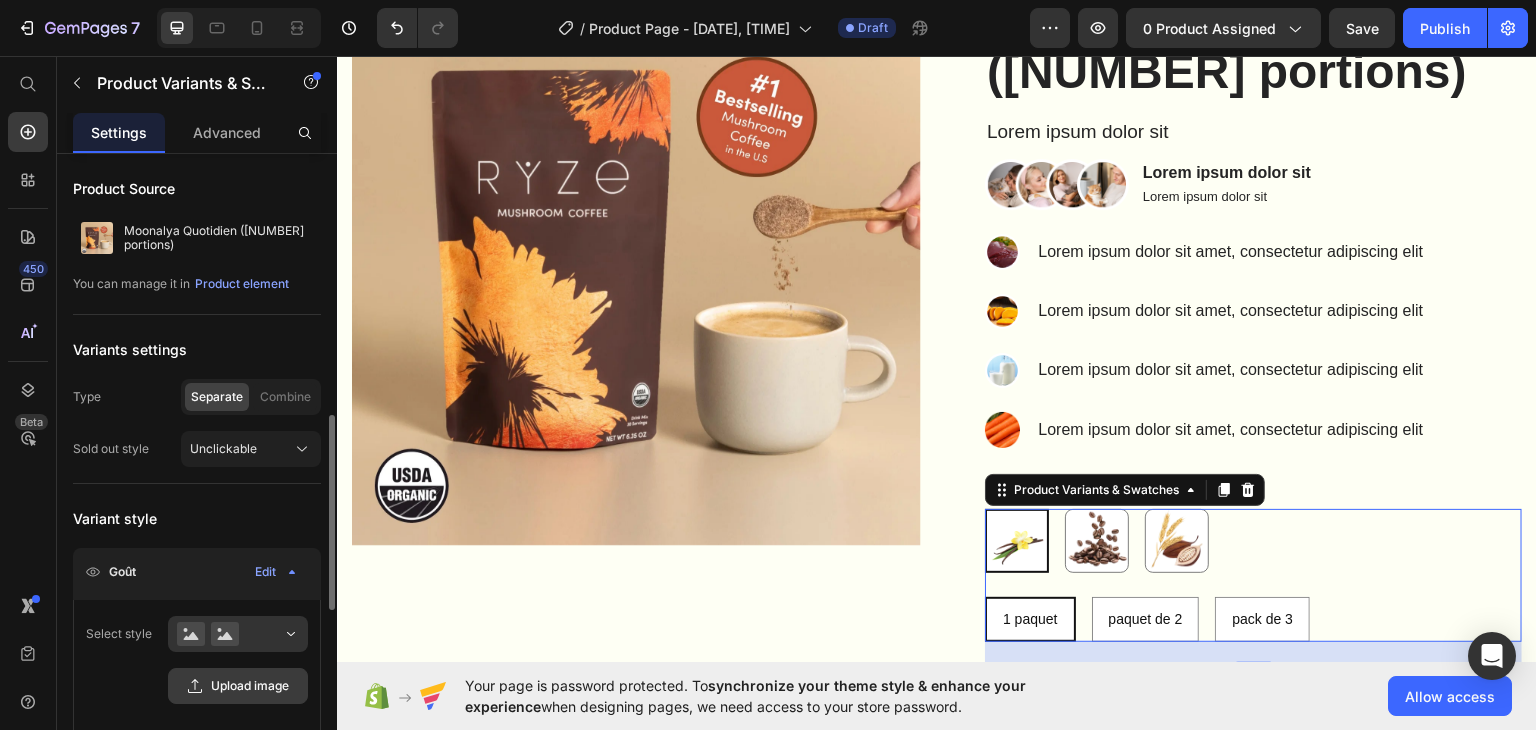 scroll, scrollTop: 200, scrollLeft: 0, axis: vertical 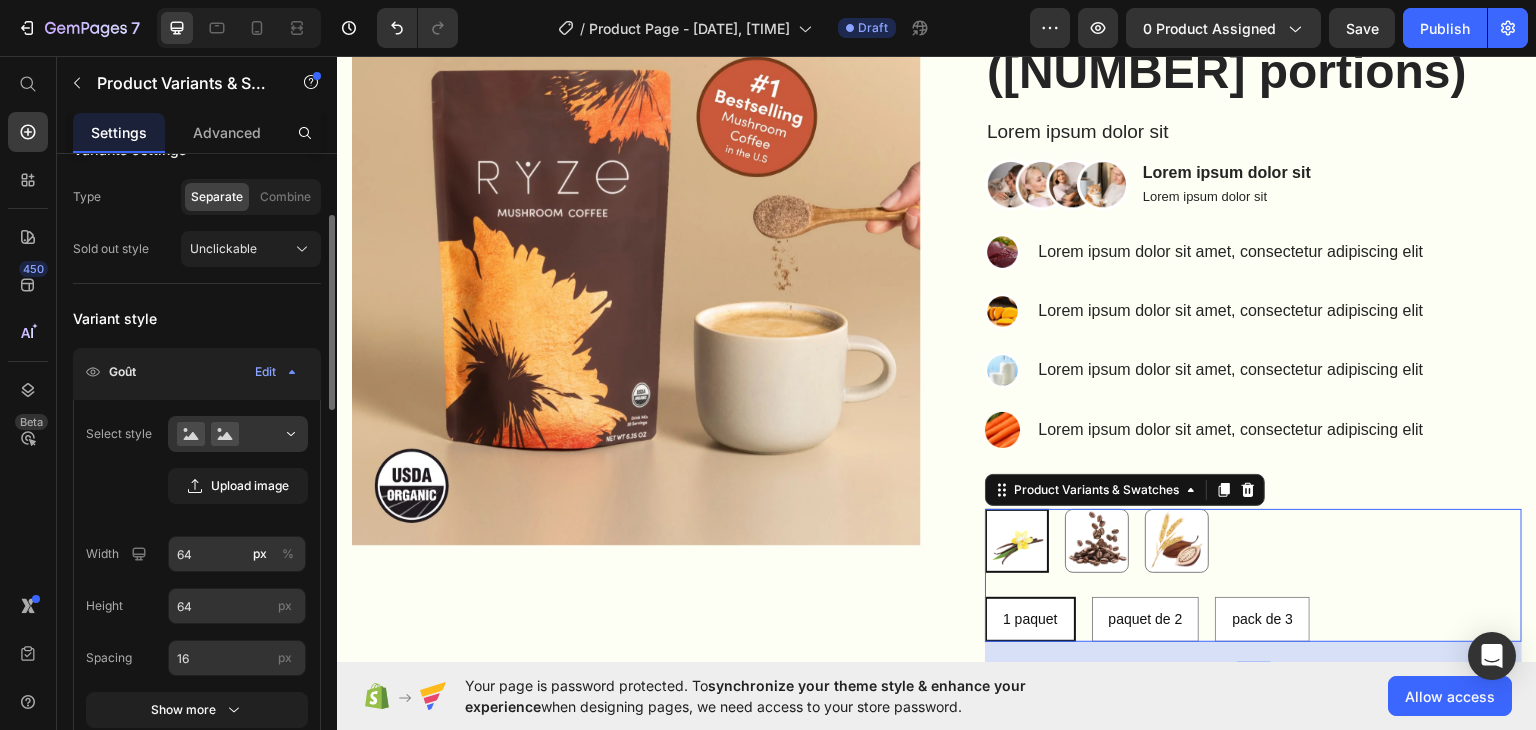 click on "Goût Edit" 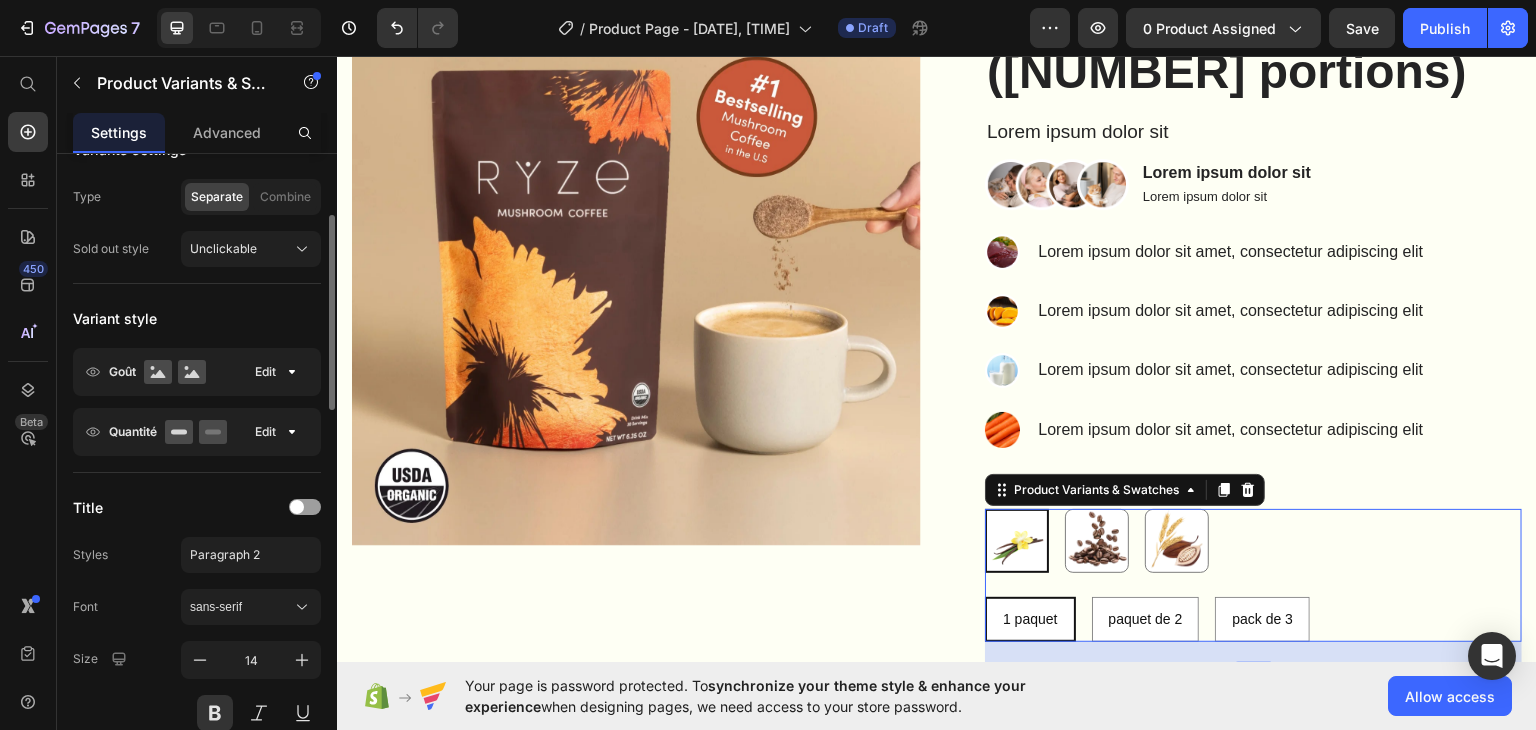 scroll, scrollTop: 300, scrollLeft: 0, axis: vertical 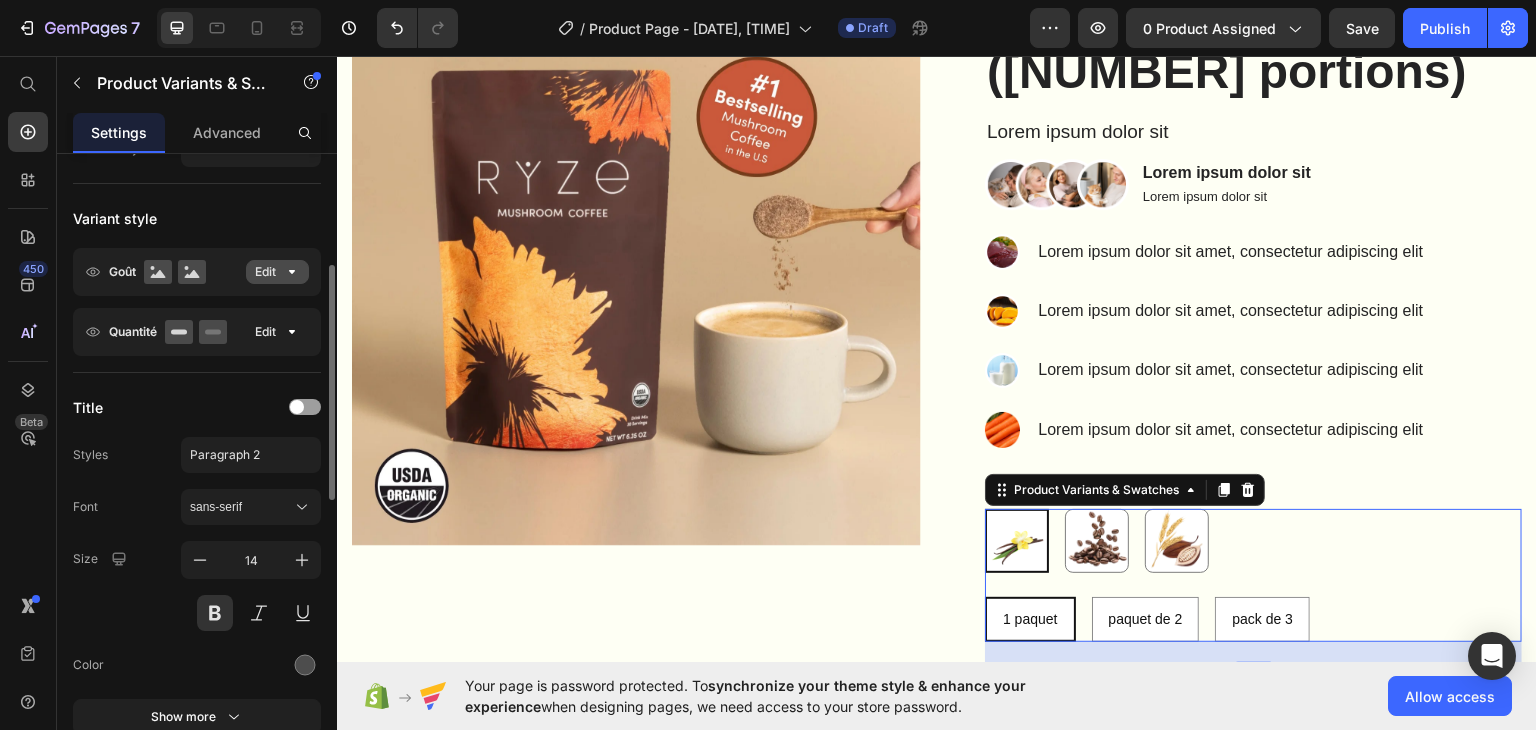 click 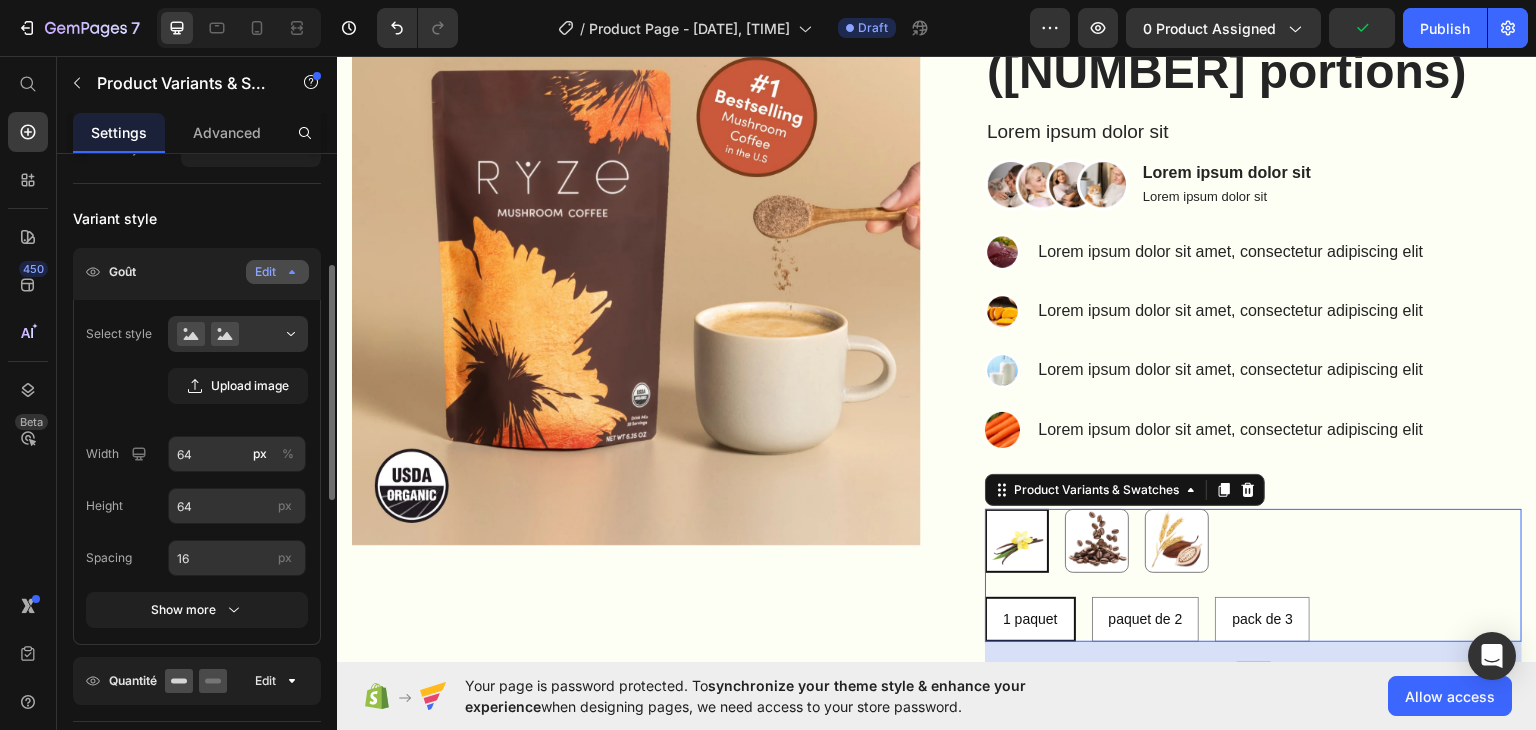 scroll, scrollTop: 400, scrollLeft: 0, axis: vertical 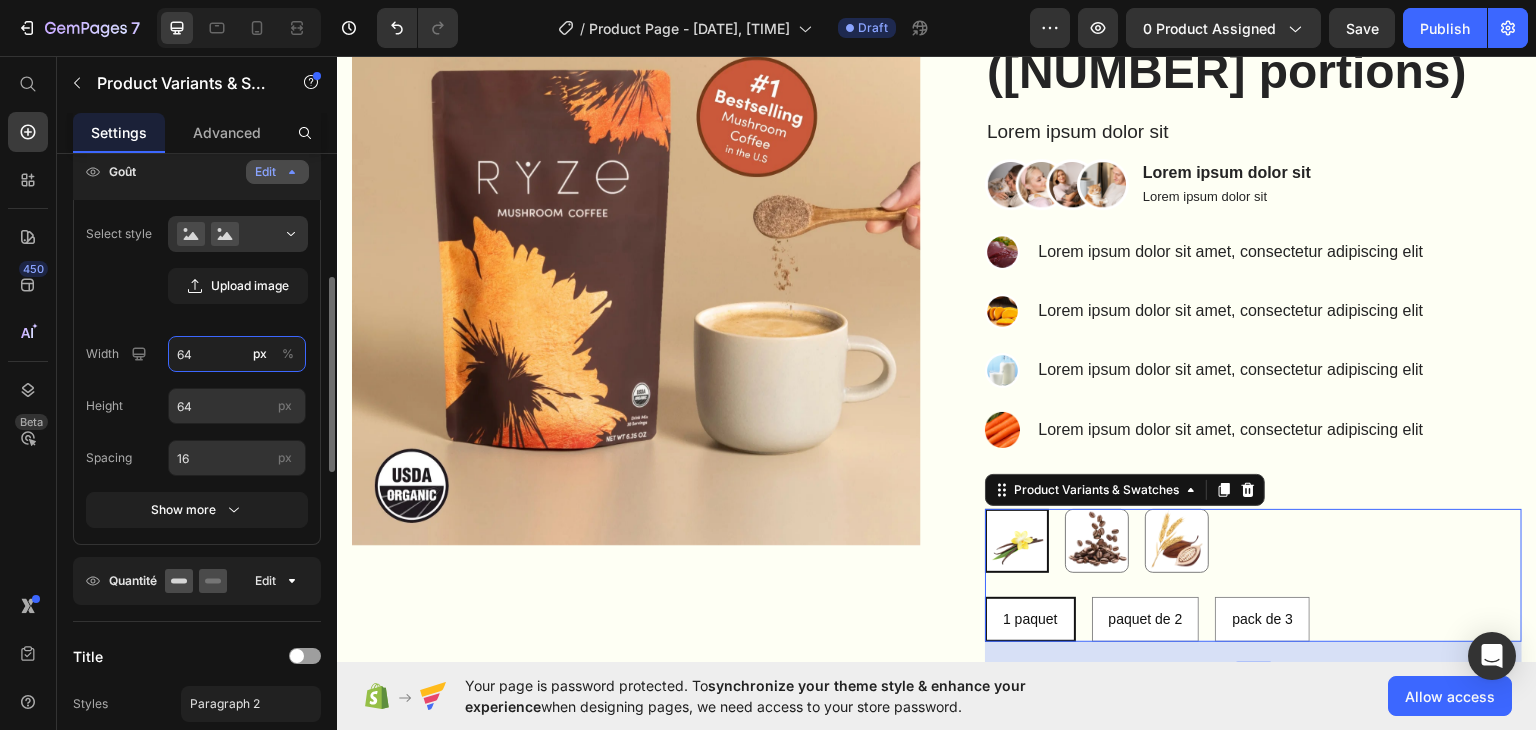 click on "64" at bounding box center [237, 354] 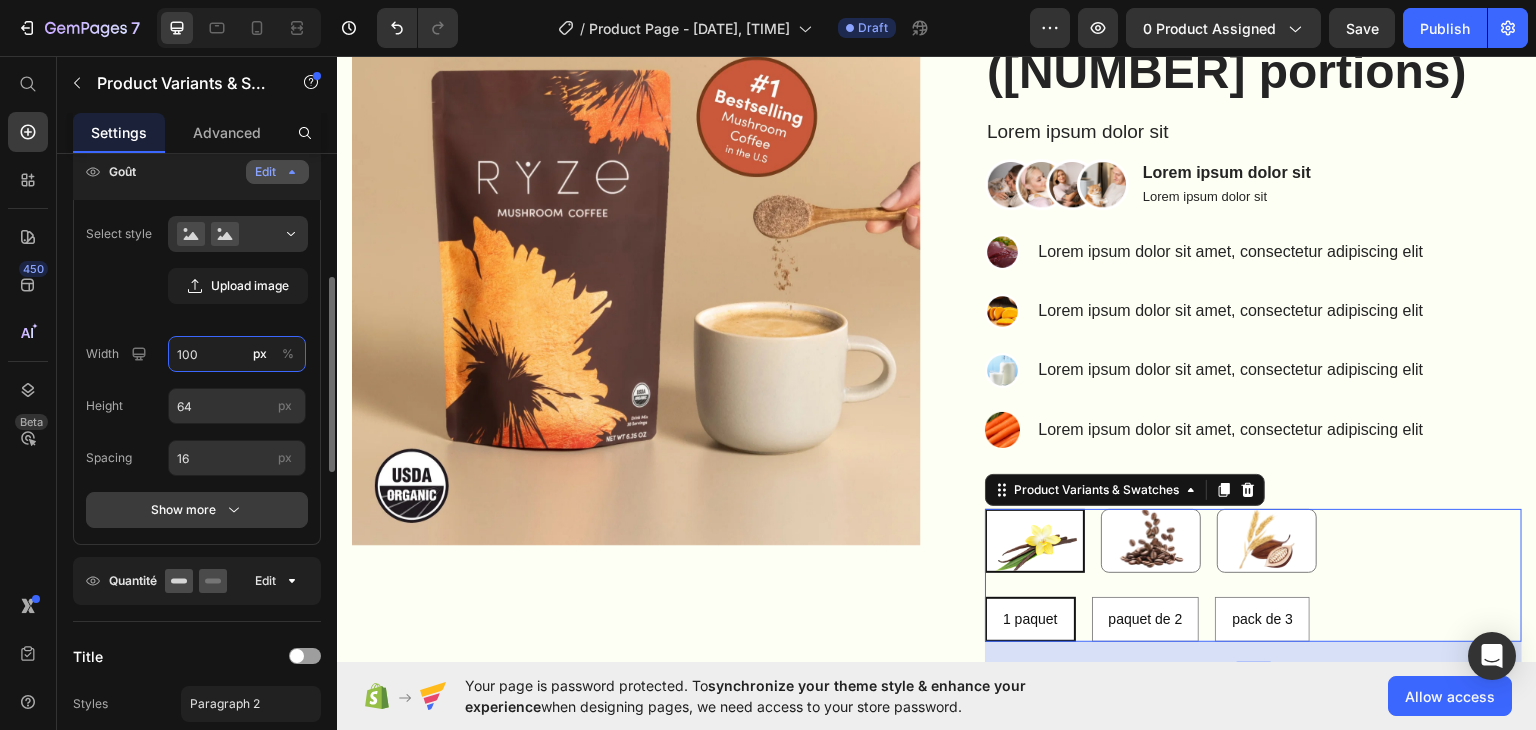 type on "100" 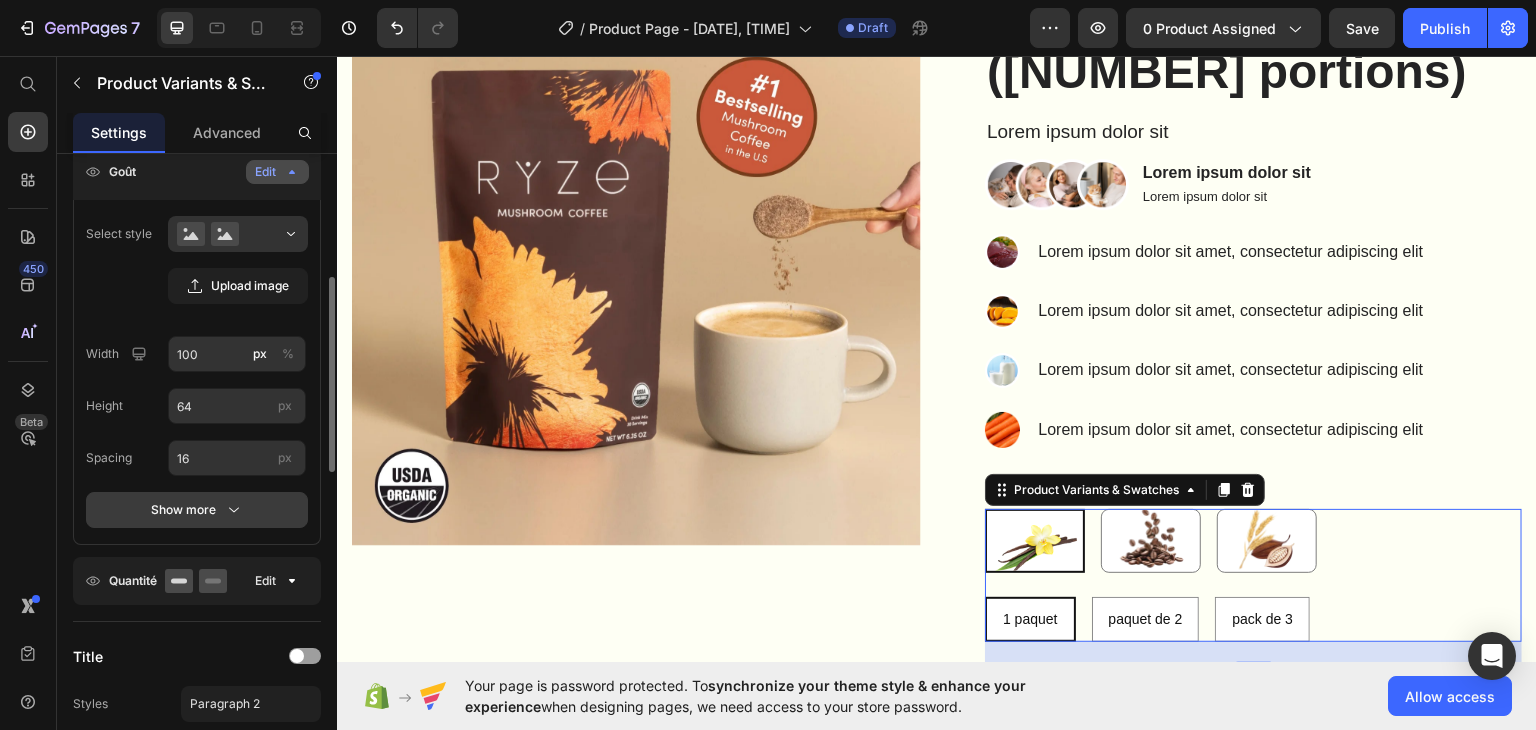click on "Show more" at bounding box center [197, 510] 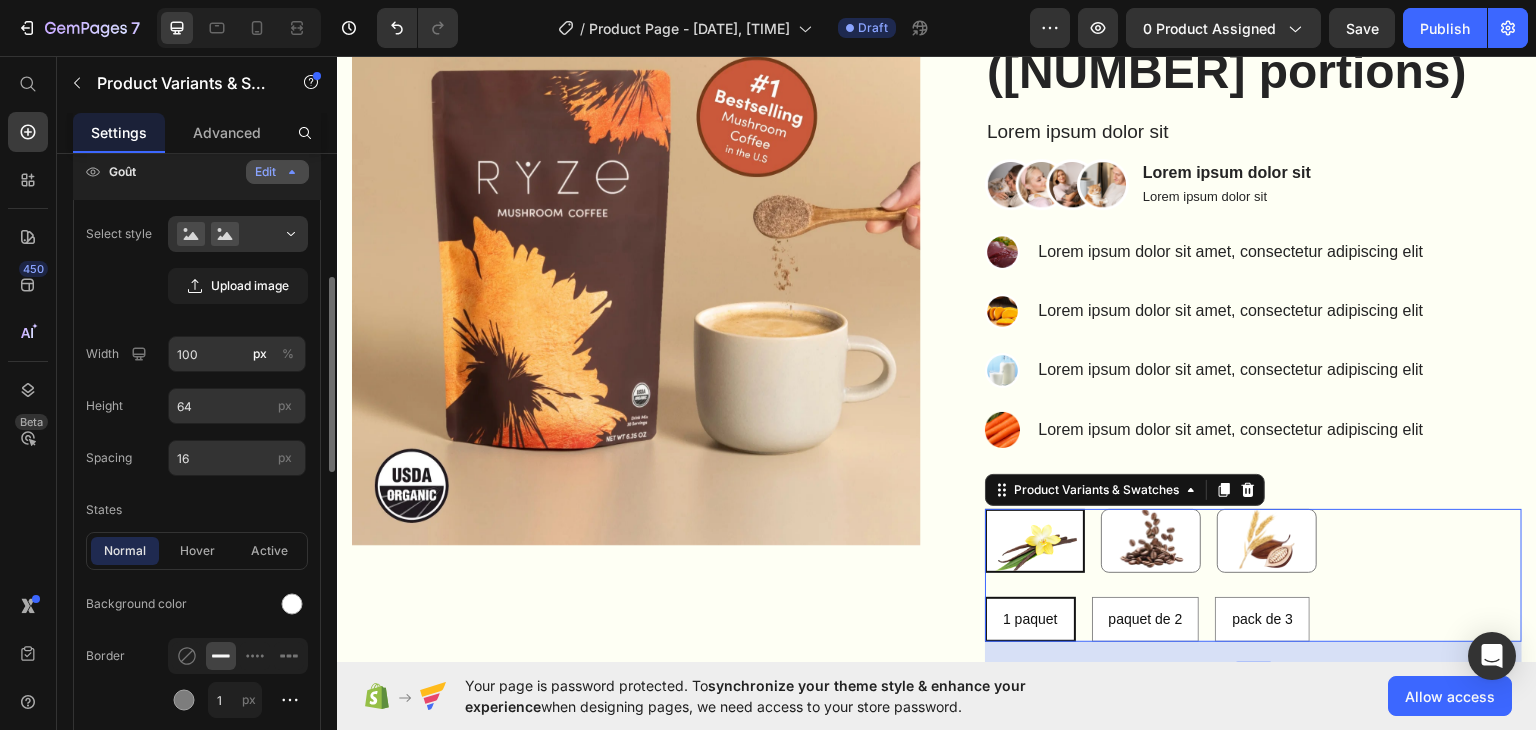 scroll, scrollTop: 500, scrollLeft: 0, axis: vertical 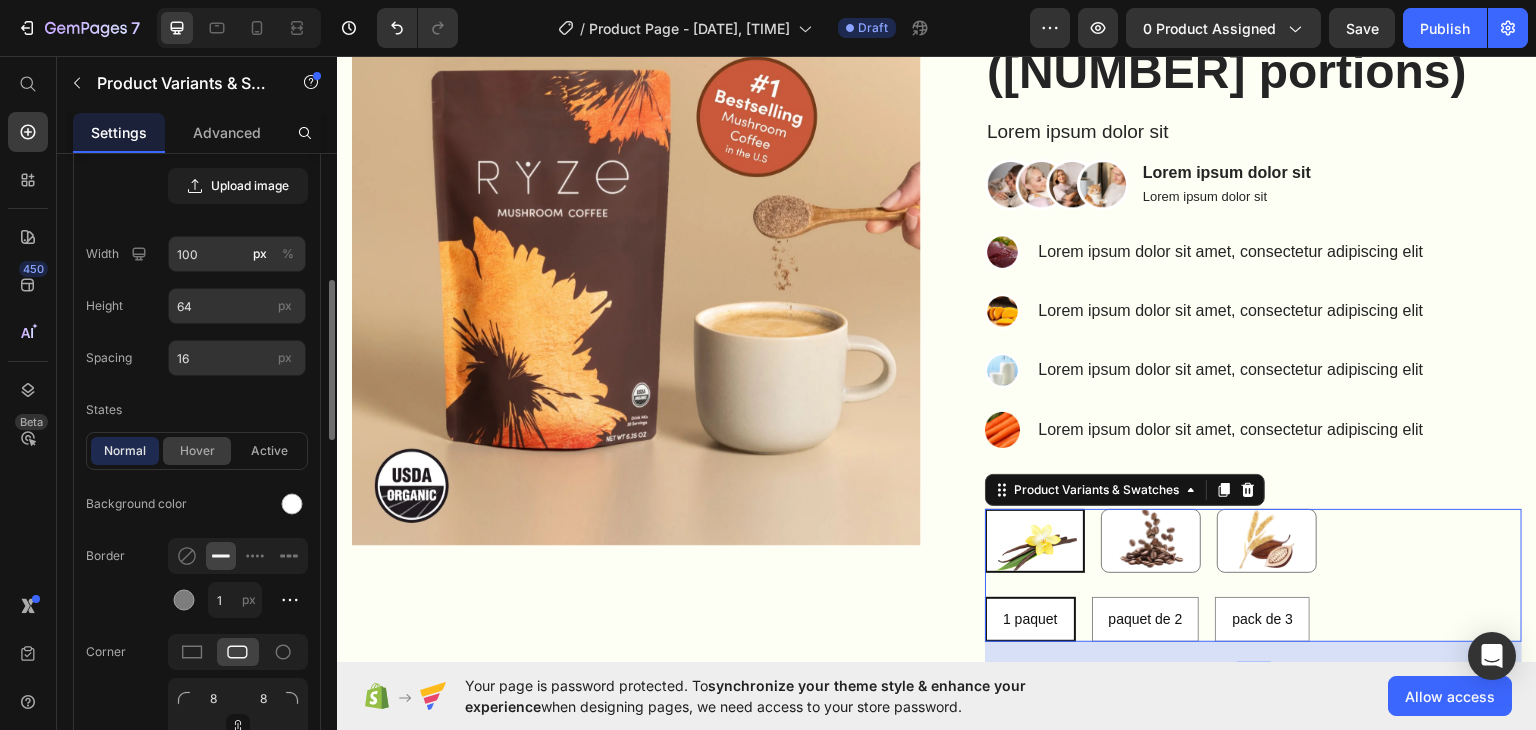 click on "hover" at bounding box center [197, 451] 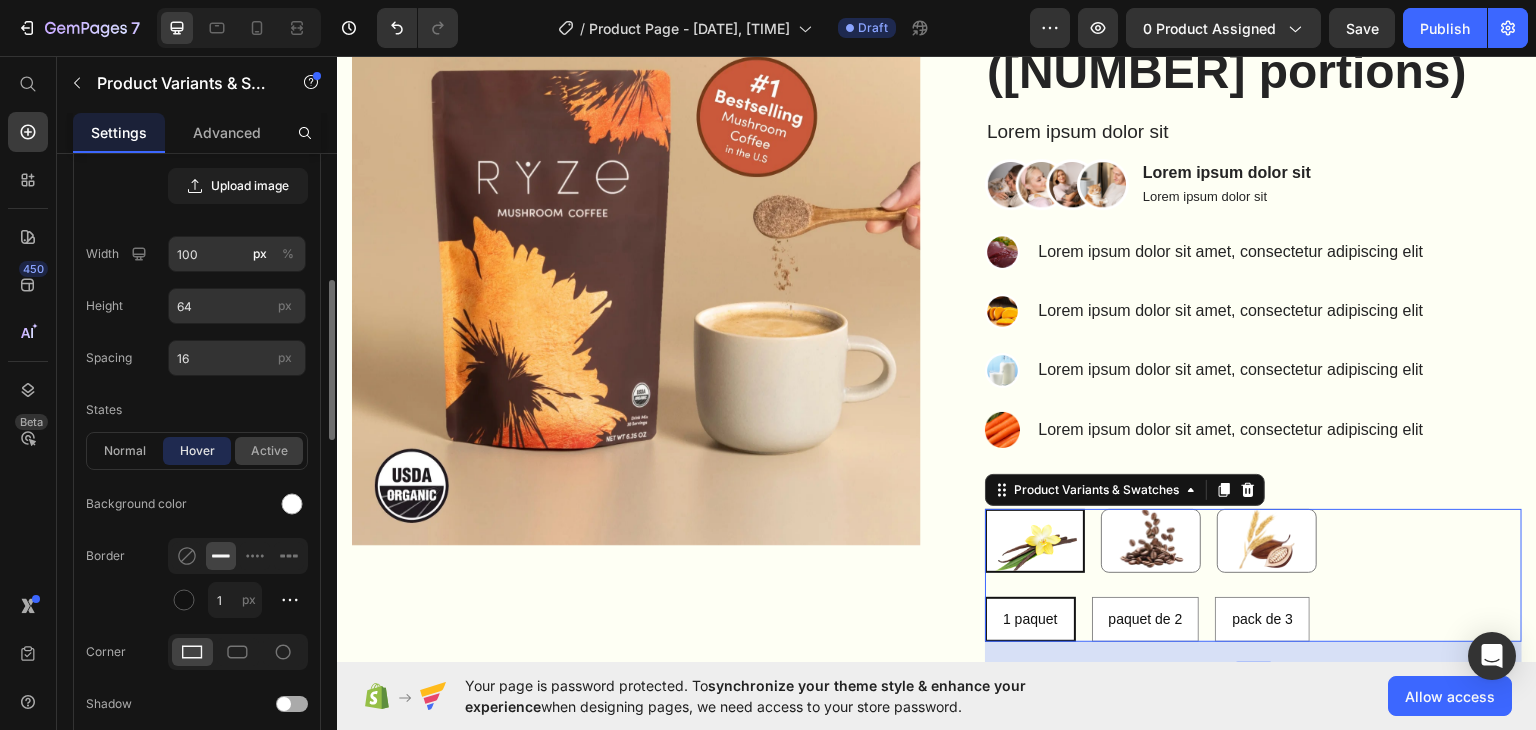 click on "active" at bounding box center (269, 451) 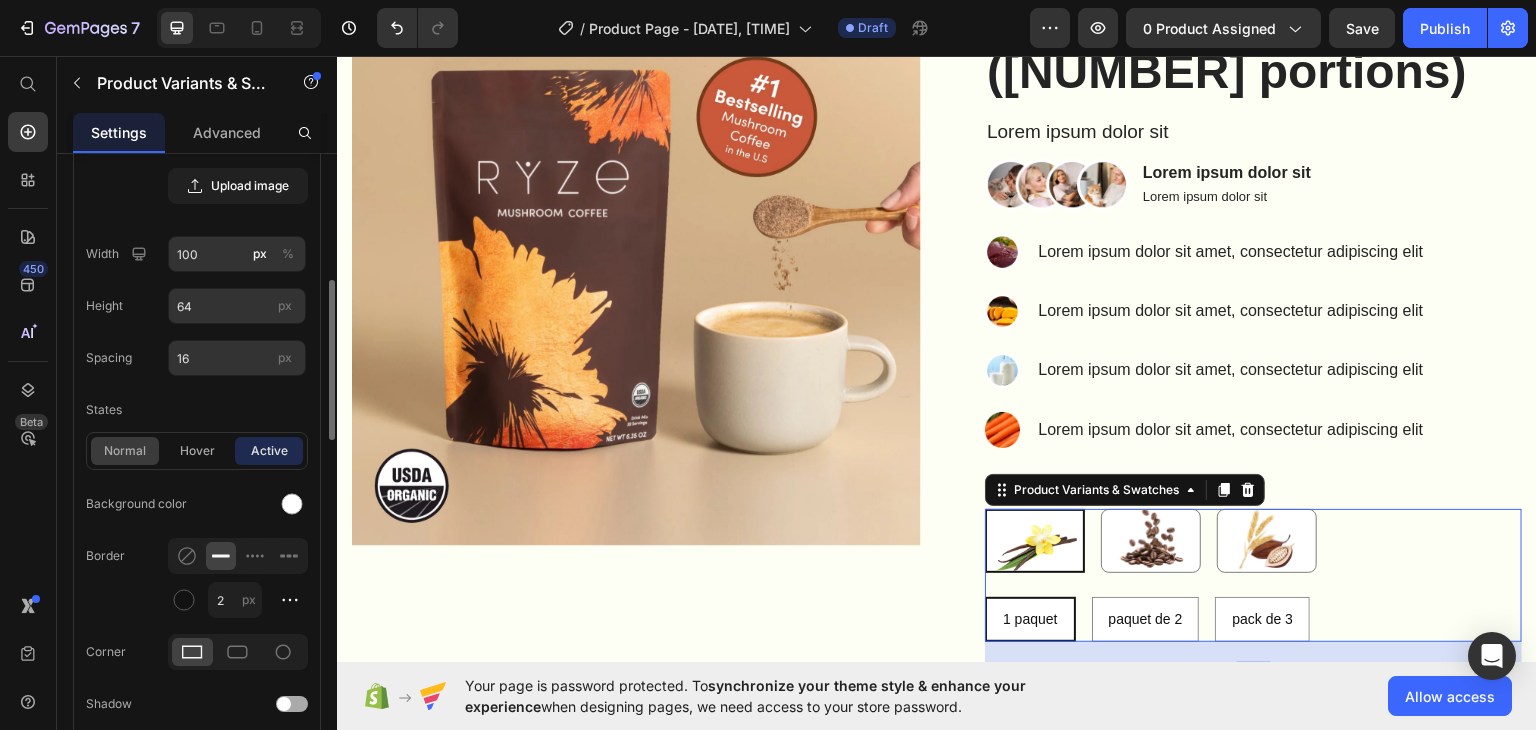 click on "normal" at bounding box center (125, 451) 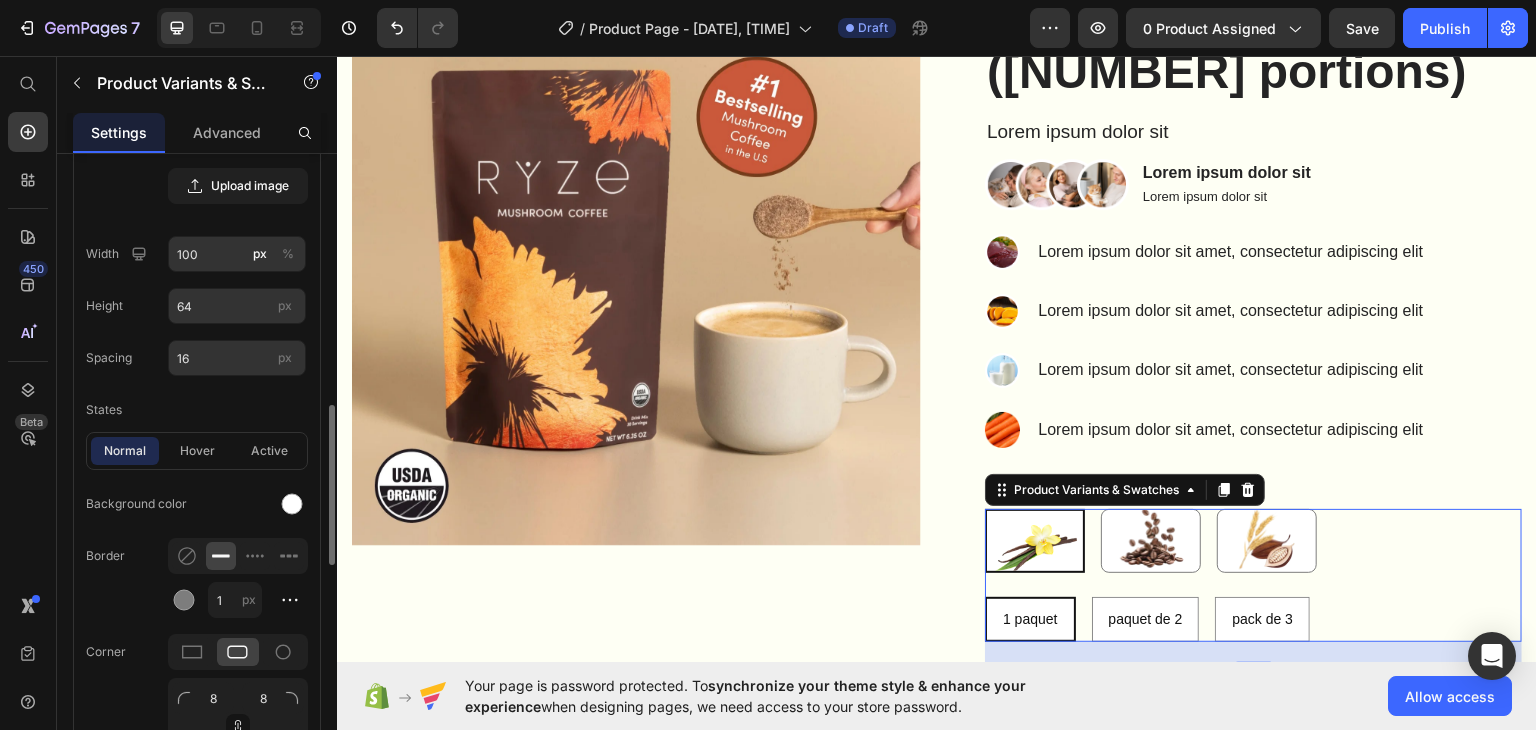 scroll, scrollTop: 600, scrollLeft: 0, axis: vertical 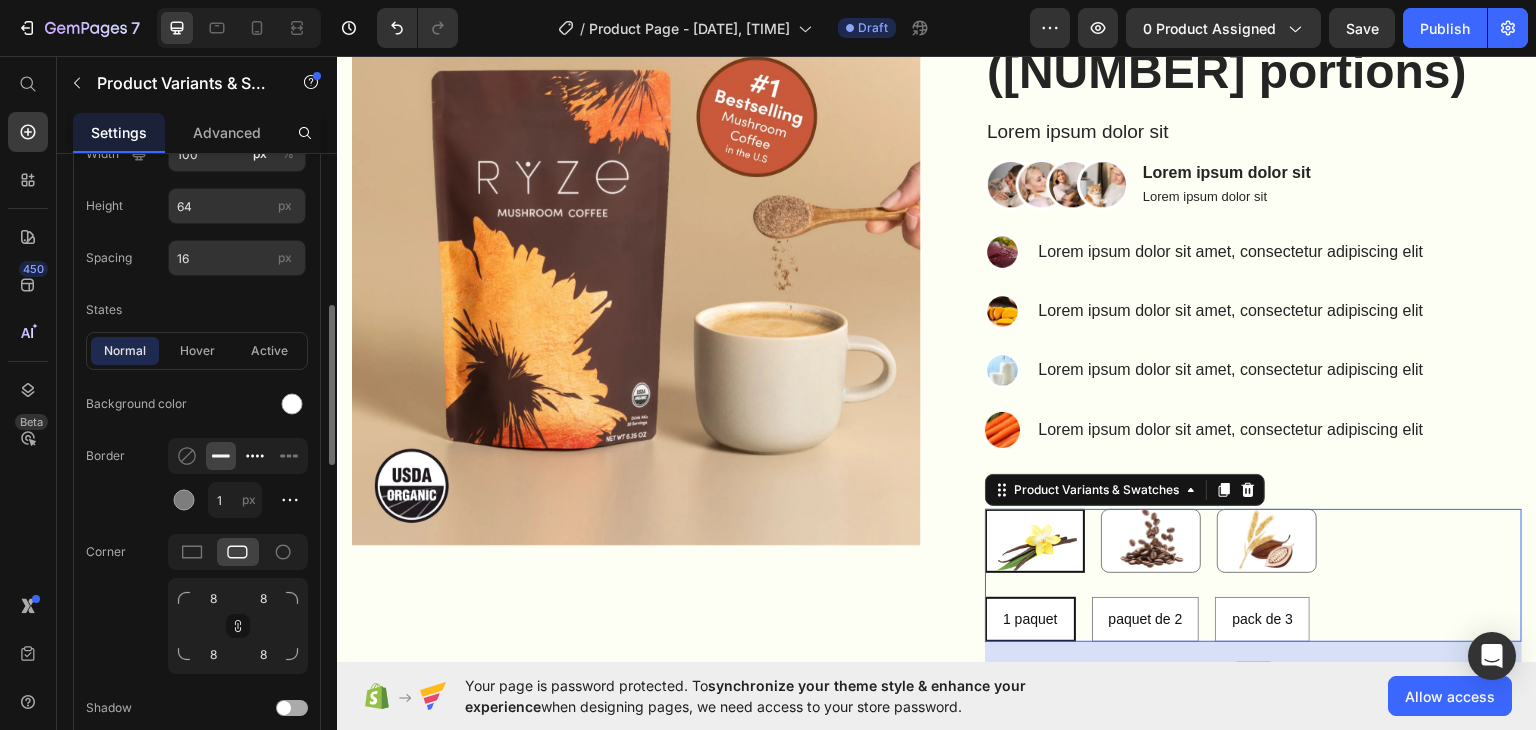 click 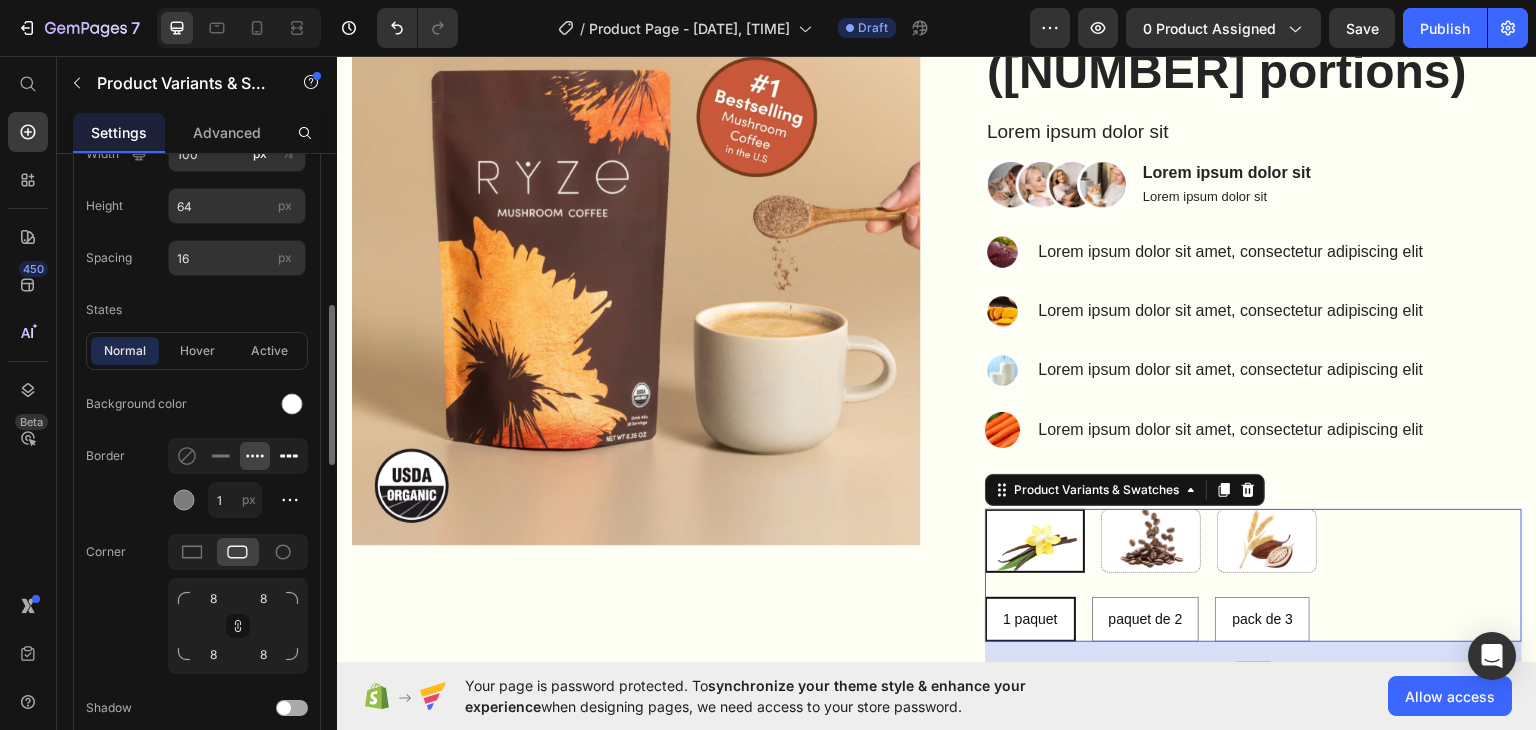 click 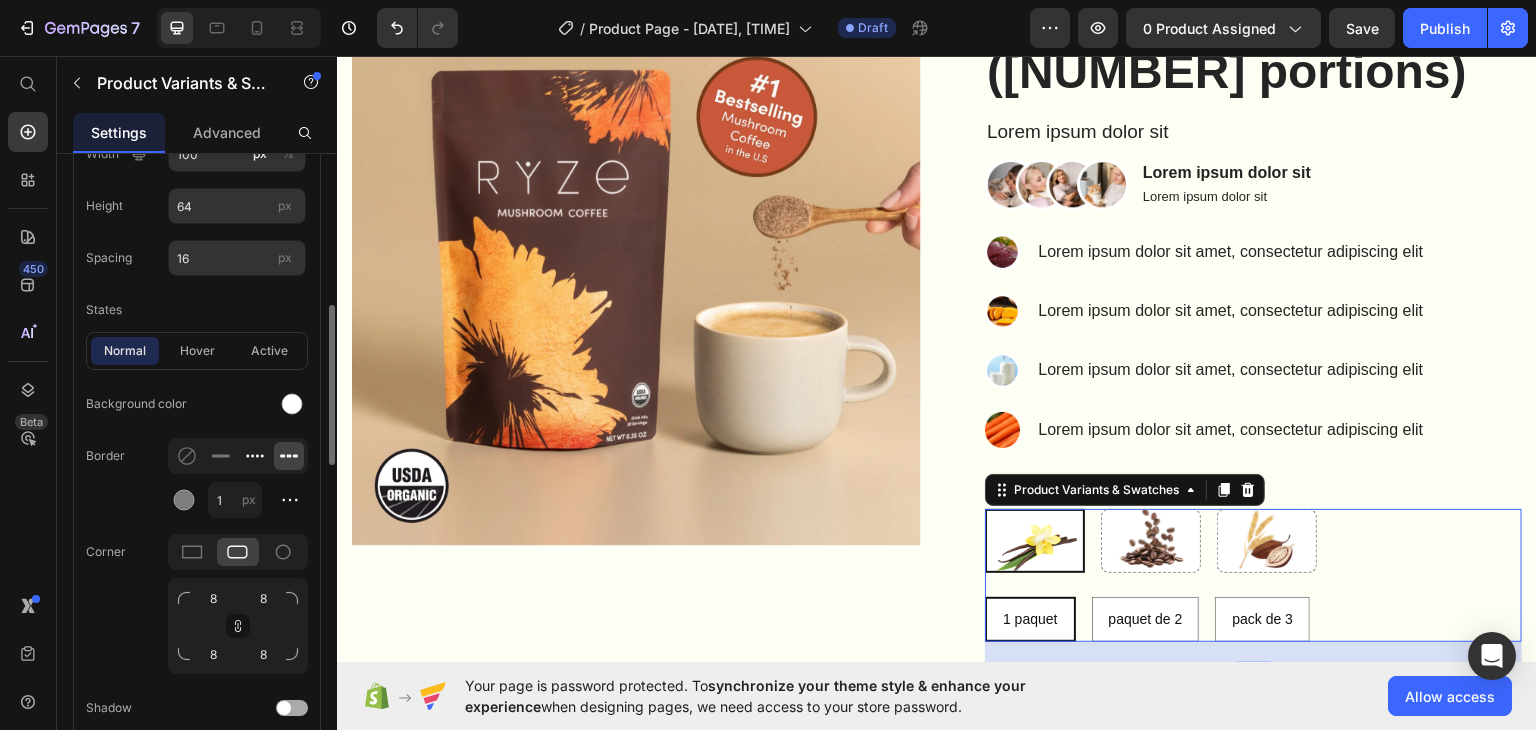 click 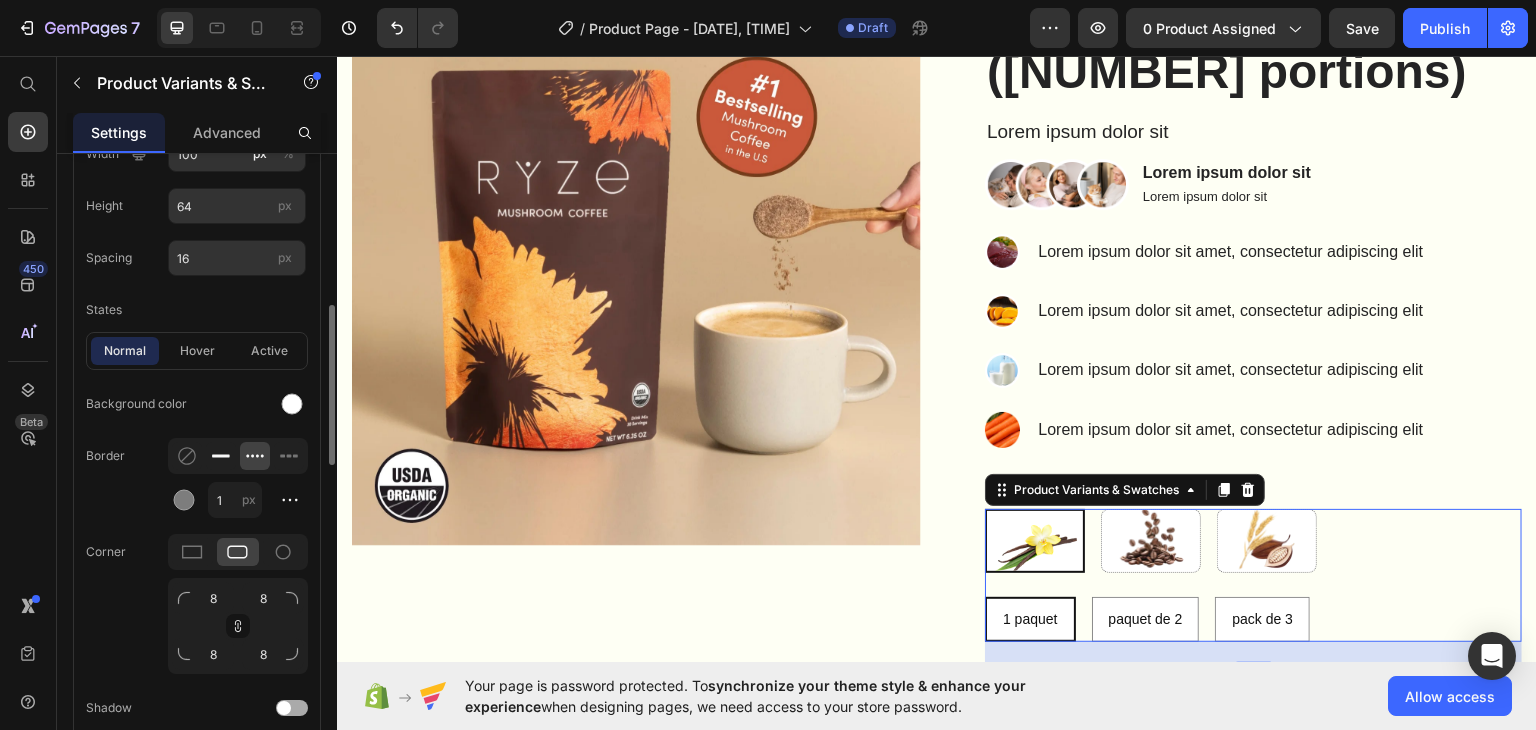 click 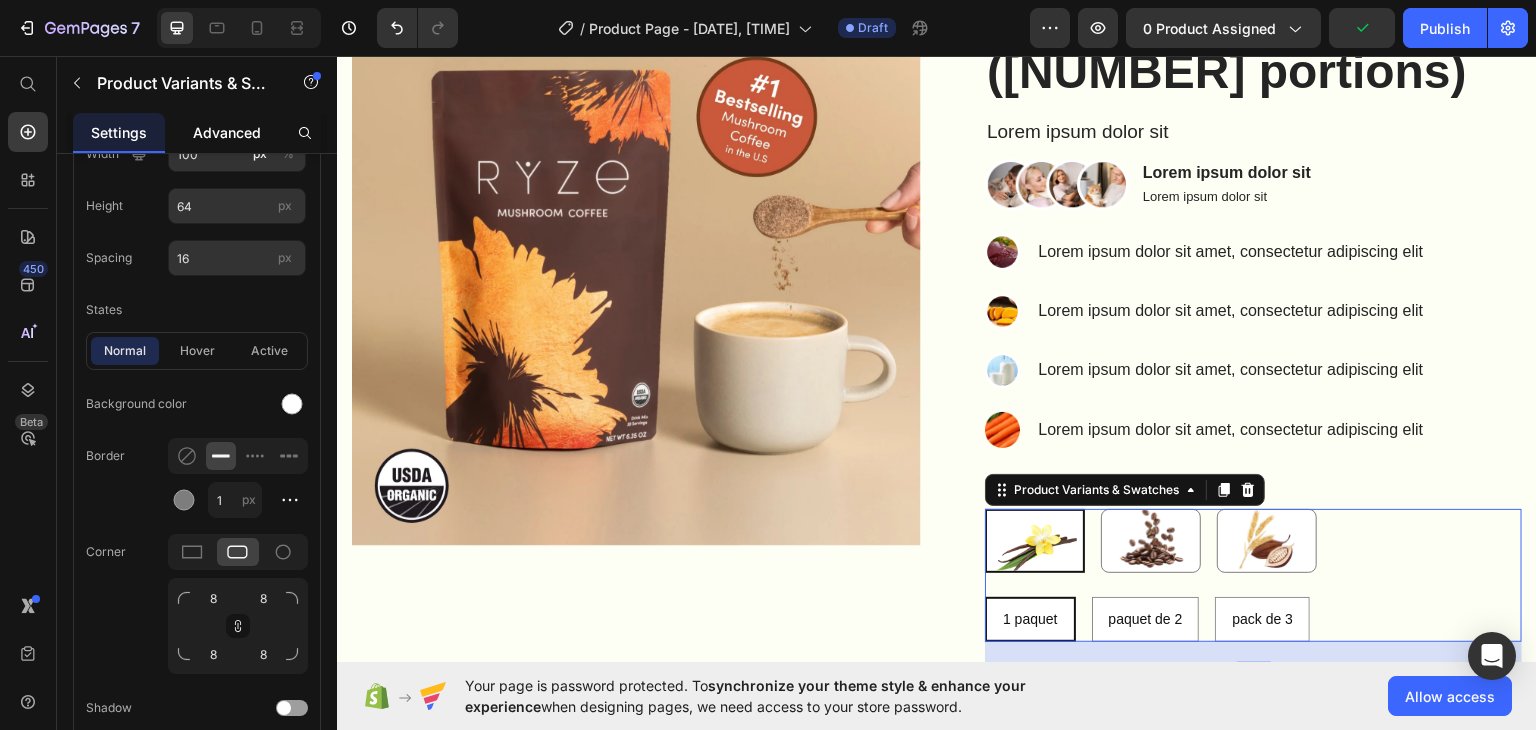 click on "Advanced" at bounding box center (227, 132) 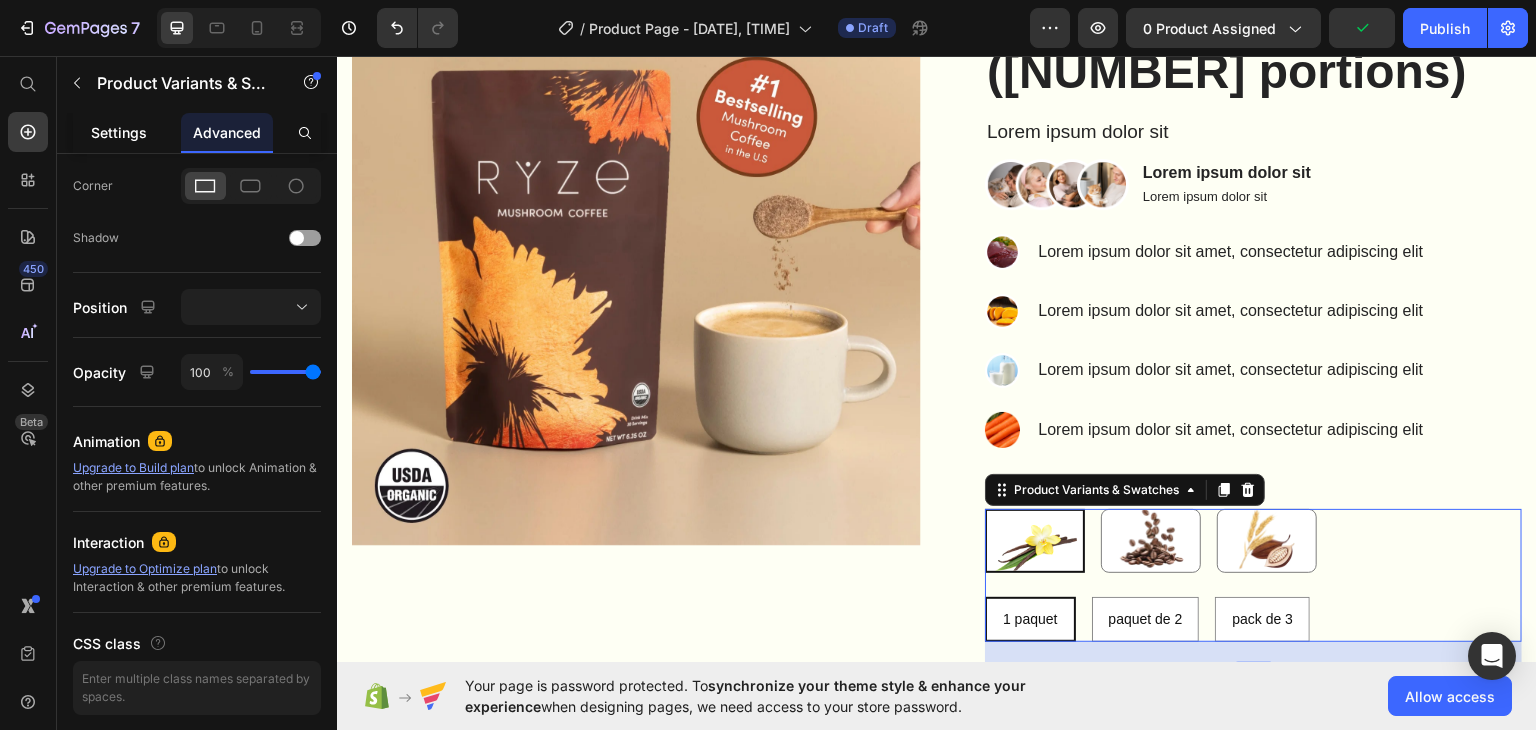 scroll, scrollTop: 0, scrollLeft: 0, axis: both 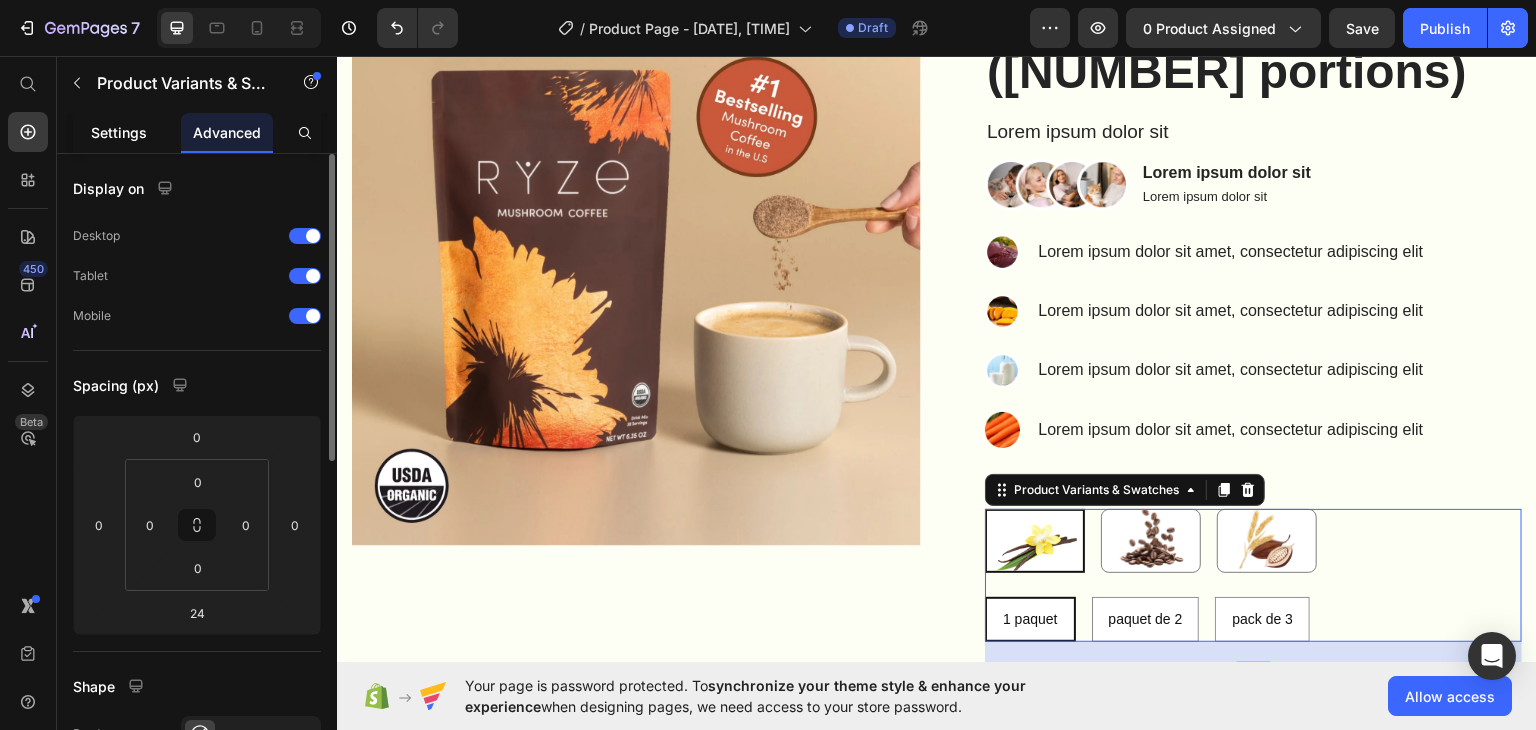 click on "Settings" at bounding box center [119, 132] 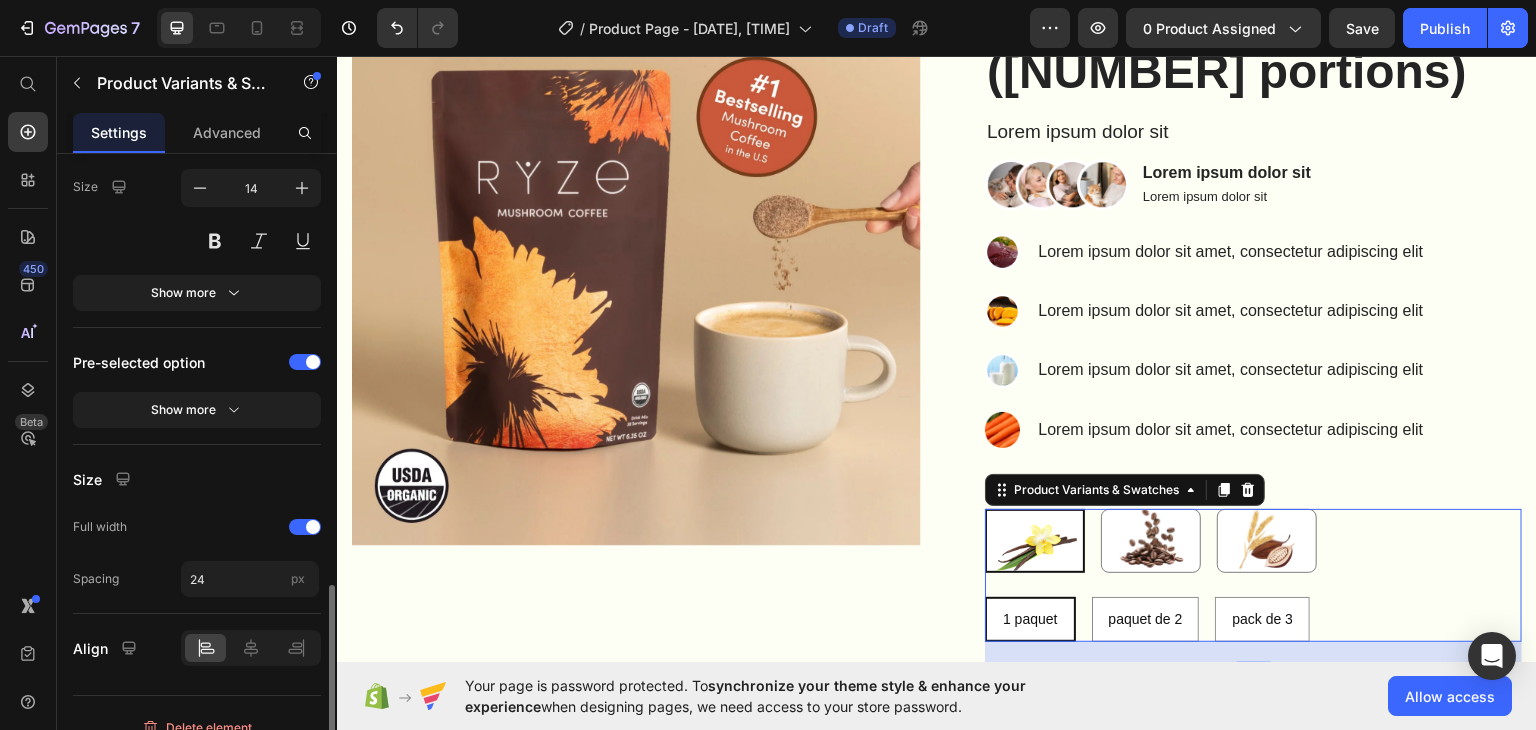 scroll, scrollTop: 1420, scrollLeft: 0, axis: vertical 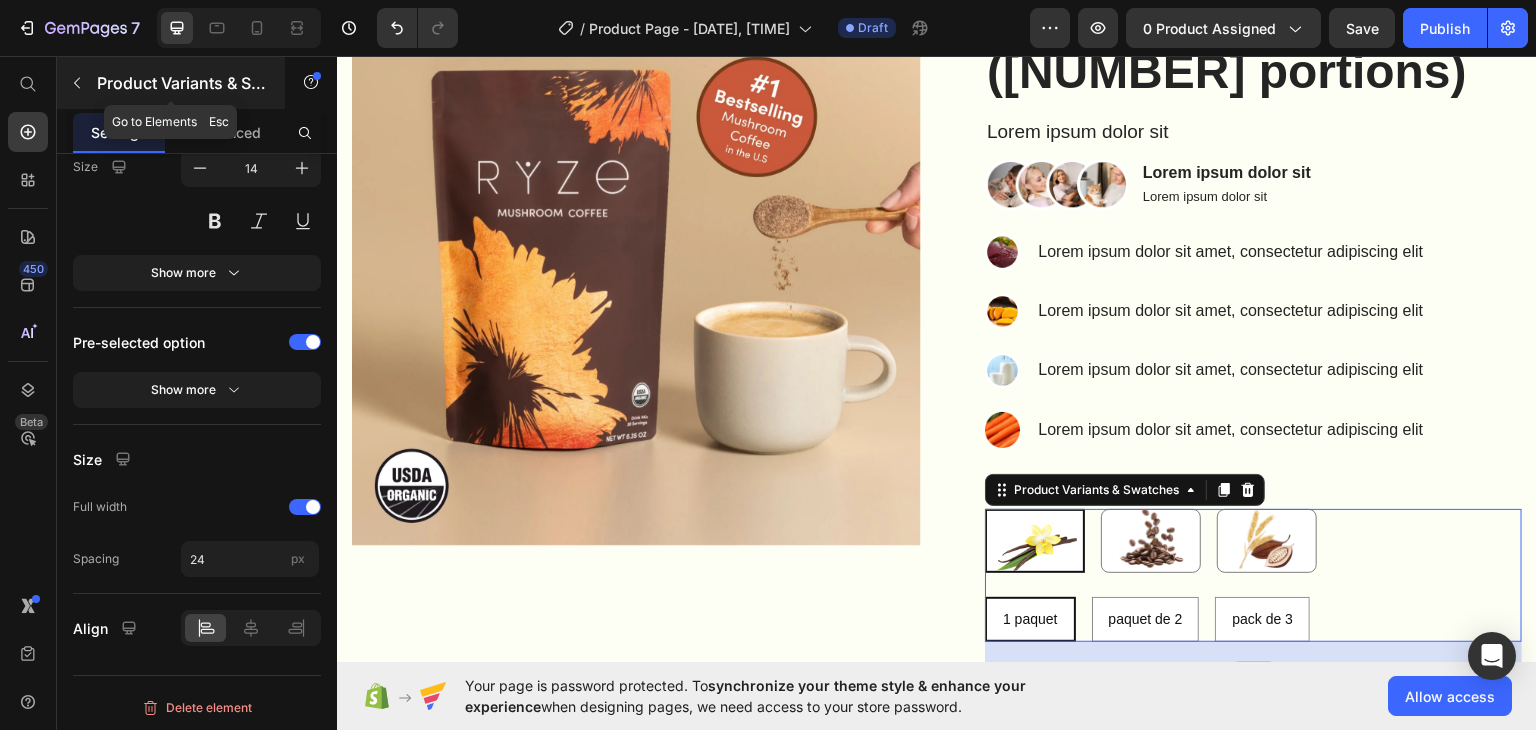 click 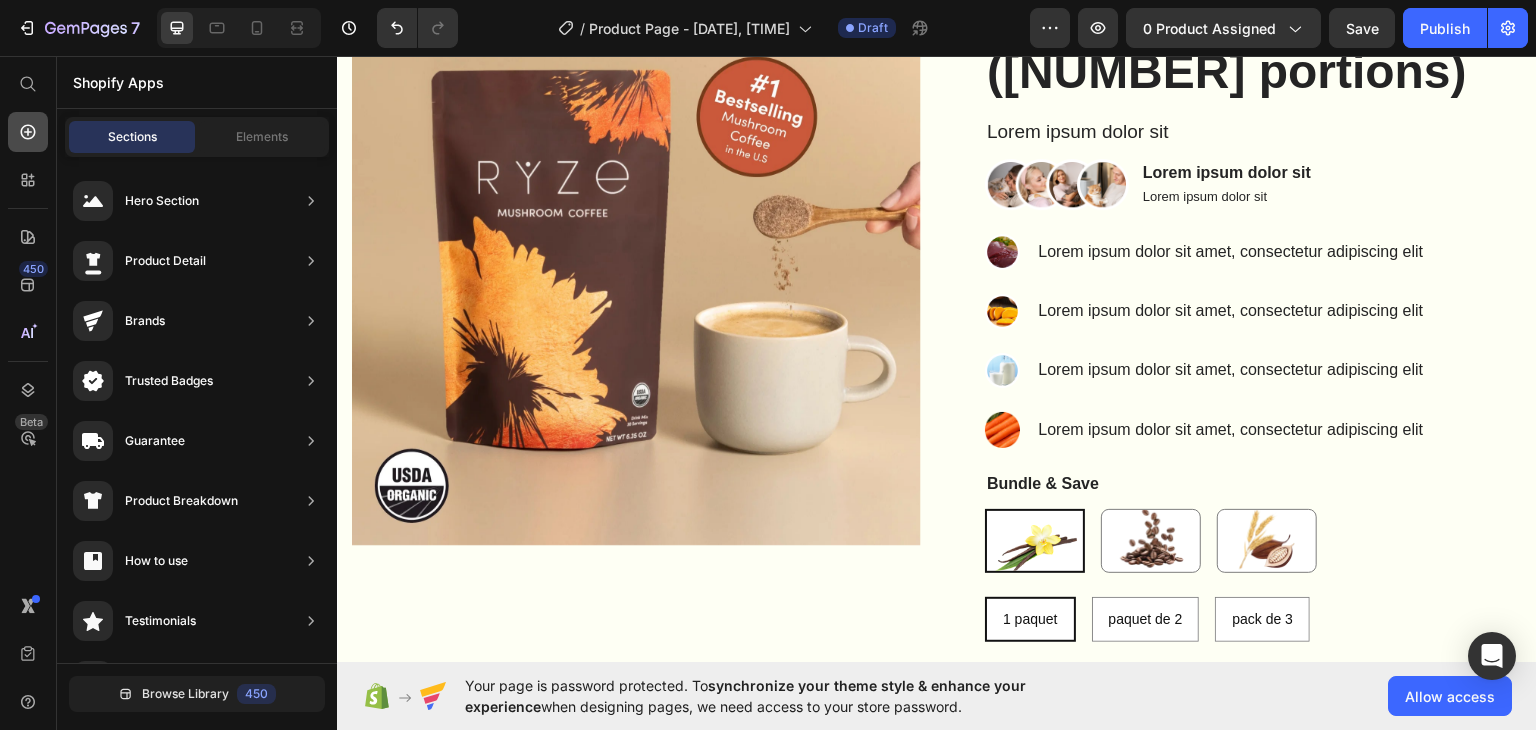 click 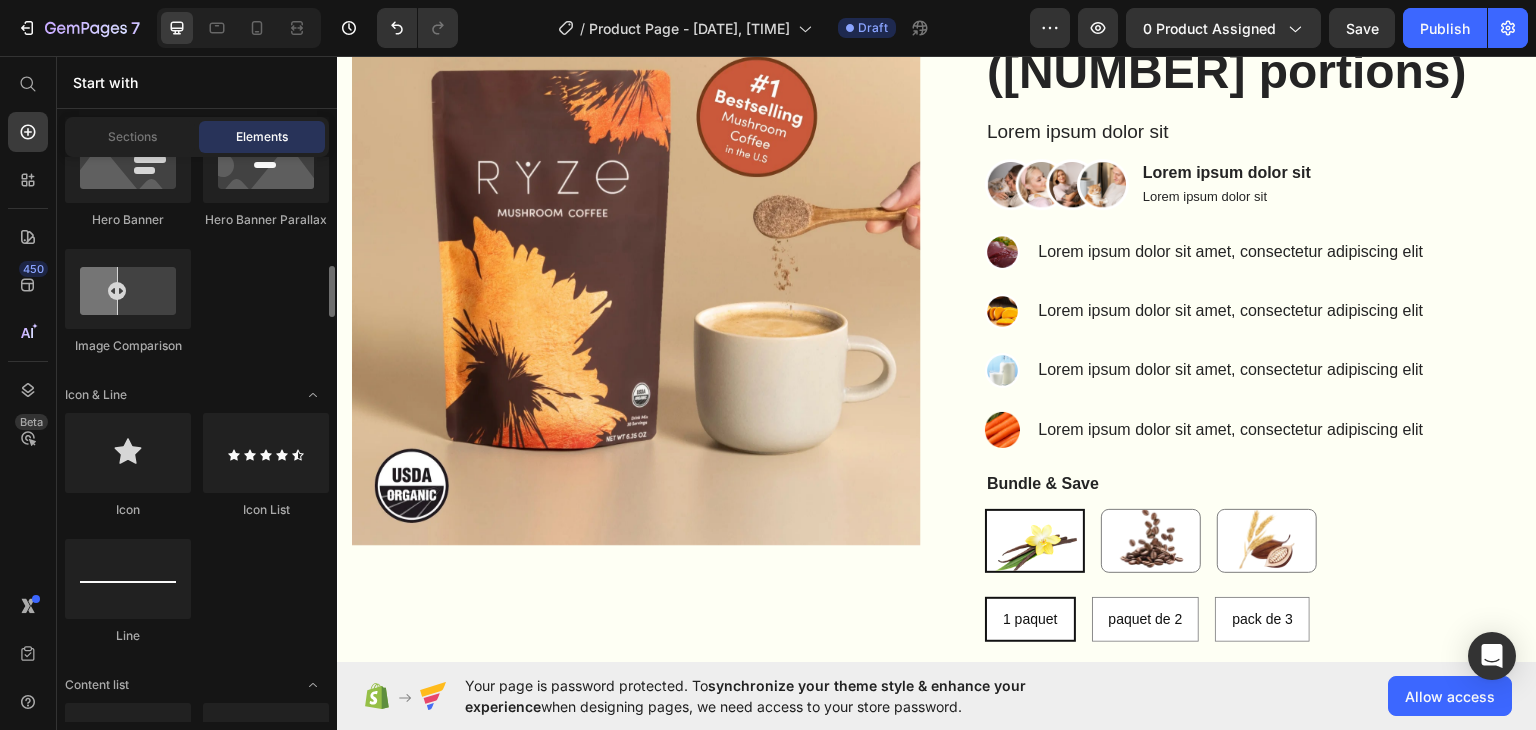 scroll, scrollTop: 1300, scrollLeft: 0, axis: vertical 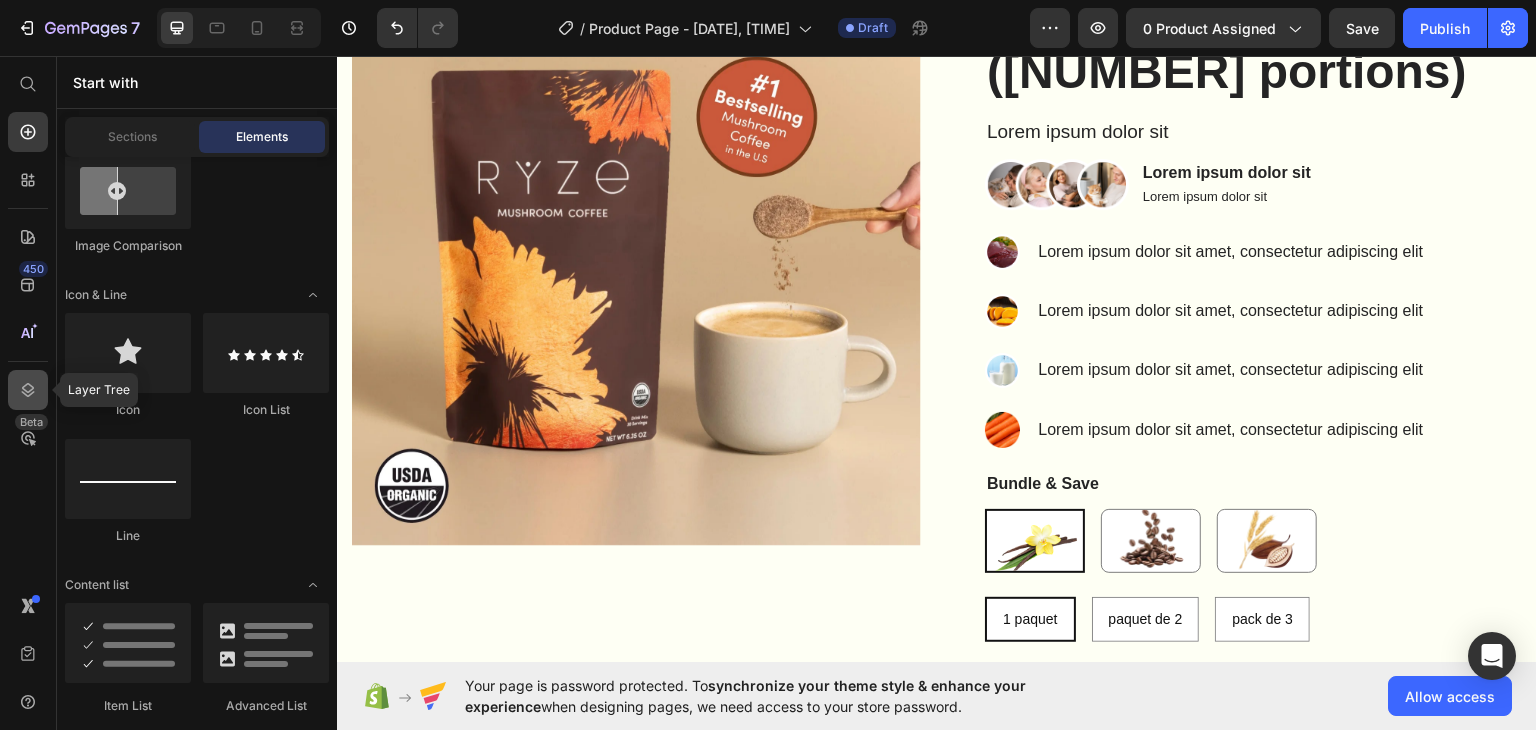 click 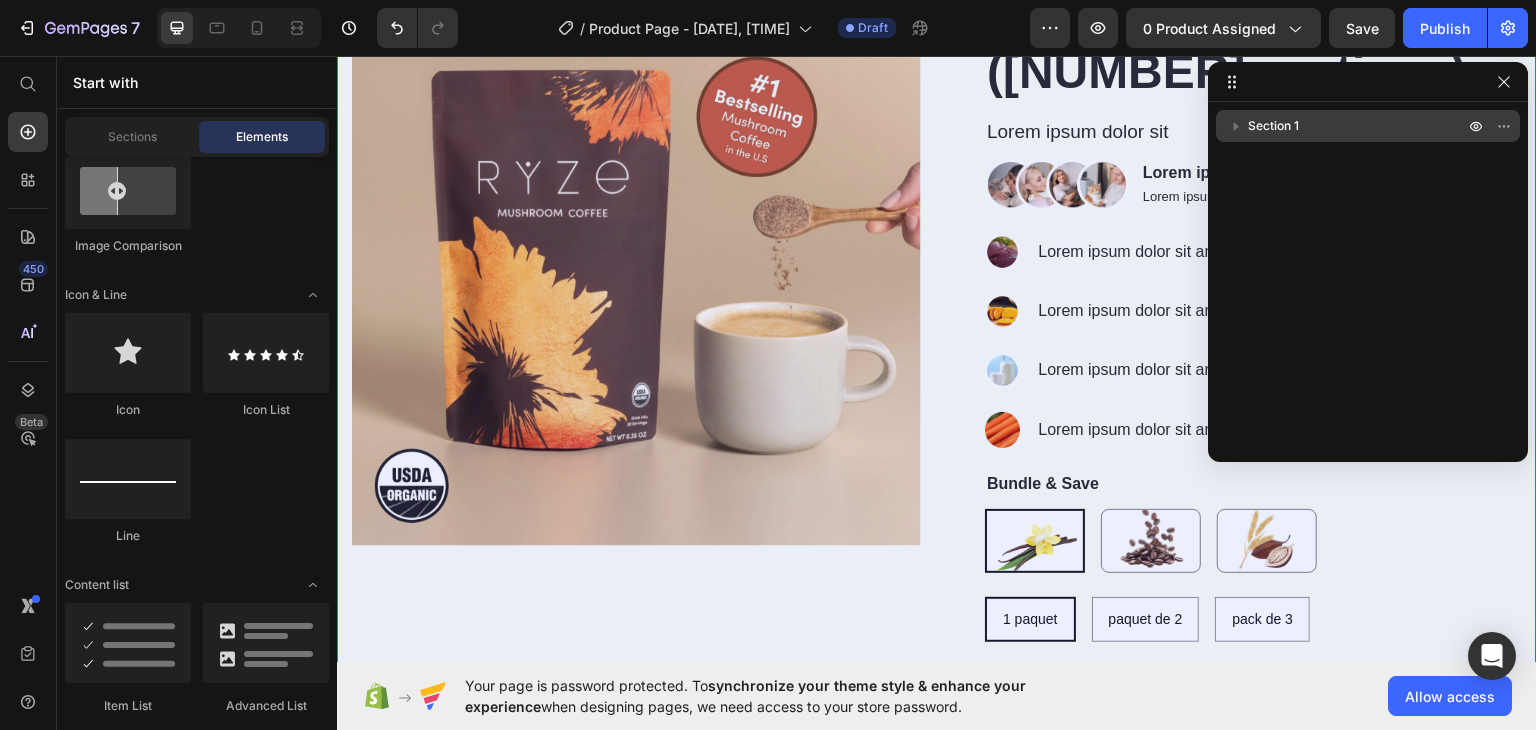 click 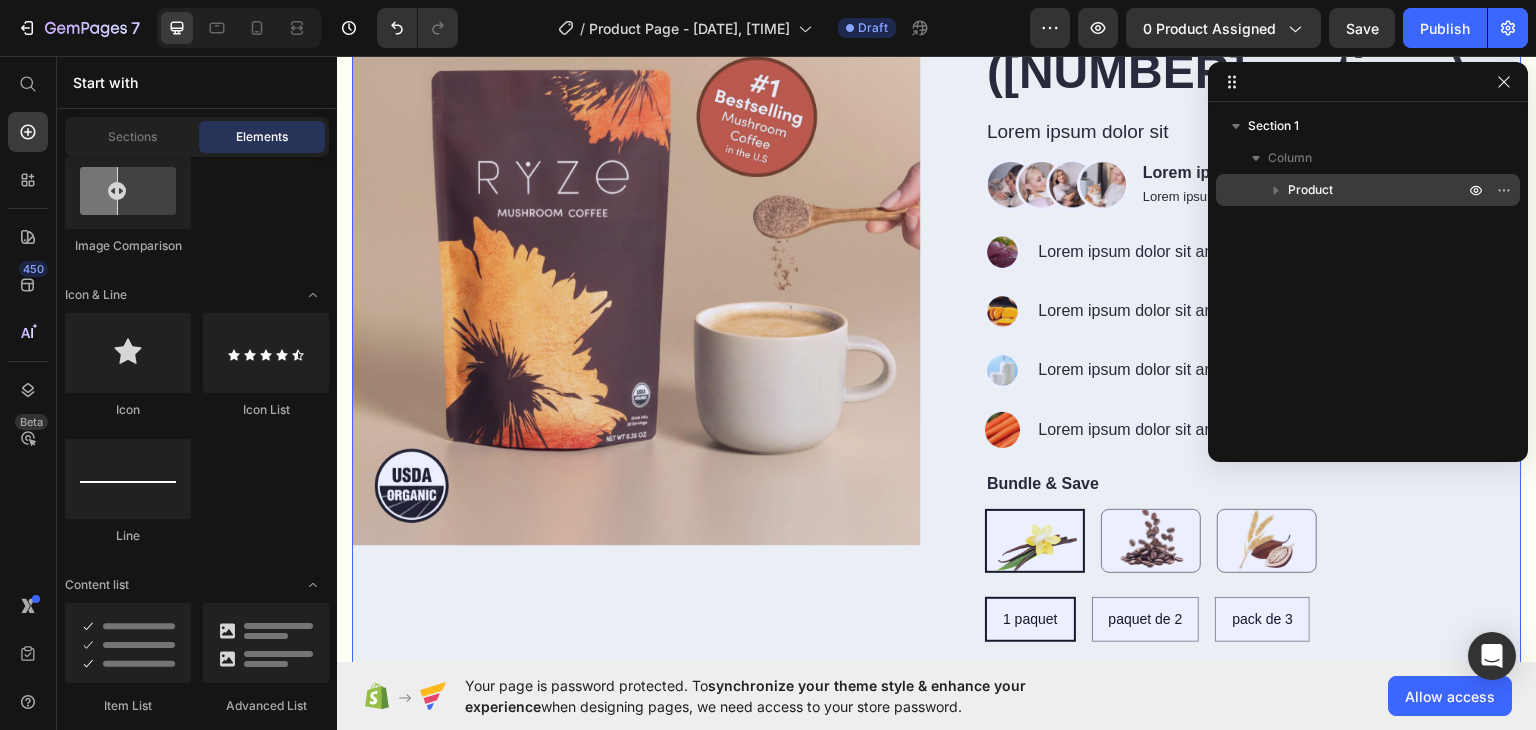 click 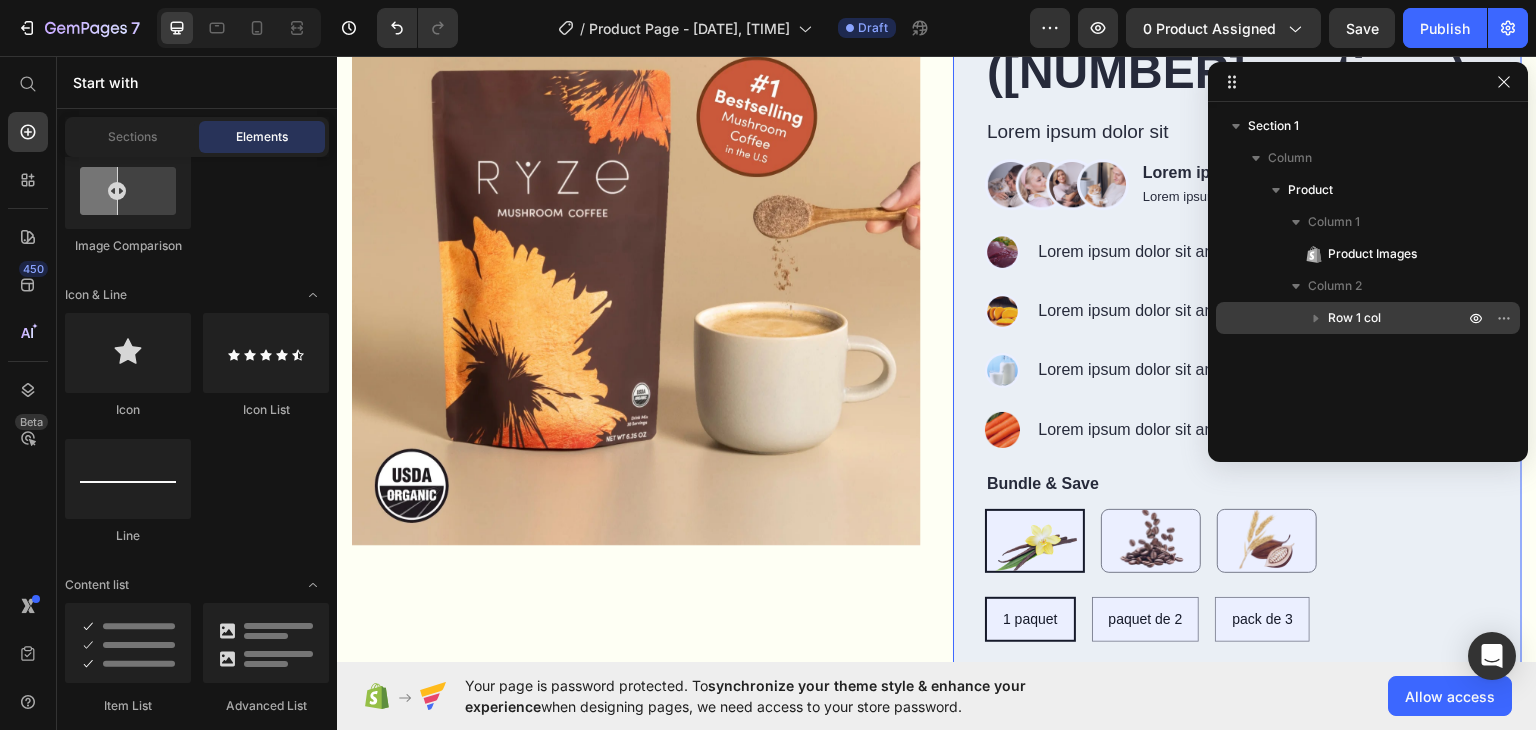click 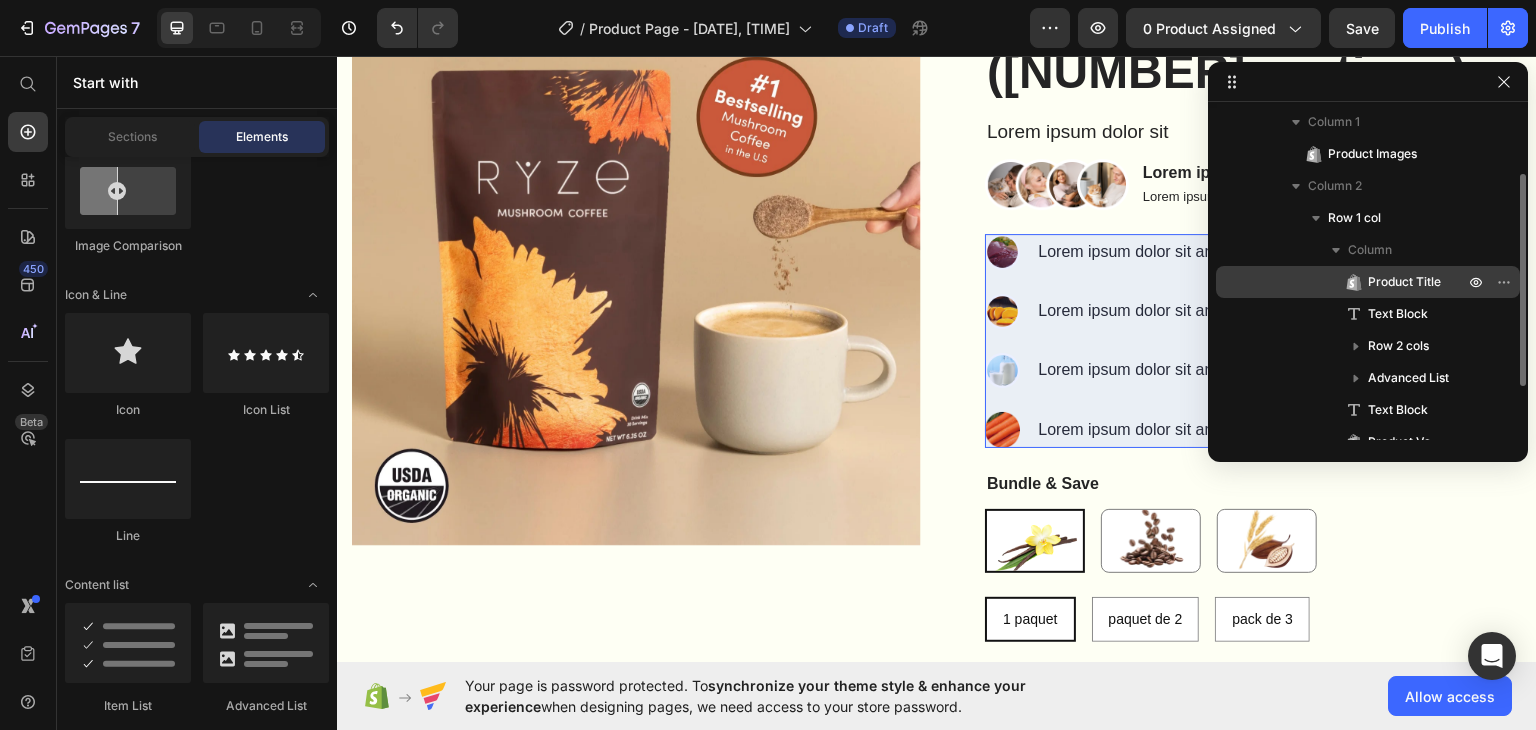 scroll, scrollTop: 181, scrollLeft: 0, axis: vertical 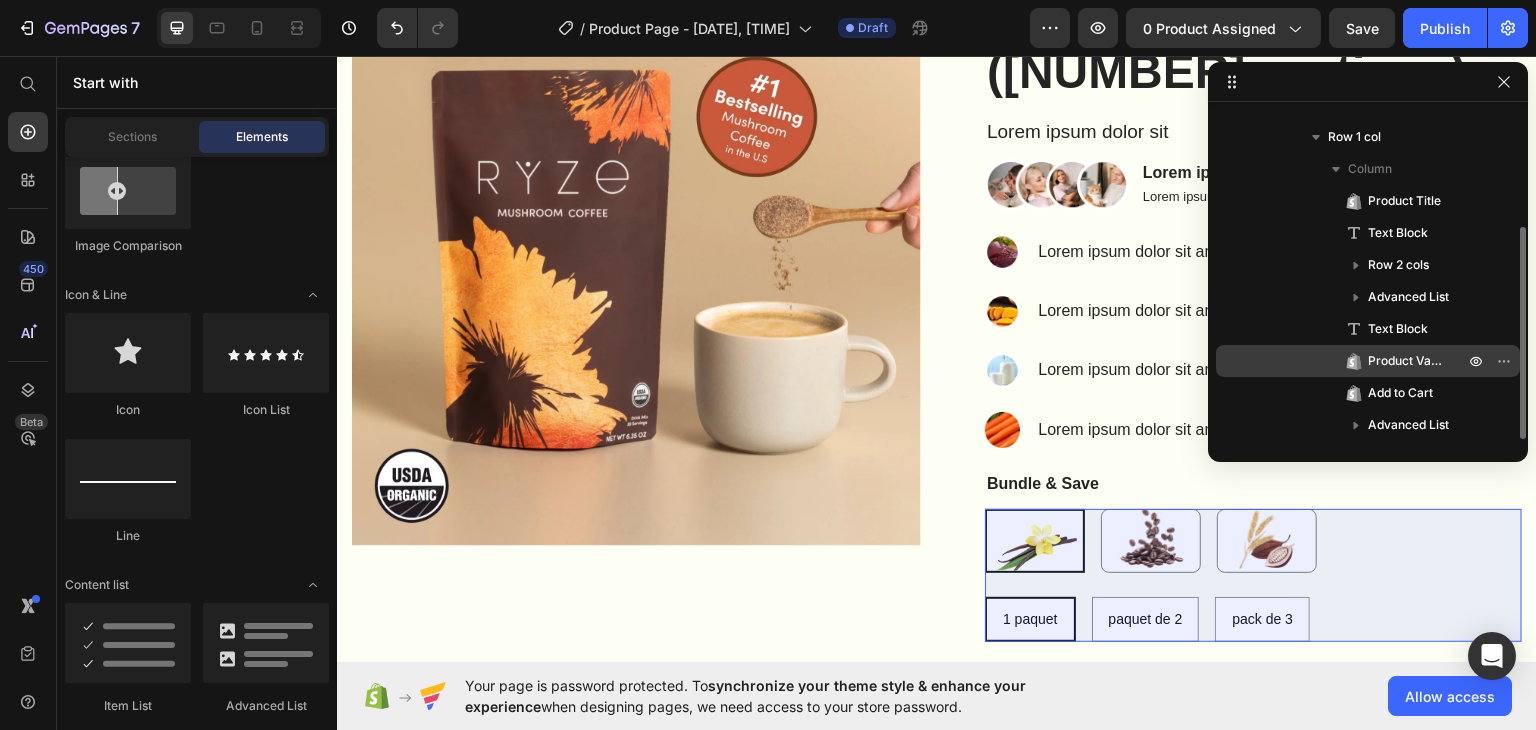 click on "Product Variants & Swatches" at bounding box center (1406, 361) 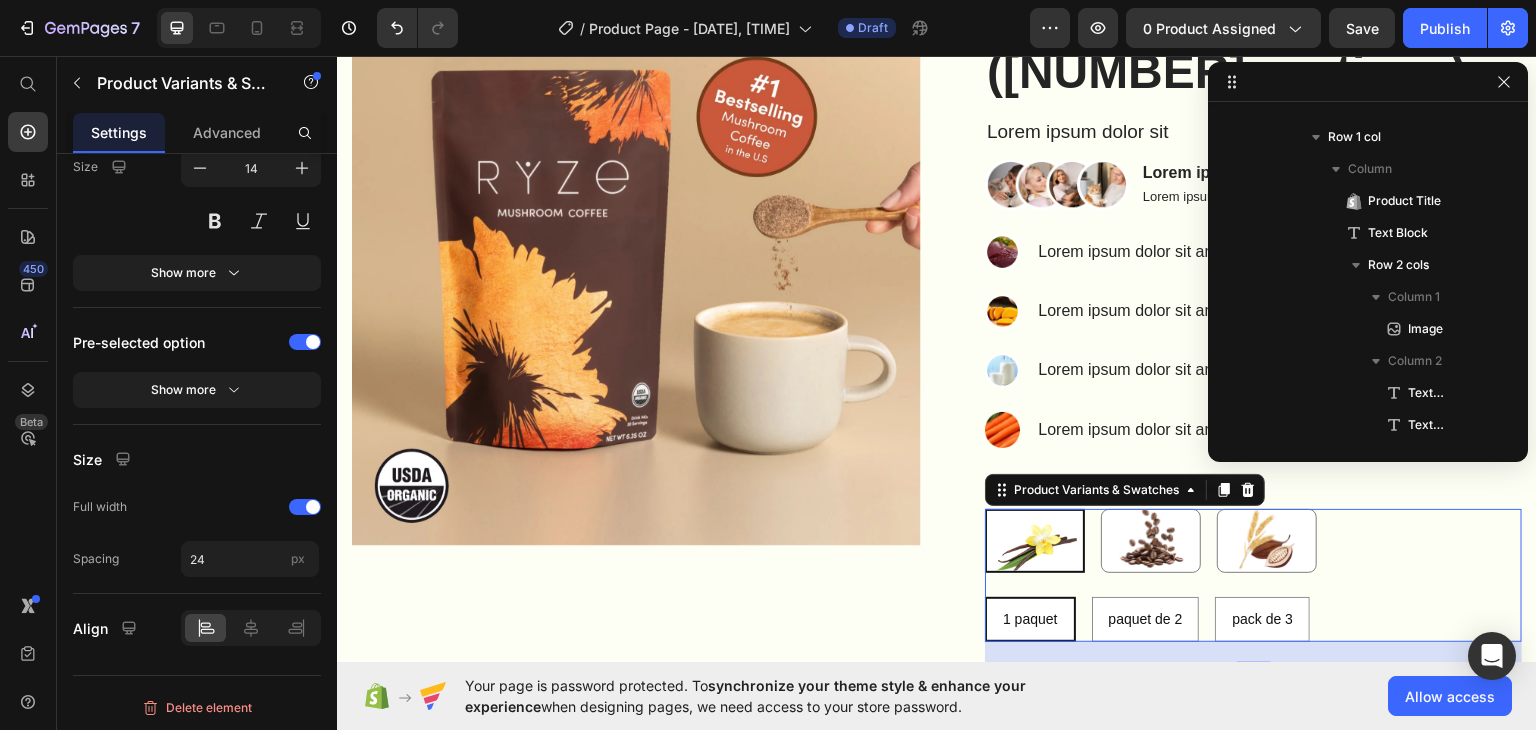 scroll, scrollTop: 1082, scrollLeft: 0, axis: vertical 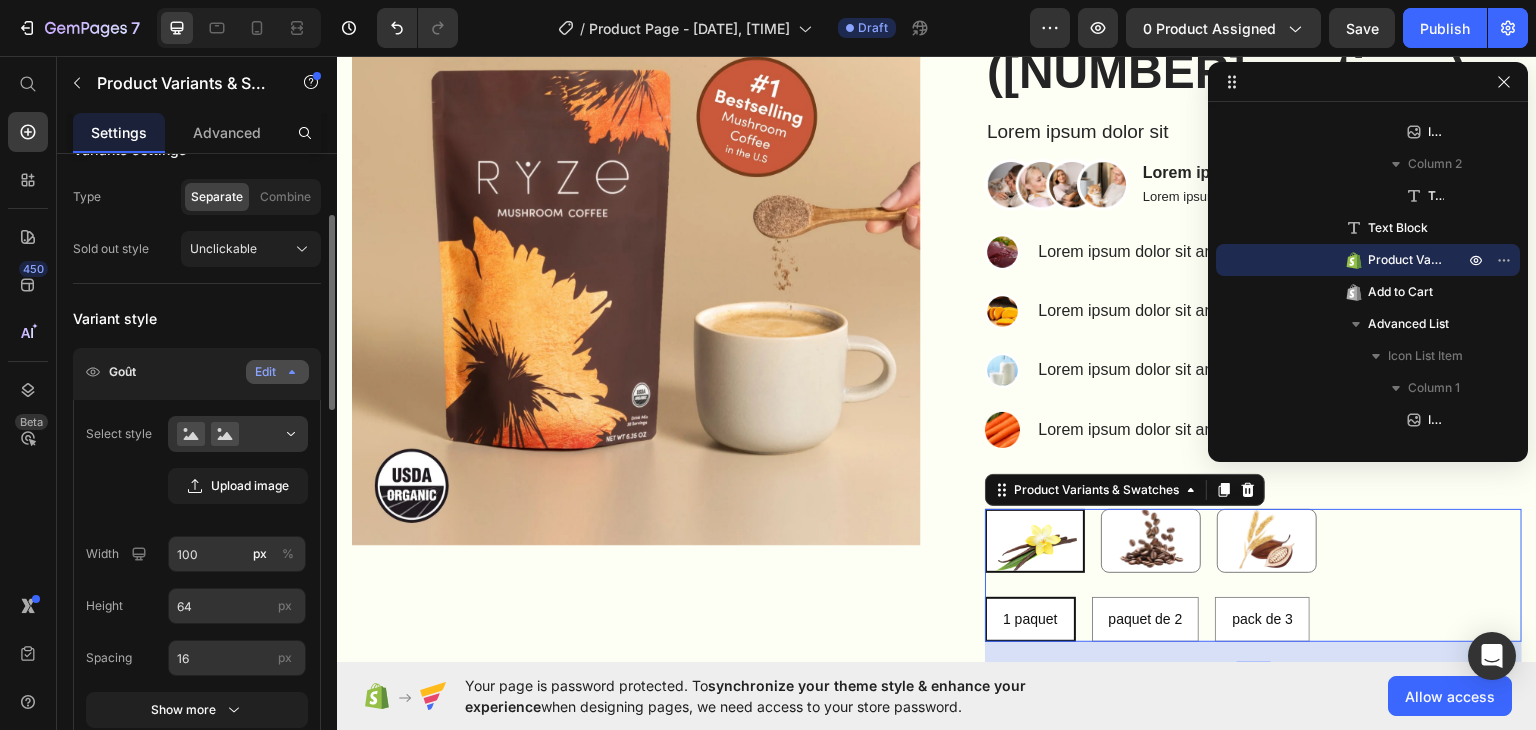 click on "Edit" at bounding box center (277, 372) 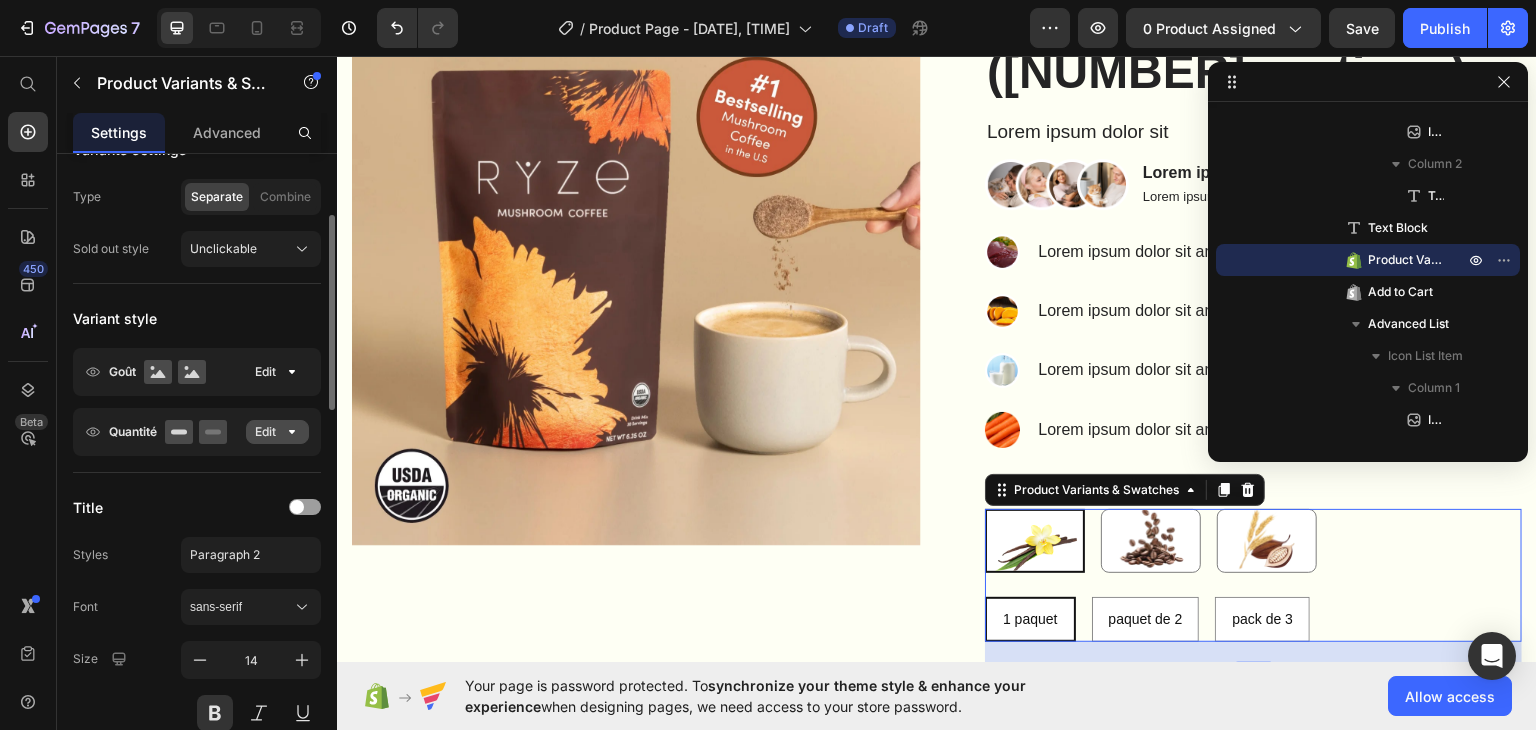 click on "Edit" 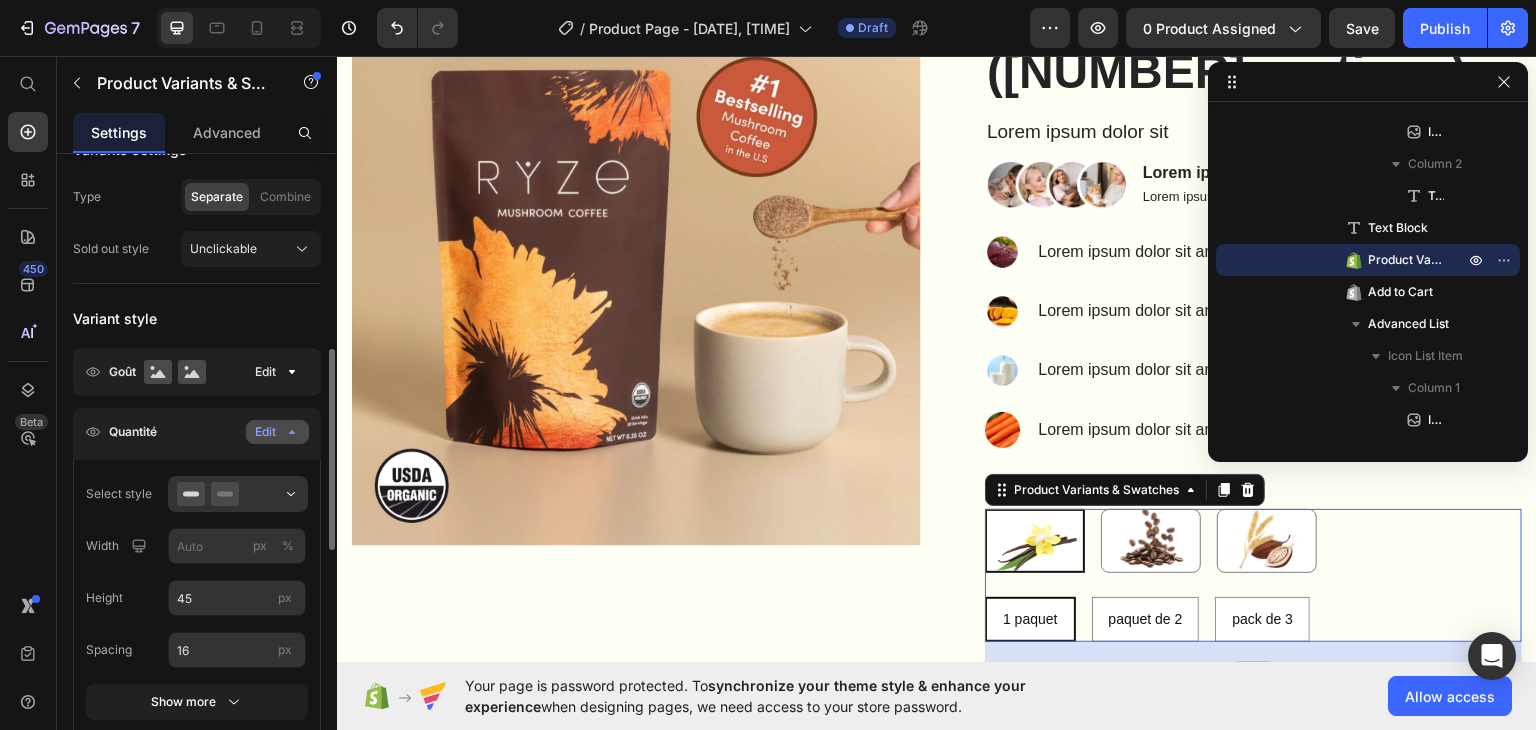 scroll, scrollTop: 300, scrollLeft: 0, axis: vertical 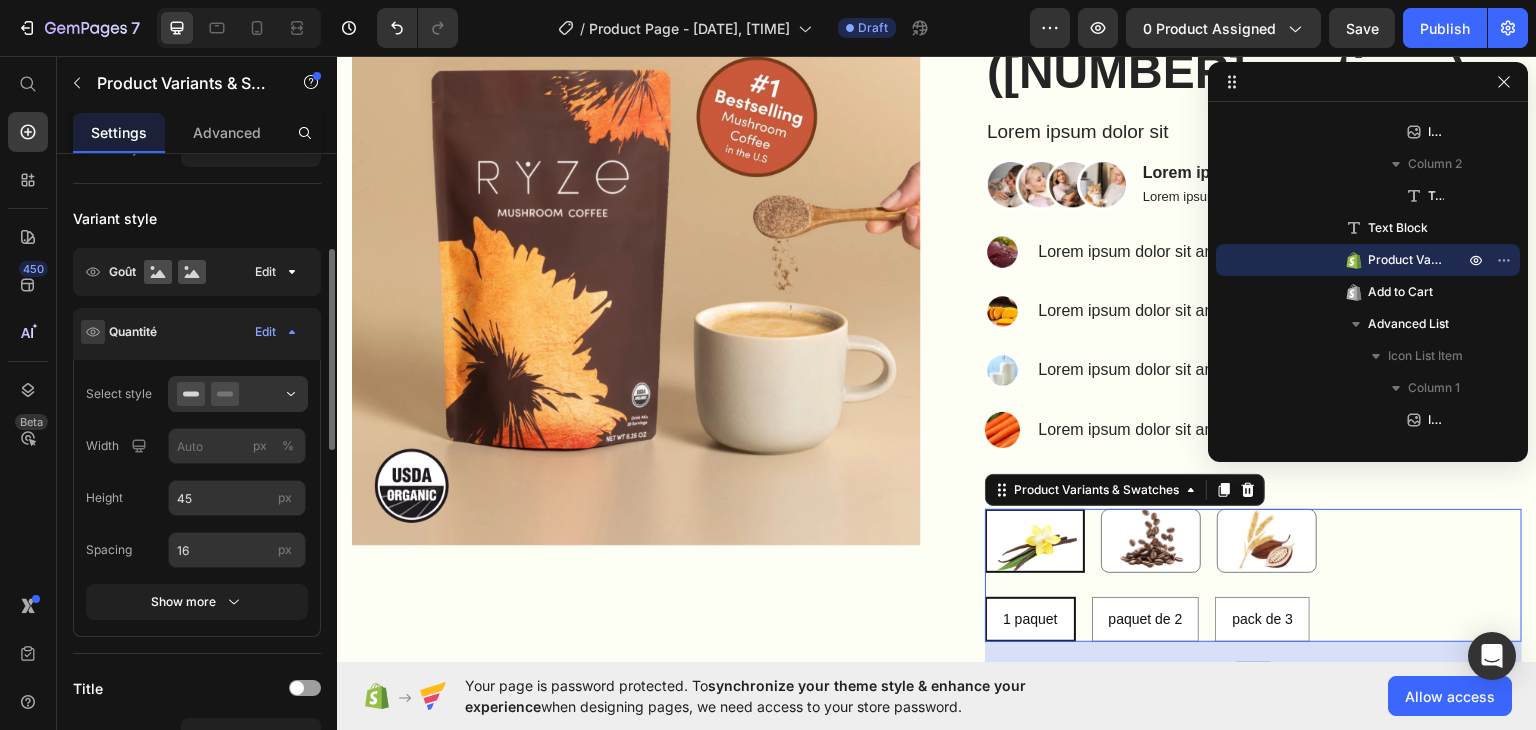 click 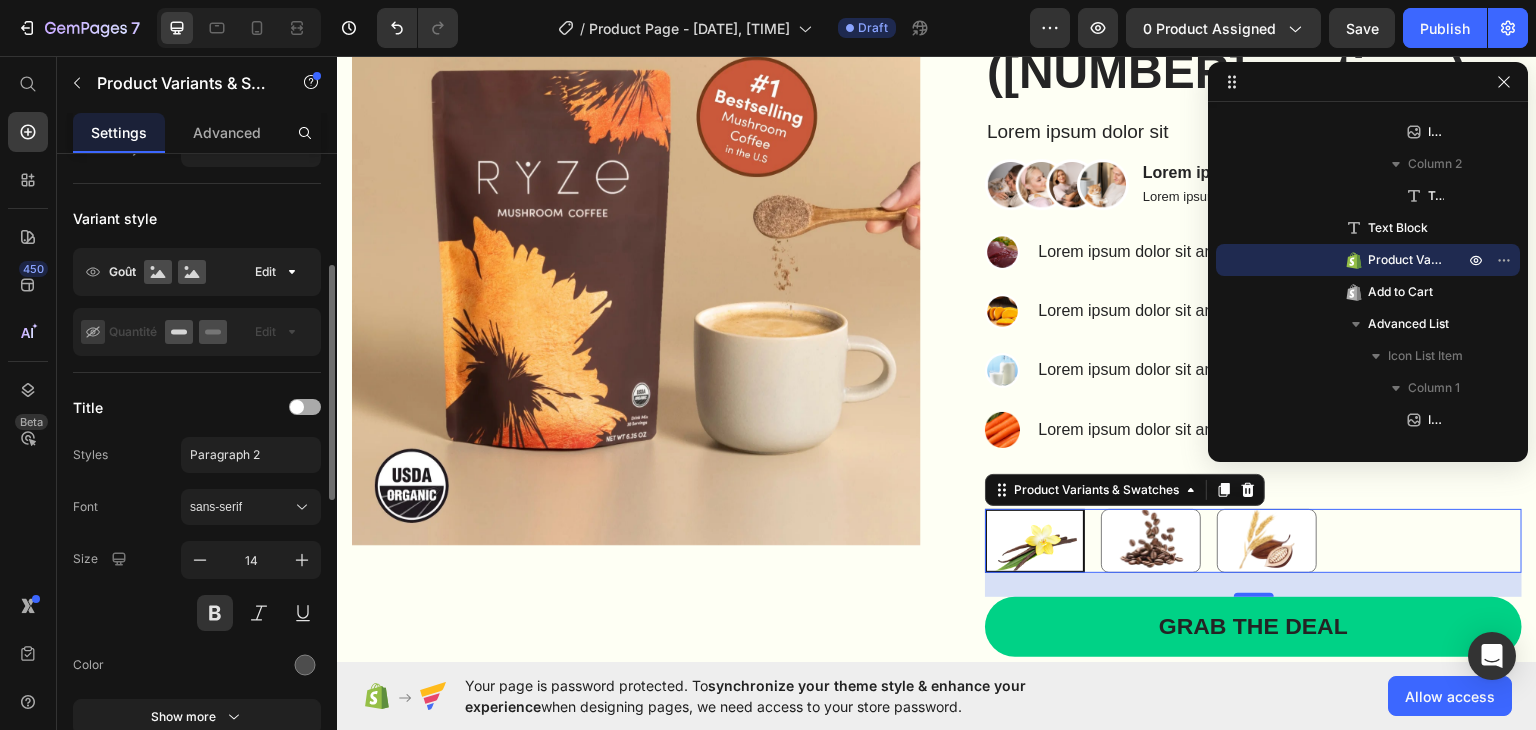 click at bounding box center (305, 407) 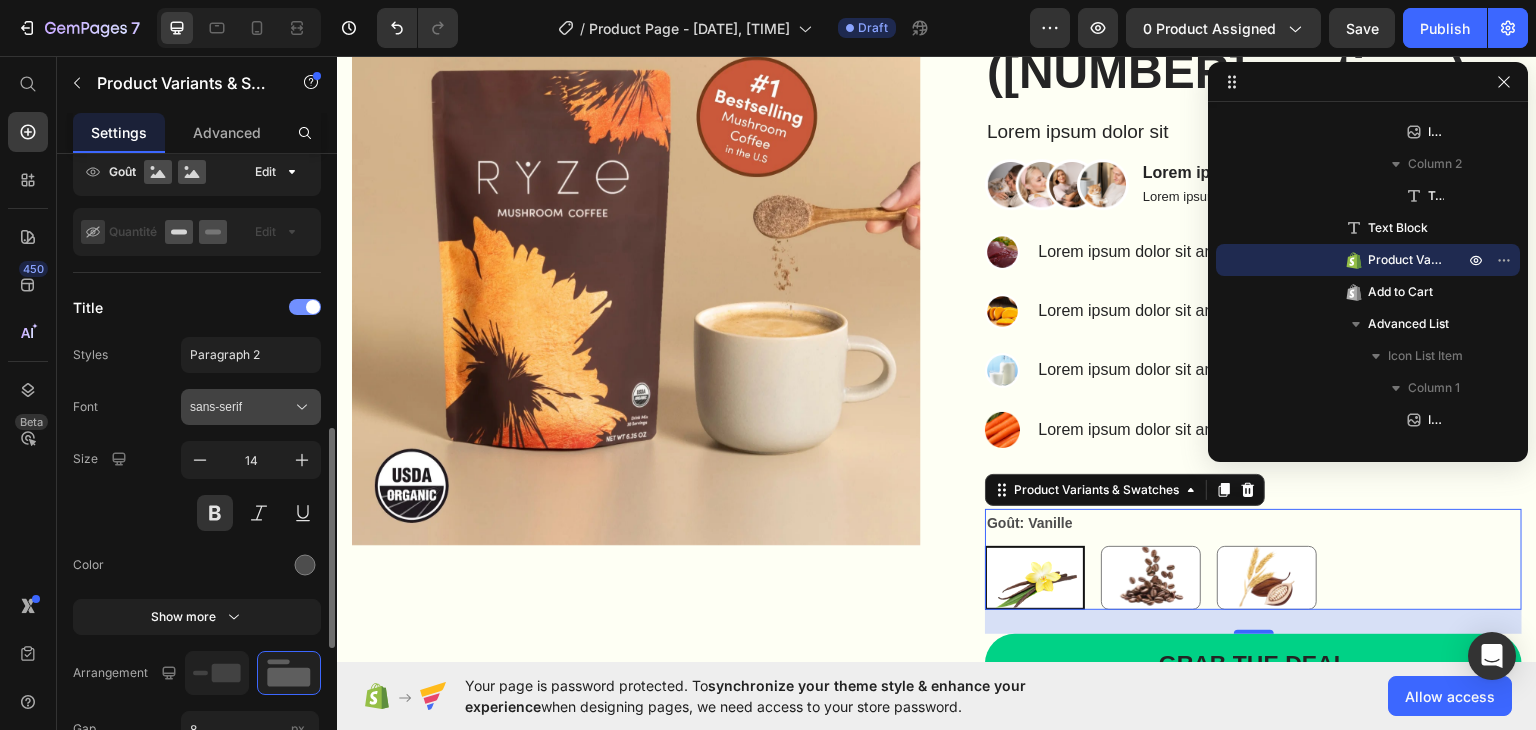 scroll, scrollTop: 500, scrollLeft: 0, axis: vertical 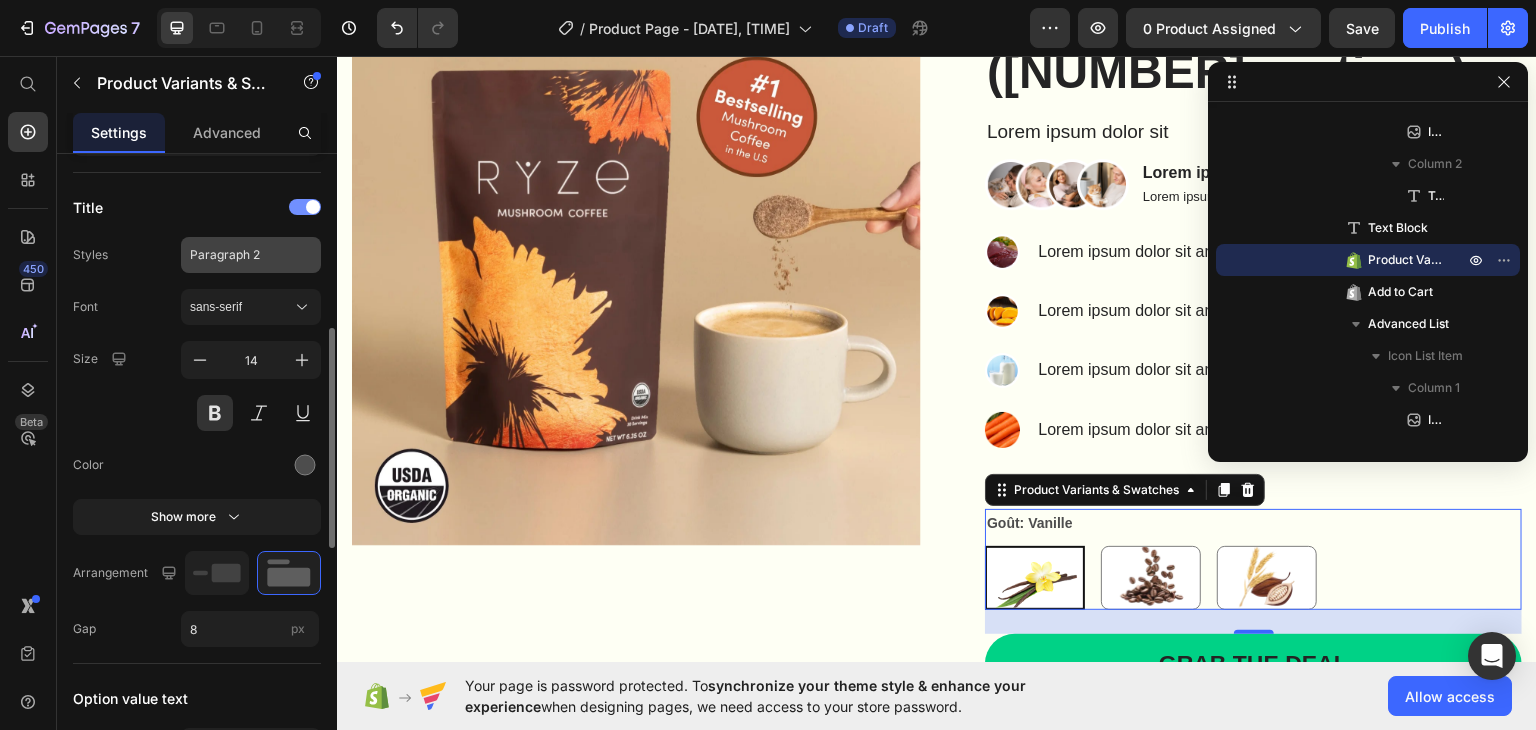 click on "Paragraph 2" at bounding box center (239, 255) 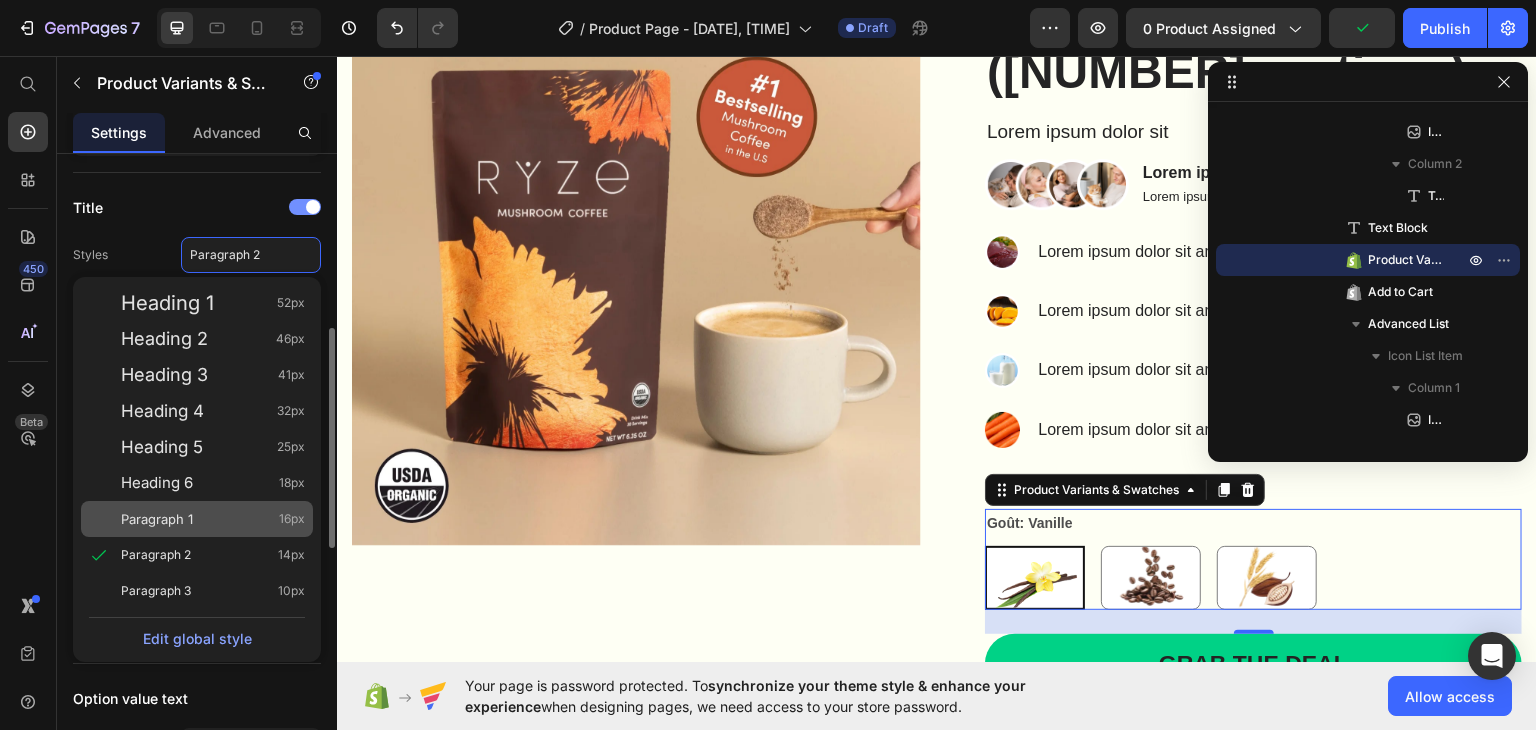 click on "Paragraph 1 16px" at bounding box center (213, 519) 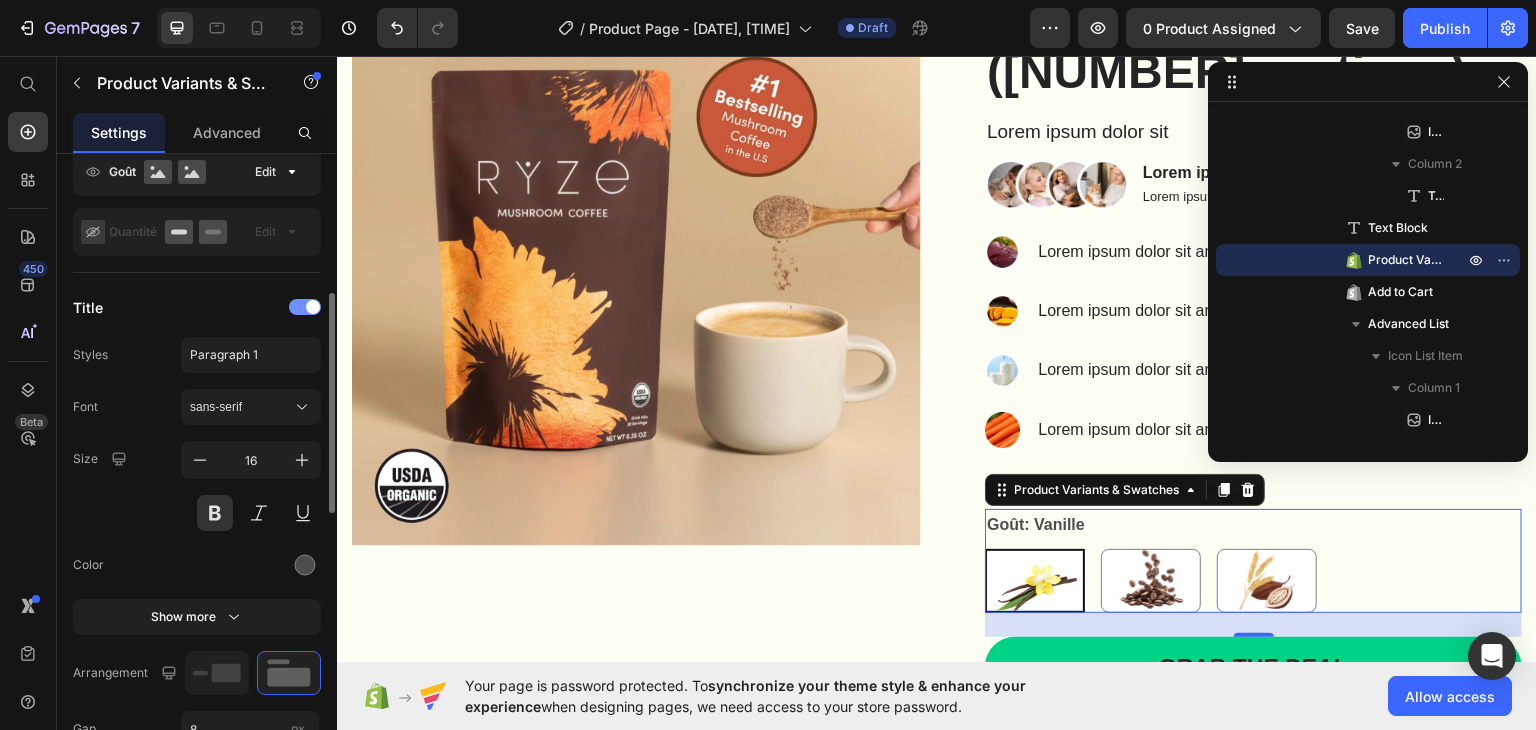 scroll, scrollTop: 300, scrollLeft: 0, axis: vertical 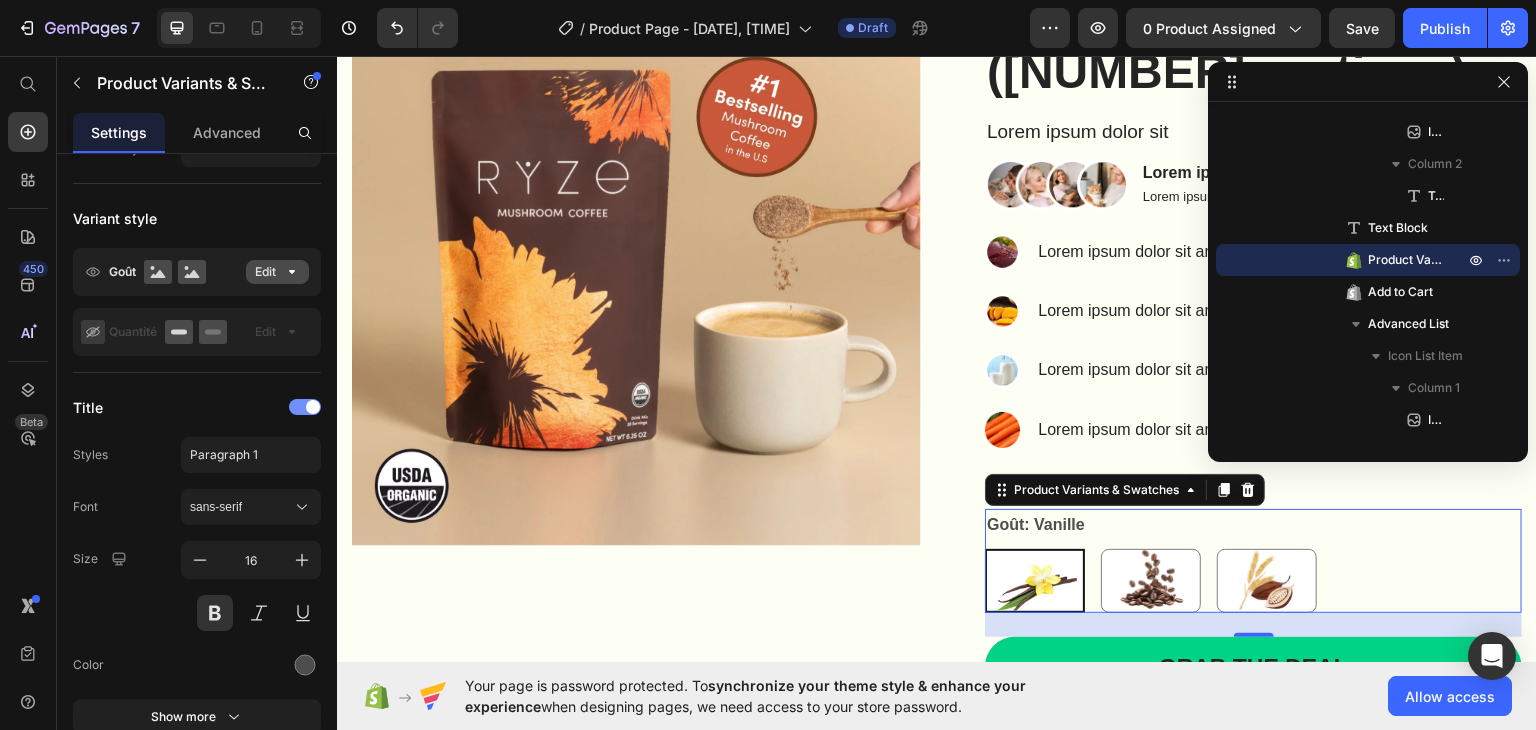 click on "Edit" at bounding box center [277, 272] 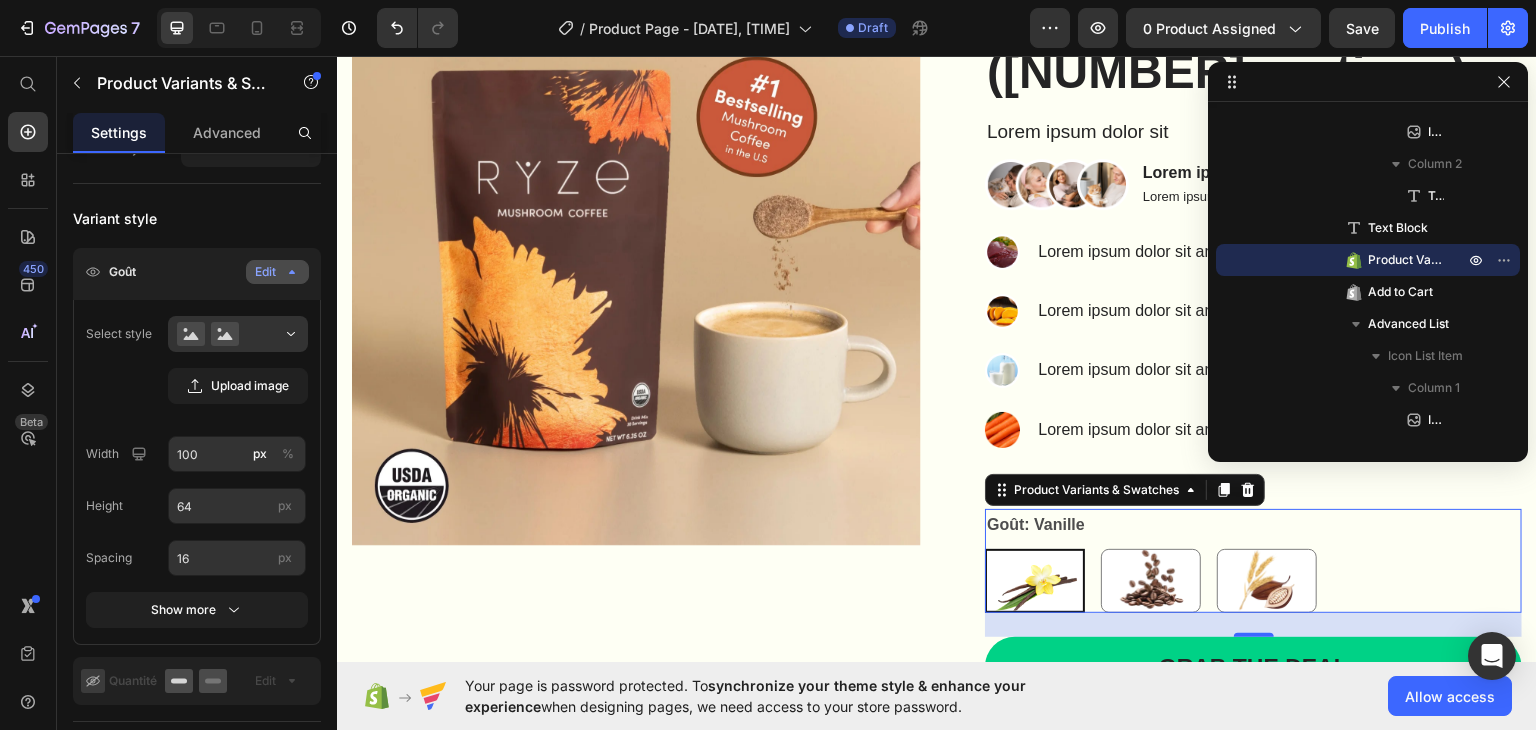 click on "Edit" at bounding box center [277, 272] 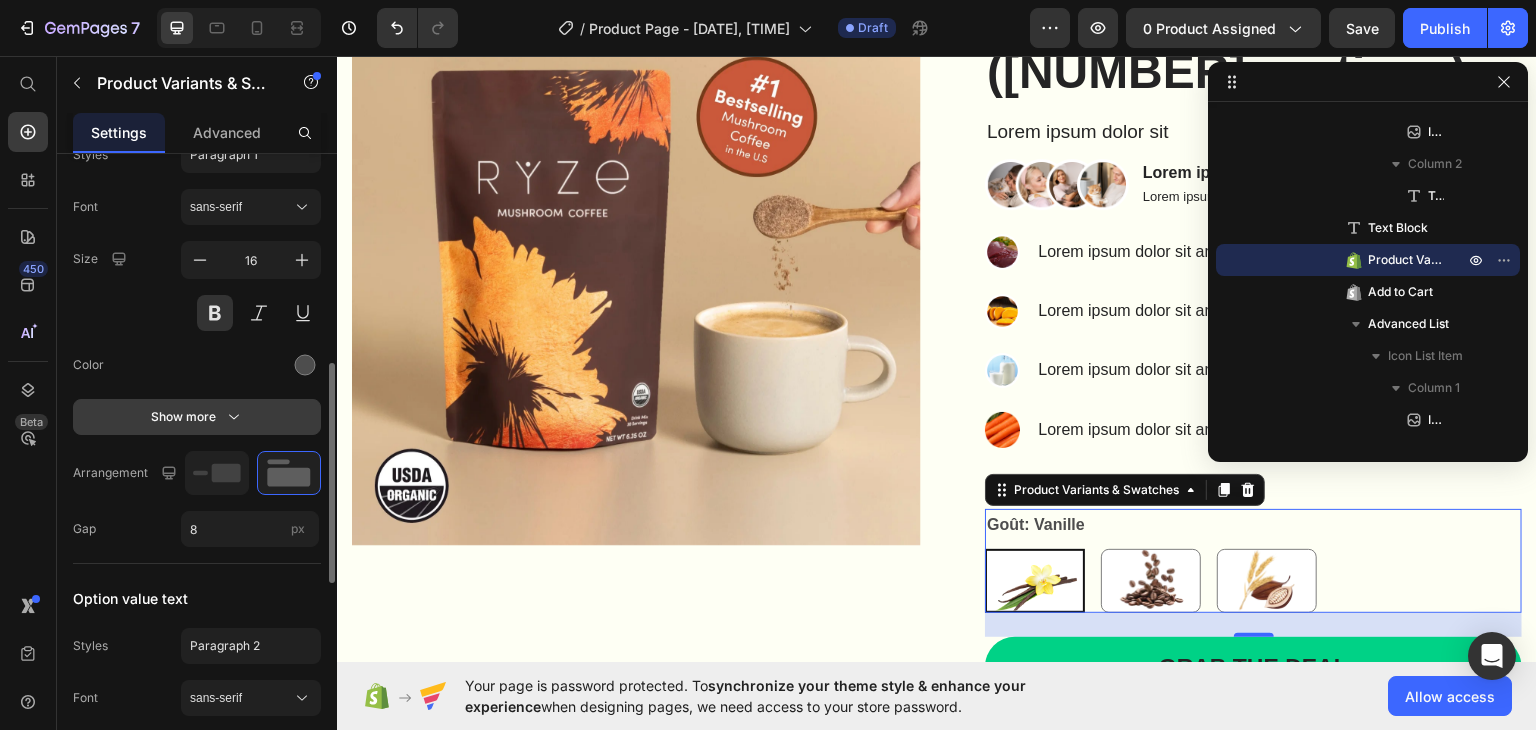 click 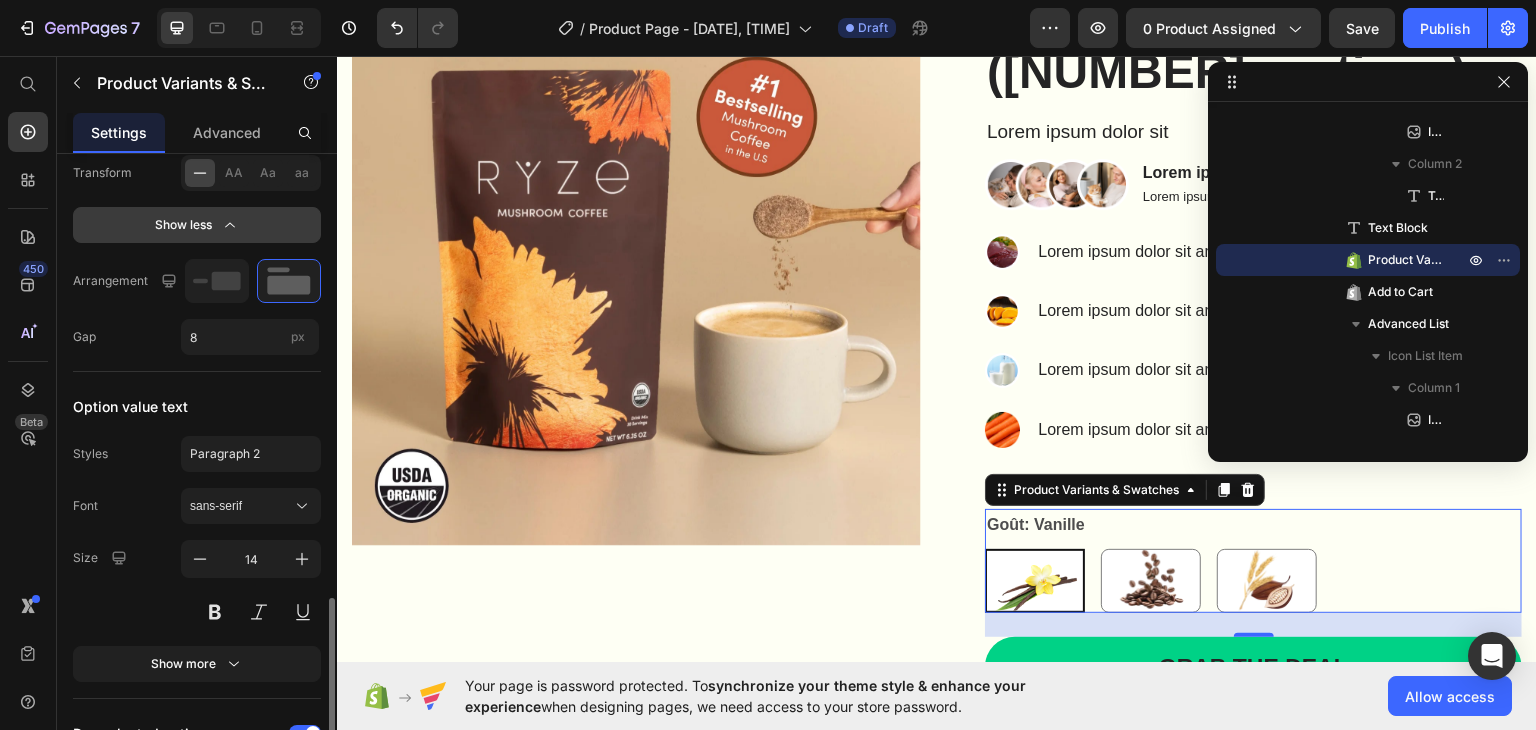 scroll, scrollTop: 1100, scrollLeft: 0, axis: vertical 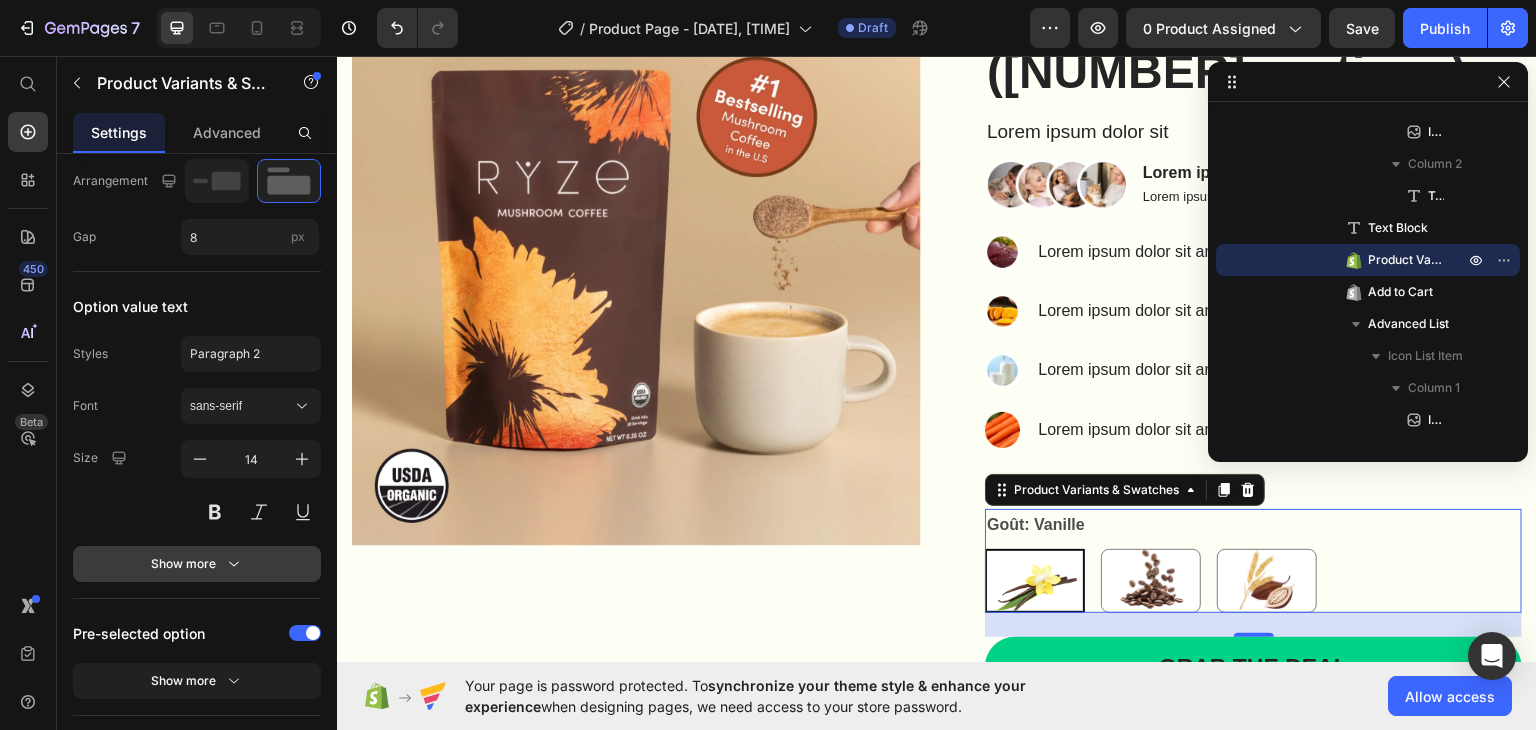 click on "Show more" at bounding box center (197, 564) 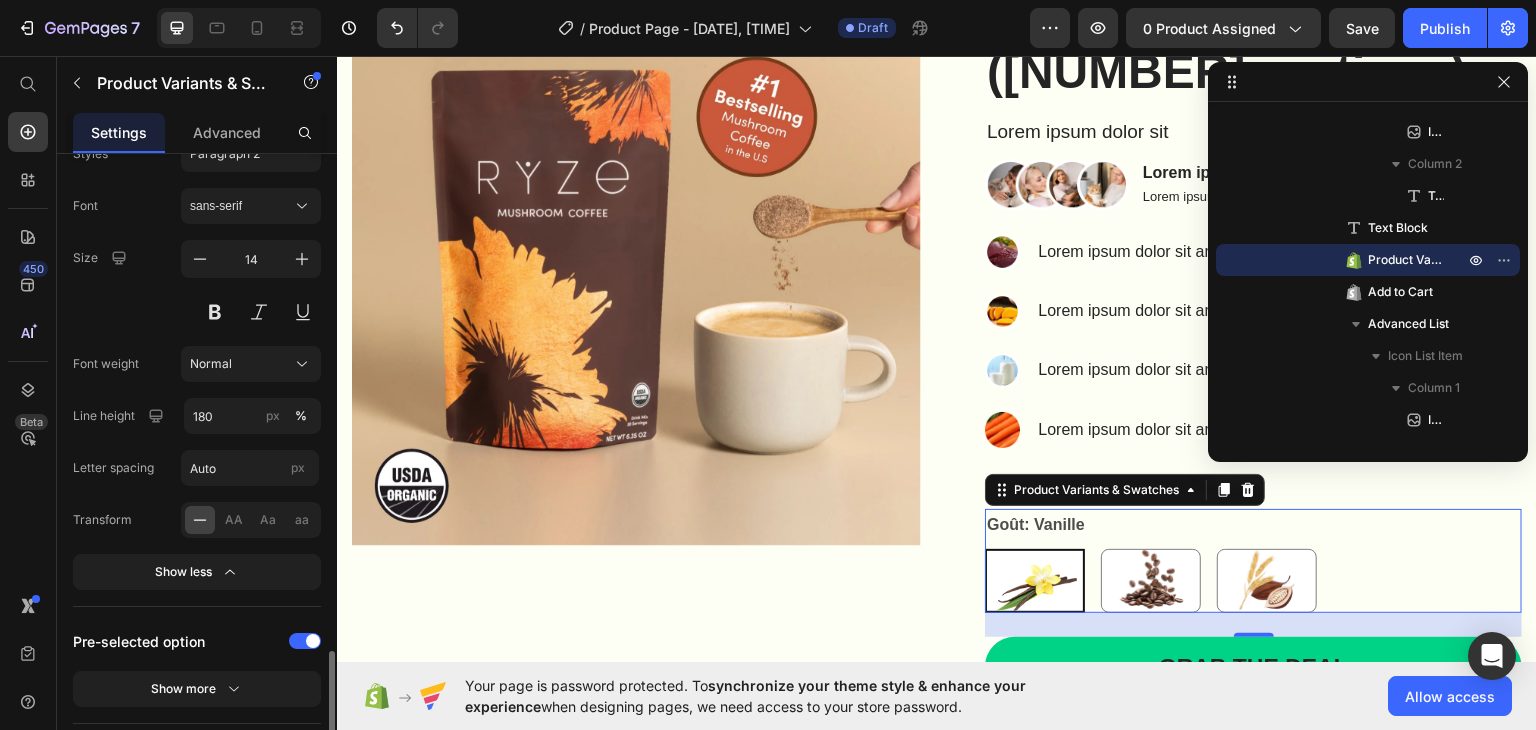 scroll, scrollTop: 1400, scrollLeft: 0, axis: vertical 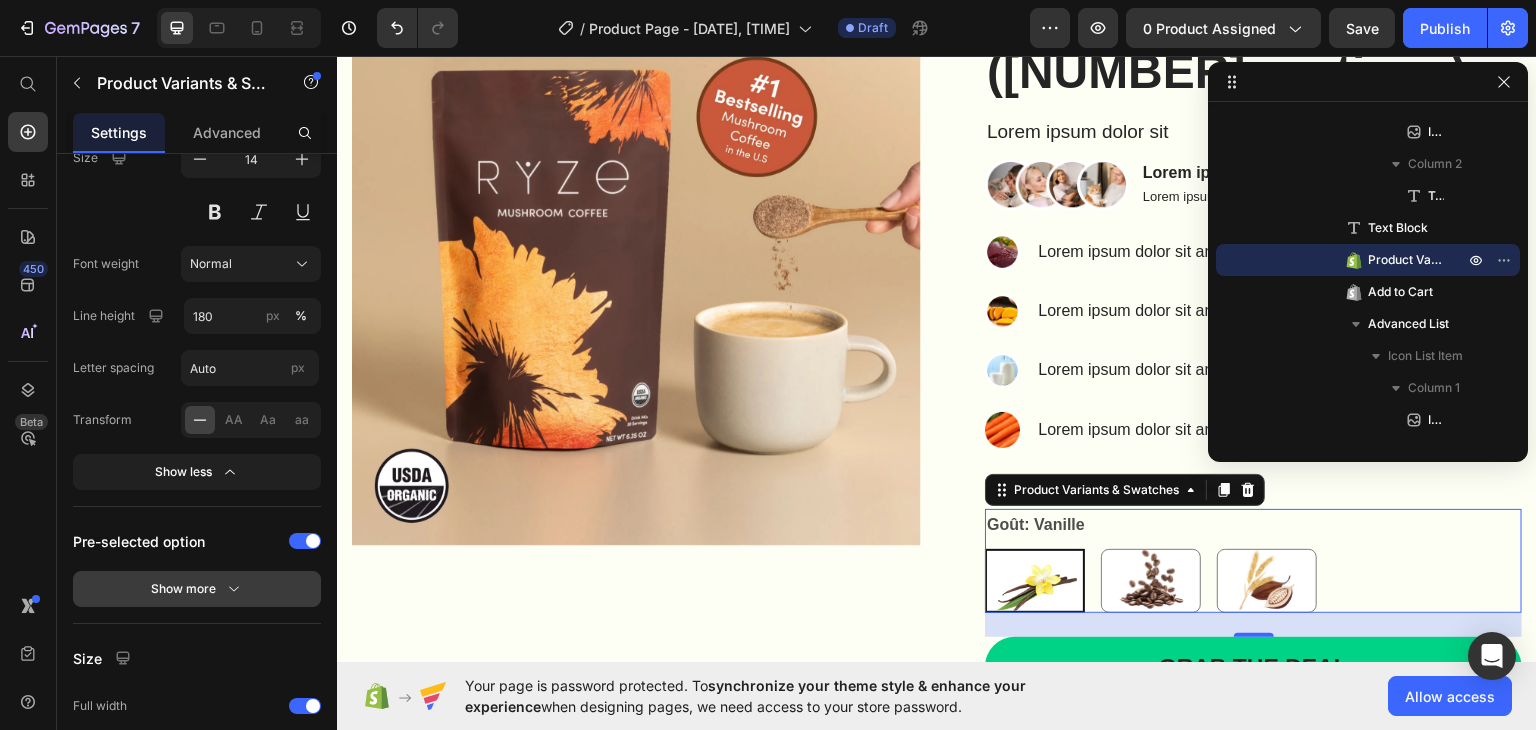 click 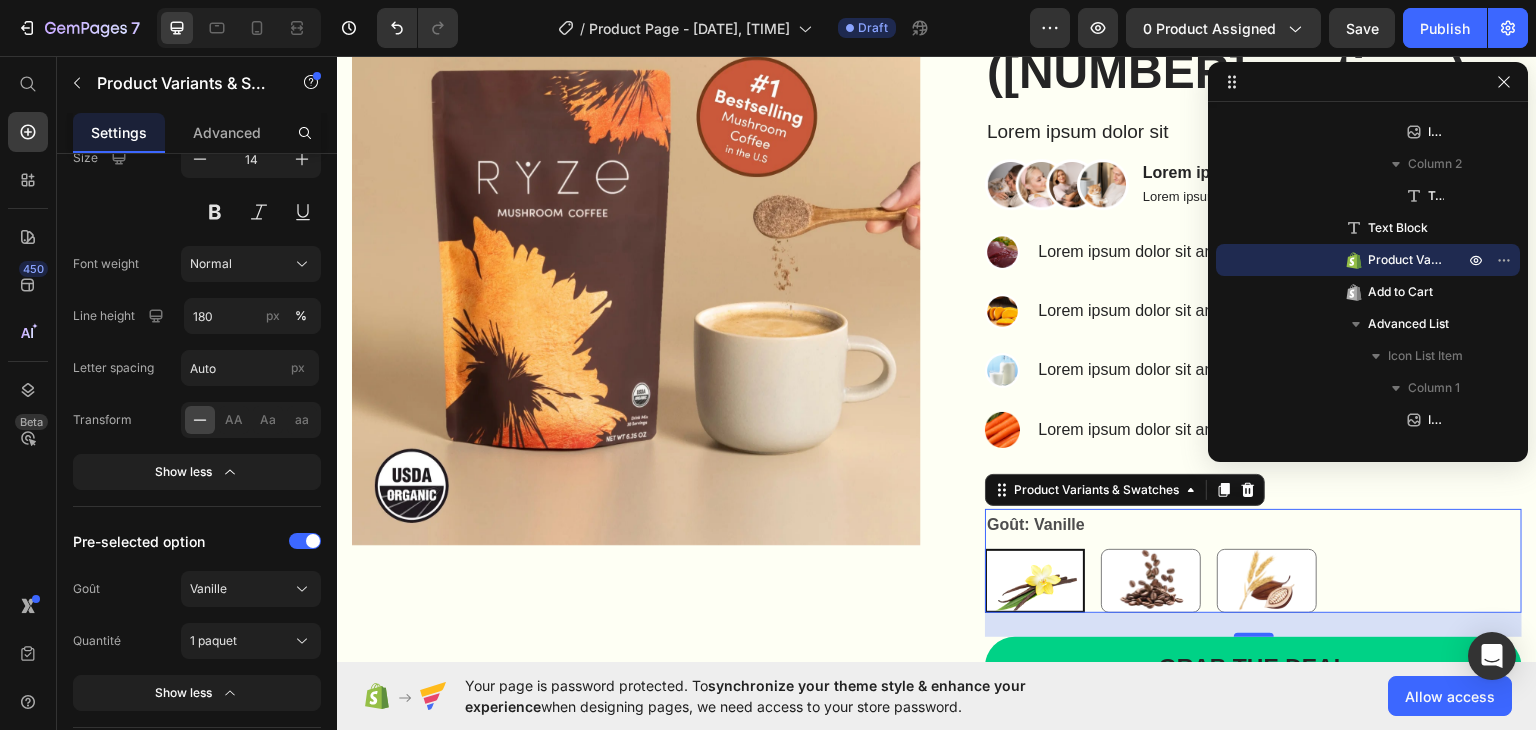 scroll, scrollTop: 1600, scrollLeft: 0, axis: vertical 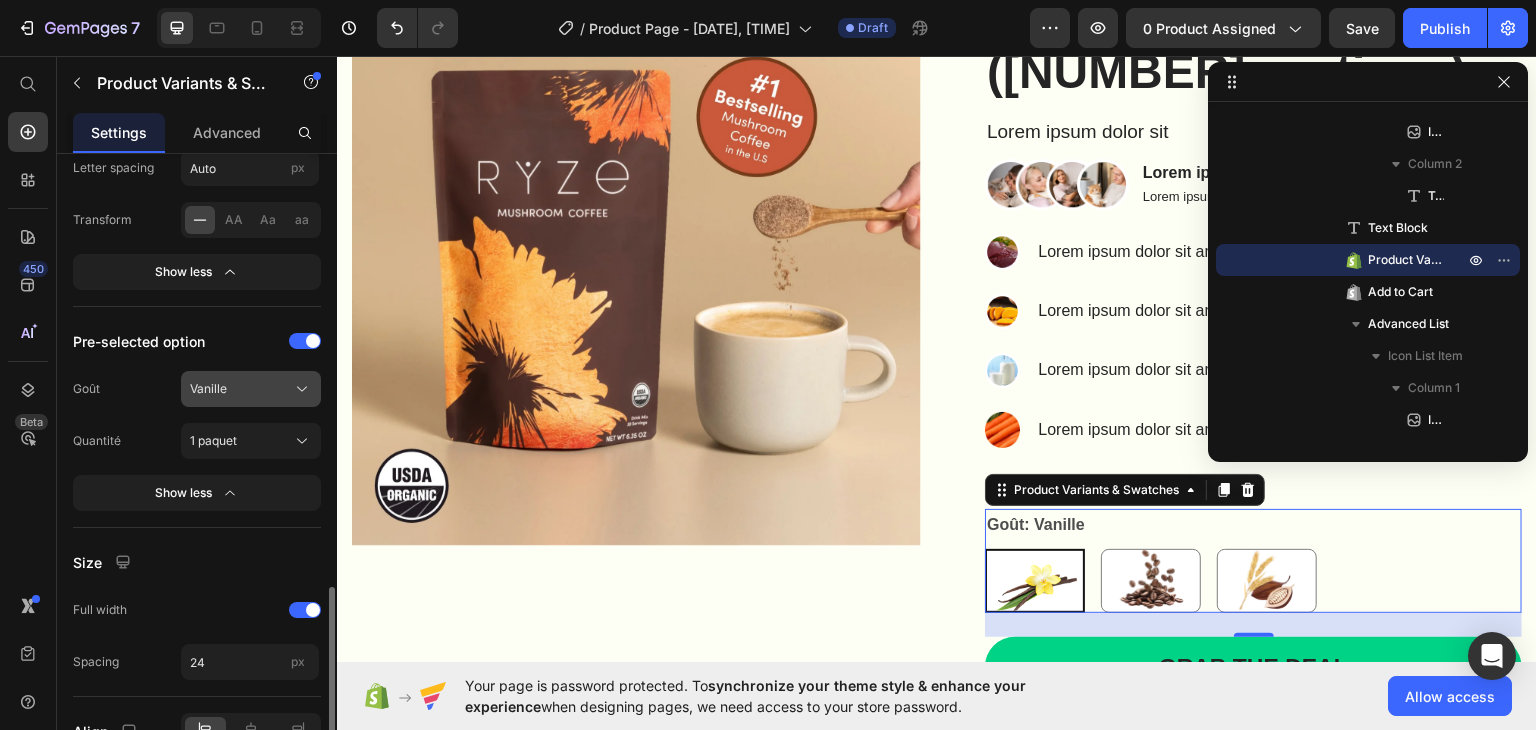 click on "Vanille" 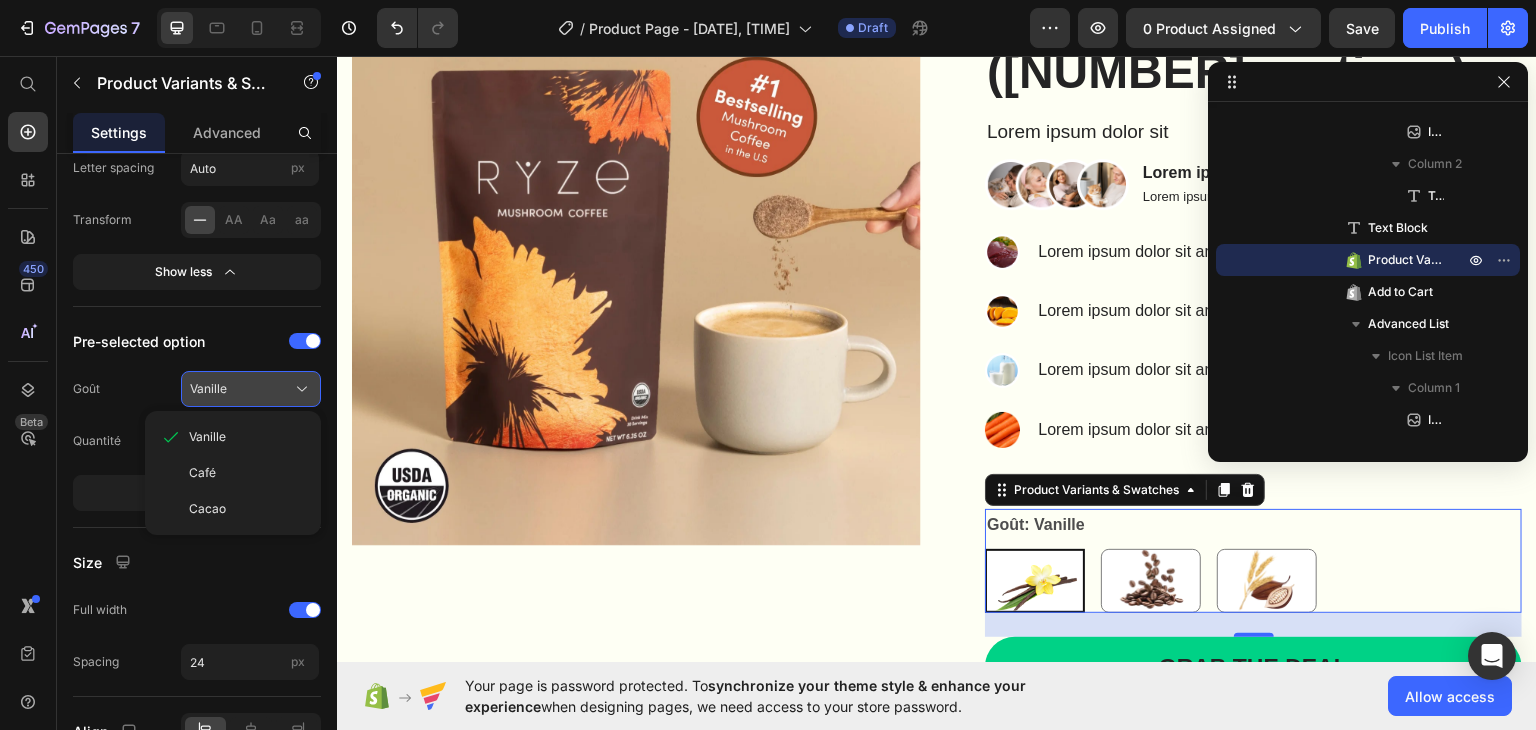 click on "Vanille" 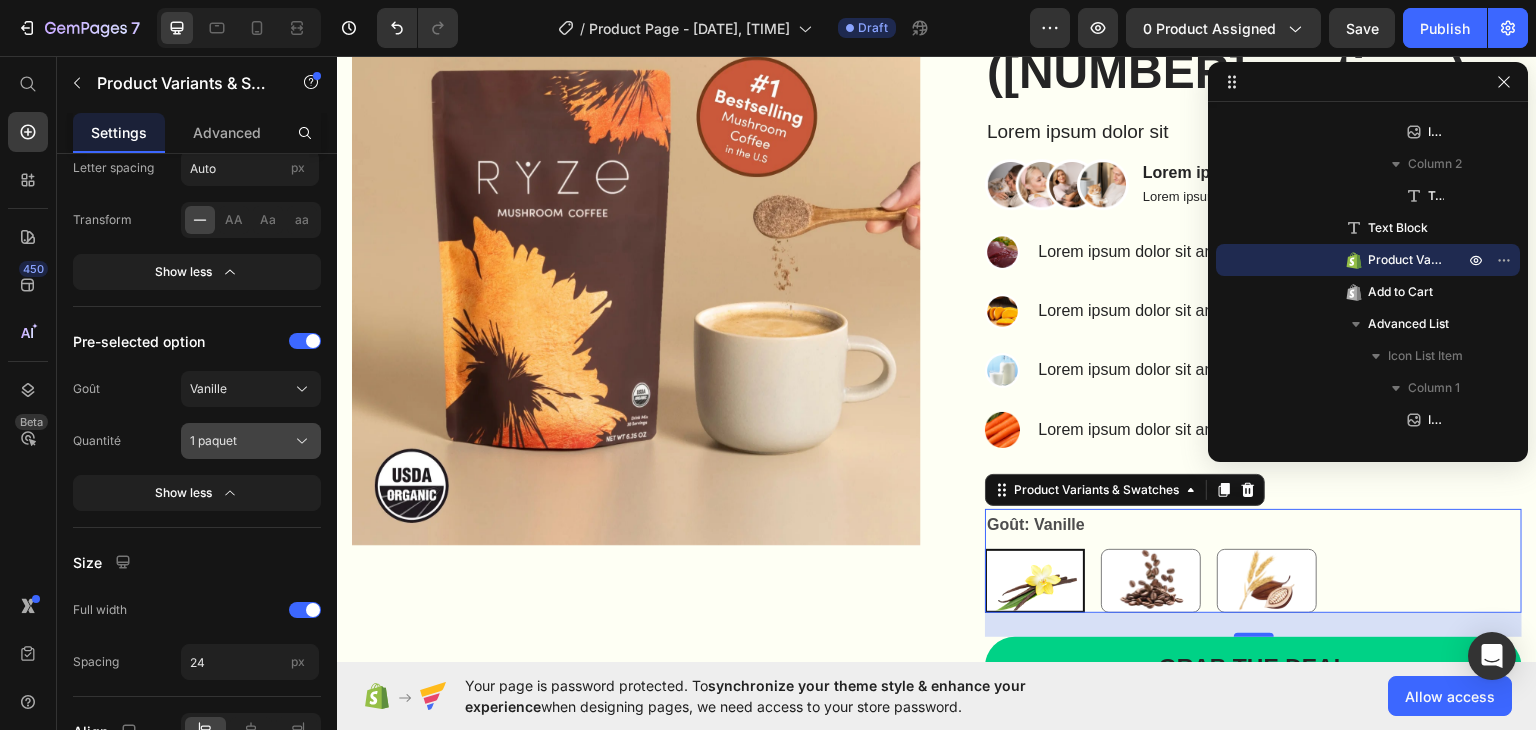 click on "1 paquet" 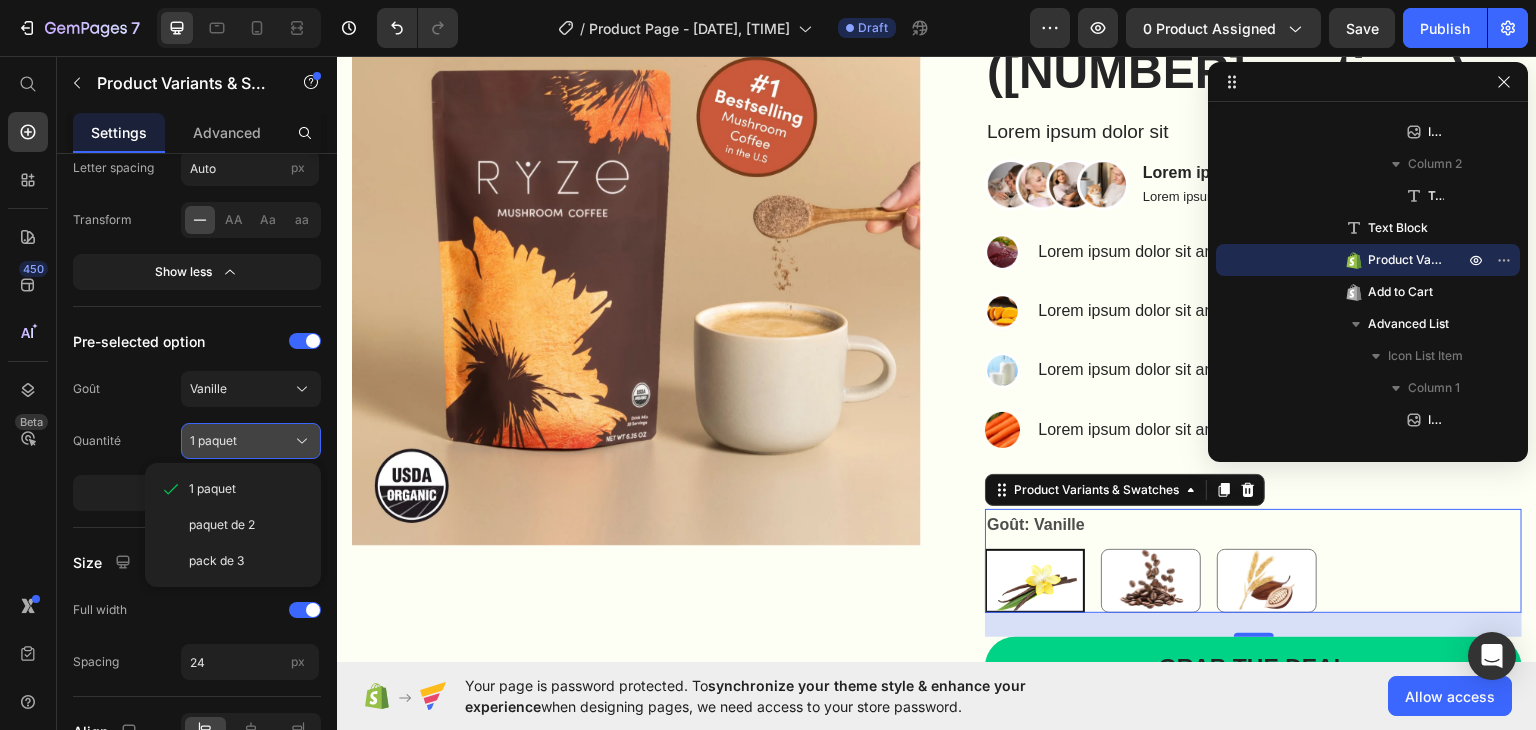 click on "1 paquet" 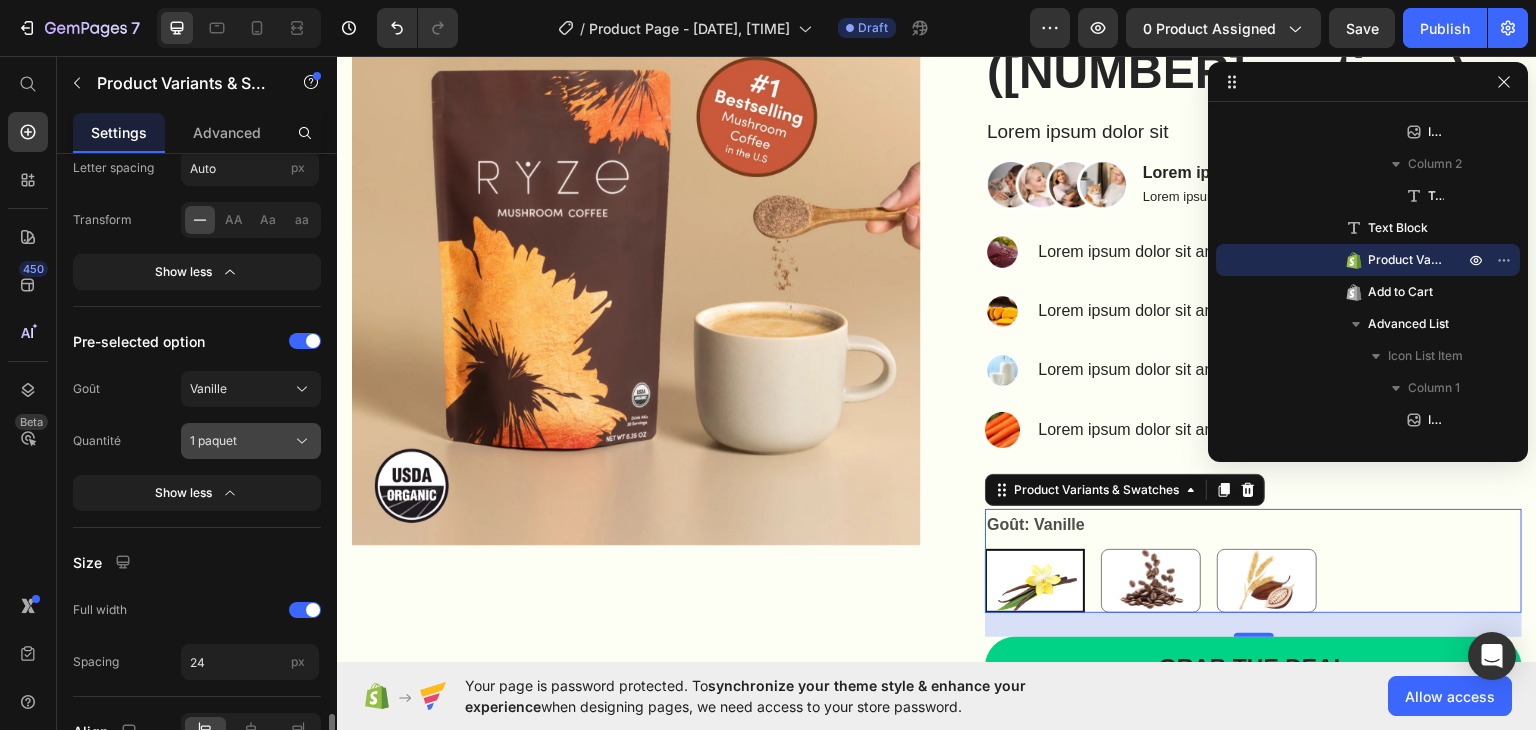 scroll, scrollTop: 1700, scrollLeft: 0, axis: vertical 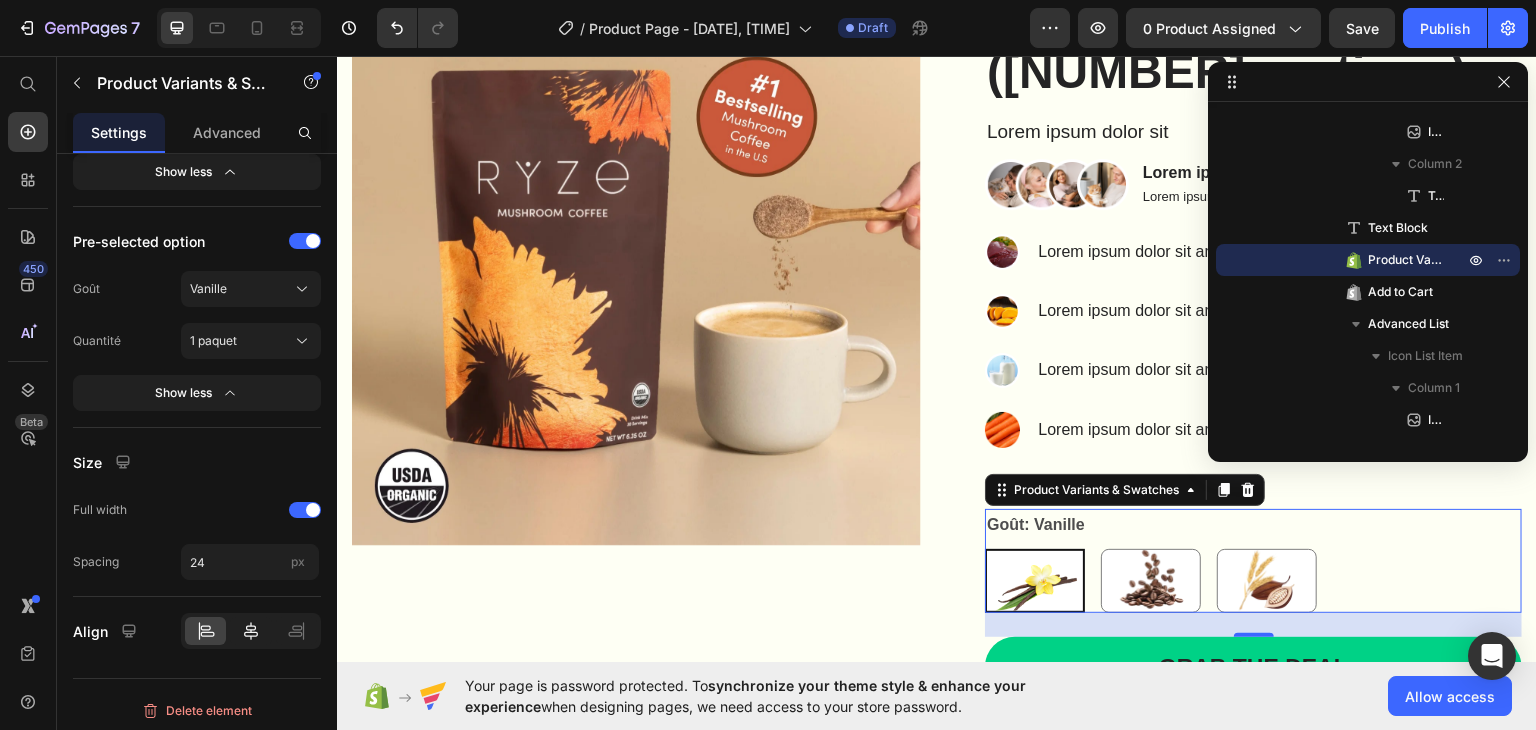 click 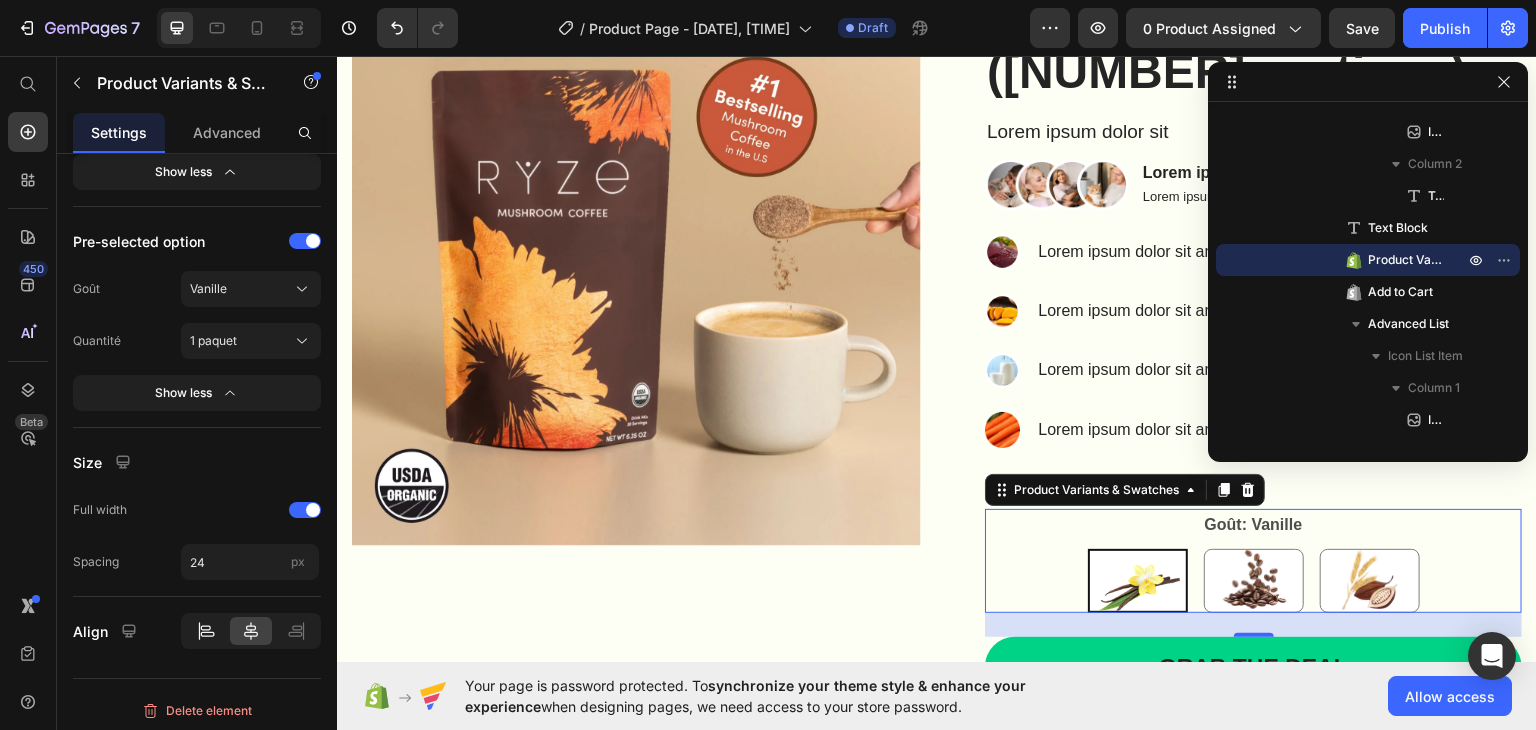 click 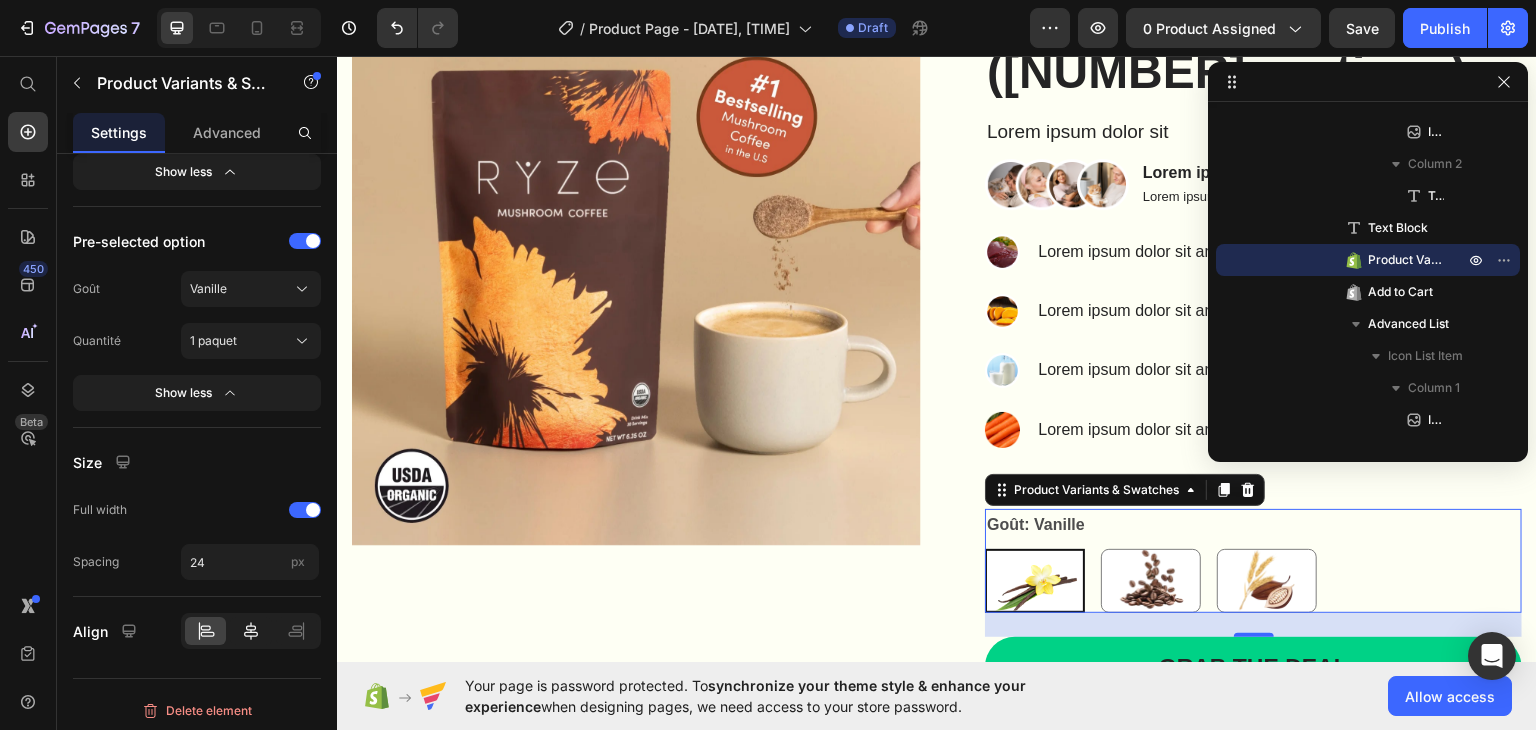 click 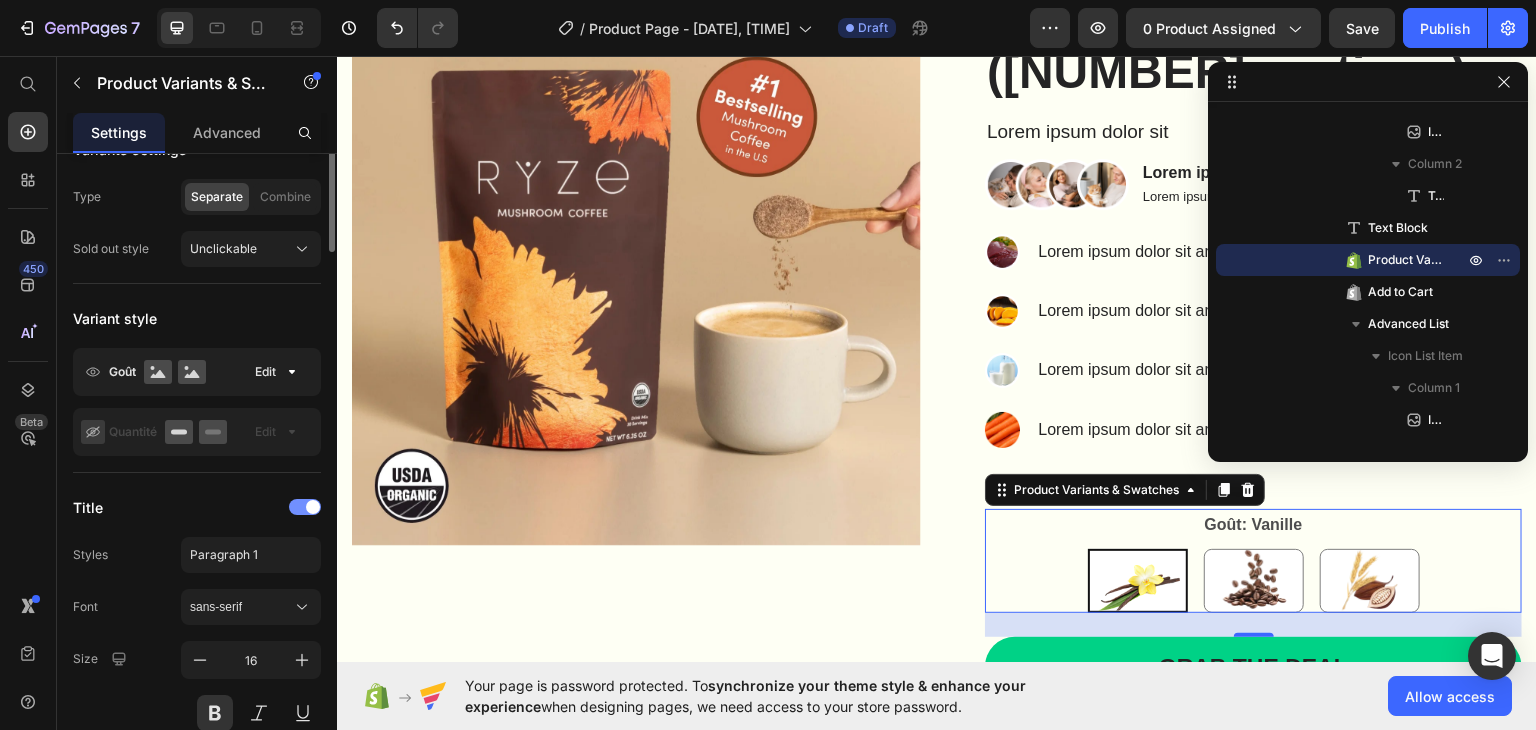 scroll, scrollTop: 0, scrollLeft: 0, axis: both 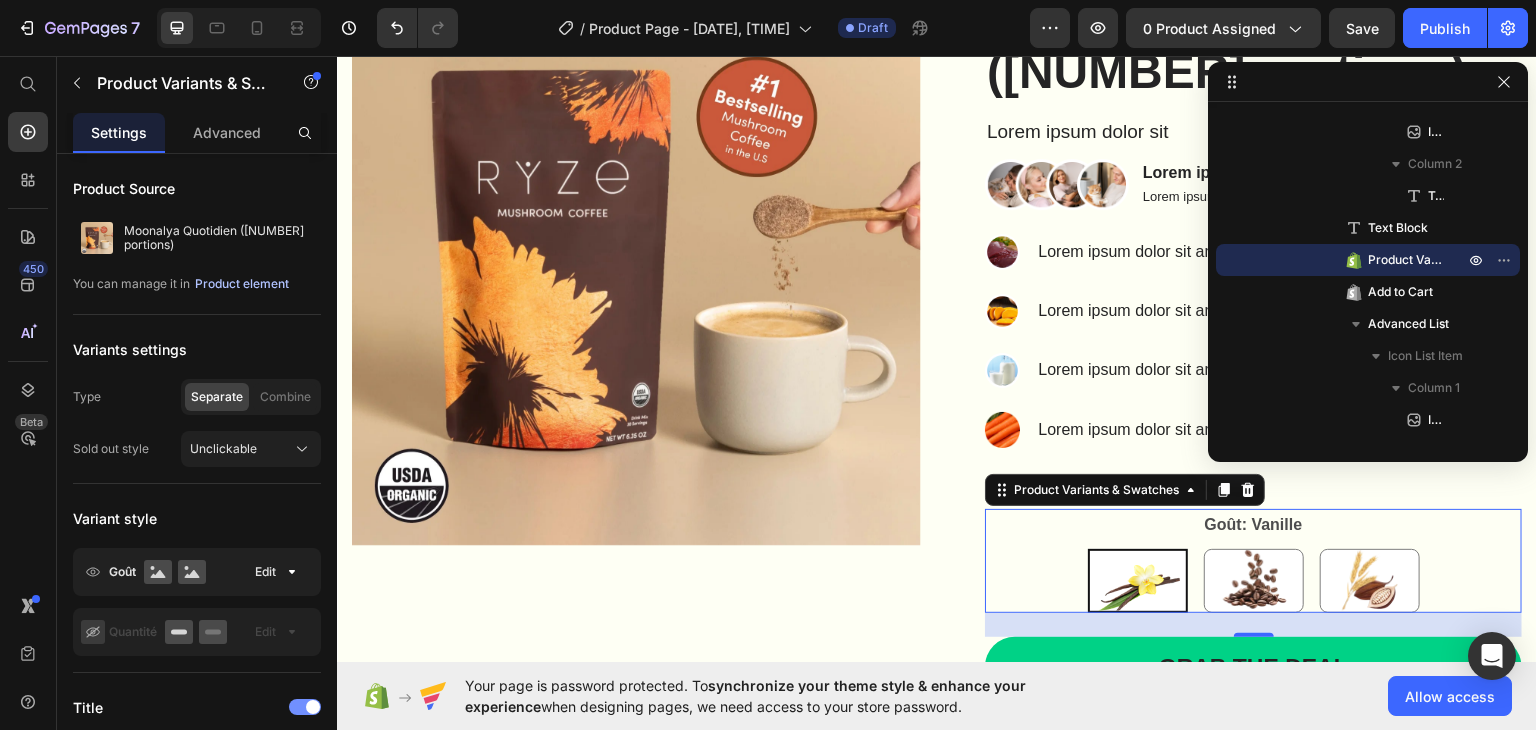 click on "Product element" at bounding box center (242, 284) 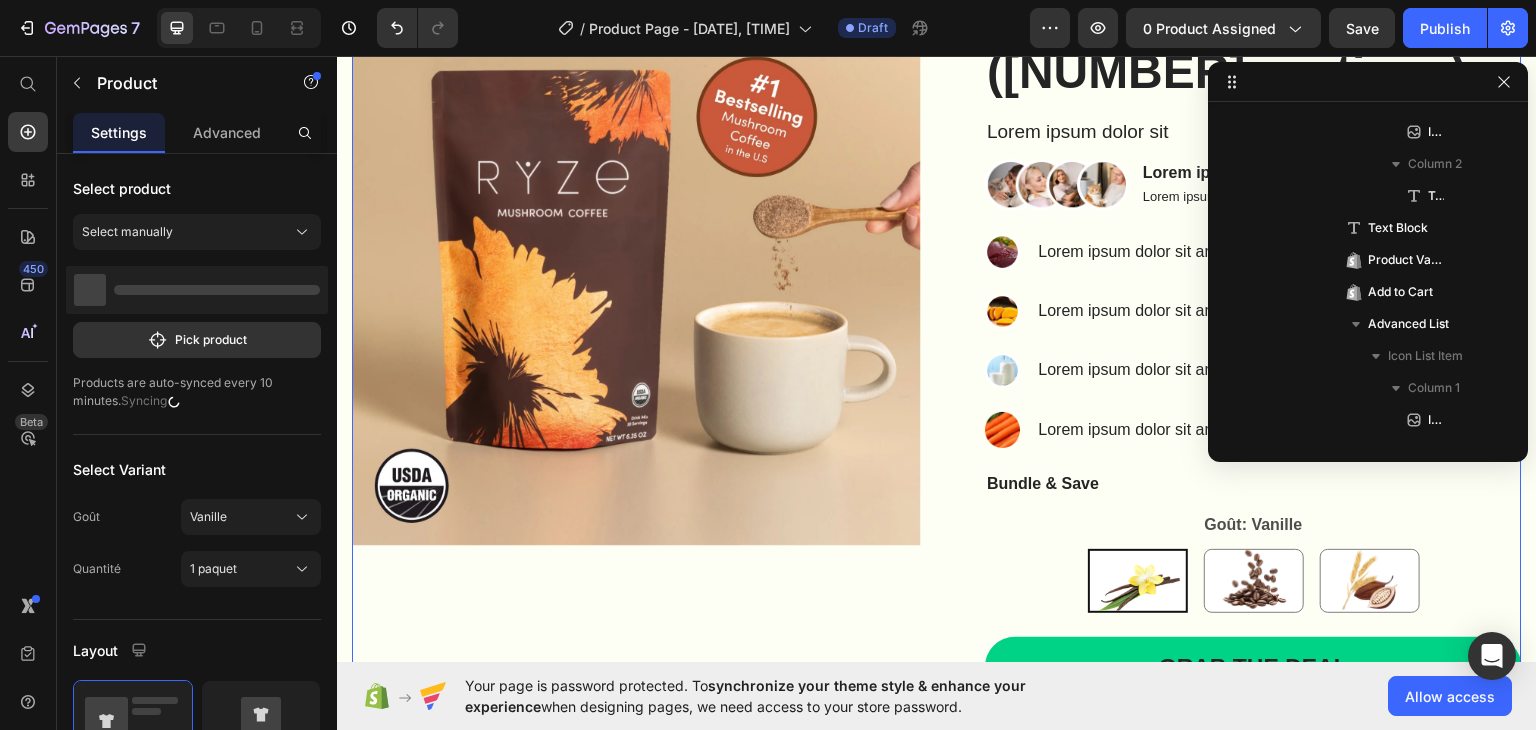 scroll, scrollTop: 0, scrollLeft: 0, axis: both 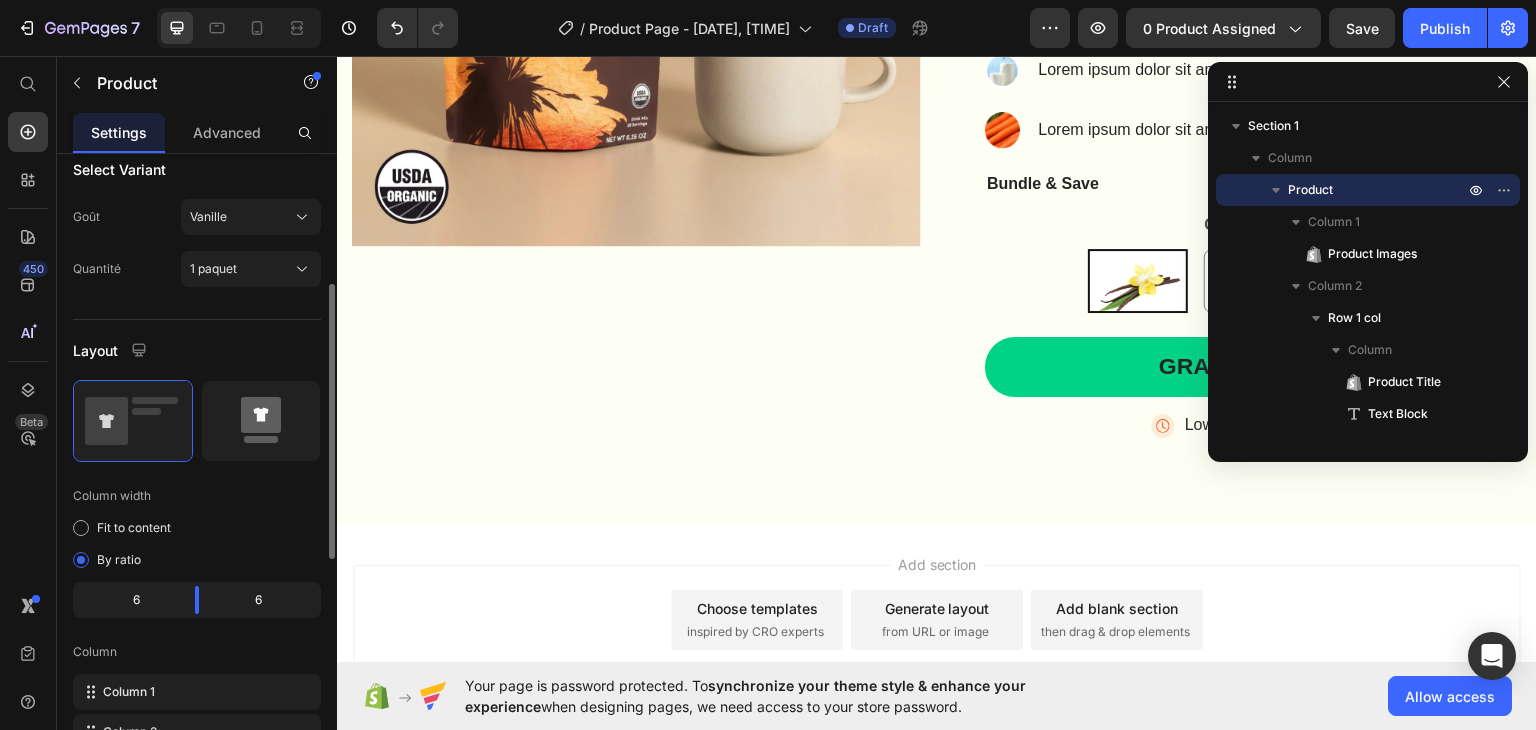 click 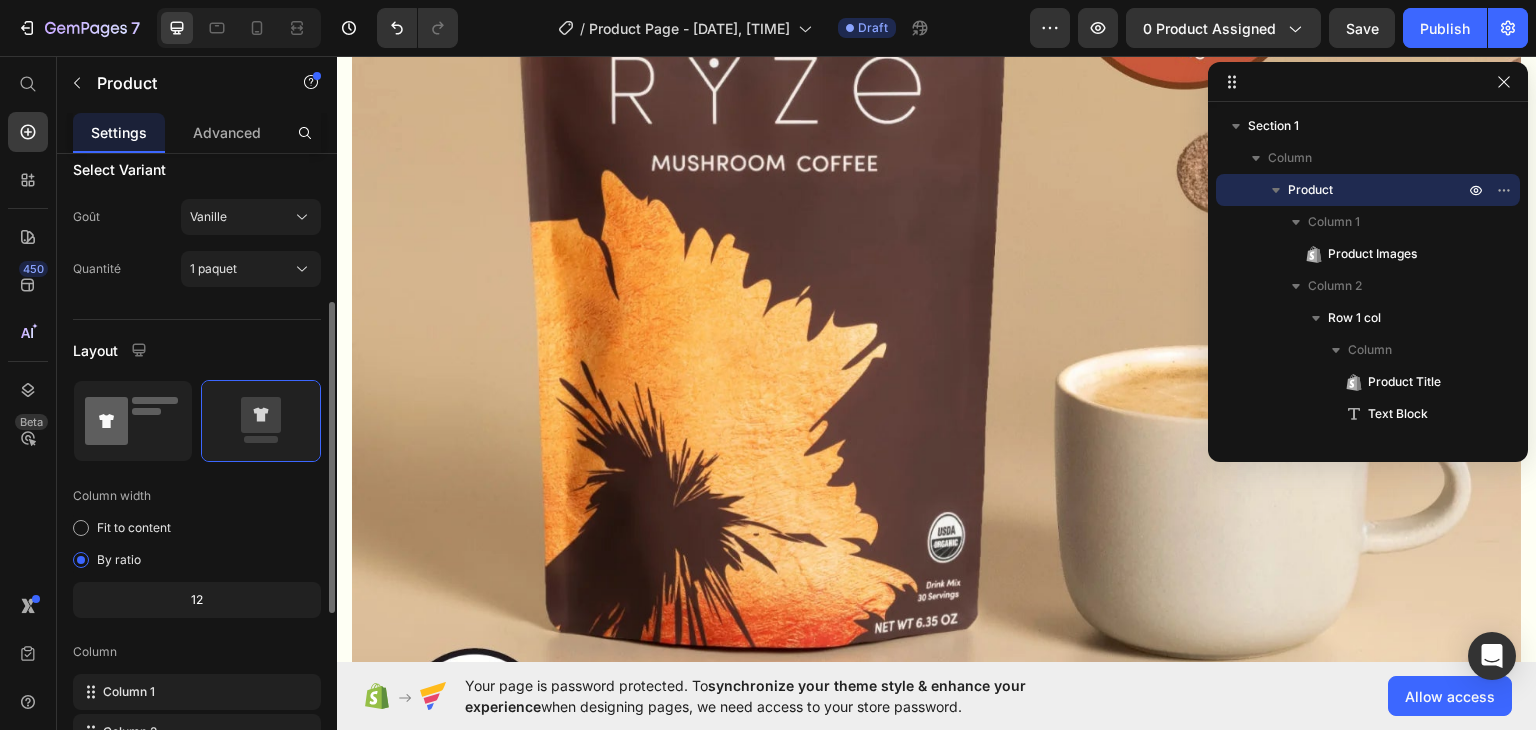 click 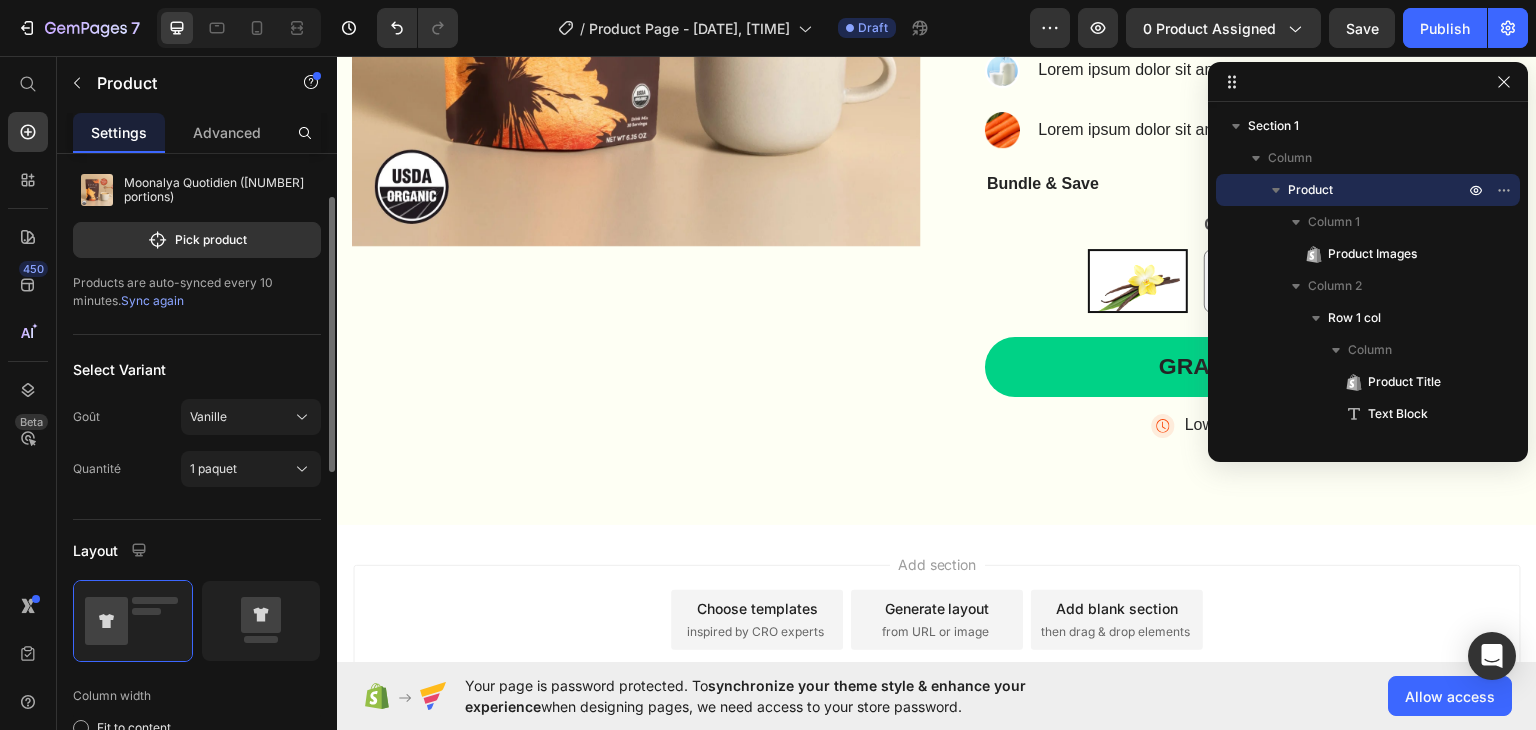 scroll, scrollTop: 0, scrollLeft: 0, axis: both 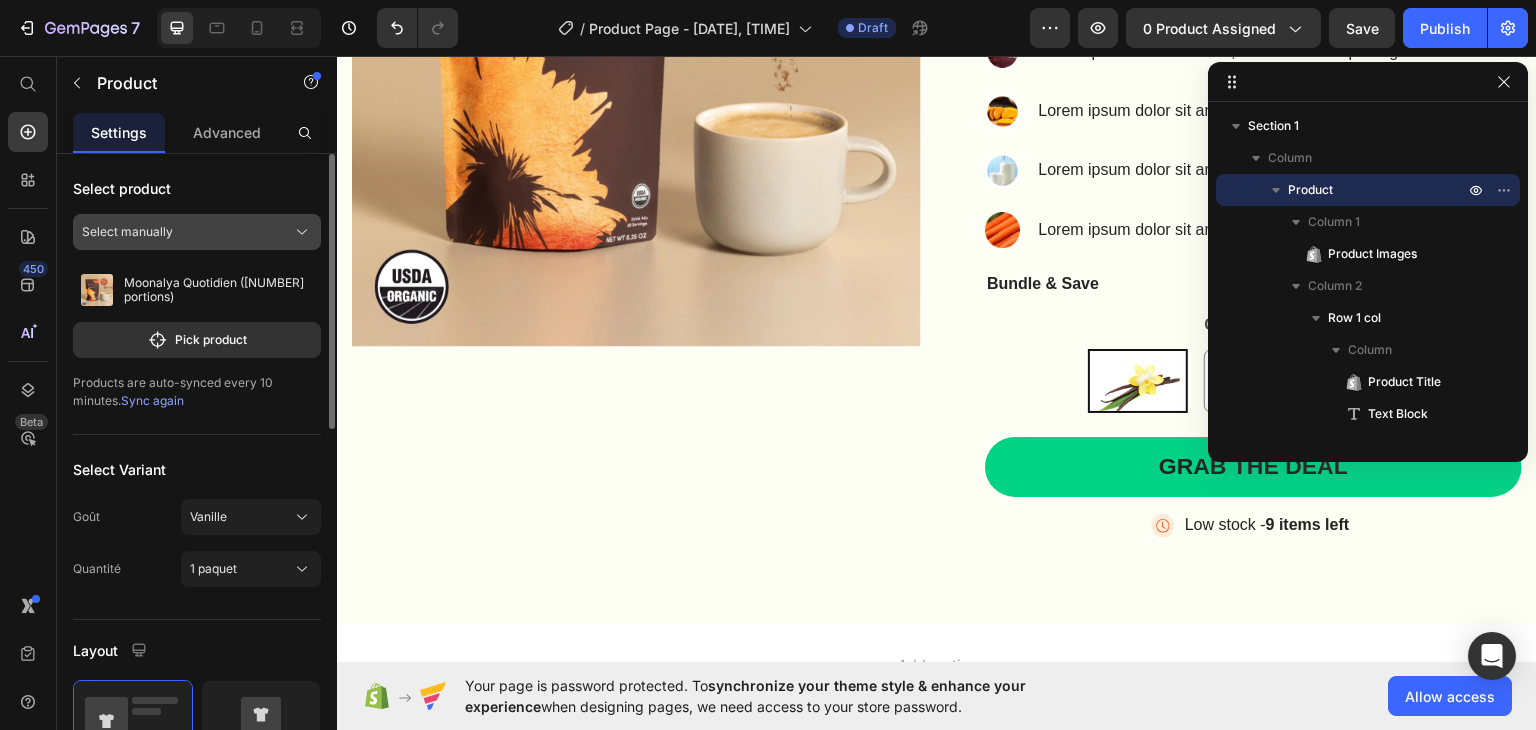 click on "Select manually" 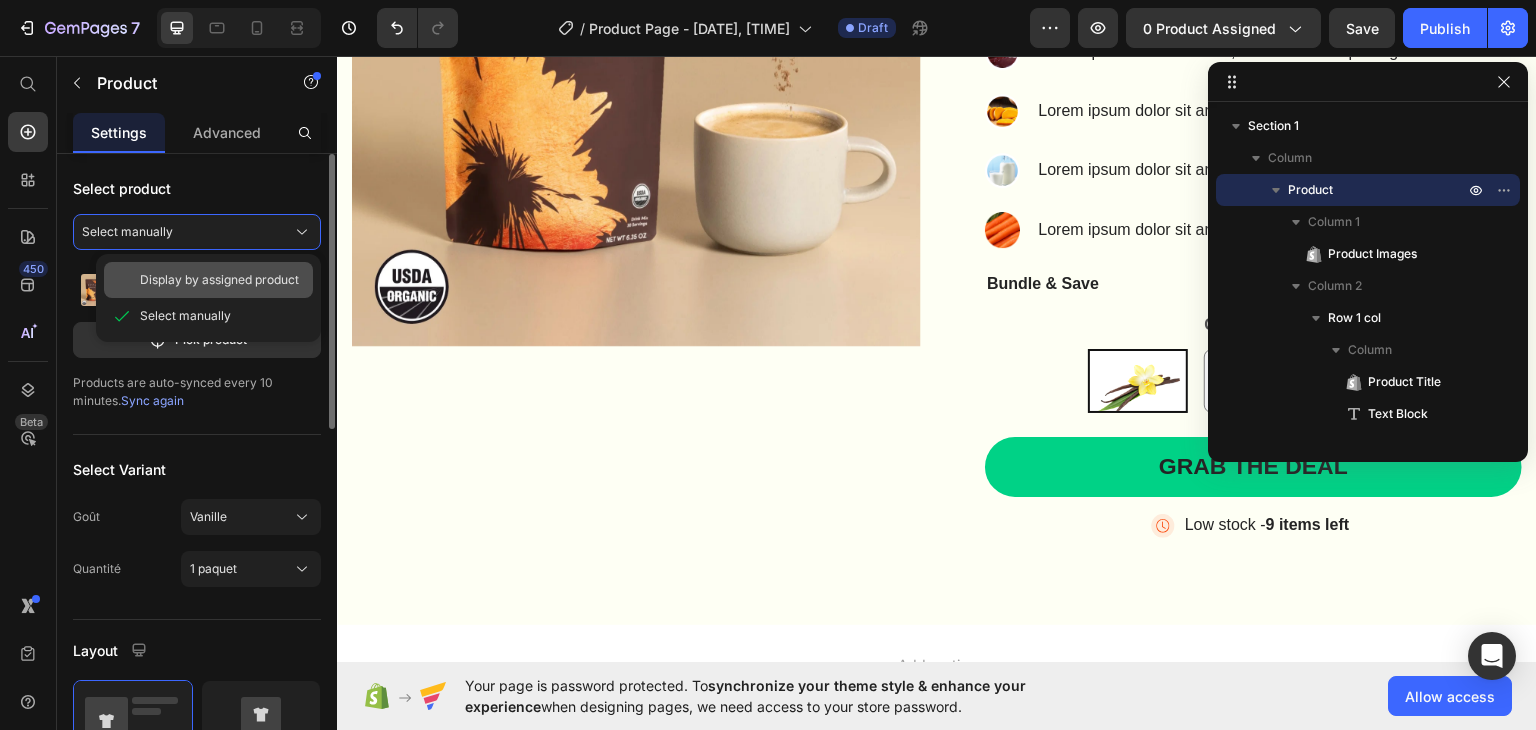 click on "Display by assigned product" 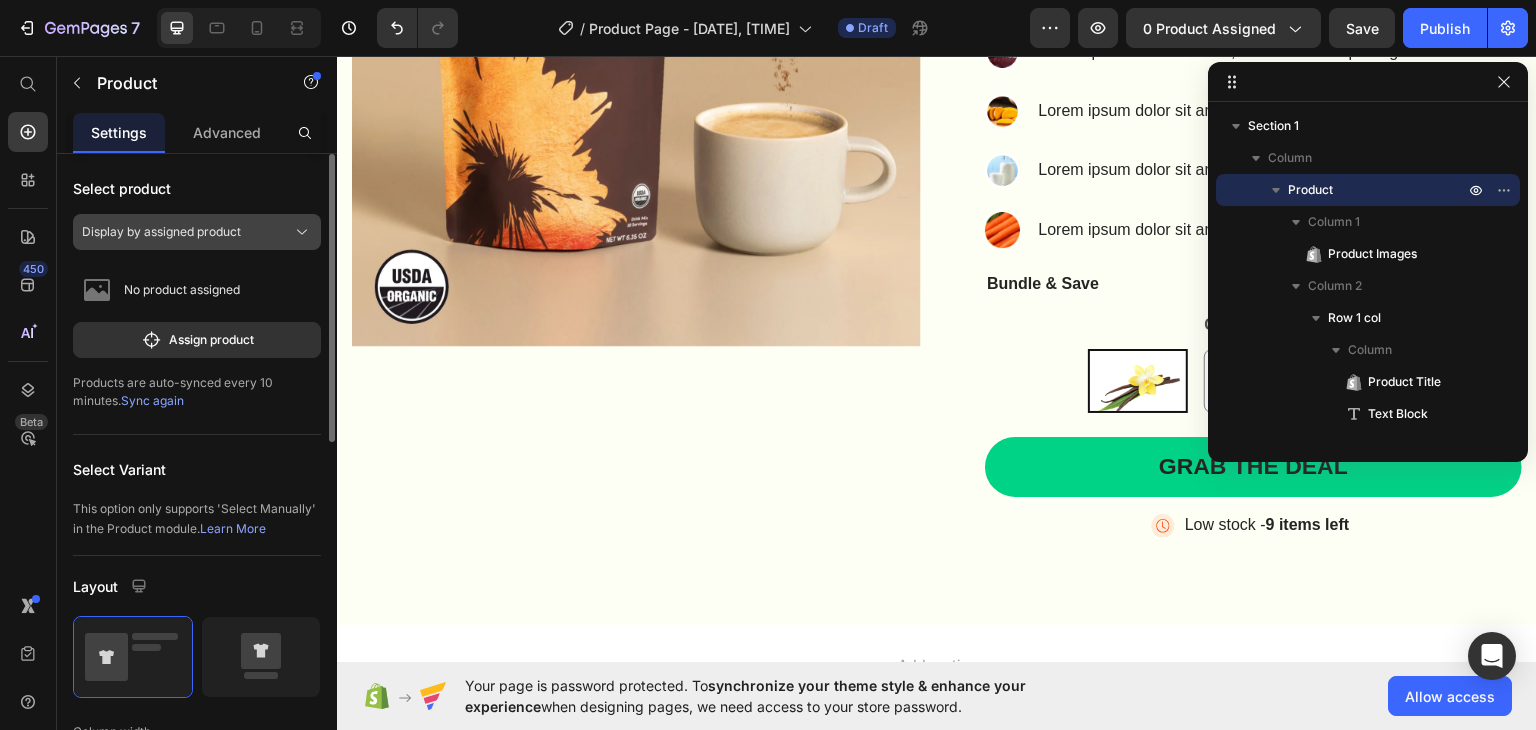 click on "Display by assigned product" at bounding box center [161, 232] 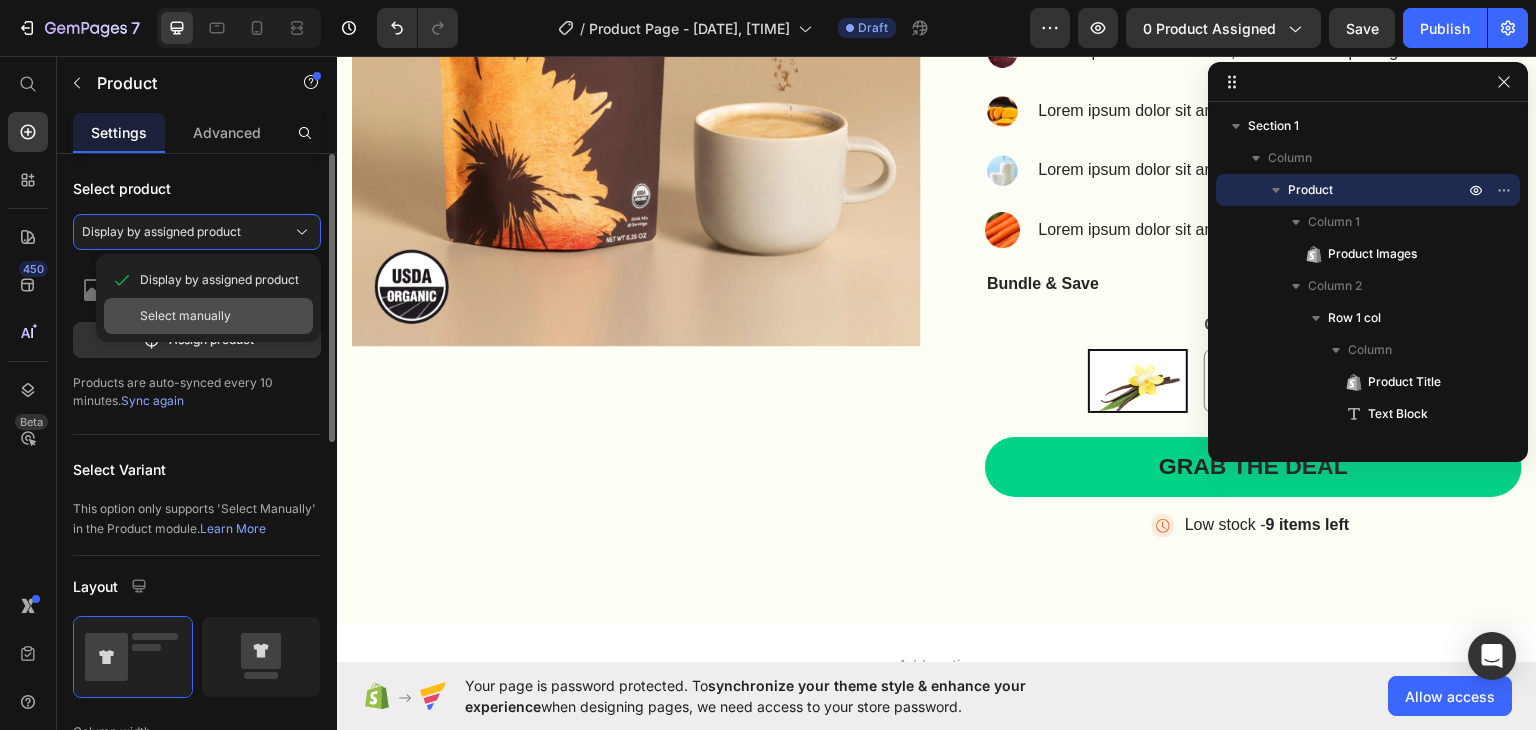 click on "Select manually" at bounding box center (185, 316) 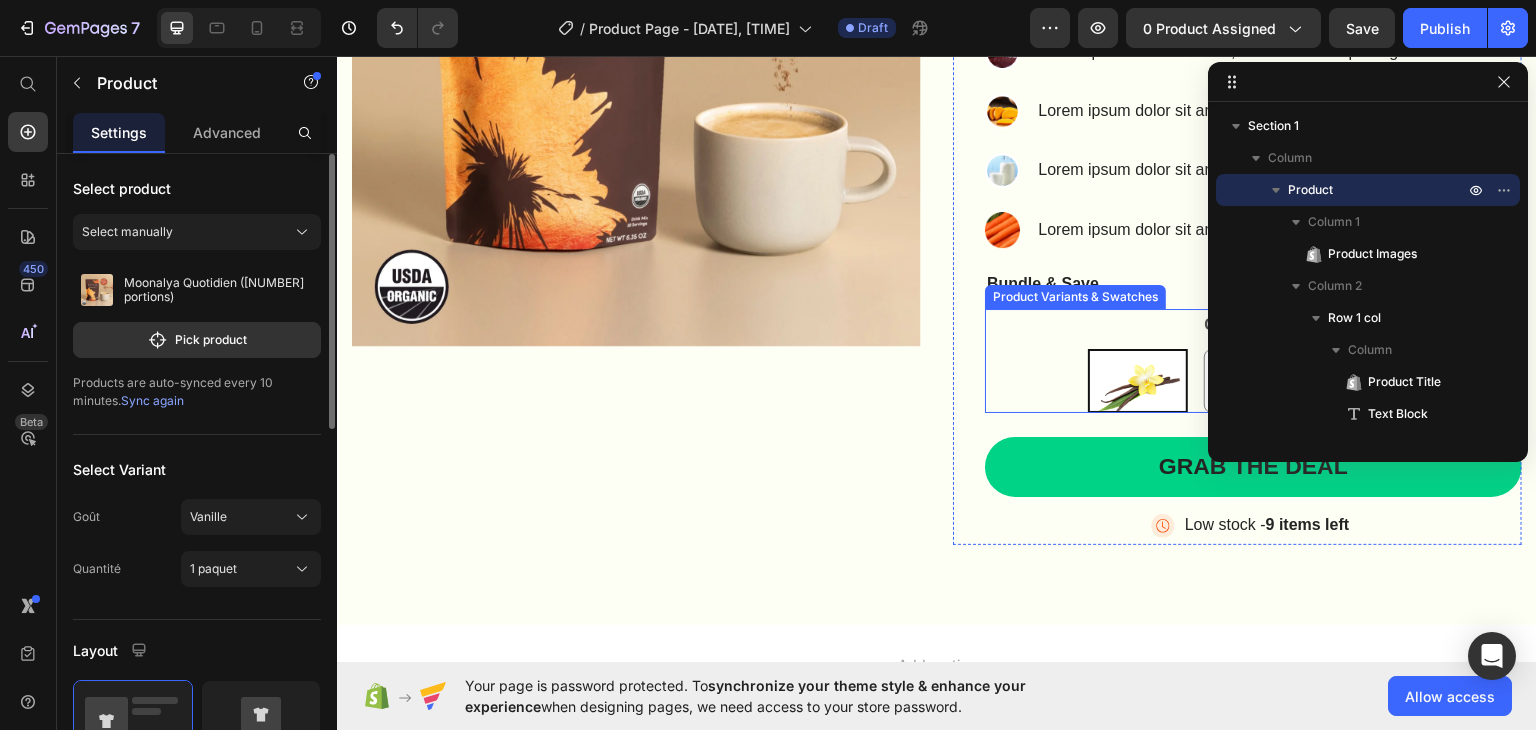 click on "Vanille Vanille Café Café Cacao Cacao" at bounding box center [1253, 380] 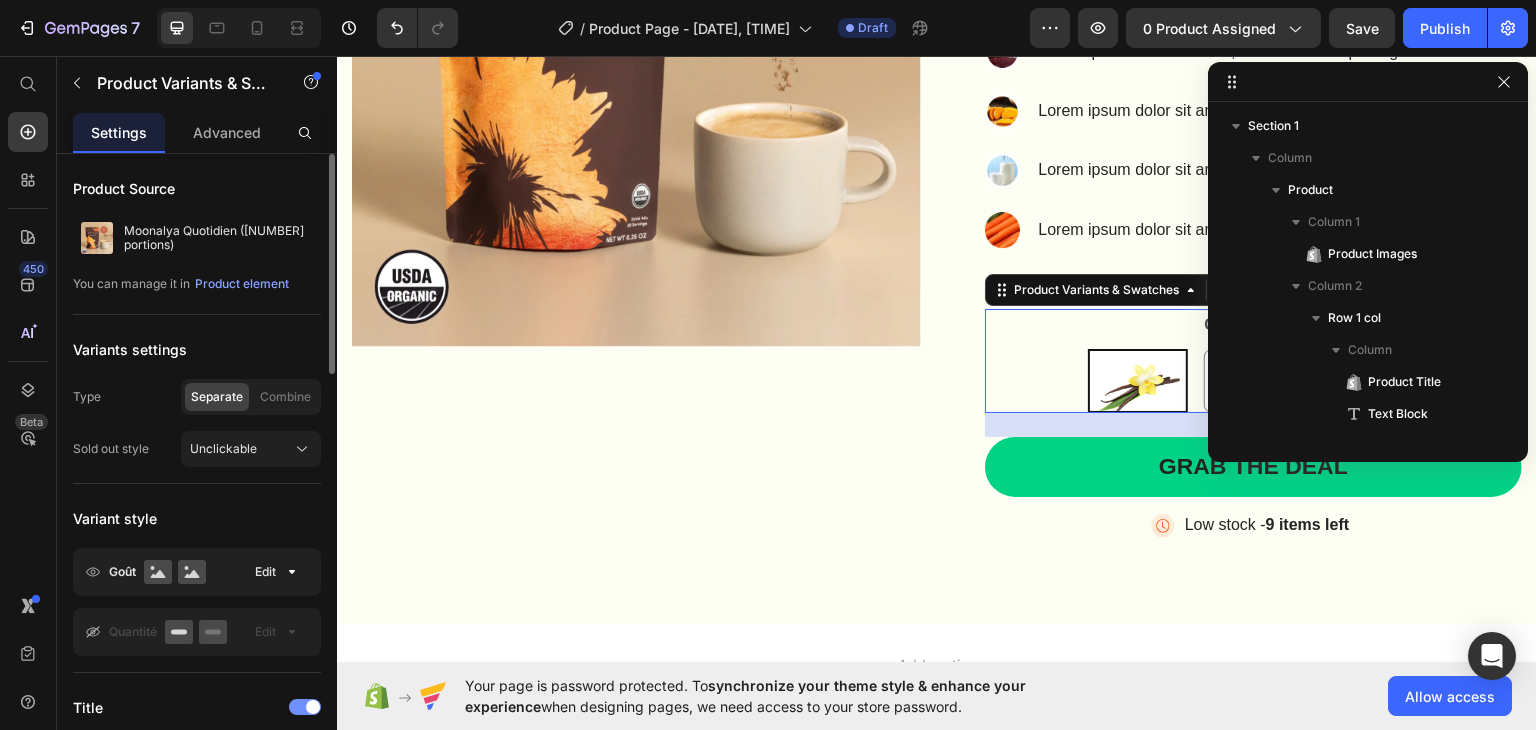 scroll, scrollTop: 1082, scrollLeft: 0, axis: vertical 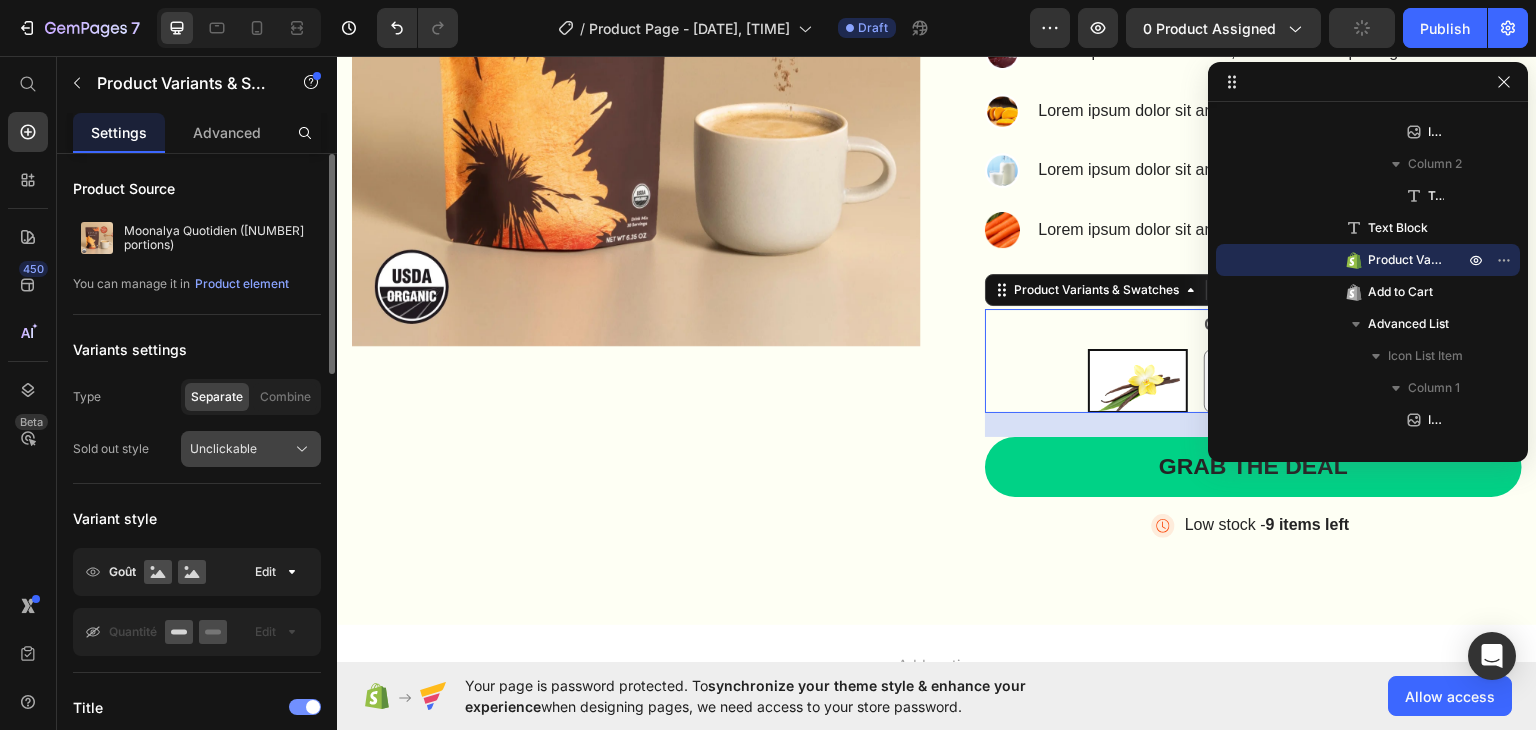 click on "Unclickable" at bounding box center (223, 449) 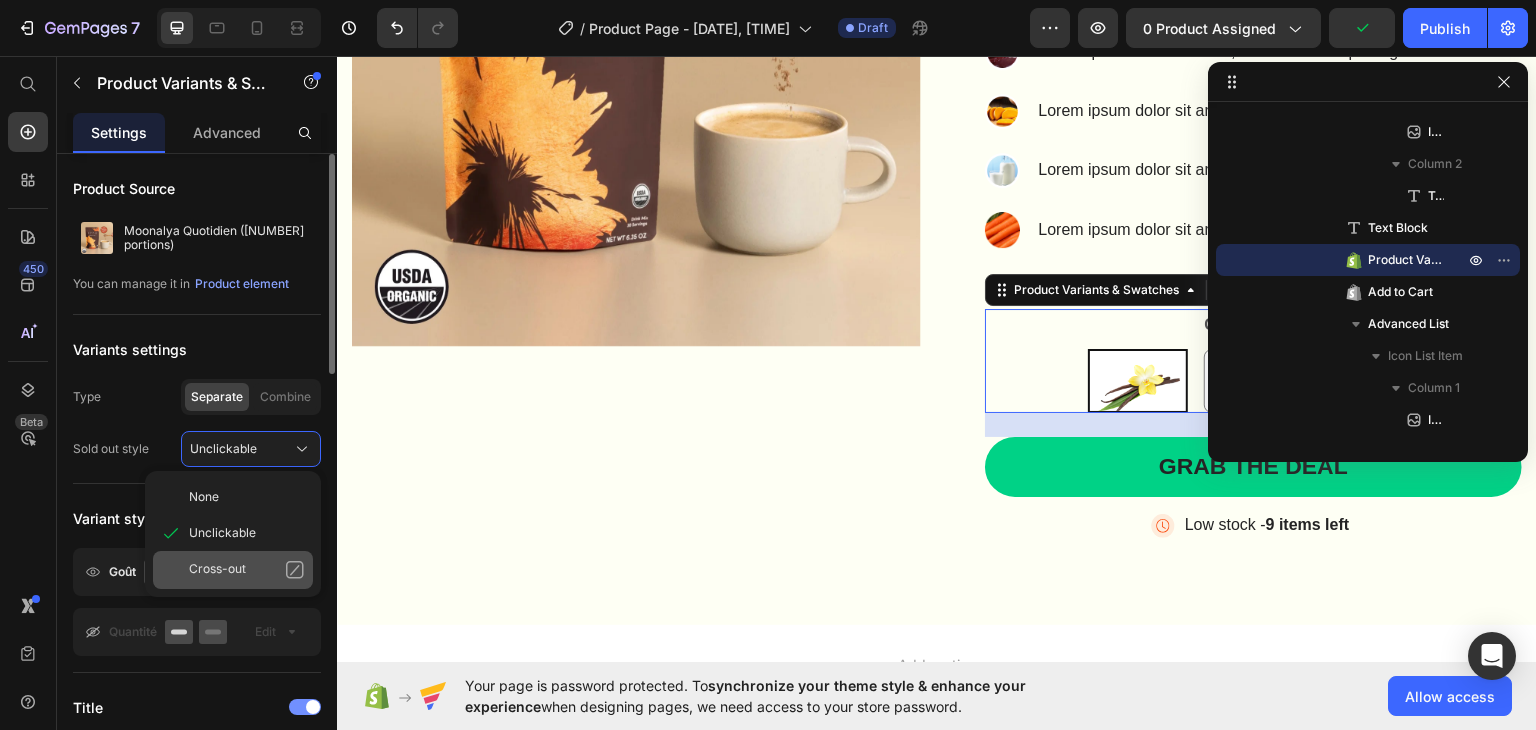click on "Cross-out" at bounding box center (217, 570) 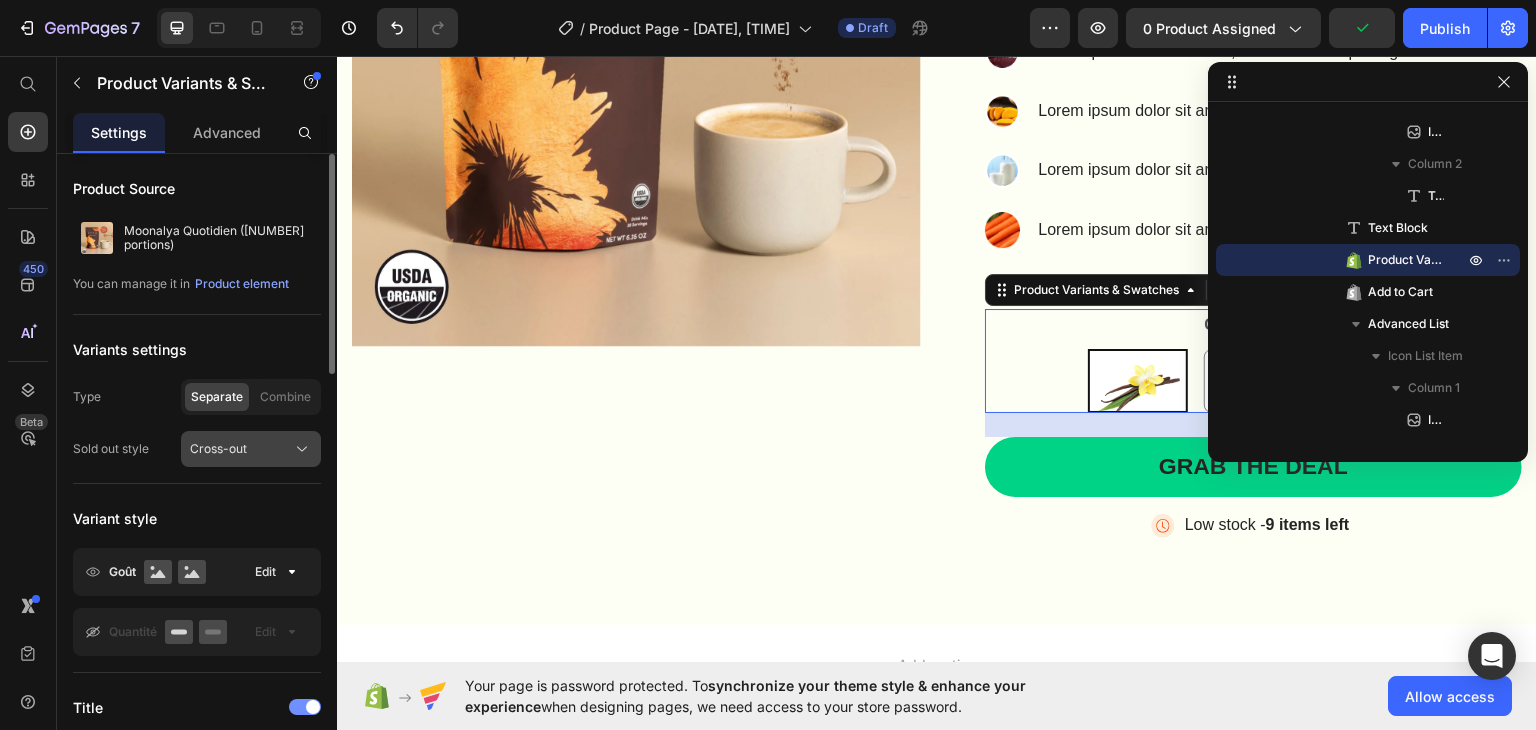 click on "Cross-out" at bounding box center (218, 449) 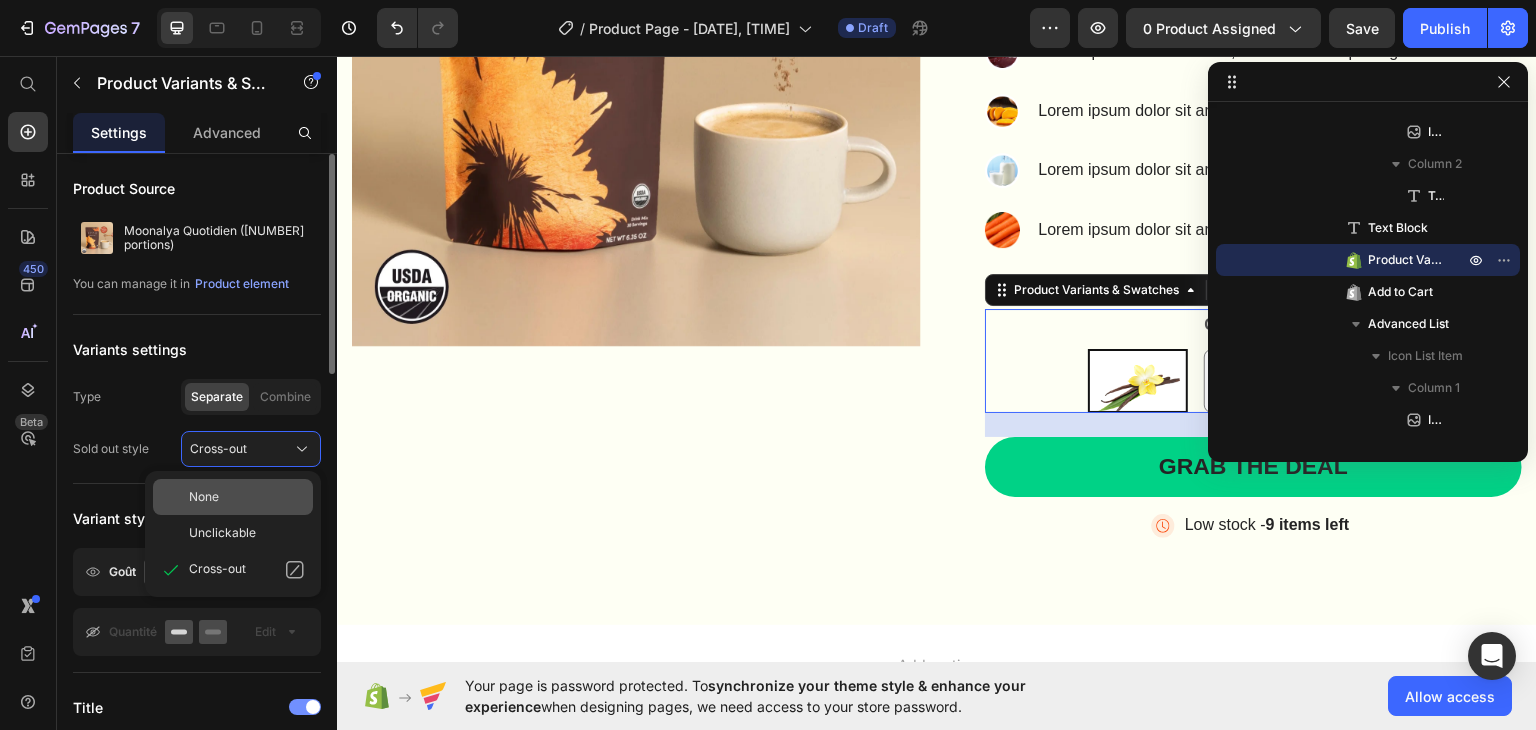 click on "None" at bounding box center [247, 497] 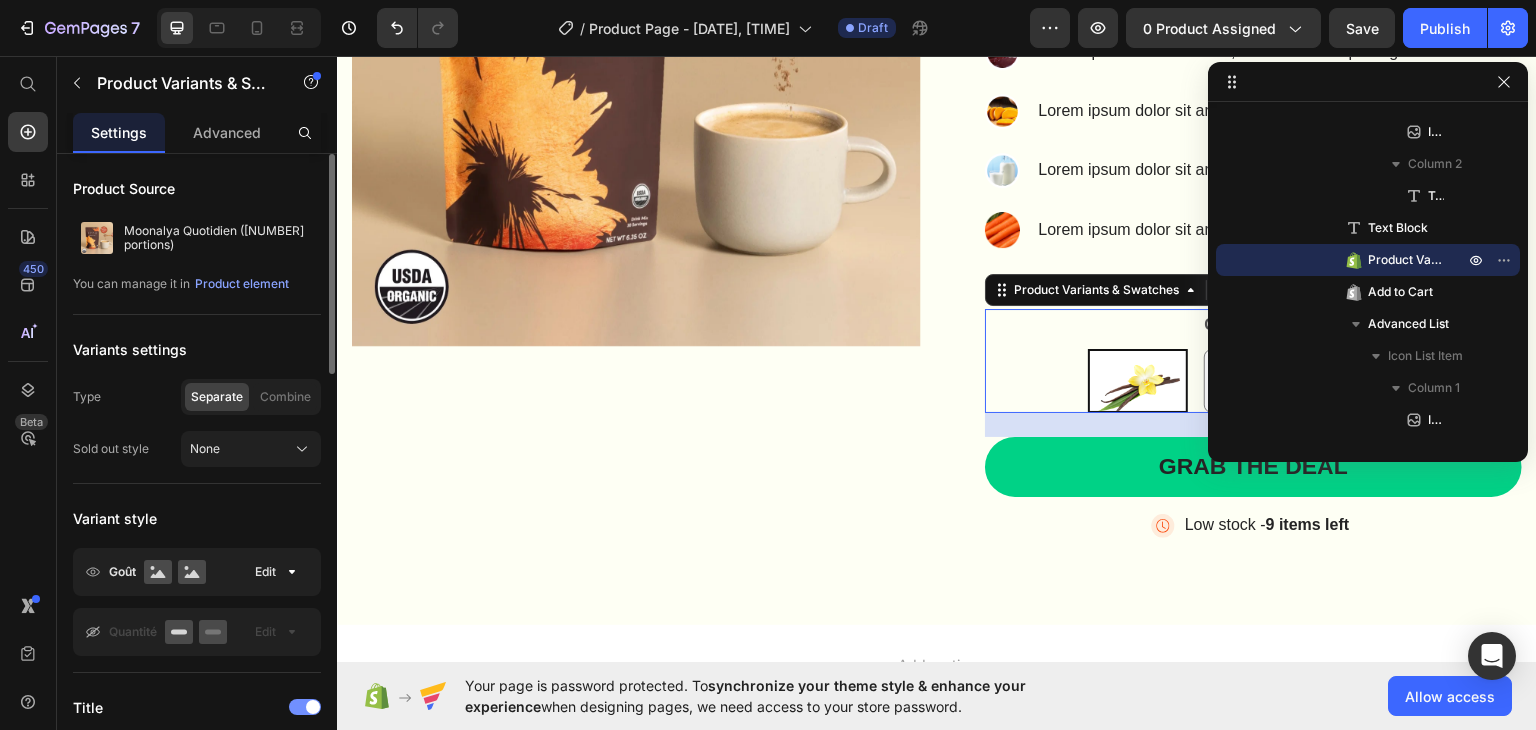 scroll, scrollTop: 100, scrollLeft: 0, axis: vertical 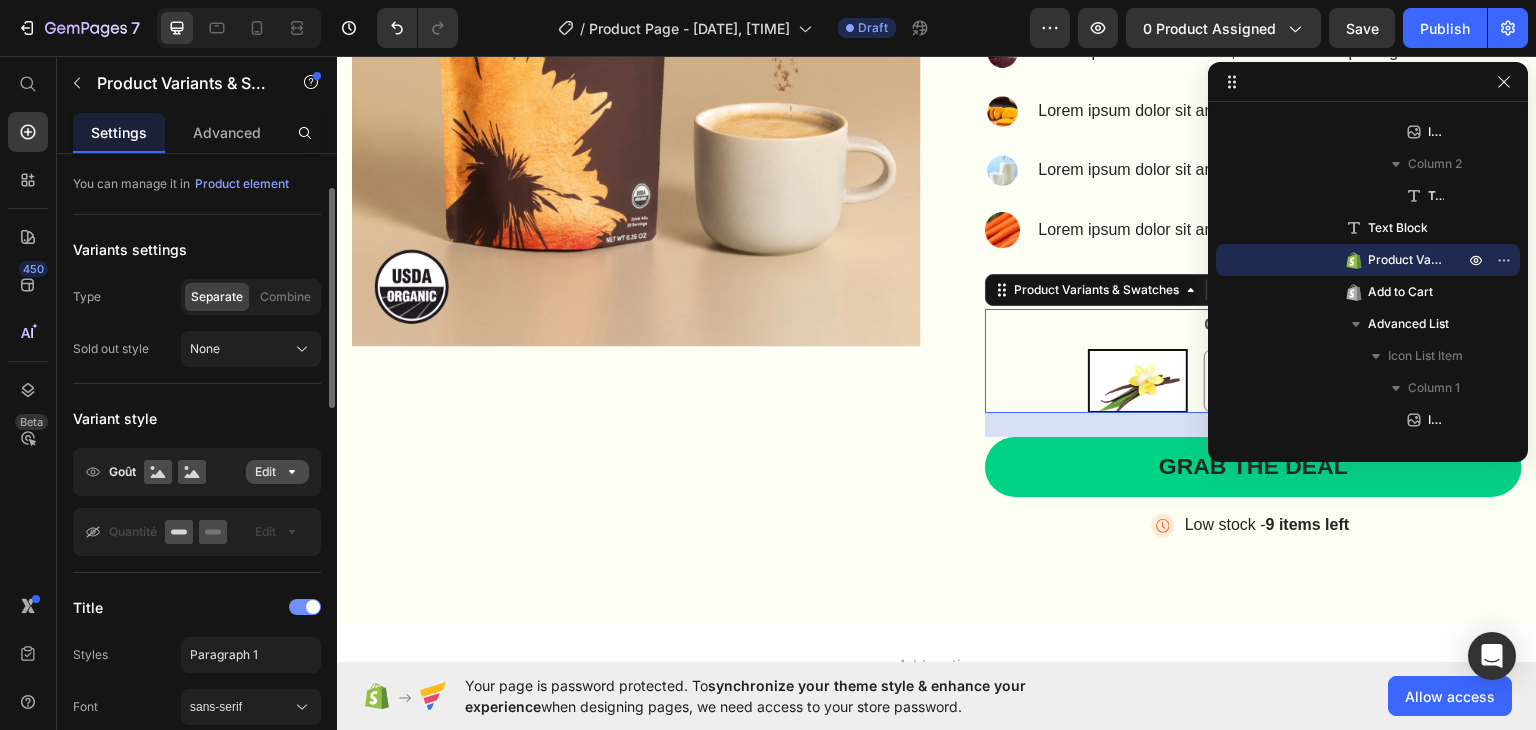click on "Edit" at bounding box center (277, 472) 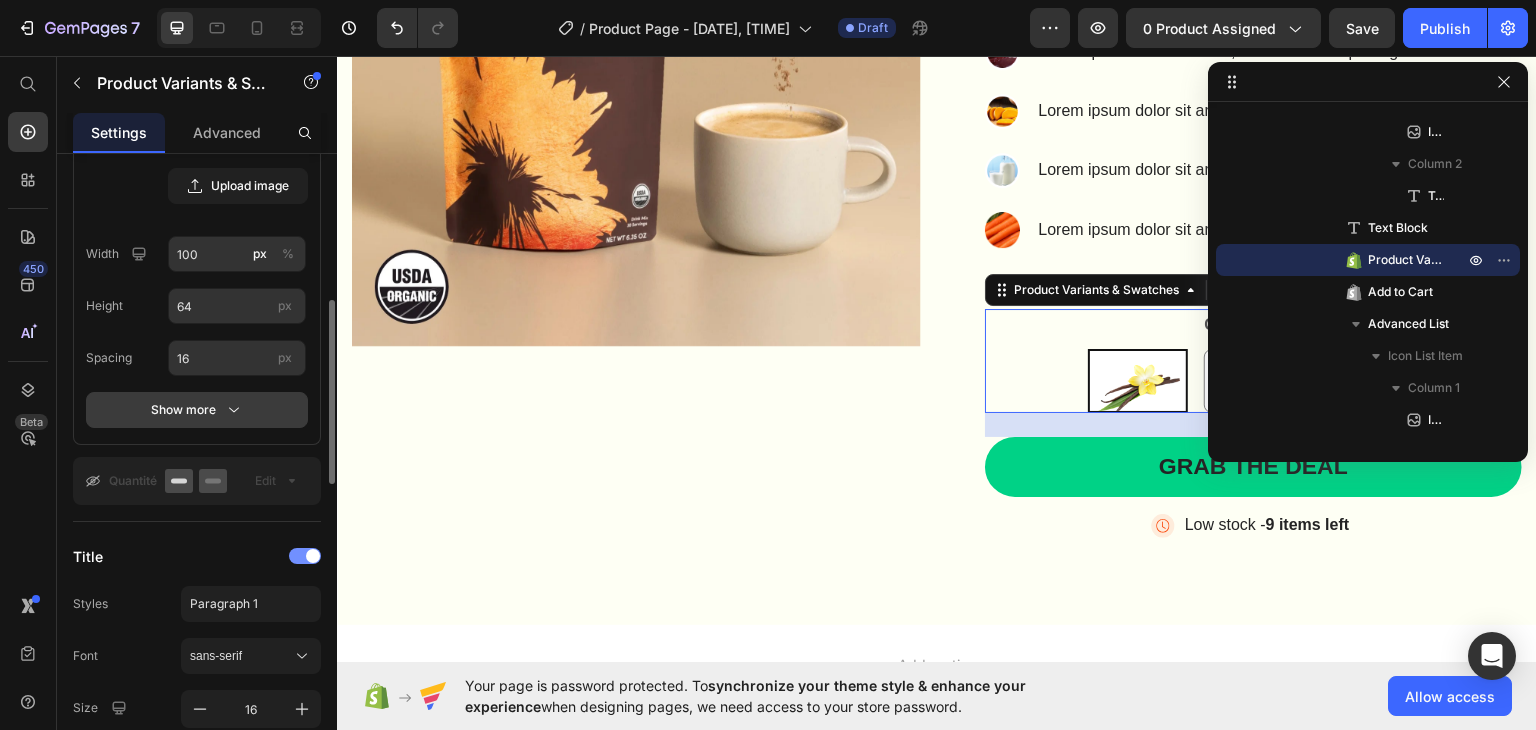 click on "Show more" at bounding box center (197, 410) 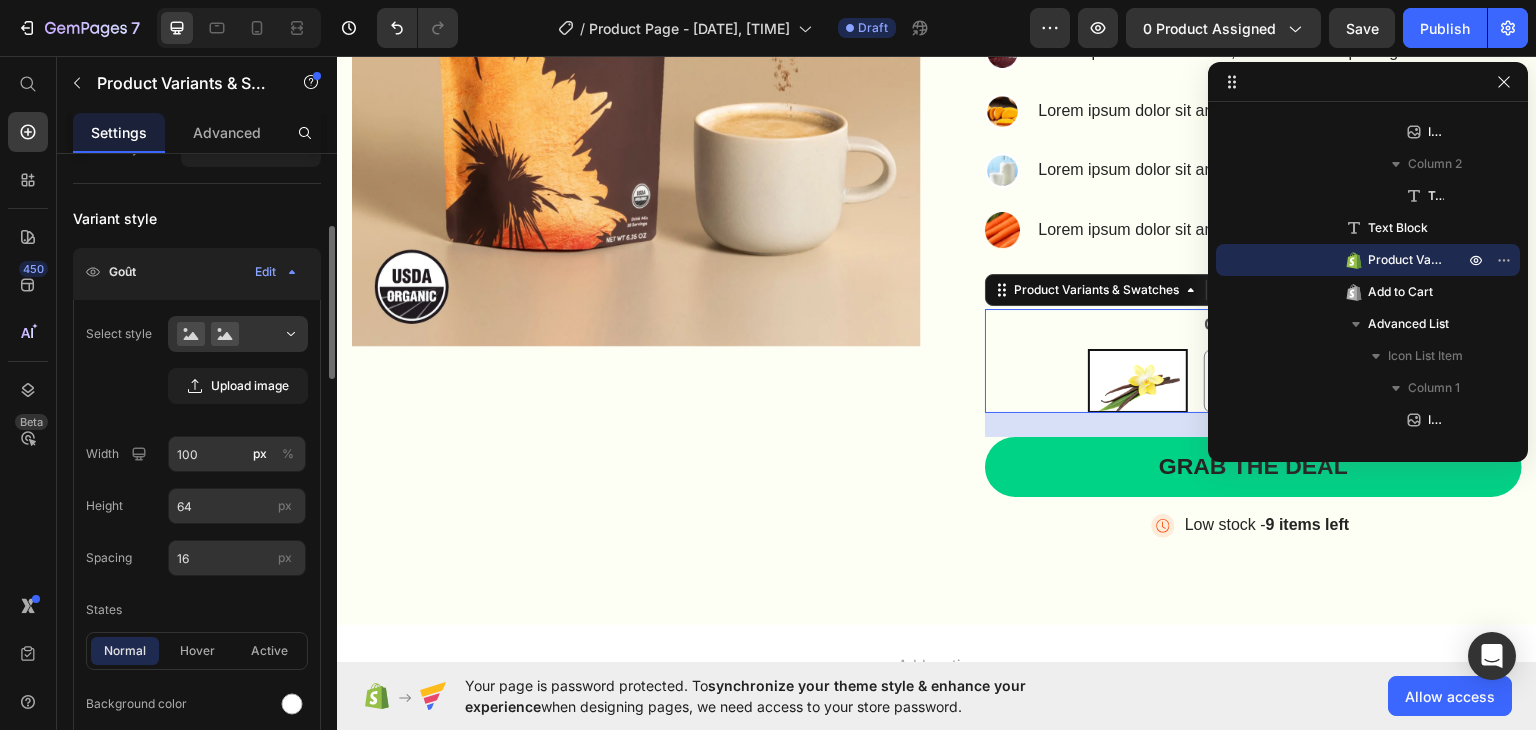 scroll, scrollTop: 200, scrollLeft: 0, axis: vertical 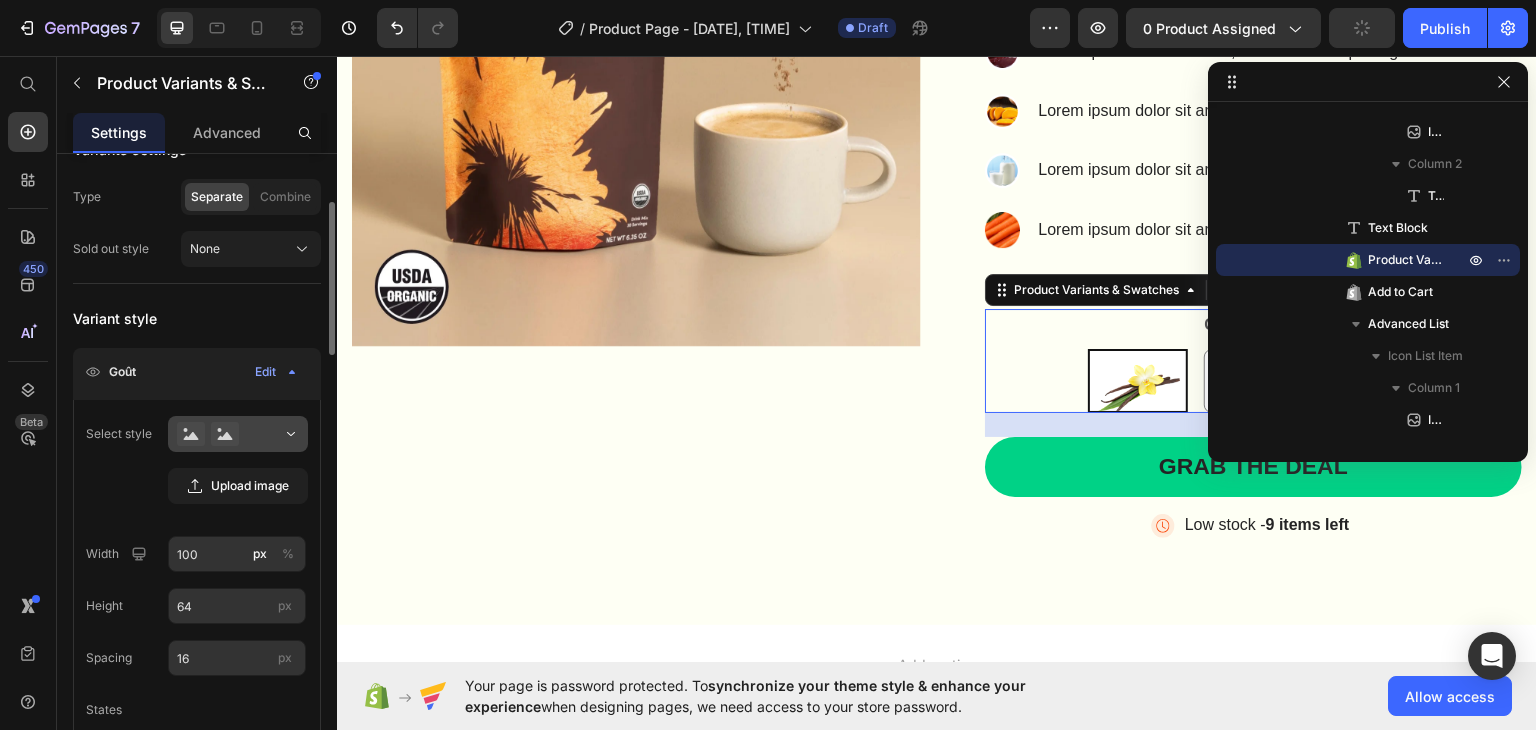 click at bounding box center [238, 434] 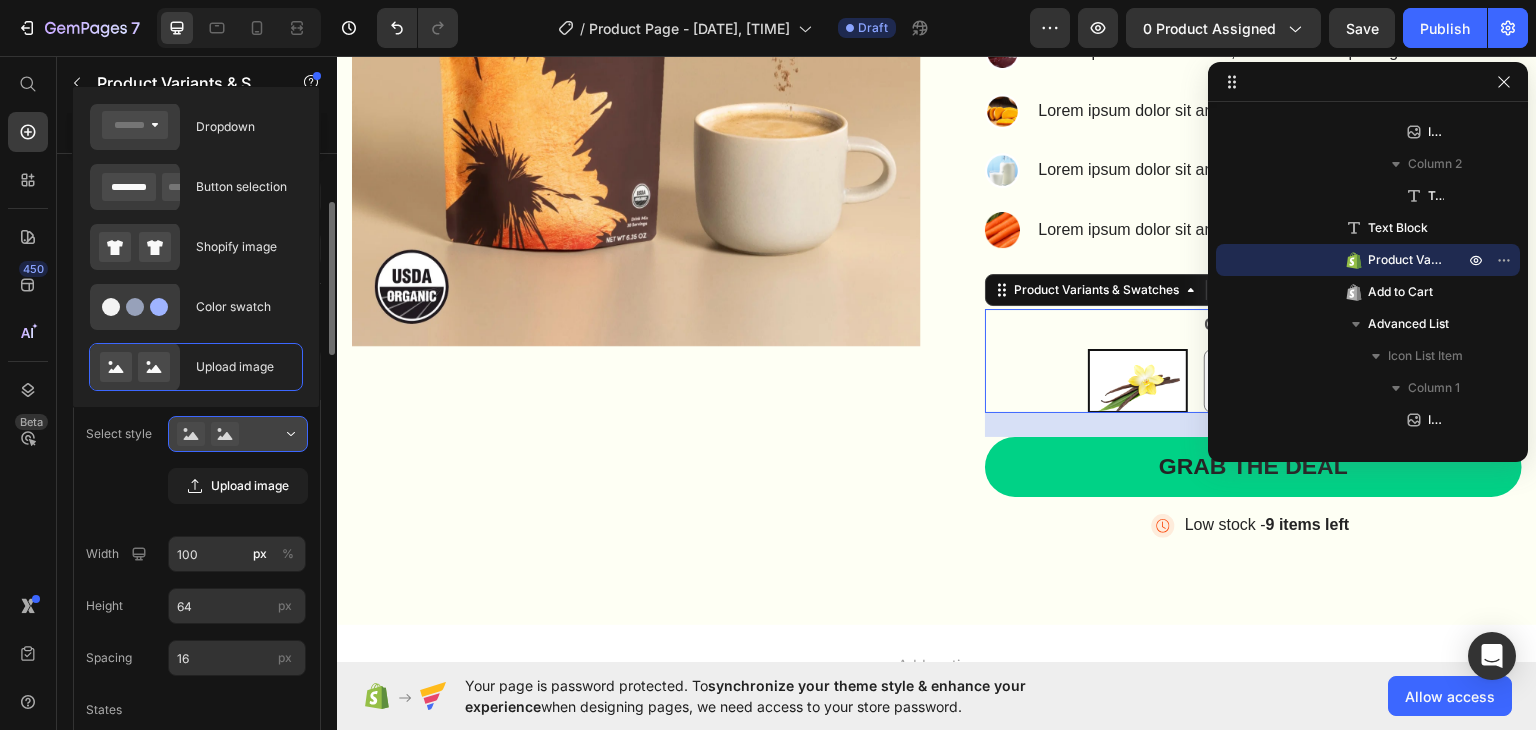 click at bounding box center (238, 434) 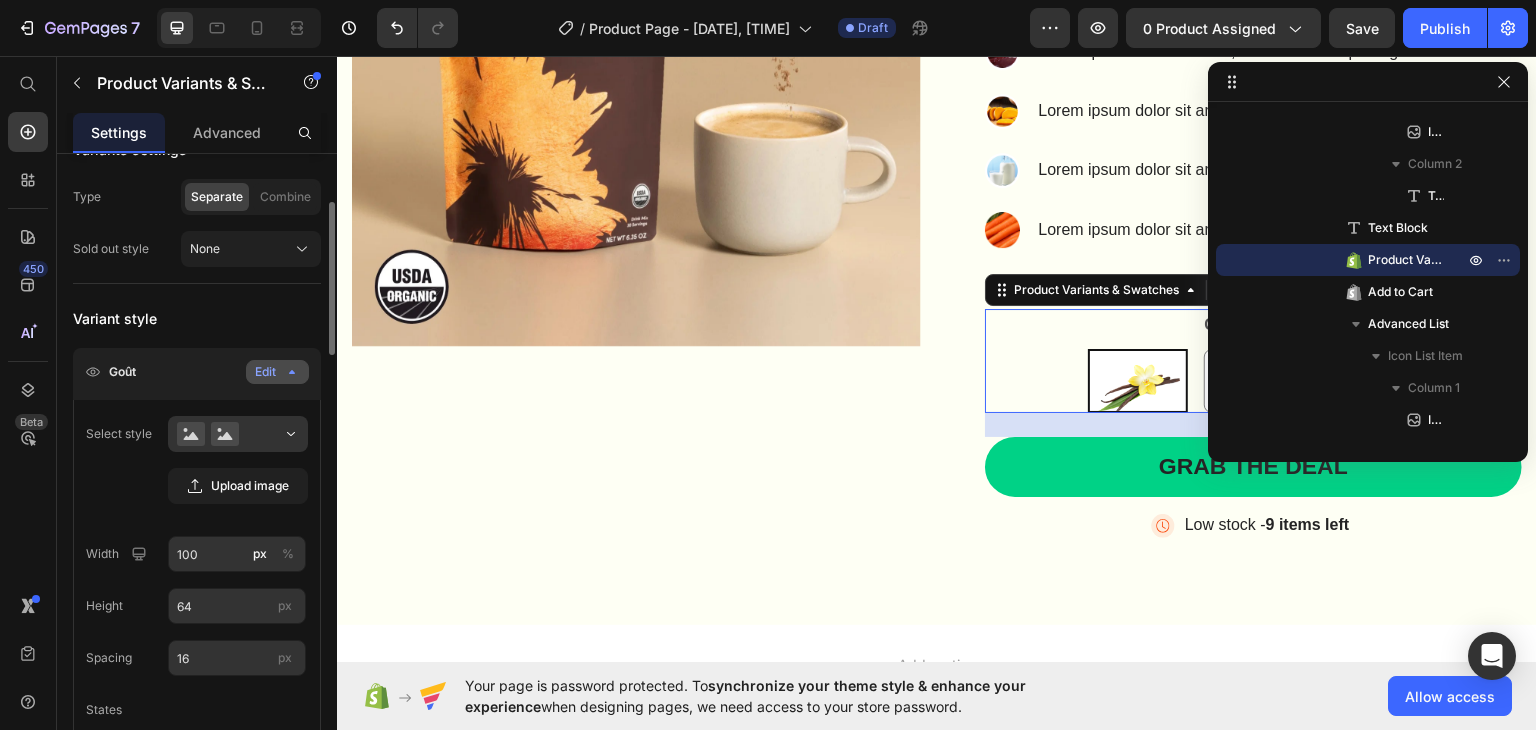 click on "Edit" 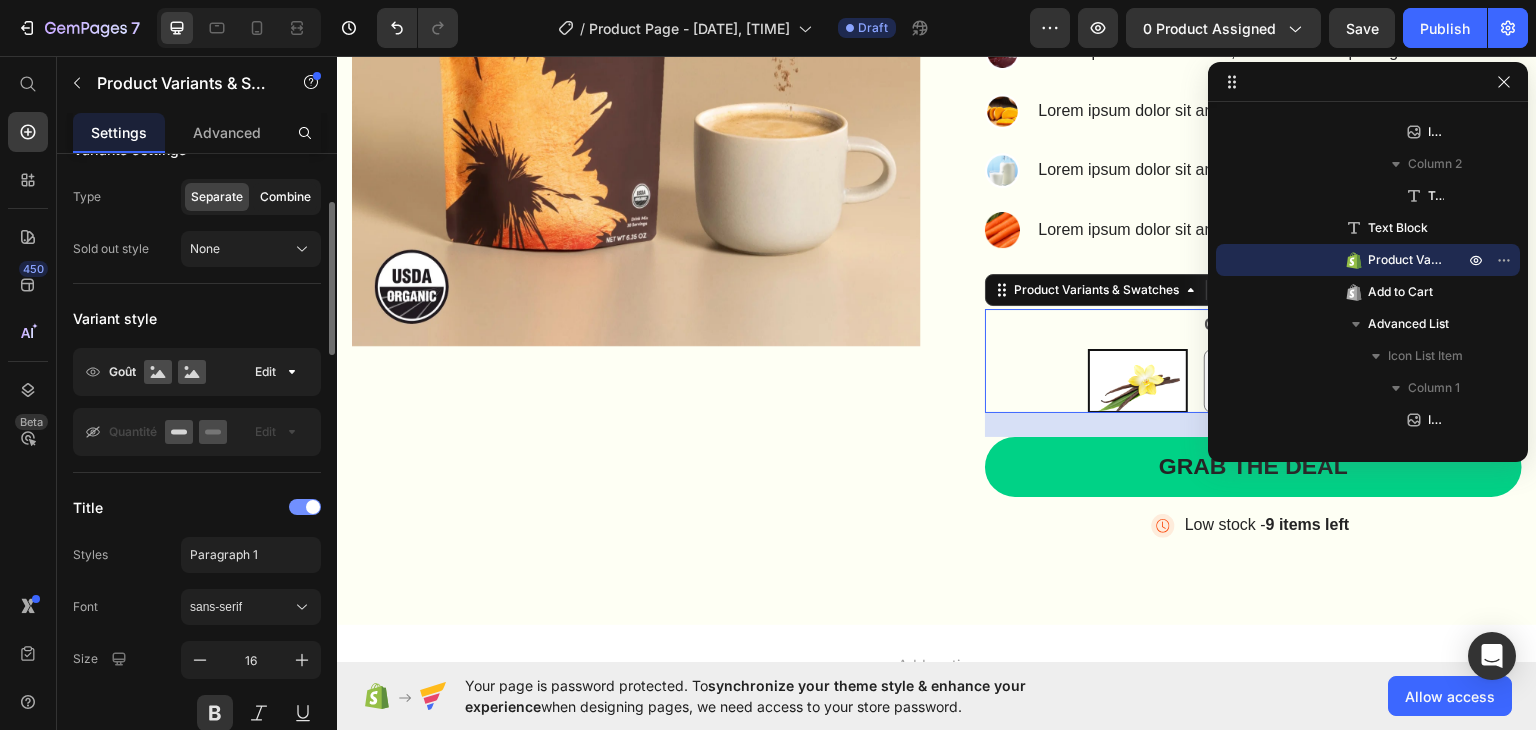 click on "Combine" 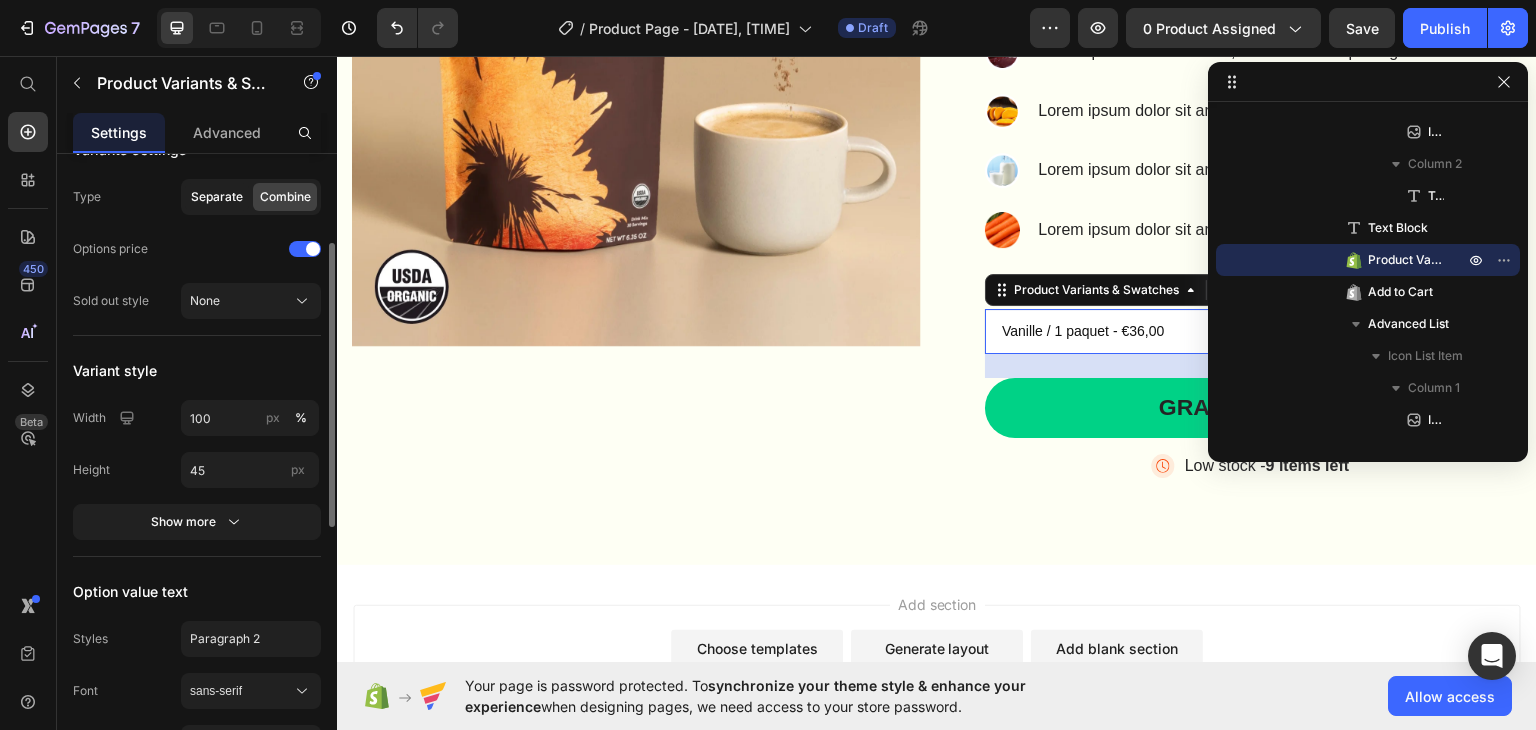 click on "Separate" 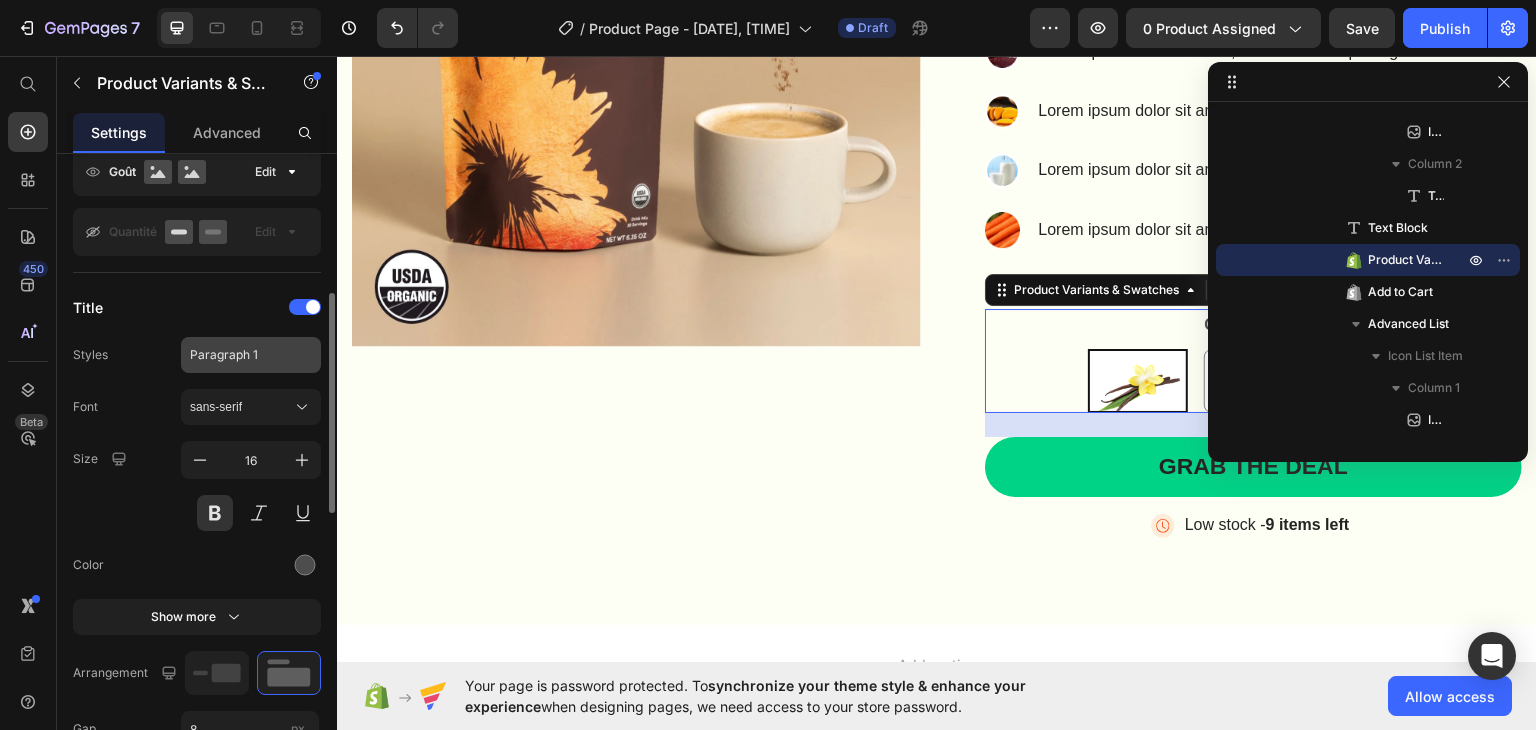 scroll, scrollTop: 500, scrollLeft: 0, axis: vertical 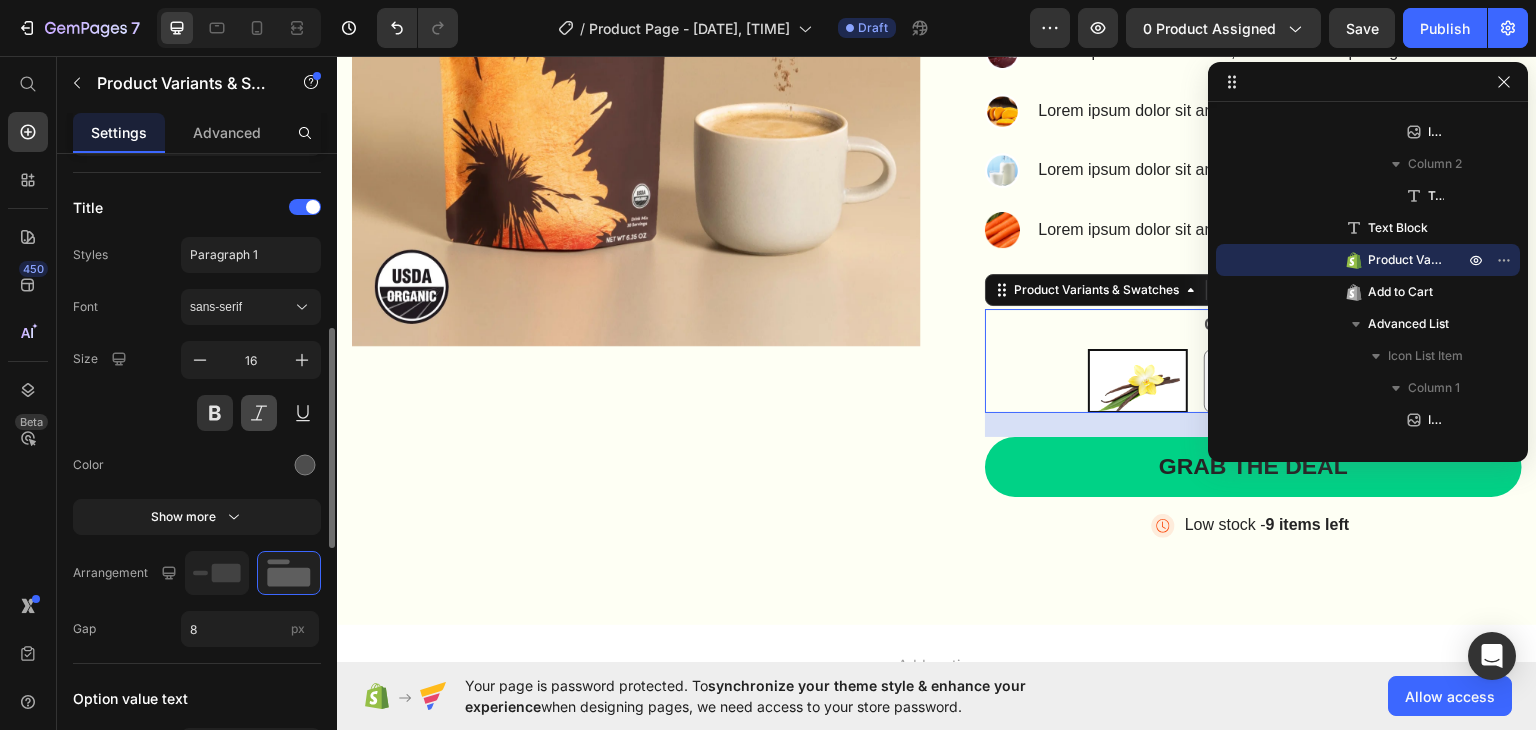 click at bounding box center (259, 413) 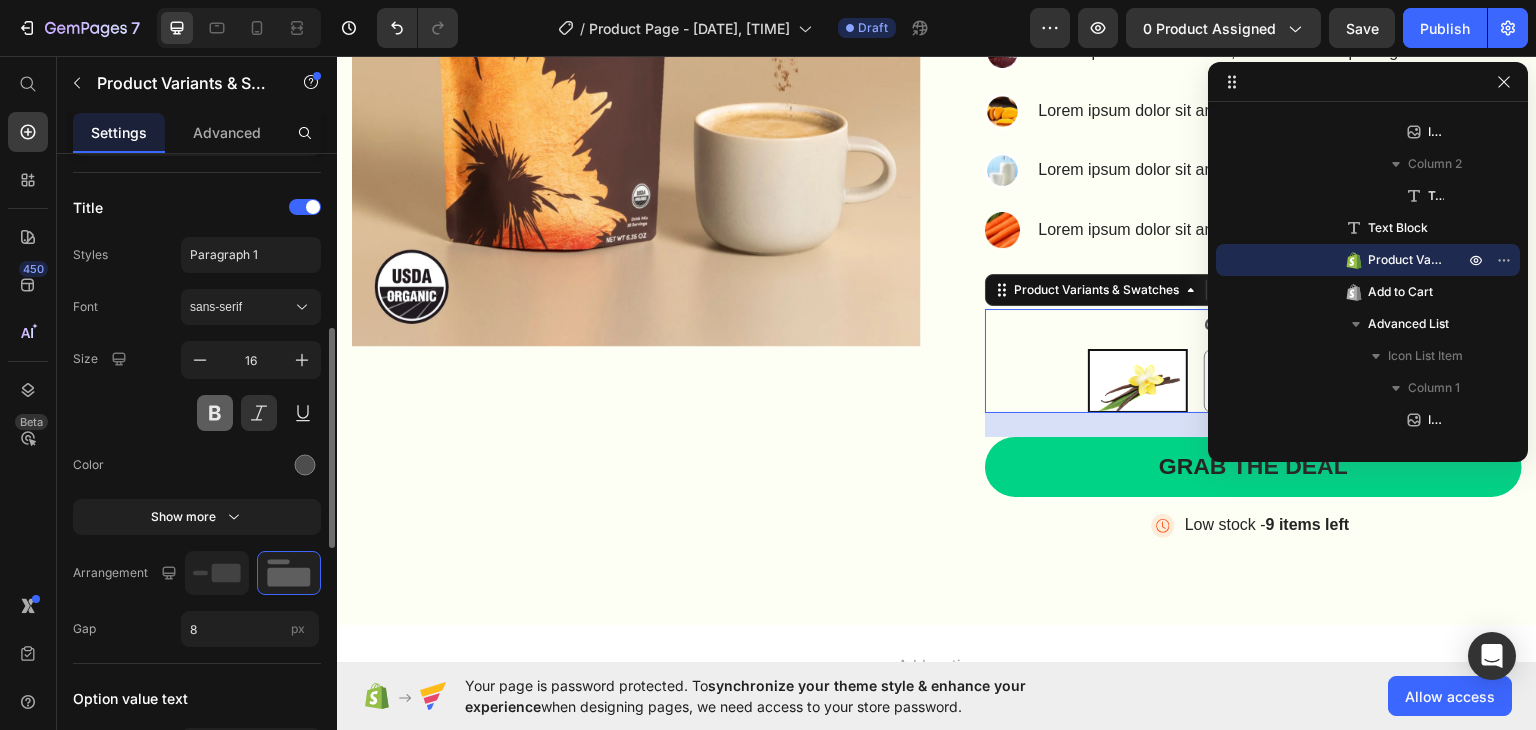 click at bounding box center (215, 413) 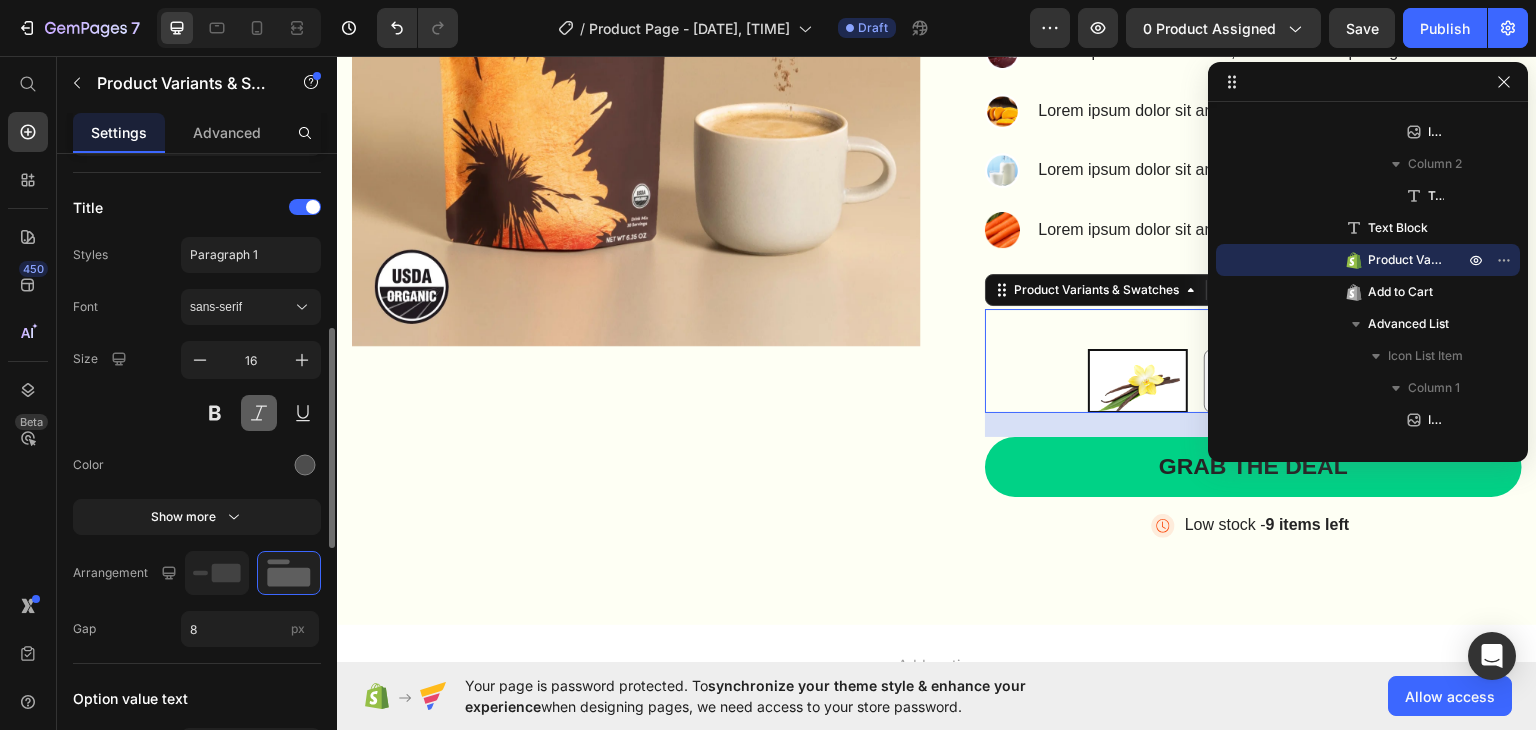 click at bounding box center (259, 413) 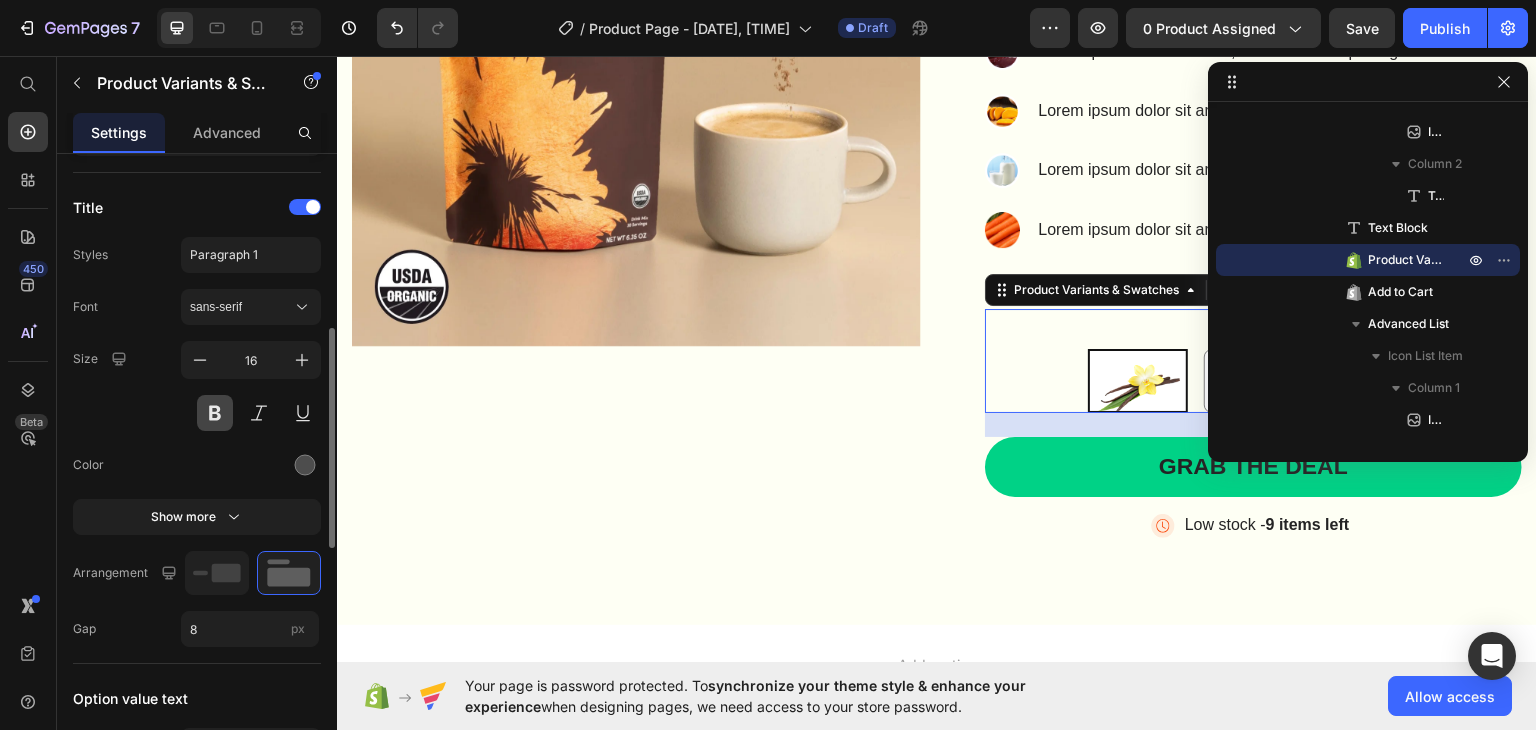 click at bounding box center (215, 413) 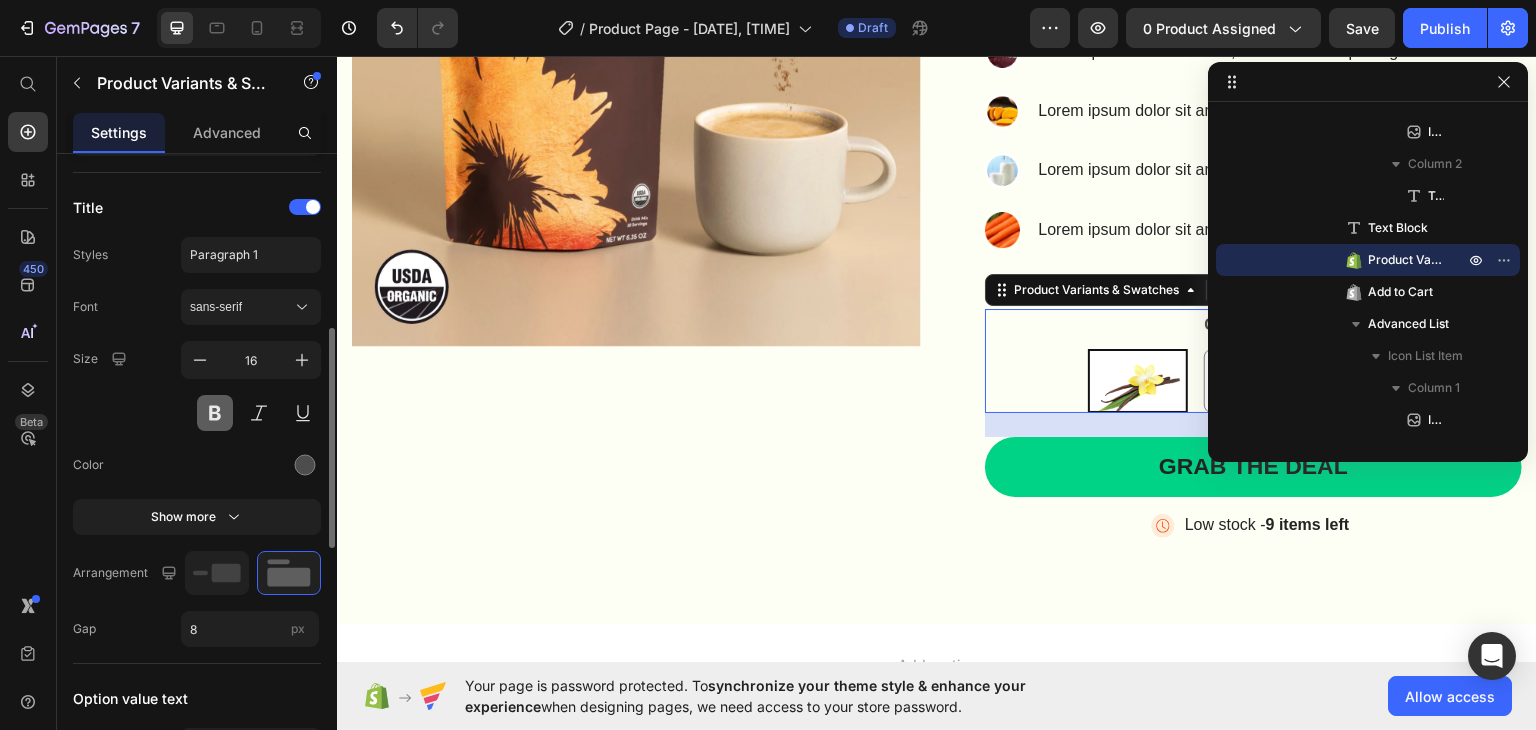 click at bounding box center (215, 413) 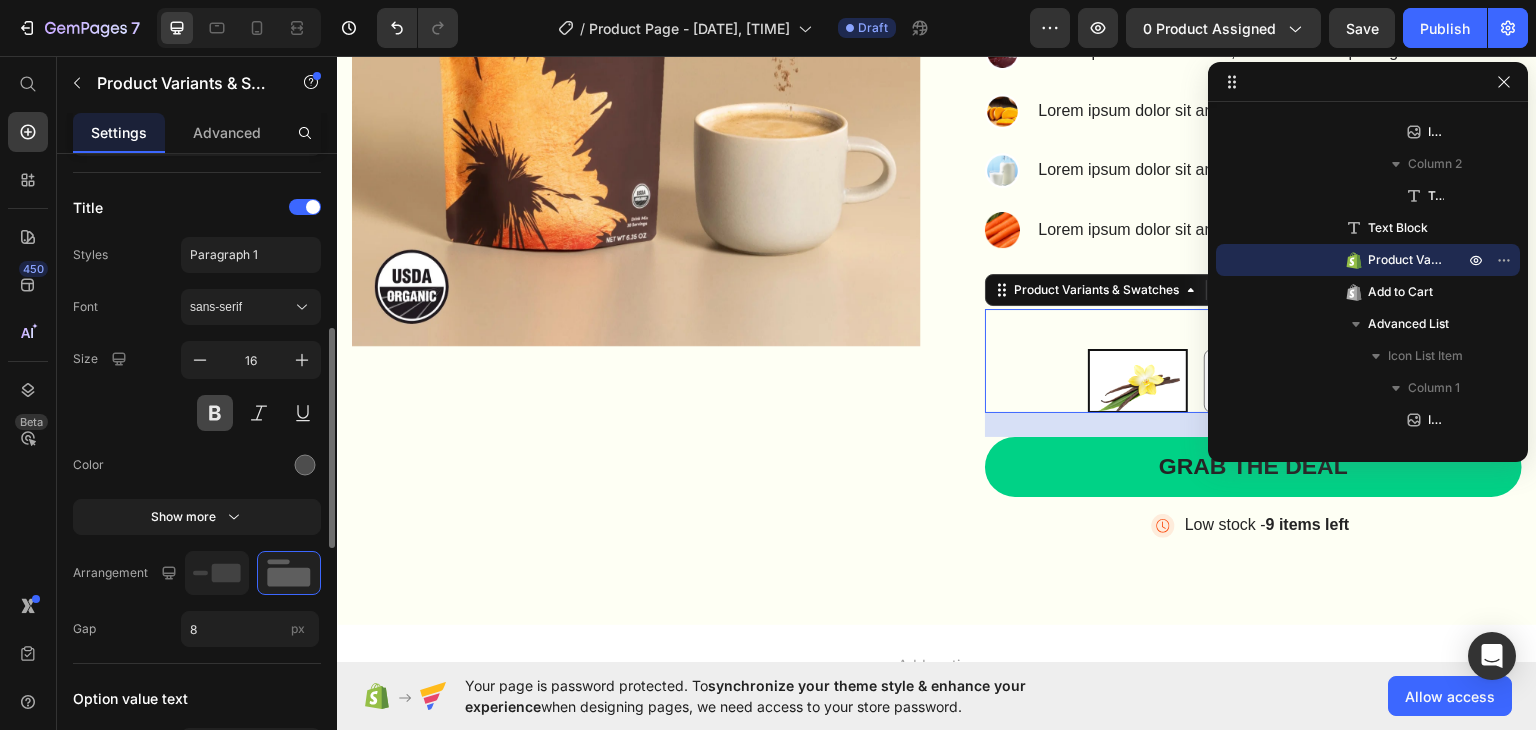 click at bounding box center (215, 413) 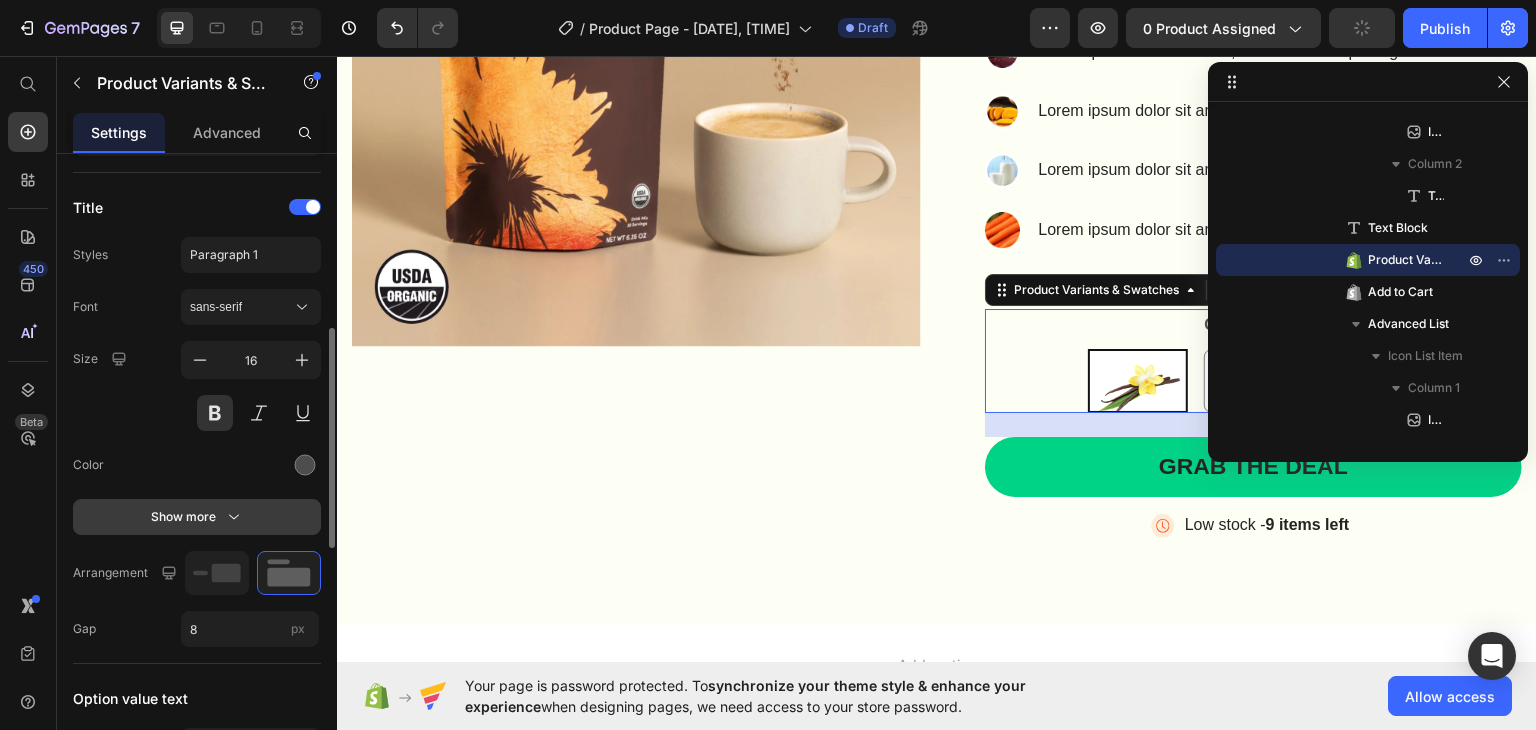 click on "Show more" at bounding box center [197, 517] 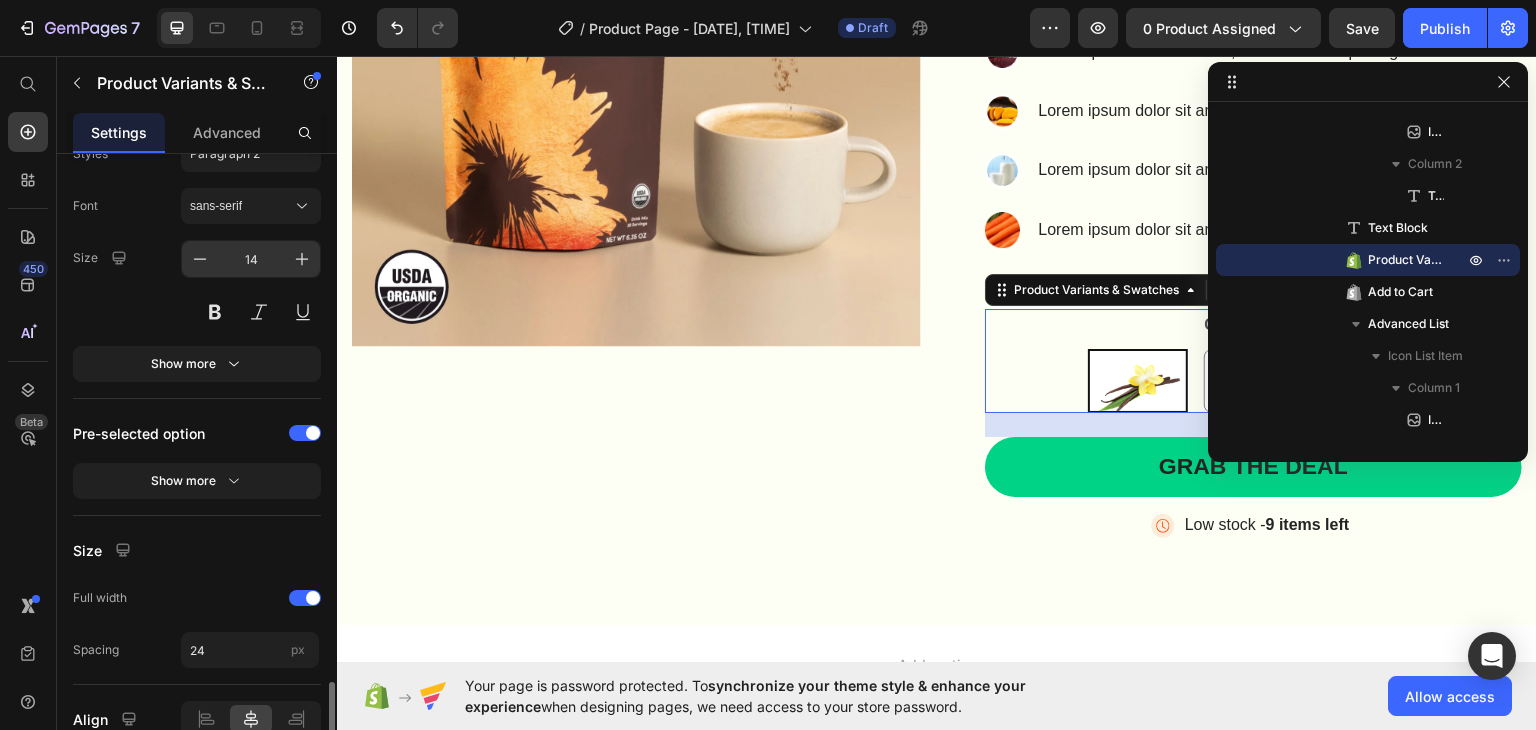 scroll, scrollTop: 1392, scrollLeft: 0, axis: vertical 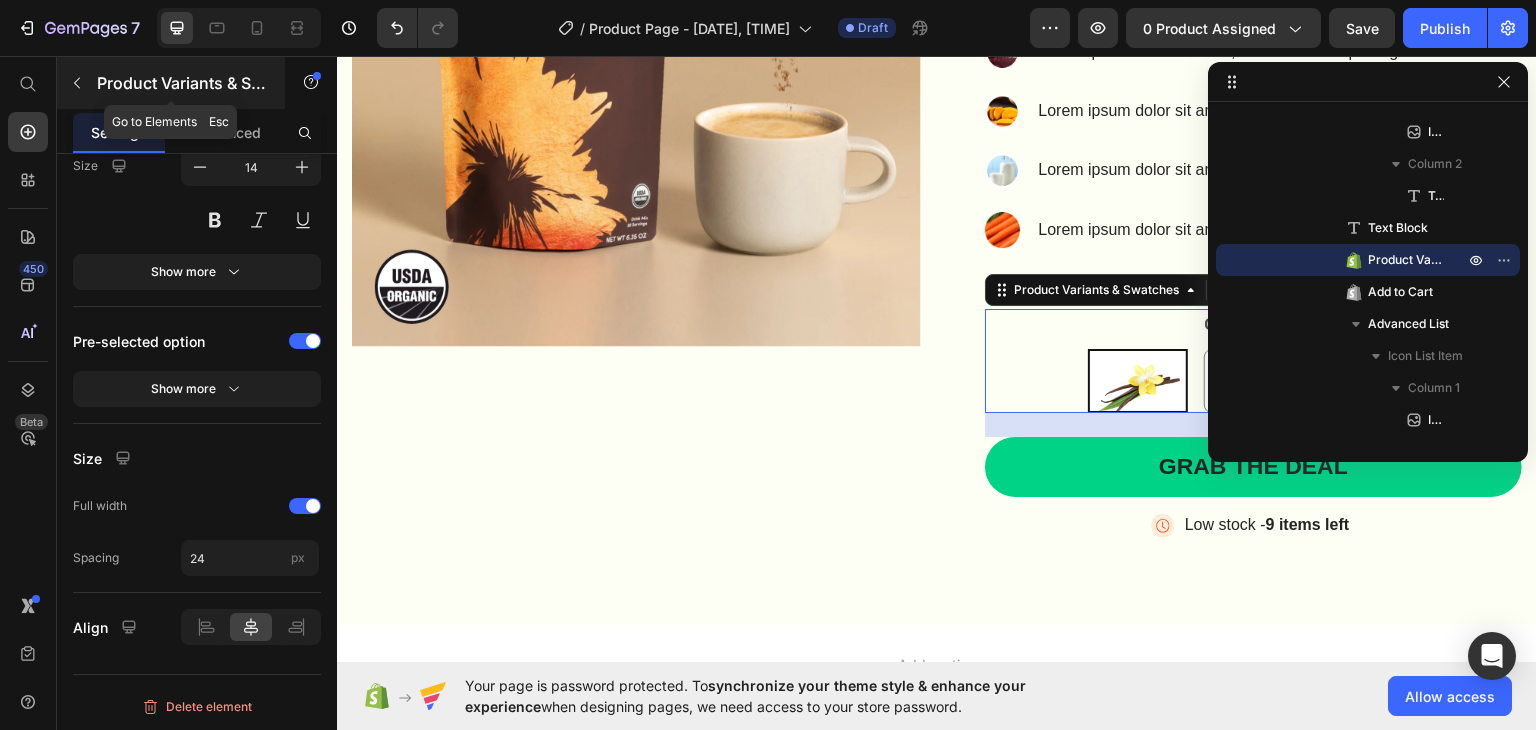 click 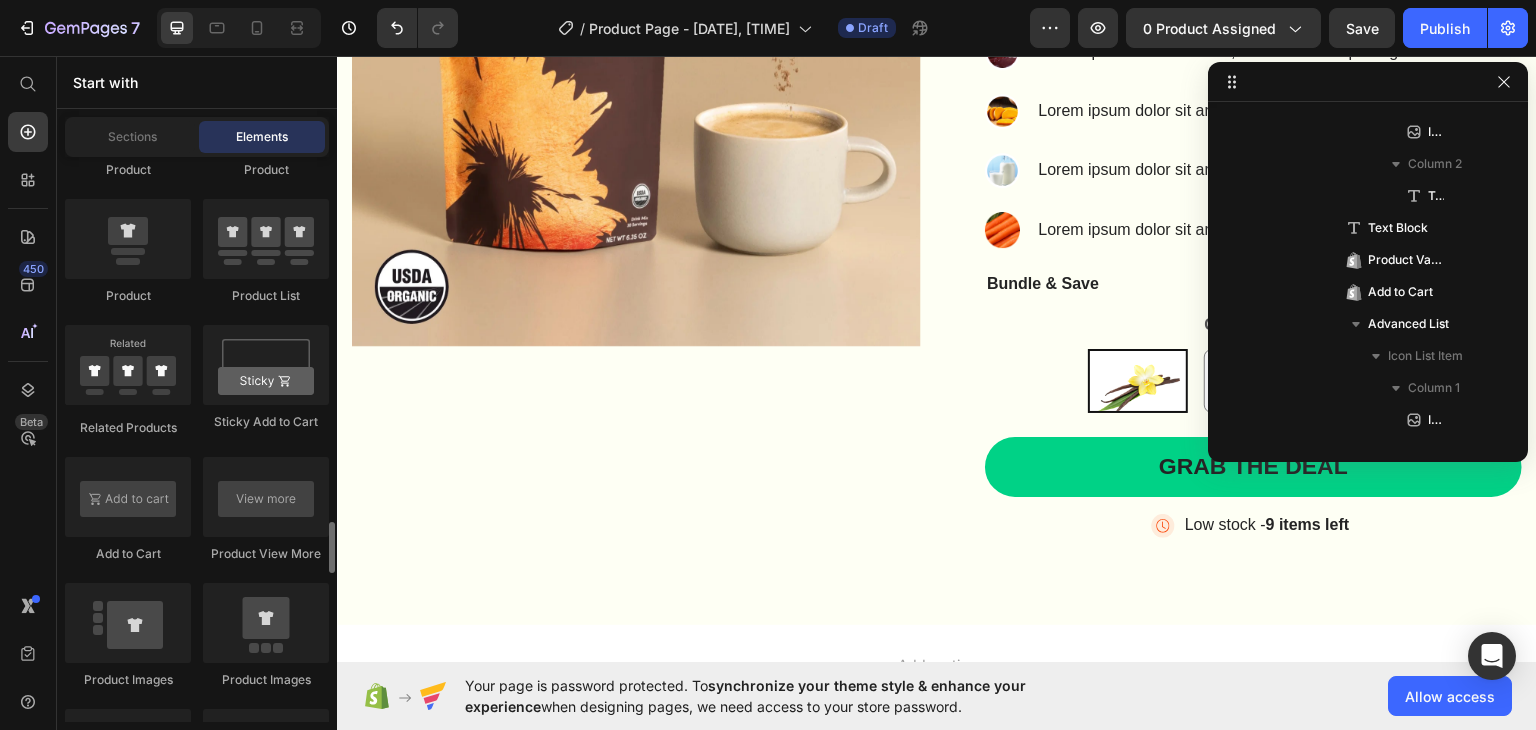 scroll, scrollTop: 2900, scrollLeft: 0, axis: vertical 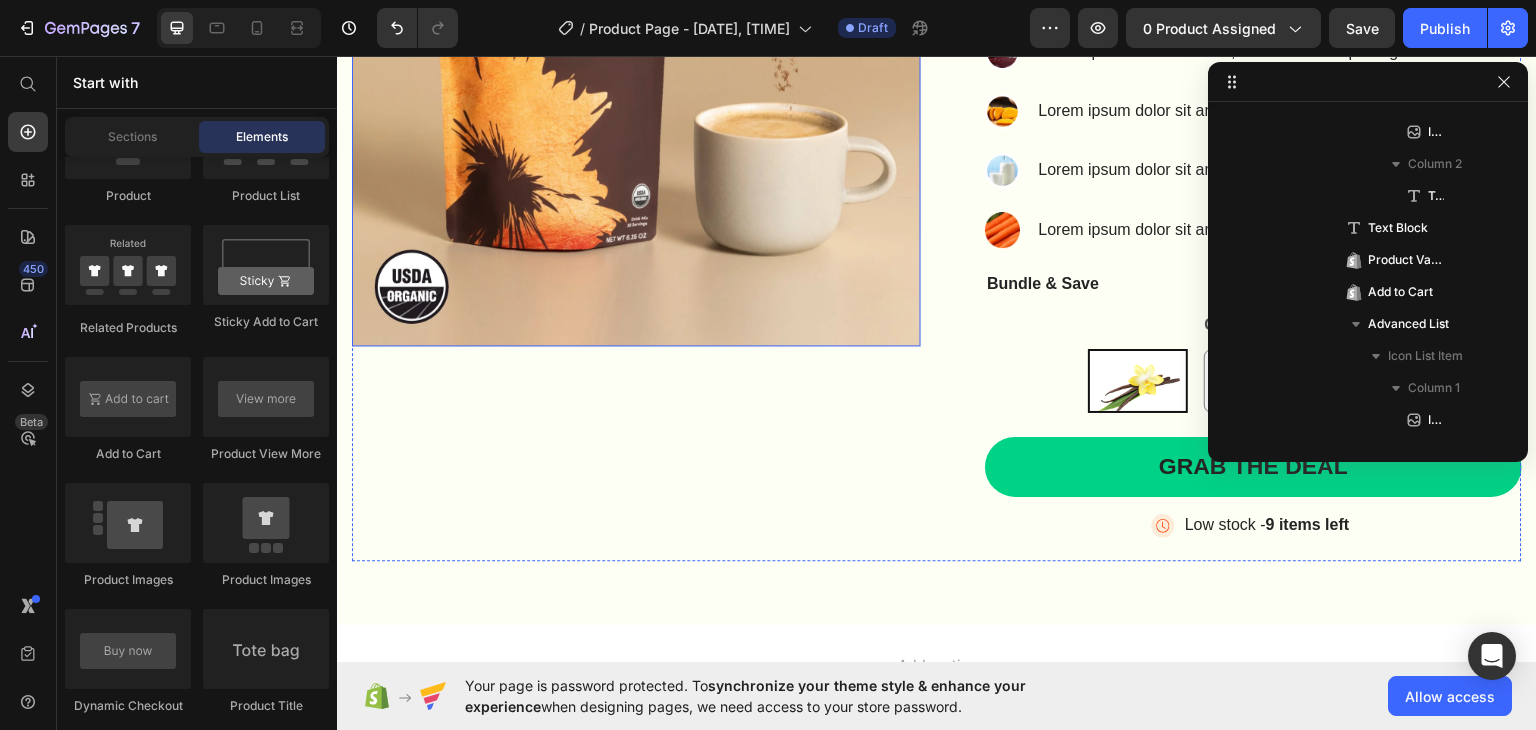 click at bounding box center [636, 60] 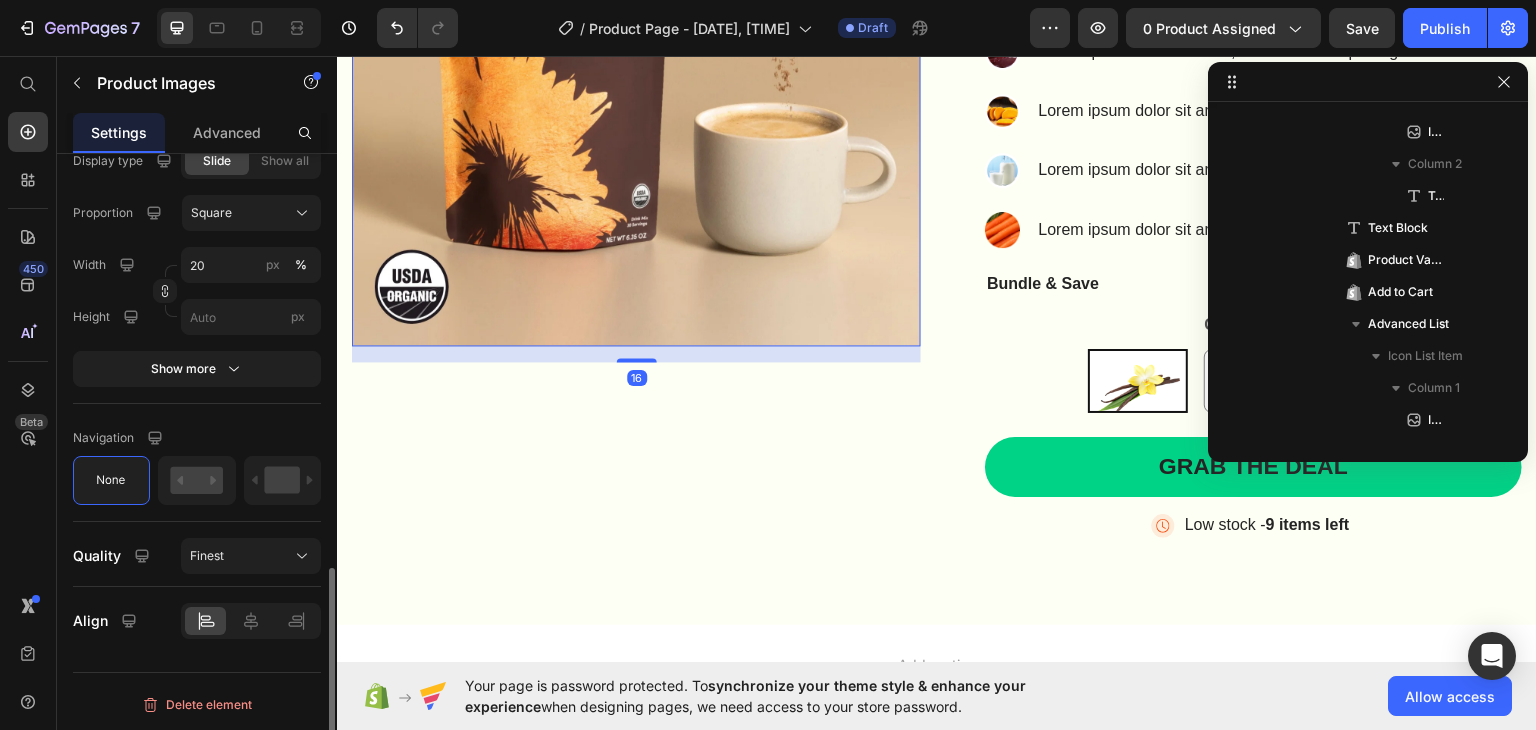 scroll, scrollTop: 0, scrollLeft: 0, axis: both 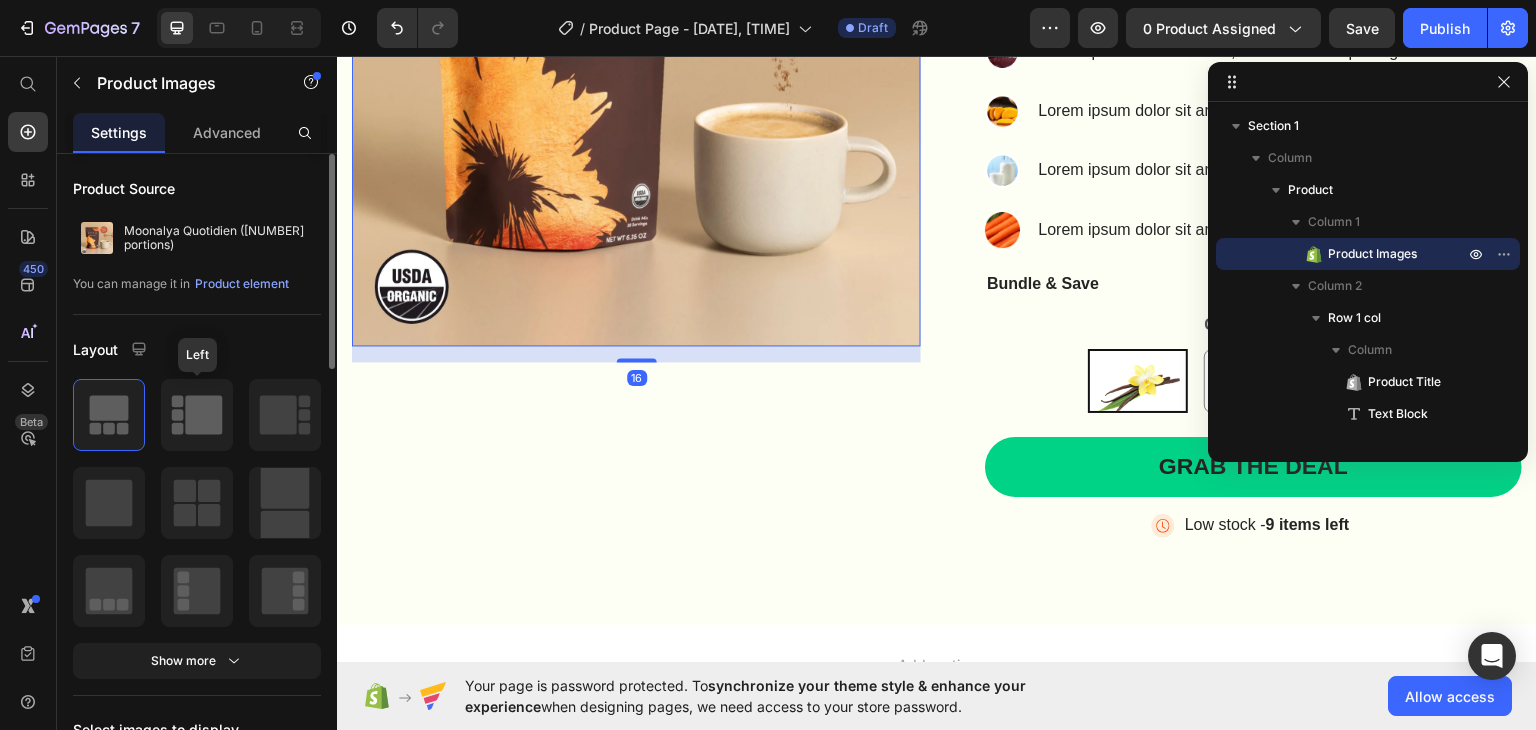 click 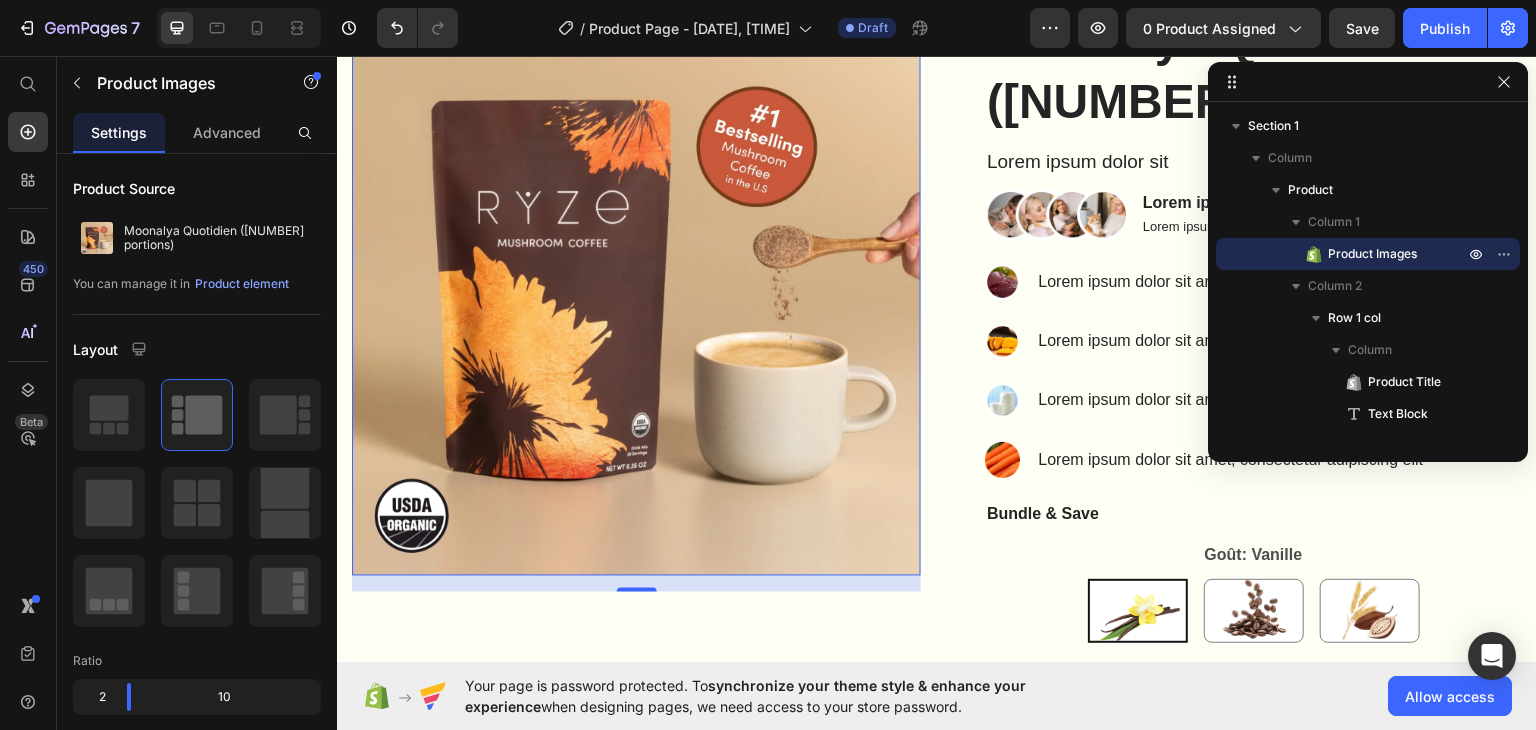 scroll, scrollTop: 0, scrollLeft: 0, axis: both 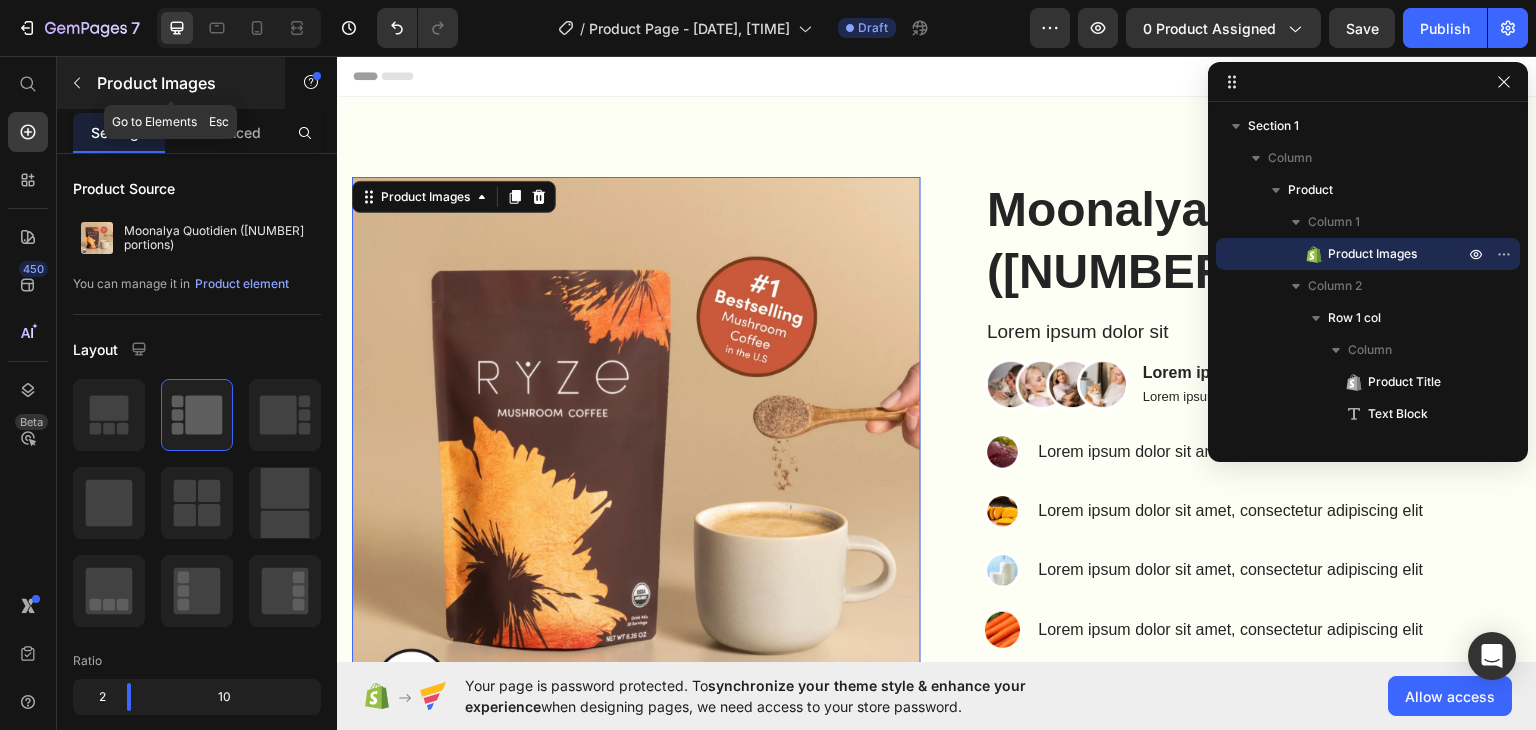 click 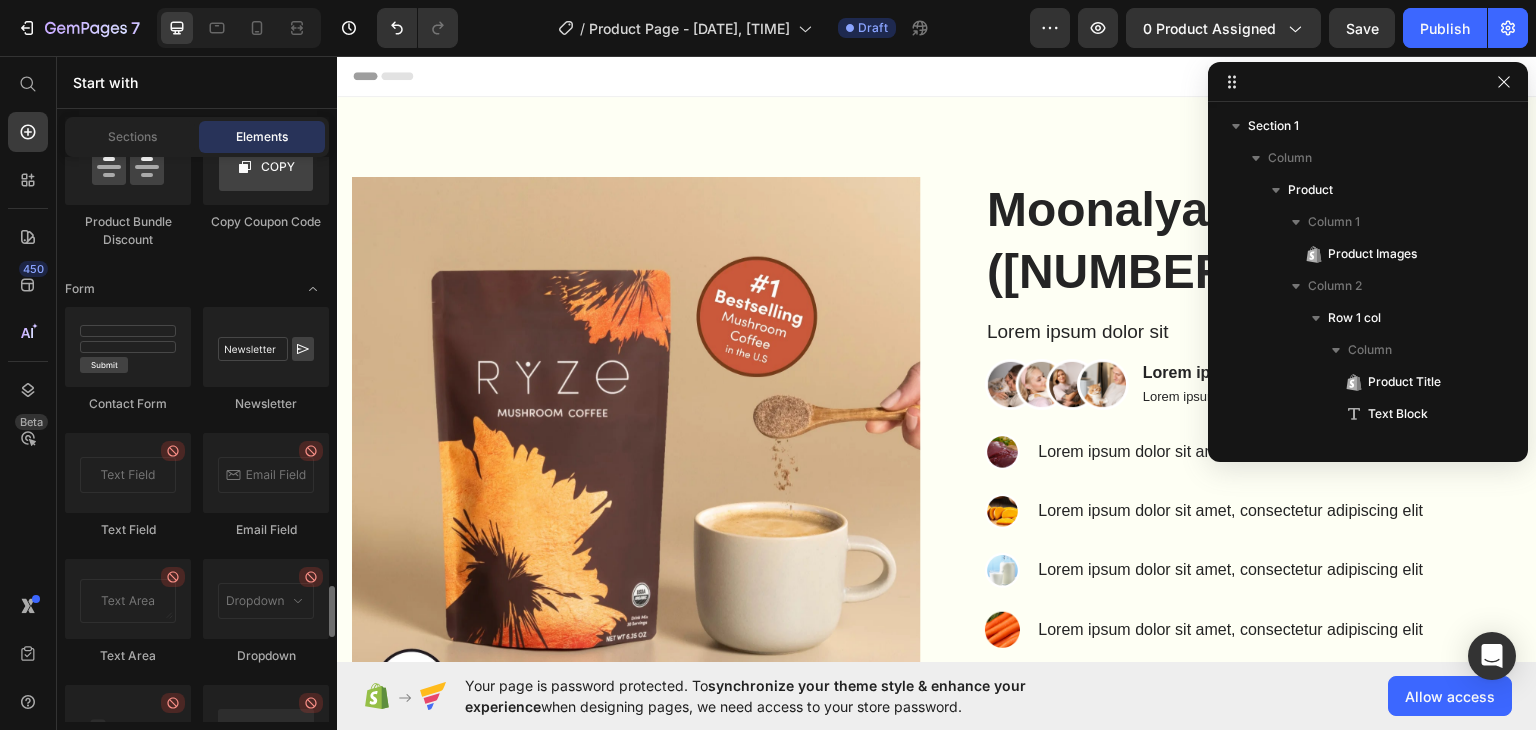 scroll, scrollTop: 4600, scrollLeft: 0, axis: vertical 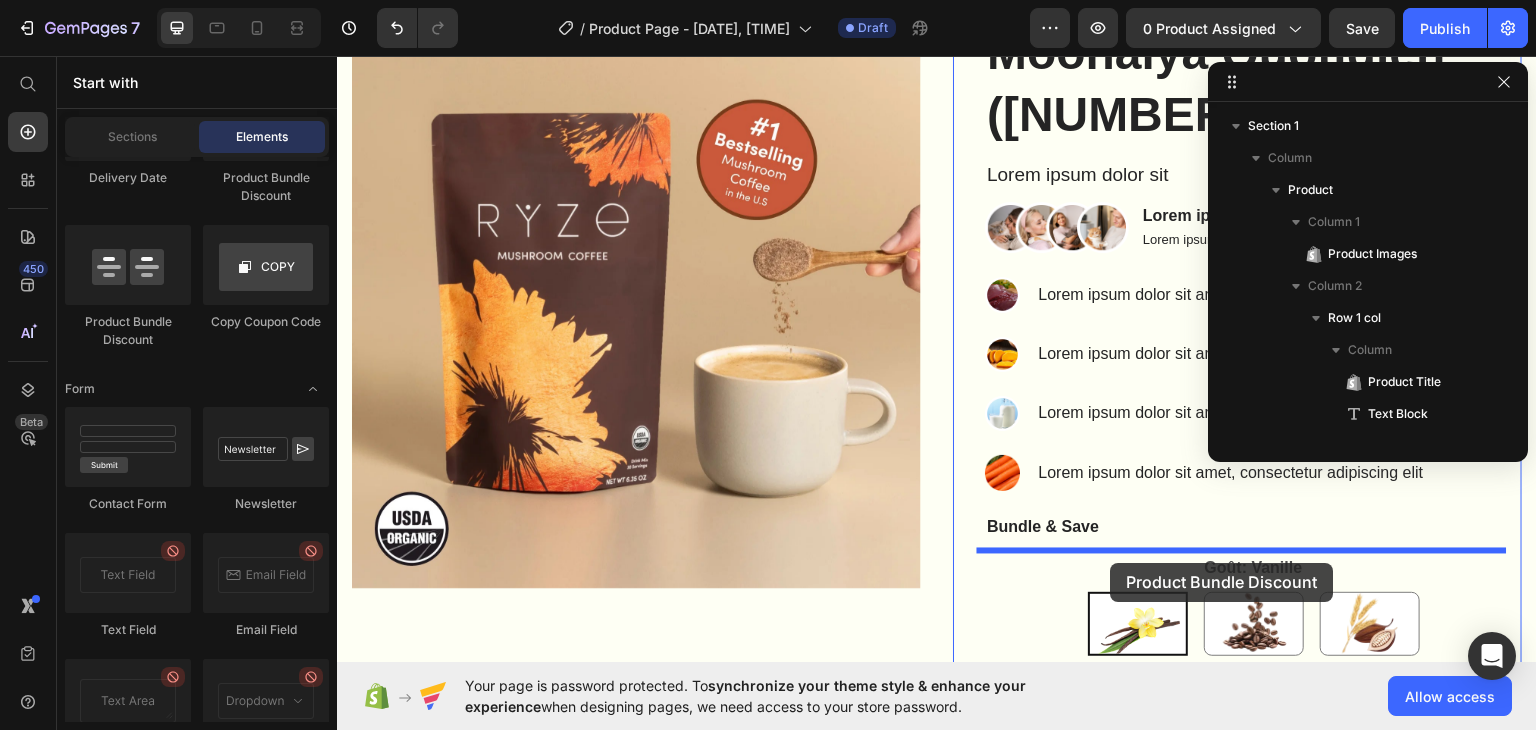 drag, startPoint x: 497, startPoint y: 341, endPoint x: 1111, endPoint y: 562, distance: 652.5619 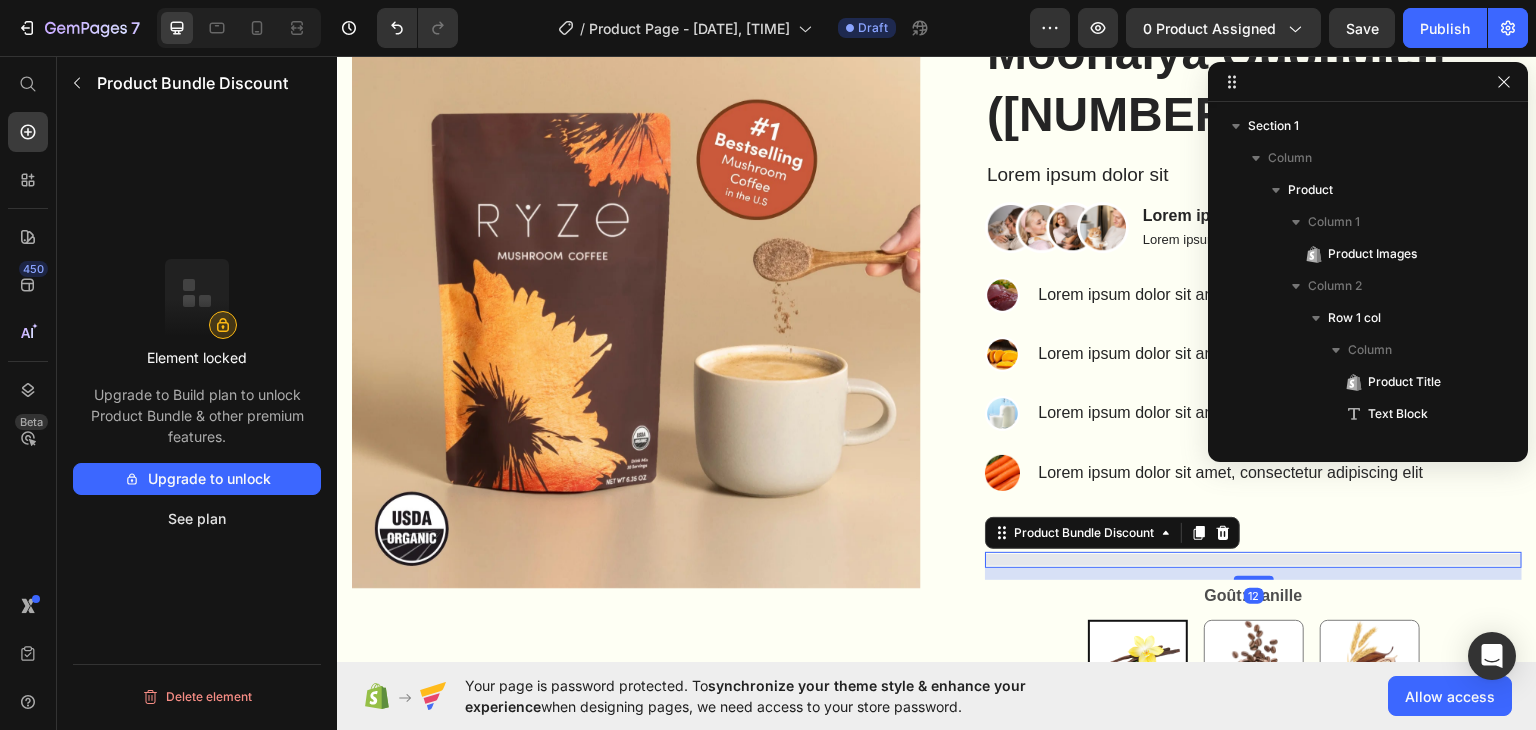 scroll, scrollTop: 1082, scrollLeft: 0, axis: vertical 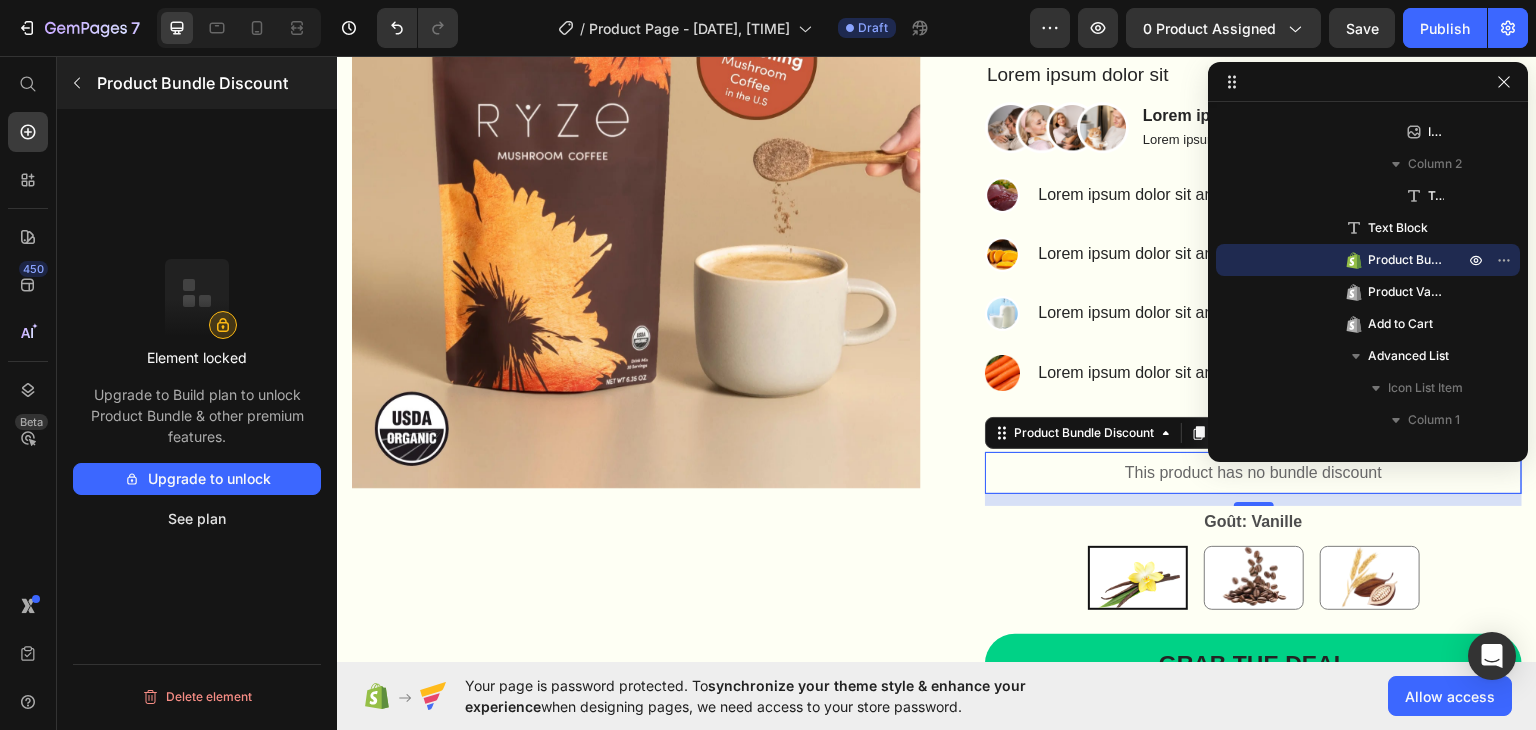 click at bounding box center [77, 83] 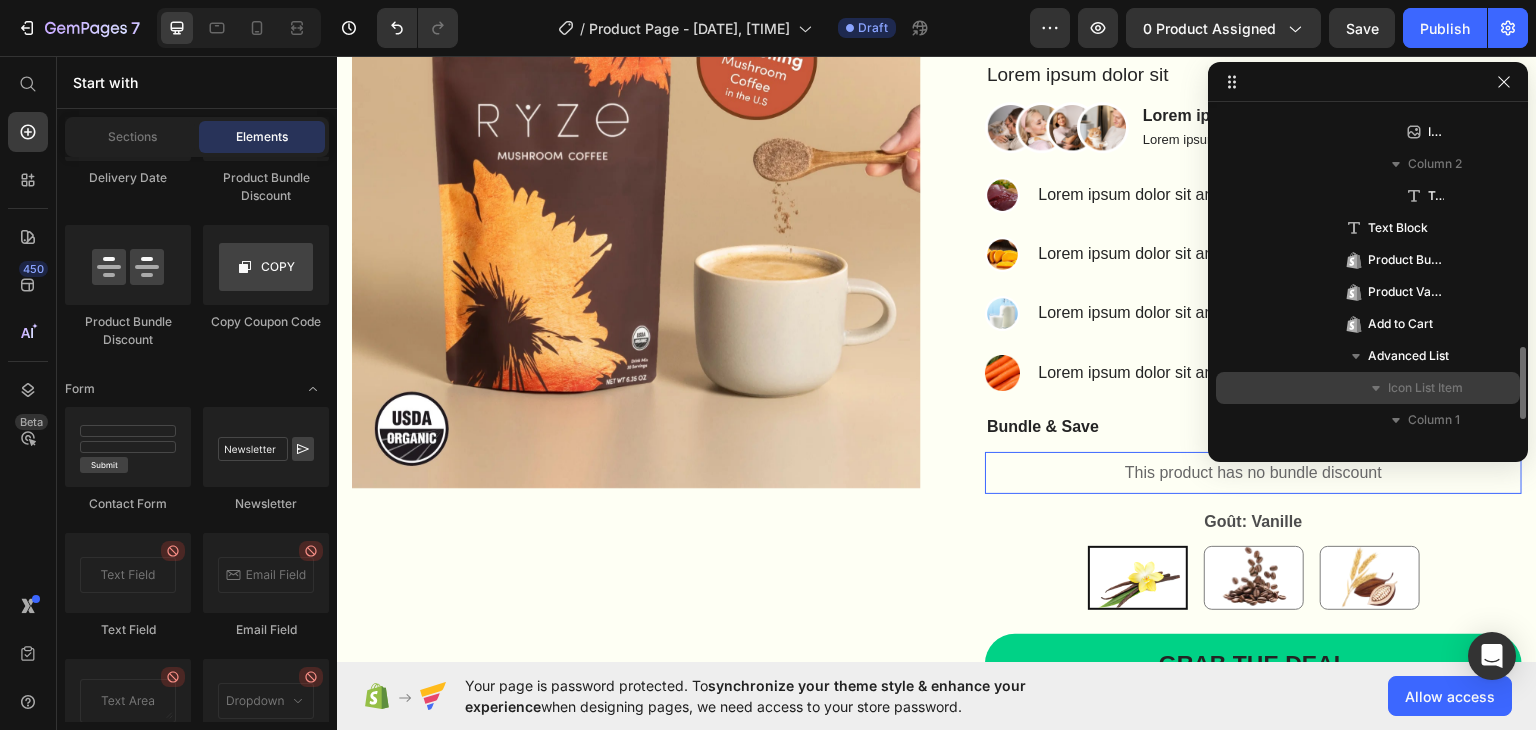 click 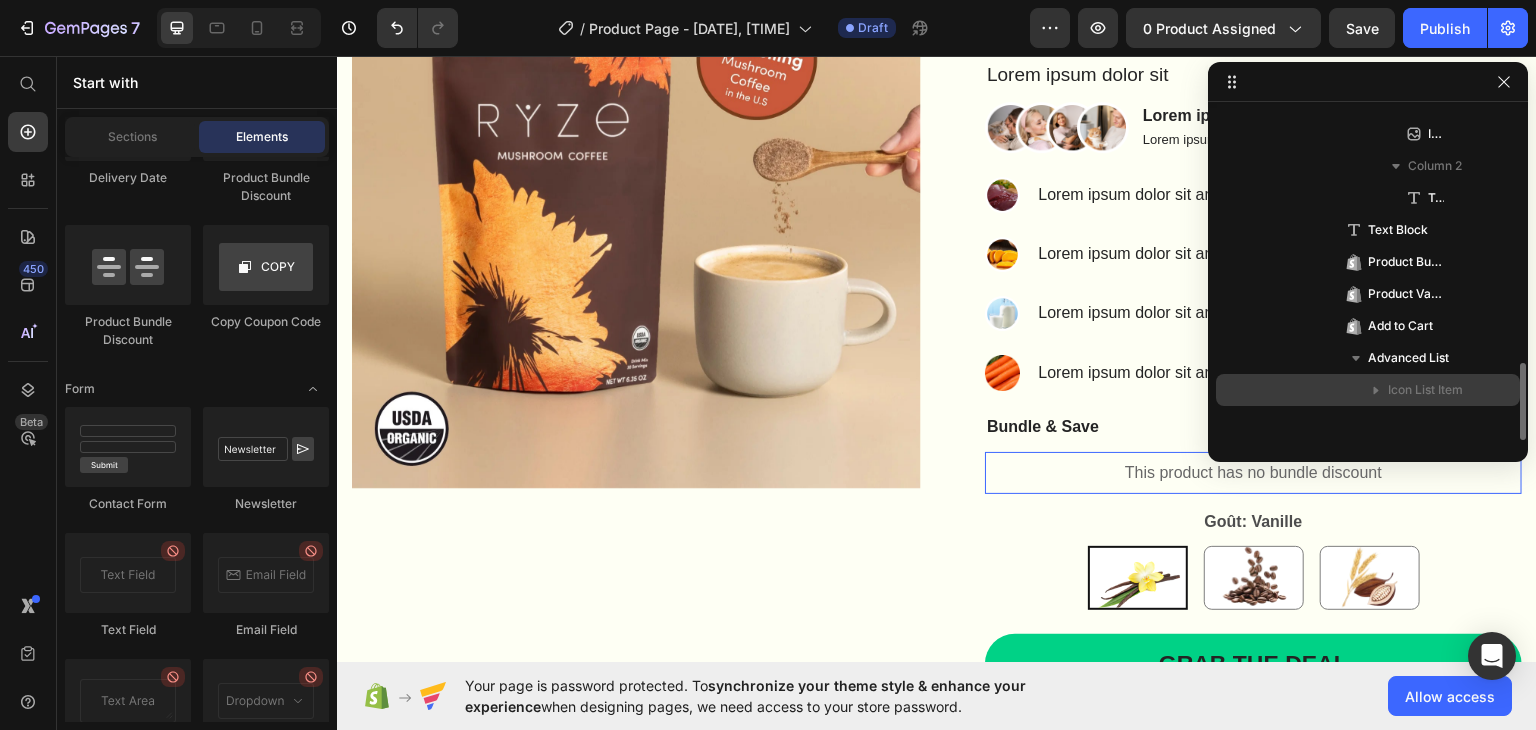 scroll, scrollTop: 1080, scrollLeft: 0, axis: vertical 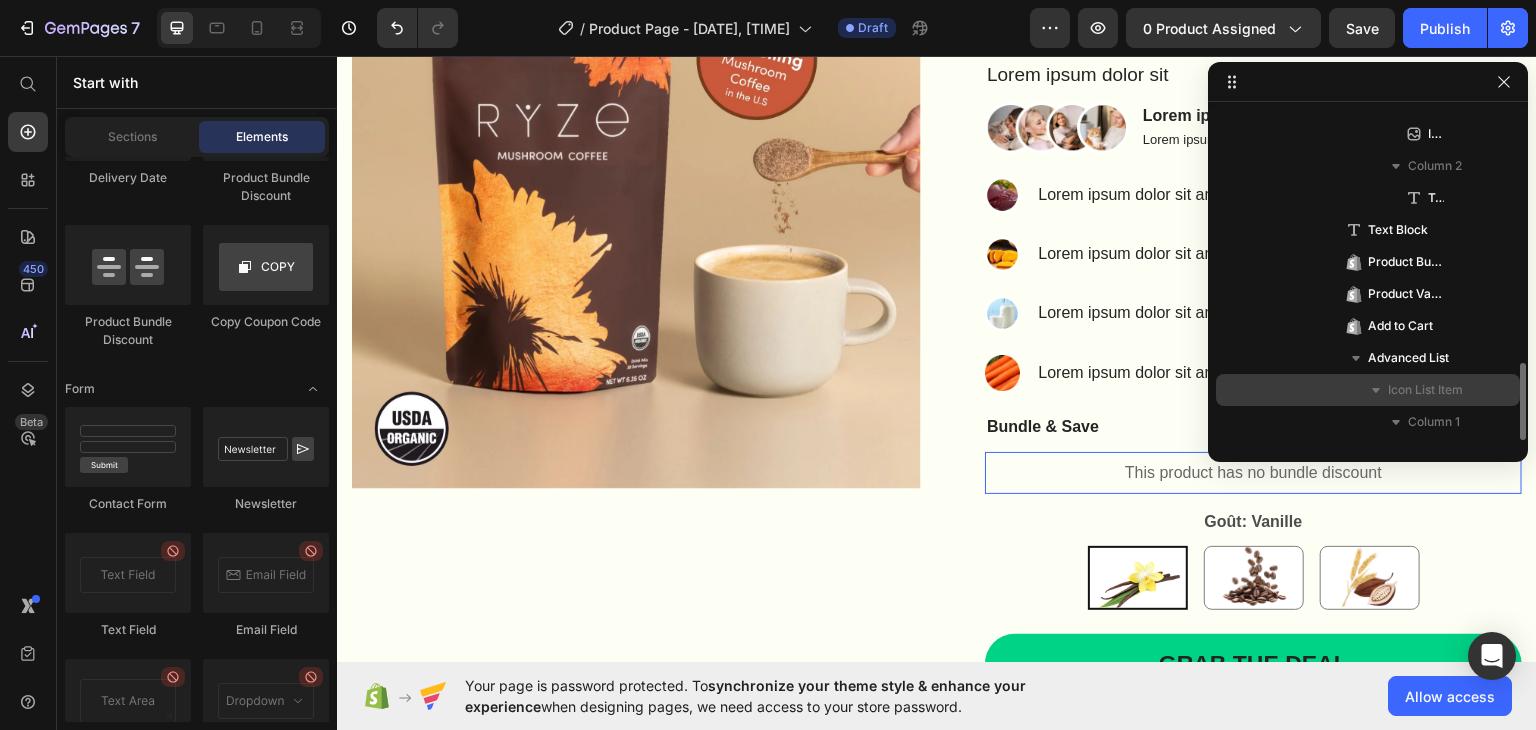 click 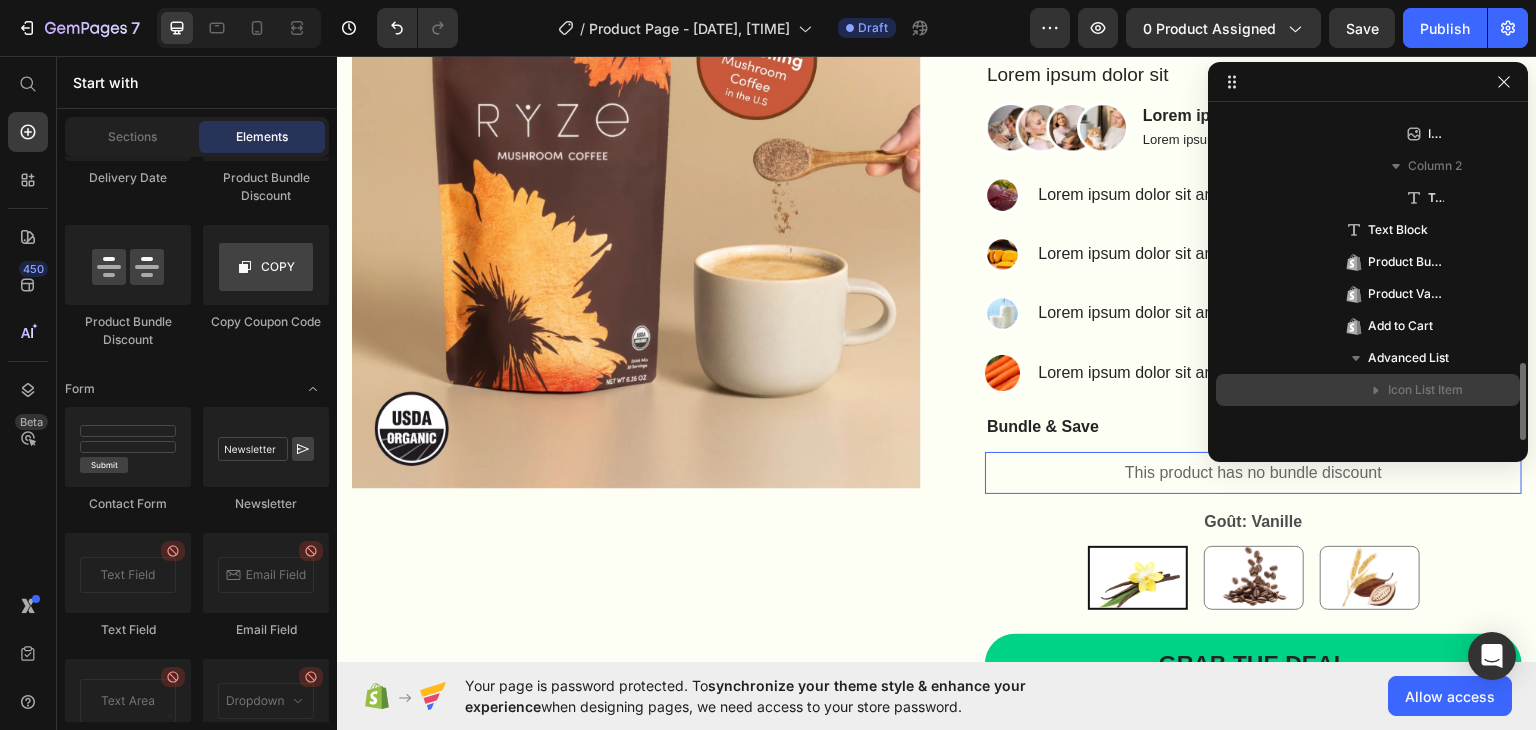 click on "Icon List Item" at bounding box center [1425, 390] 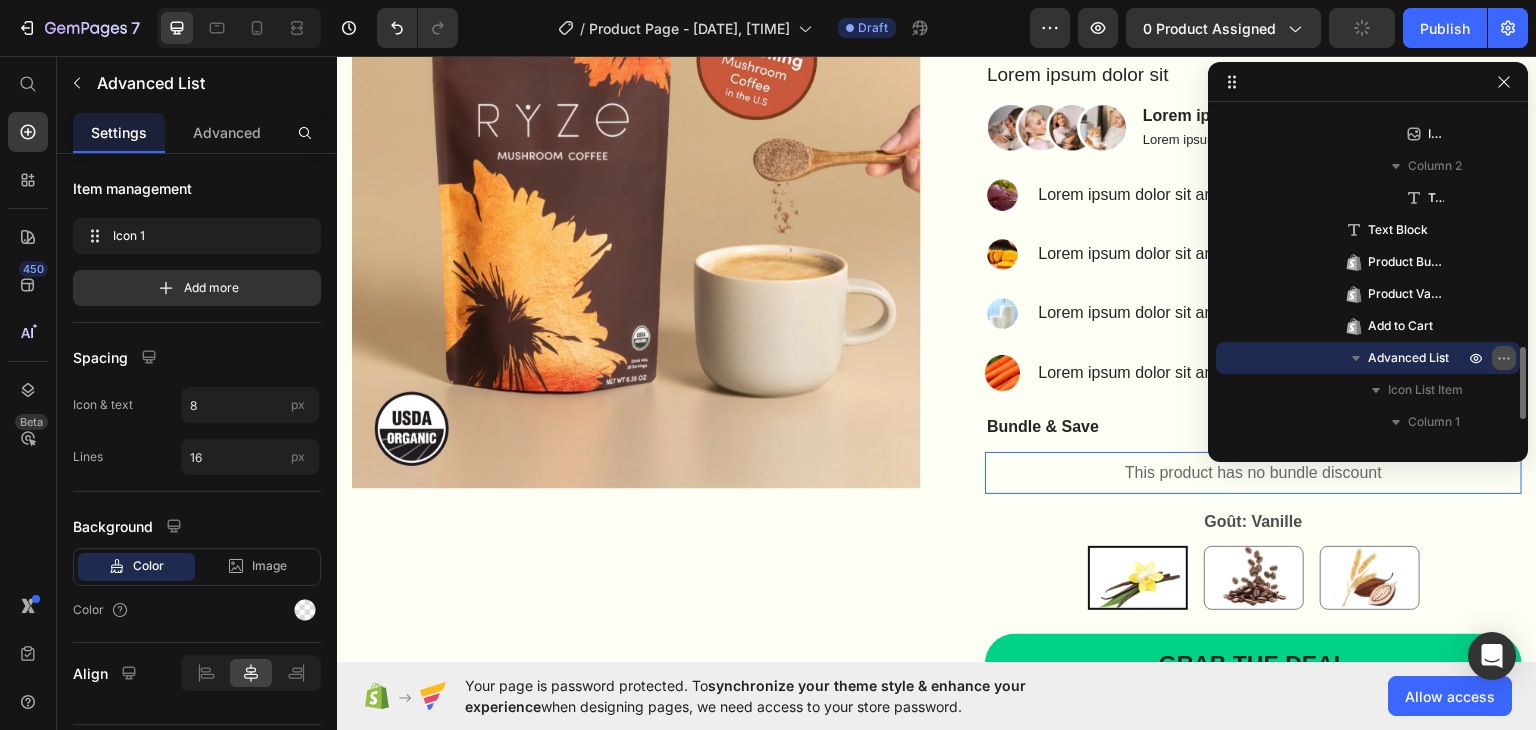 click 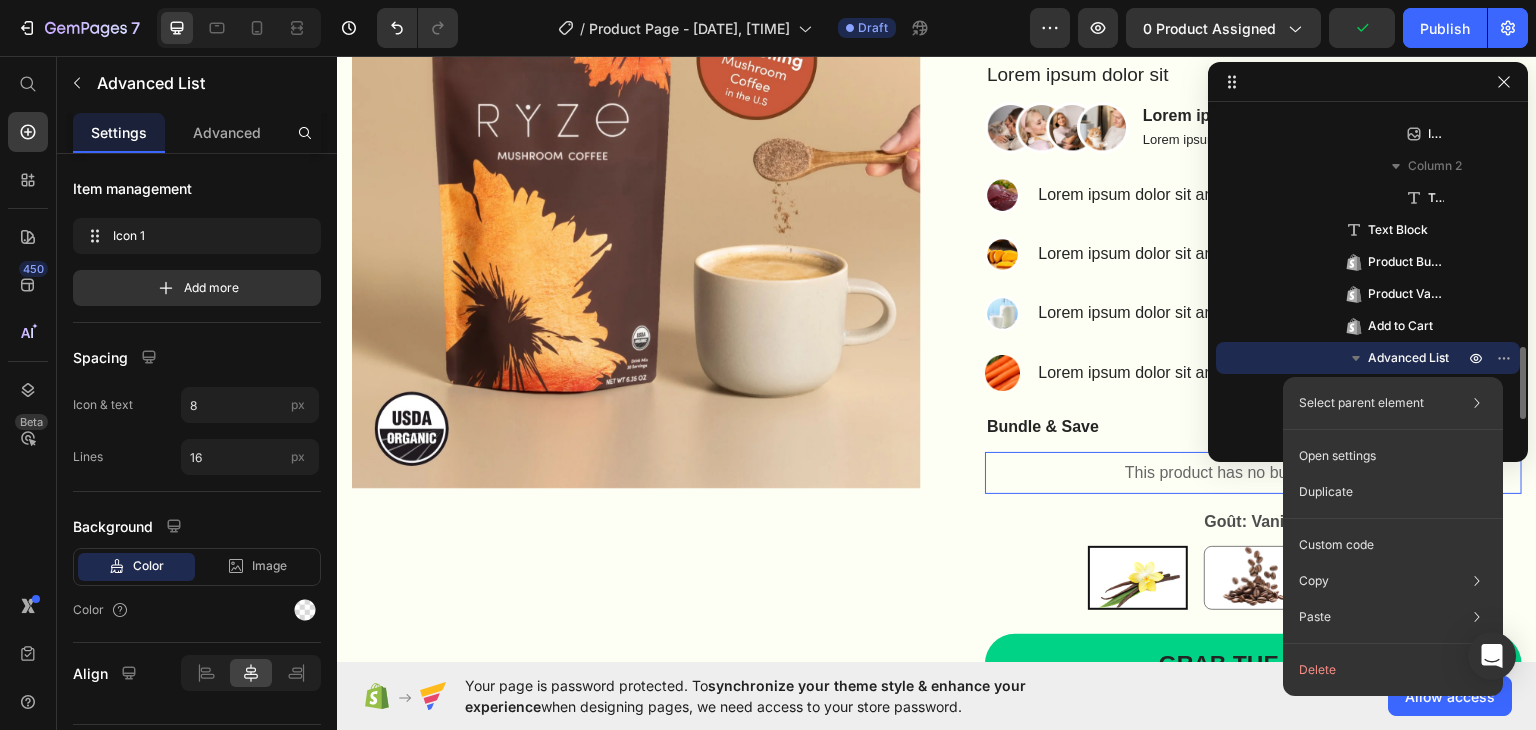 click on "Advanced List" at bounding box center [1408, 358] 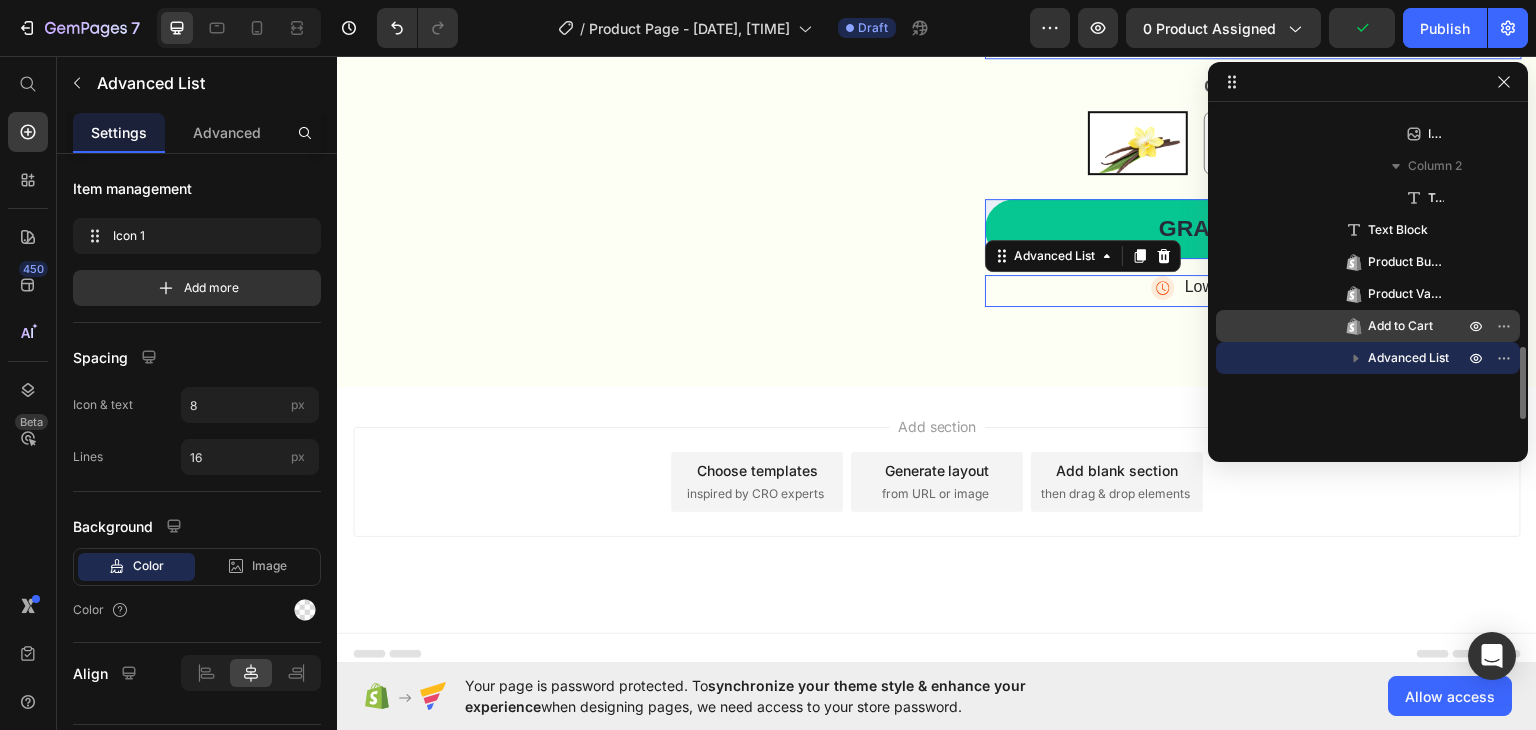 scroll, scrollTop: 702, scrollLeft: 0, axis: vertical 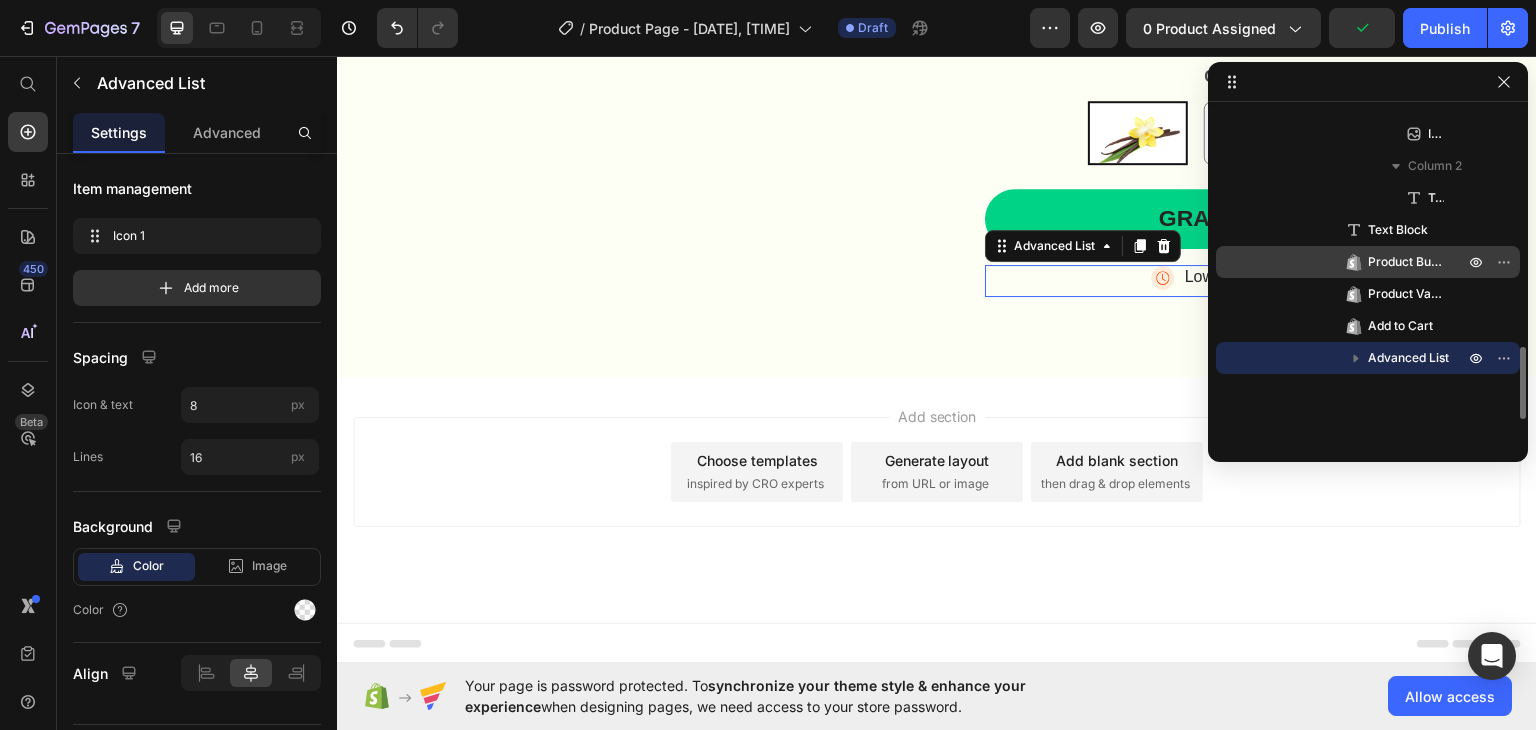 click on "Product Bundle Discount" at bounding box center [1368, 262] 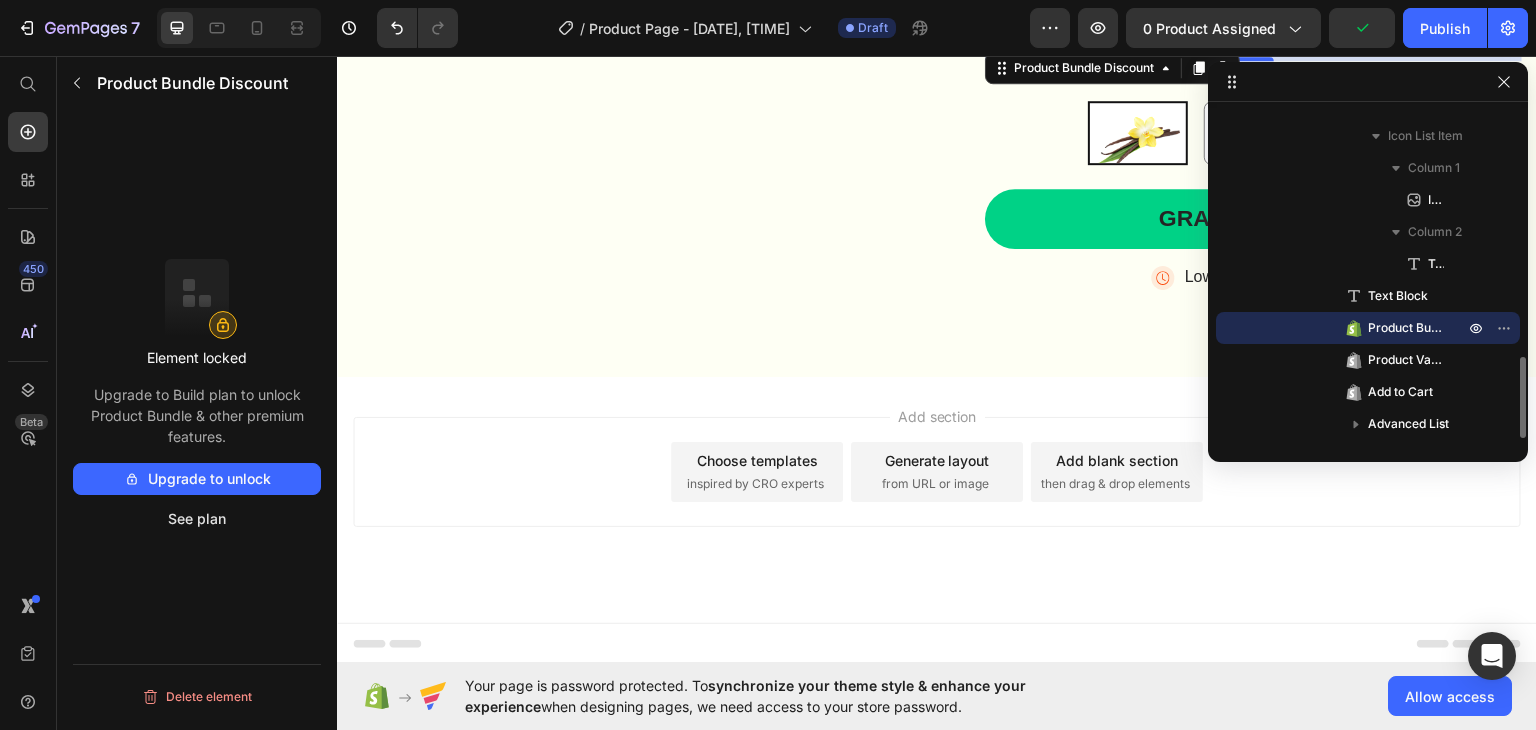 scroll, scrollTop: 1013, scrollLeft: 0, axis: vertical 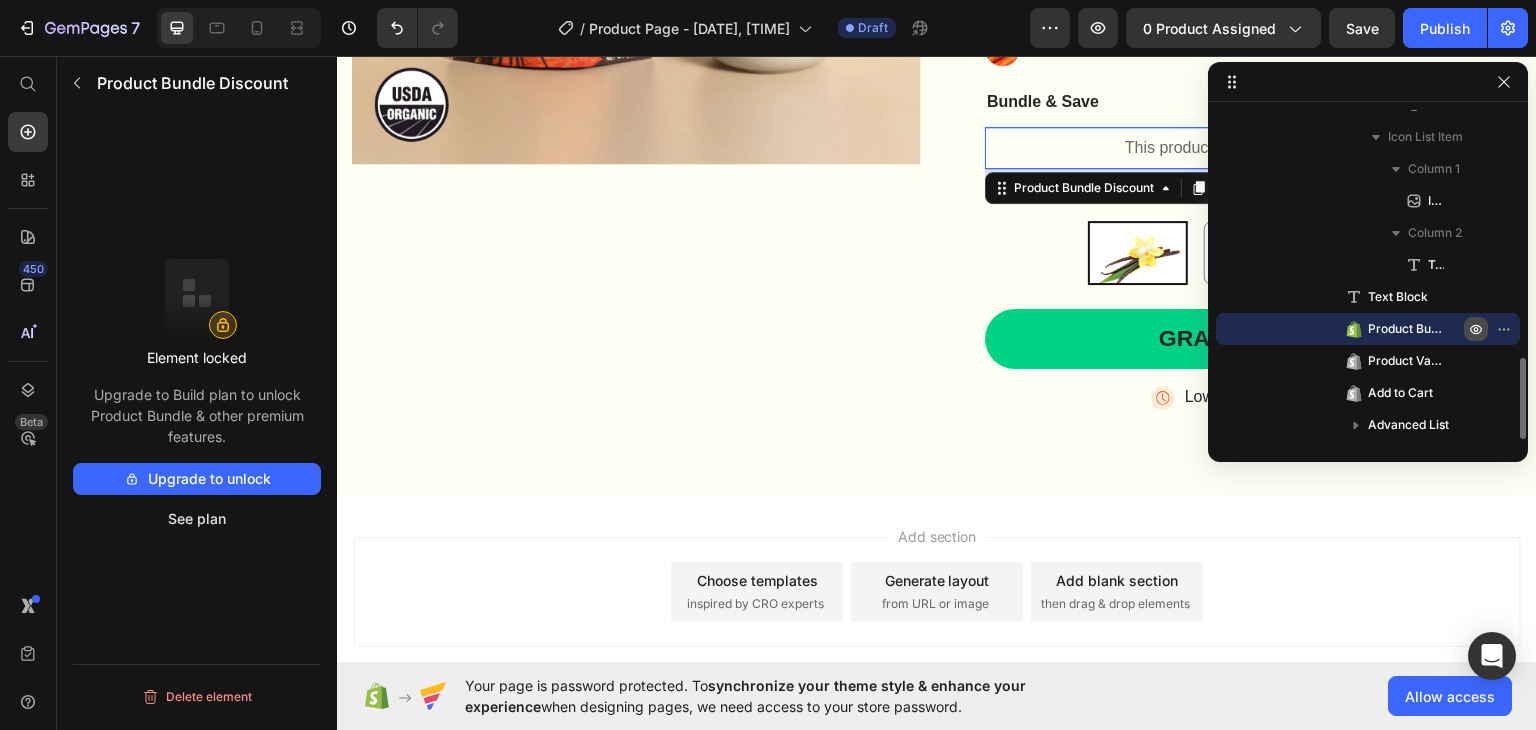 click 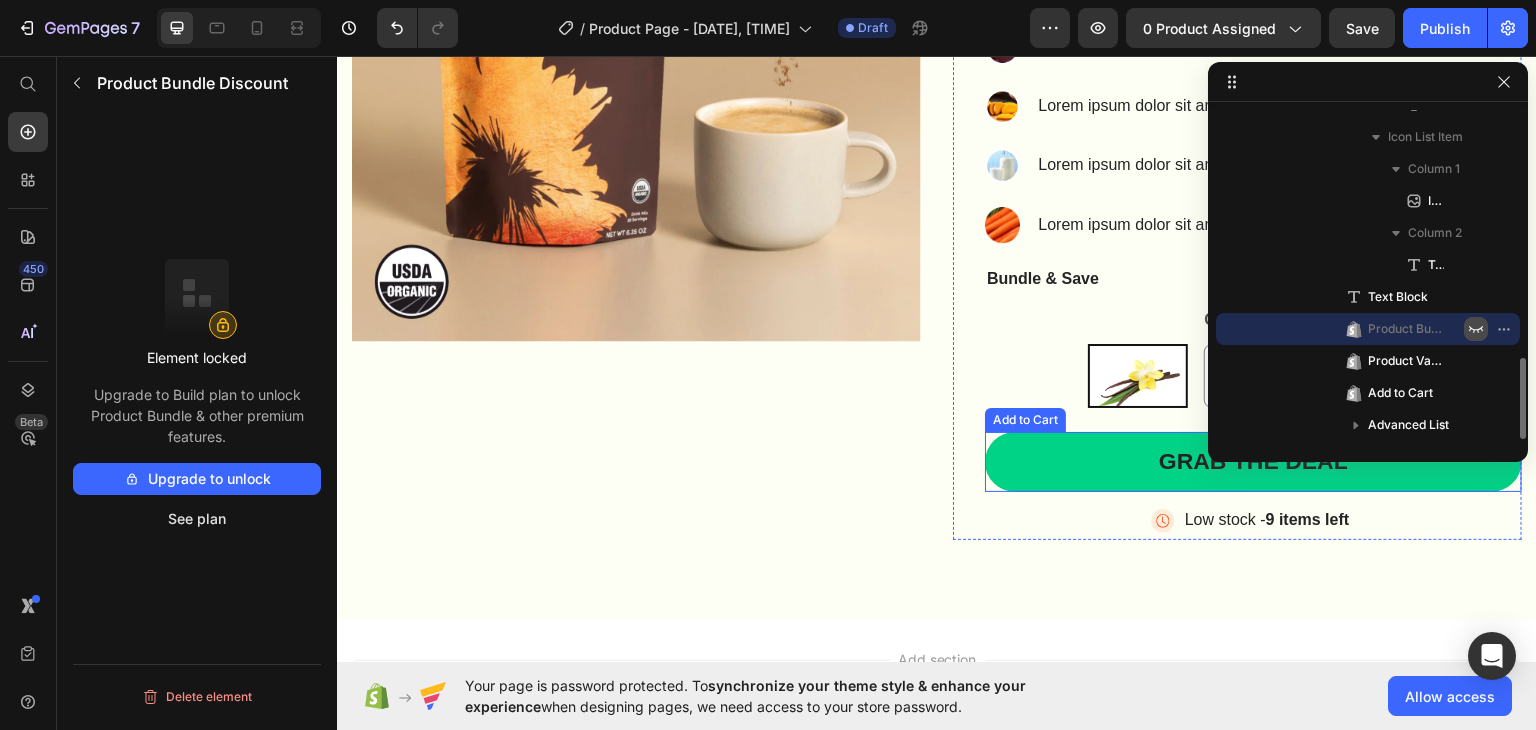 scroll, scrollTop: 382, scrollLeft: 0, axis: vertical 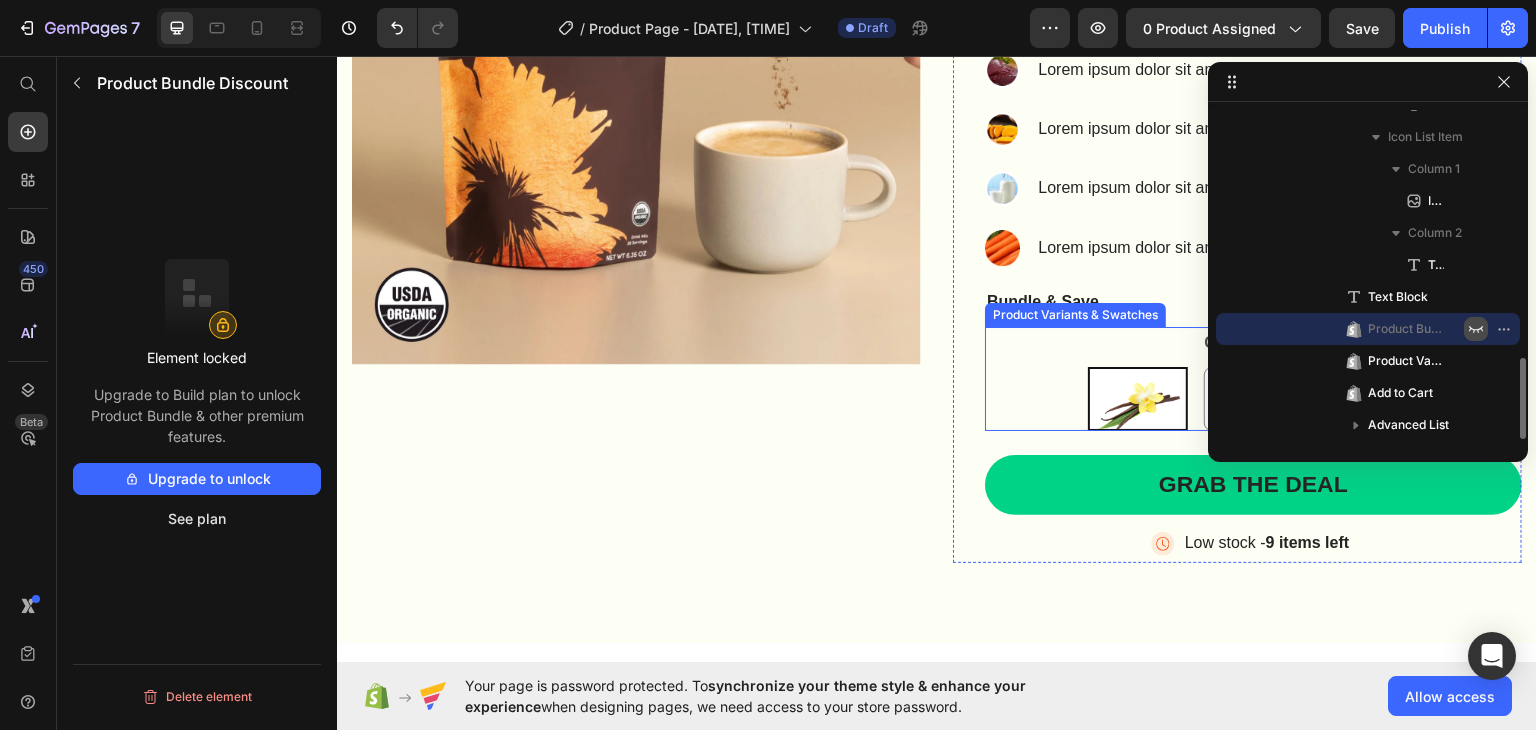click on "Goût: Vanille Vanille Vanille Café Café Cacao Cacao" at bounding box center (1253, 378) 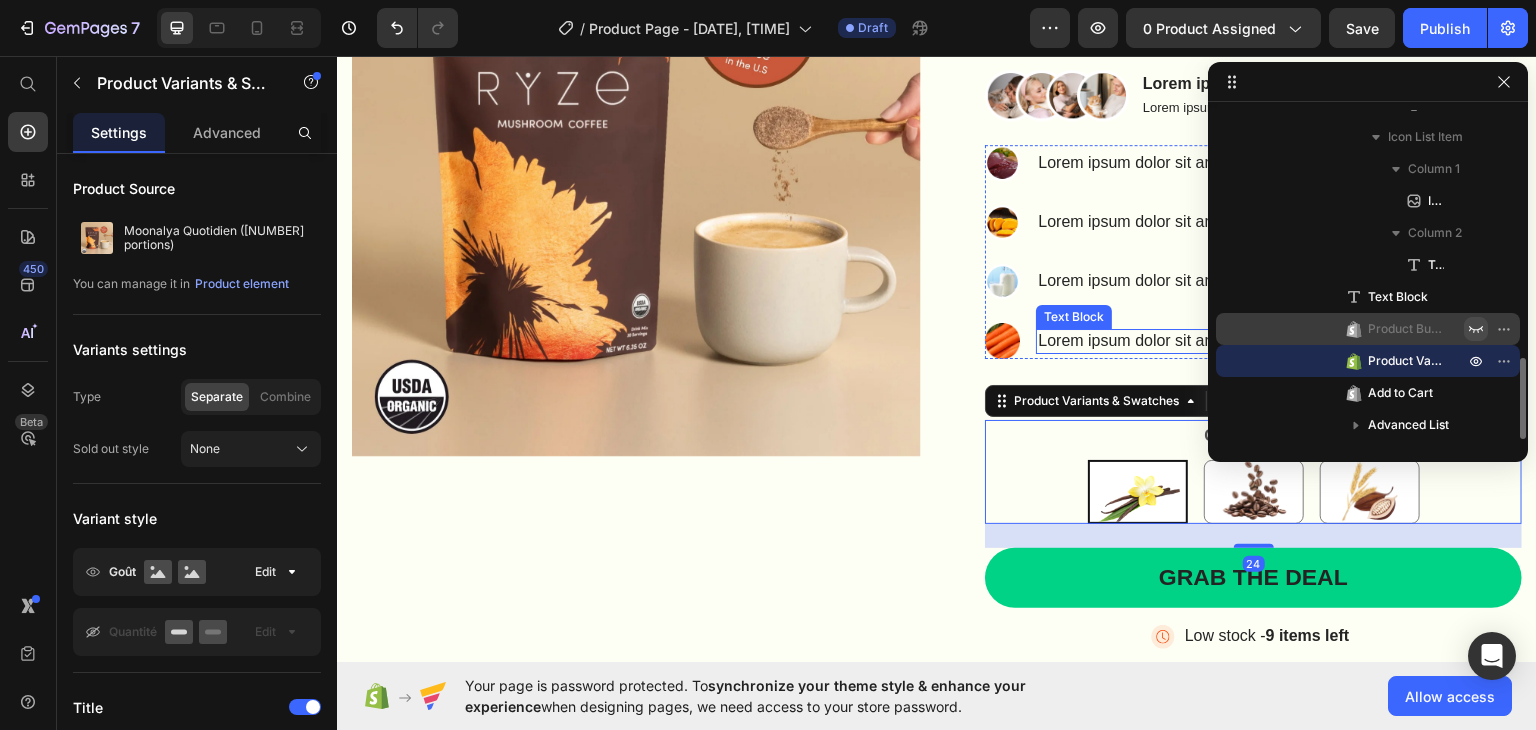 scroll, scrollTop: 82, scrollLeft: 0, axis: vertical 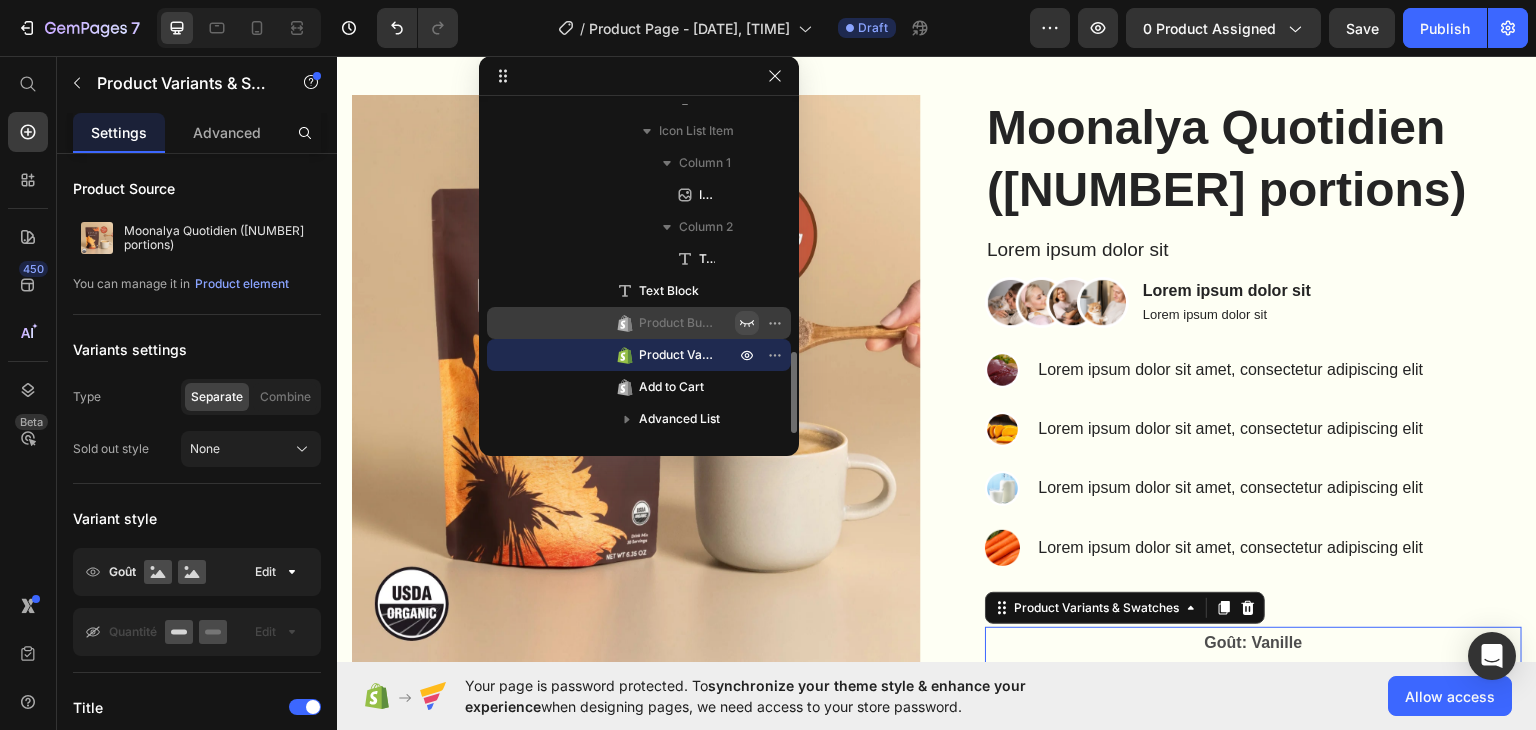 drag, startPoint x: 1341, startPoint y: 85, endPoint x: 608, endPoint y: 69, distance: 733.1746 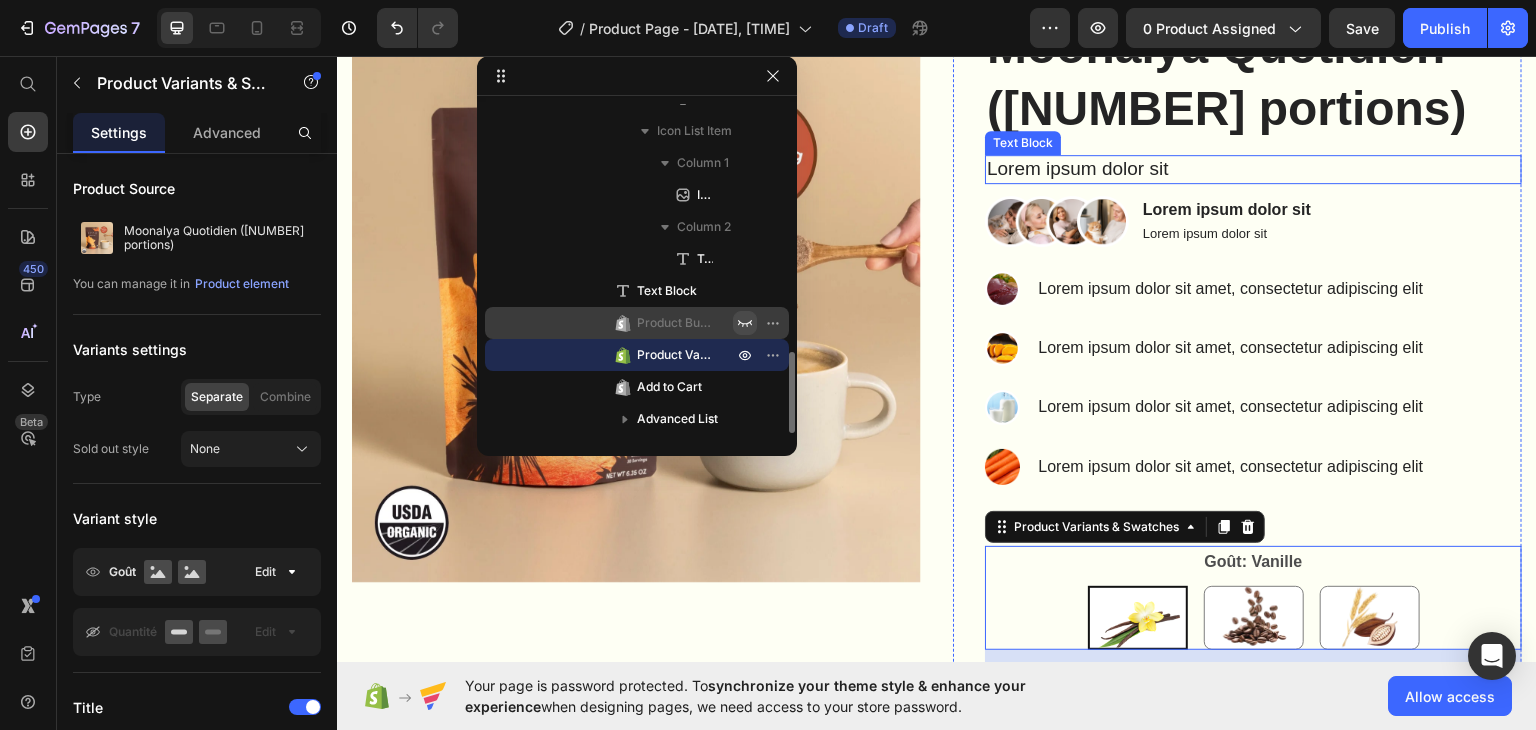 scroll, scrollTop: 382, scrollLeft: 0, axis: vertical 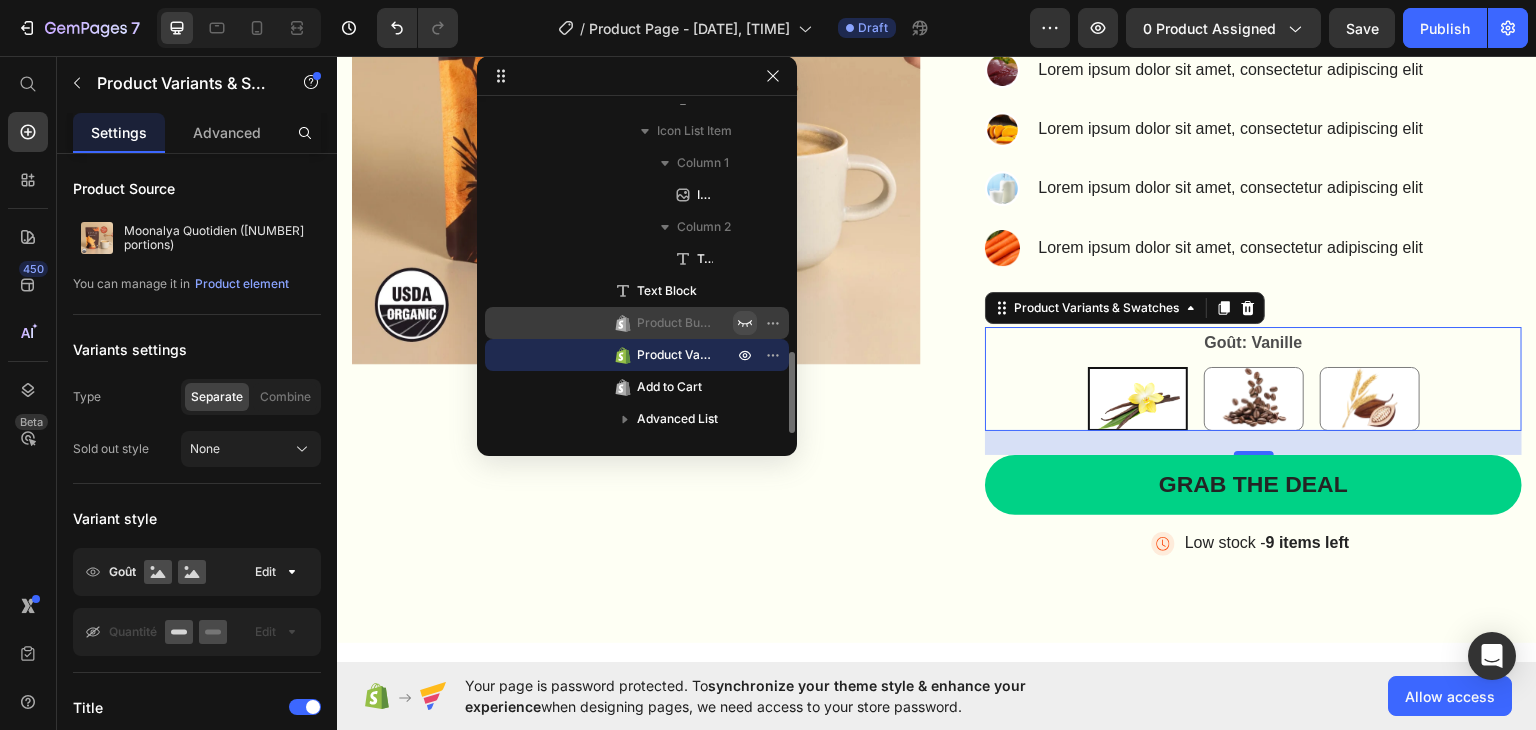 click on "Goût: Vanille" at bounding box center (1254, 342) 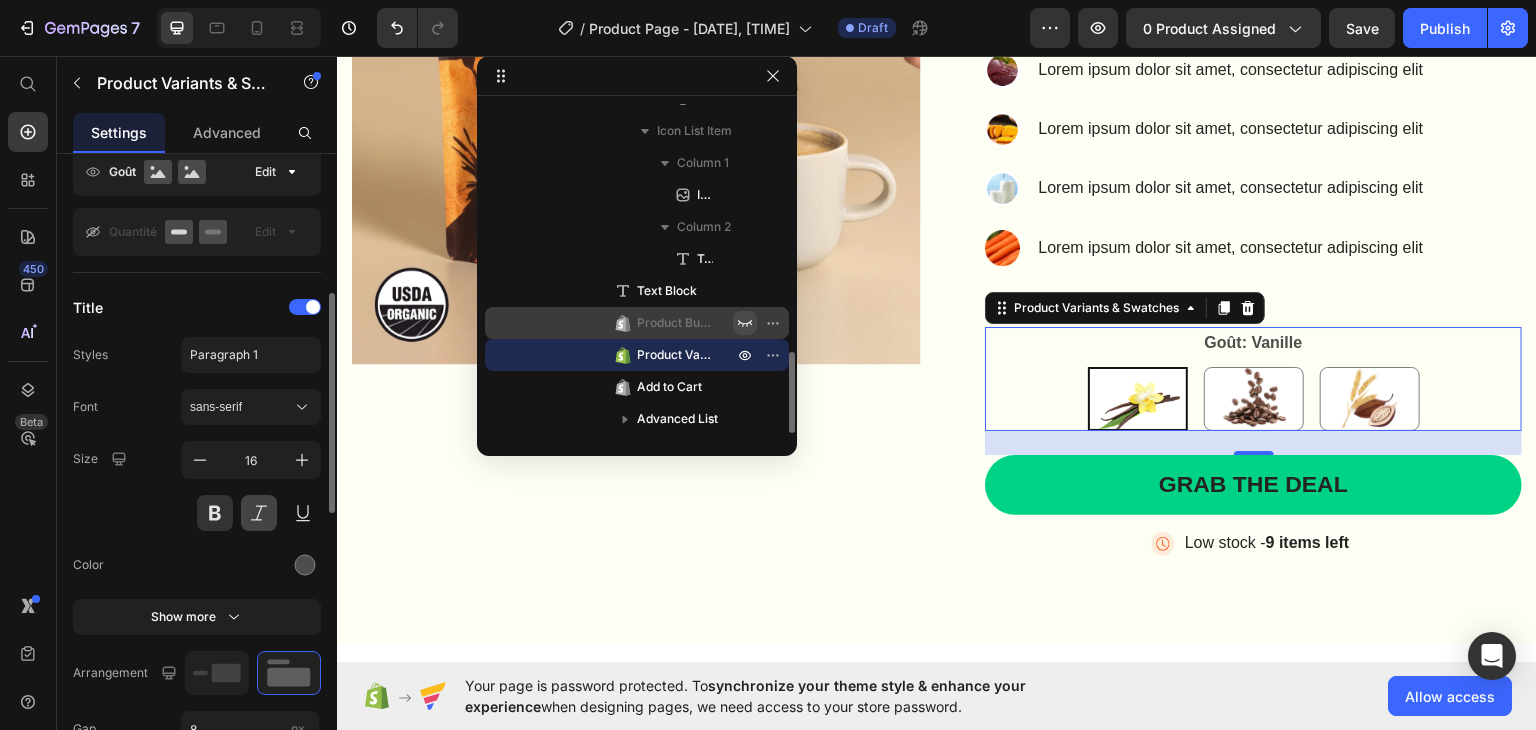 scroll, scrollTop: 500, scrollLeft: 0, axis: vertical 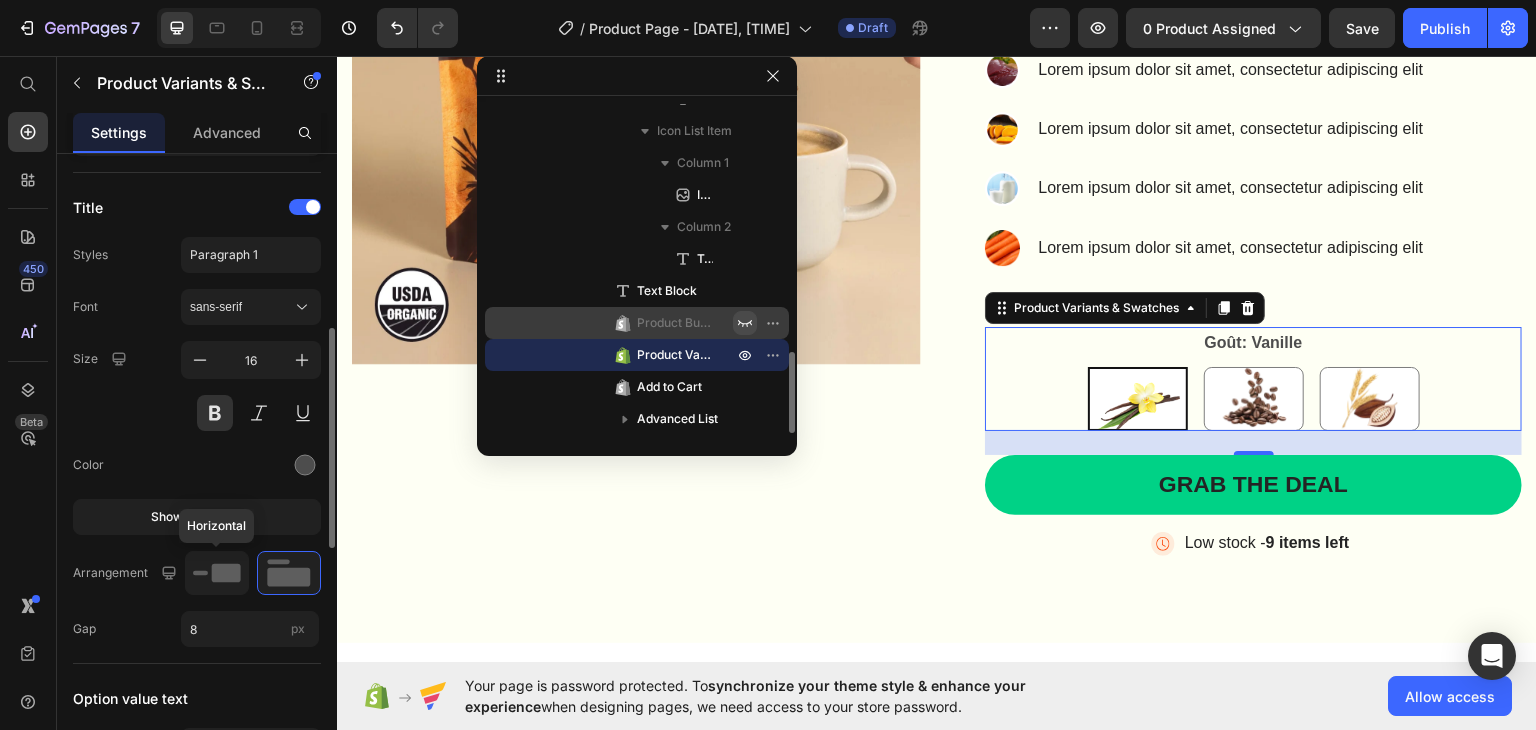 click 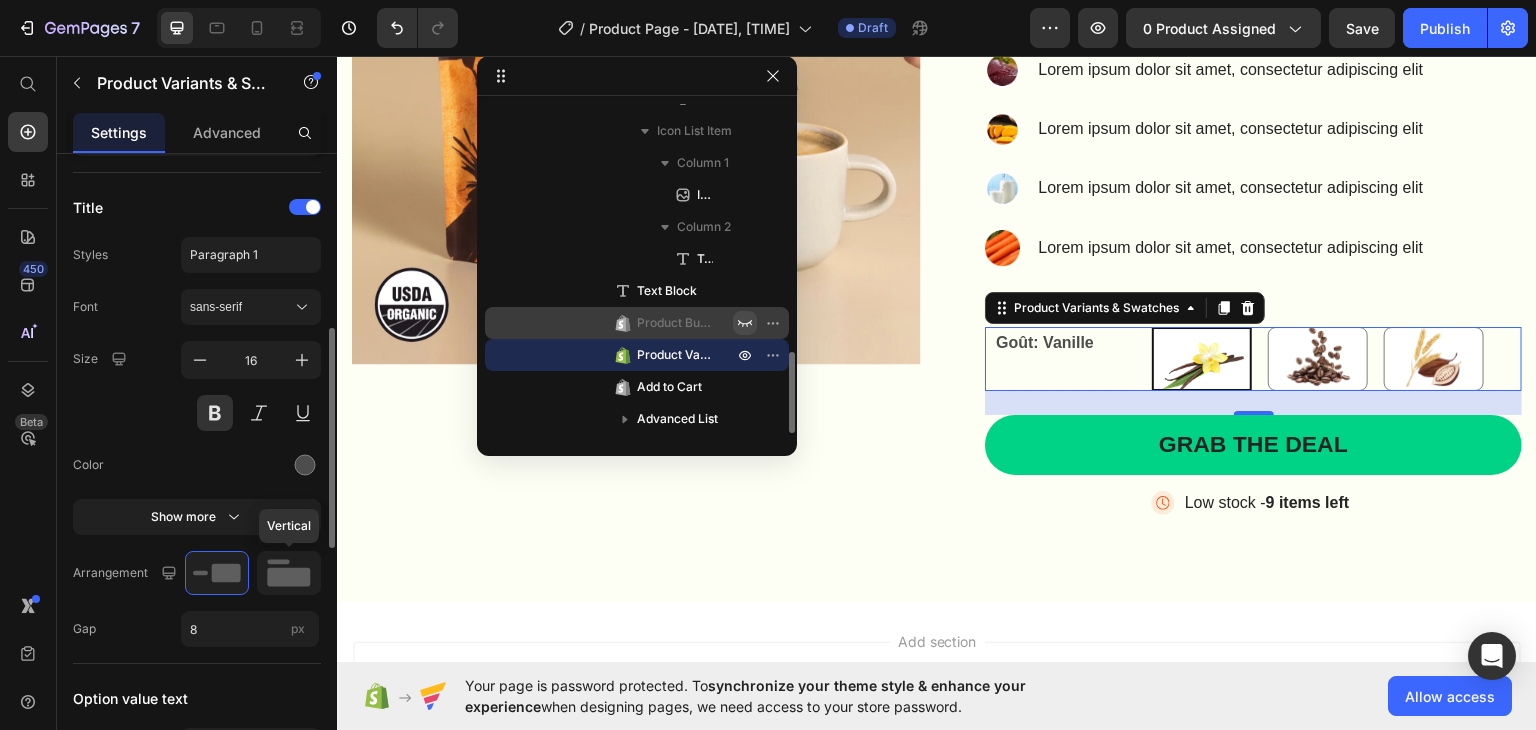 click 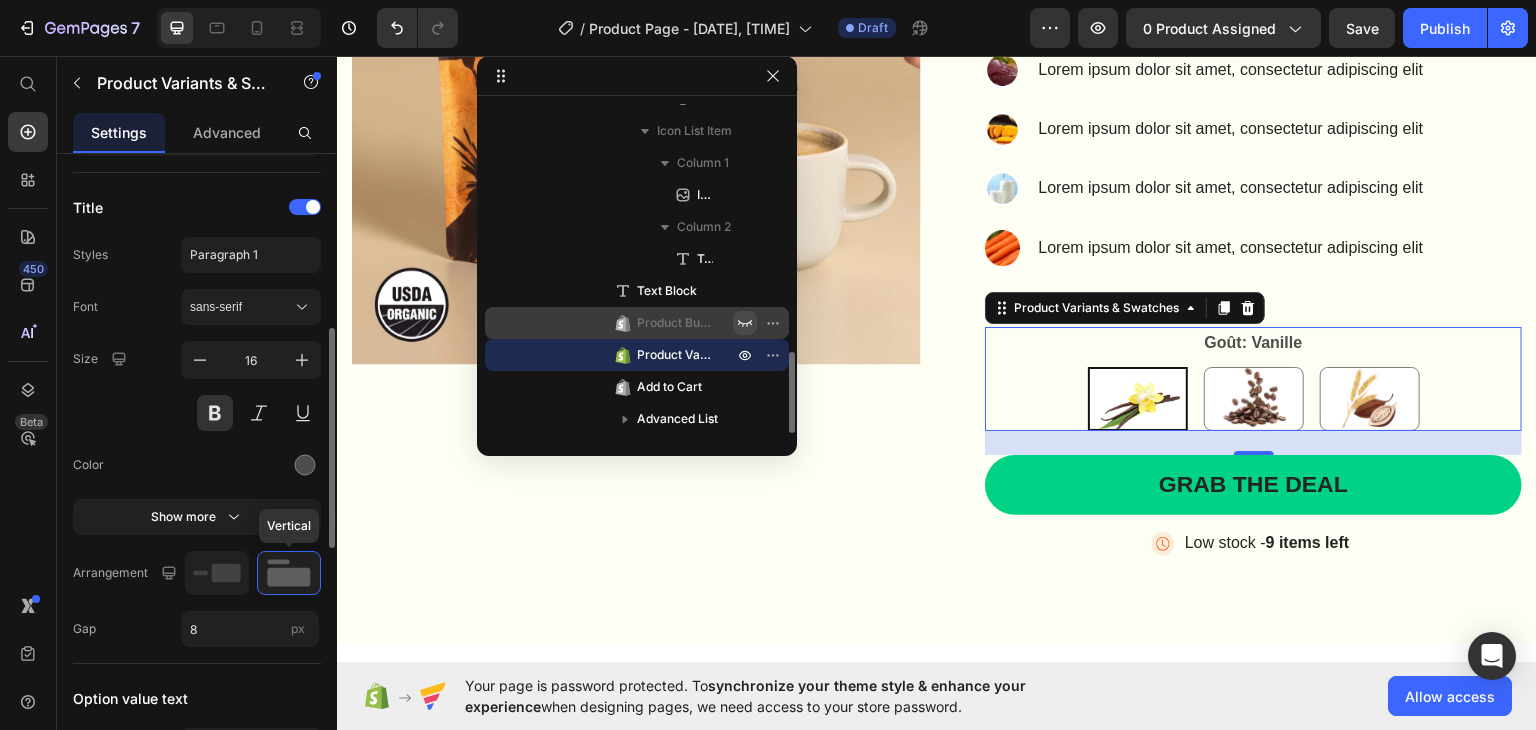 scroll, scrollTop: 600, scrollLeft: 0, axis: vertical 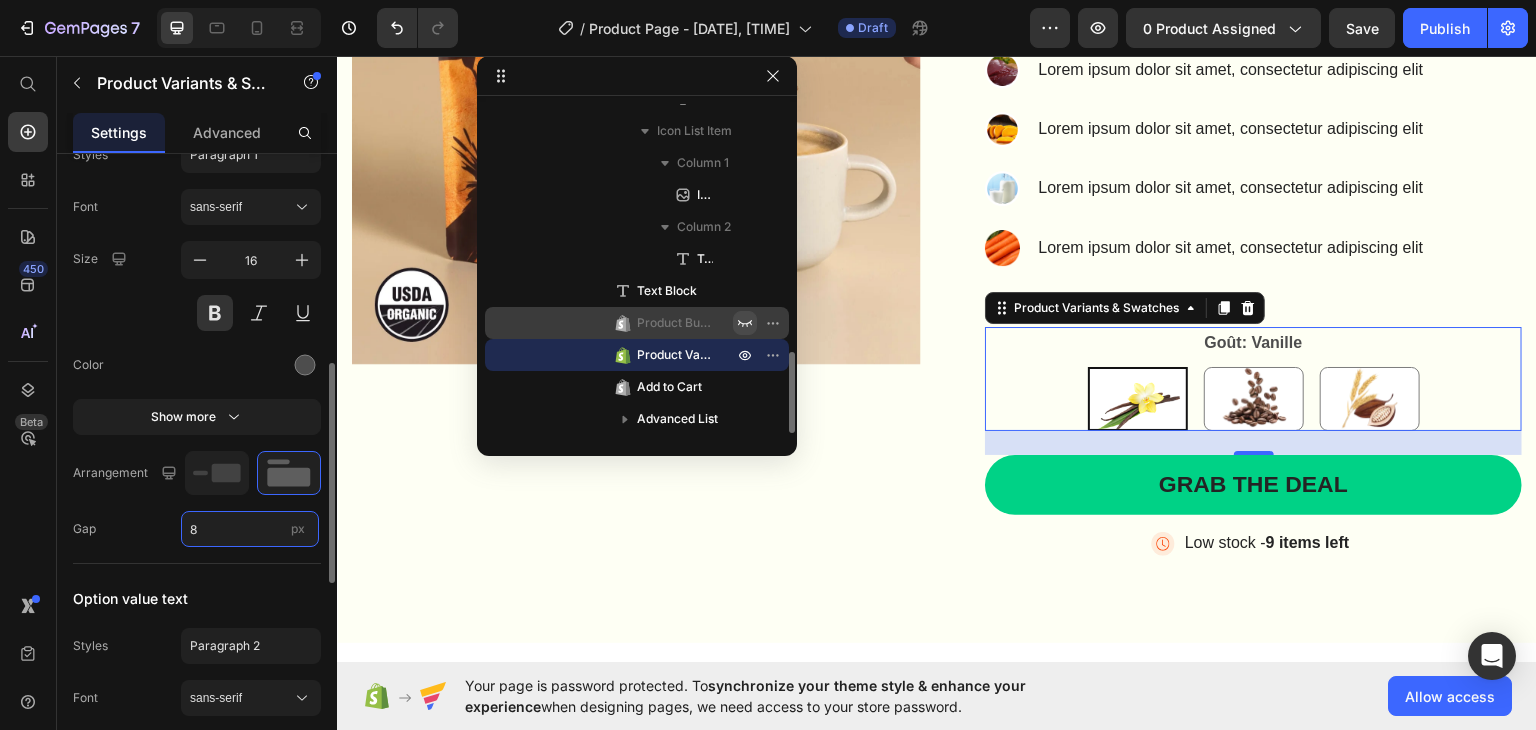 click on "8" at bounding box center [250, 529] 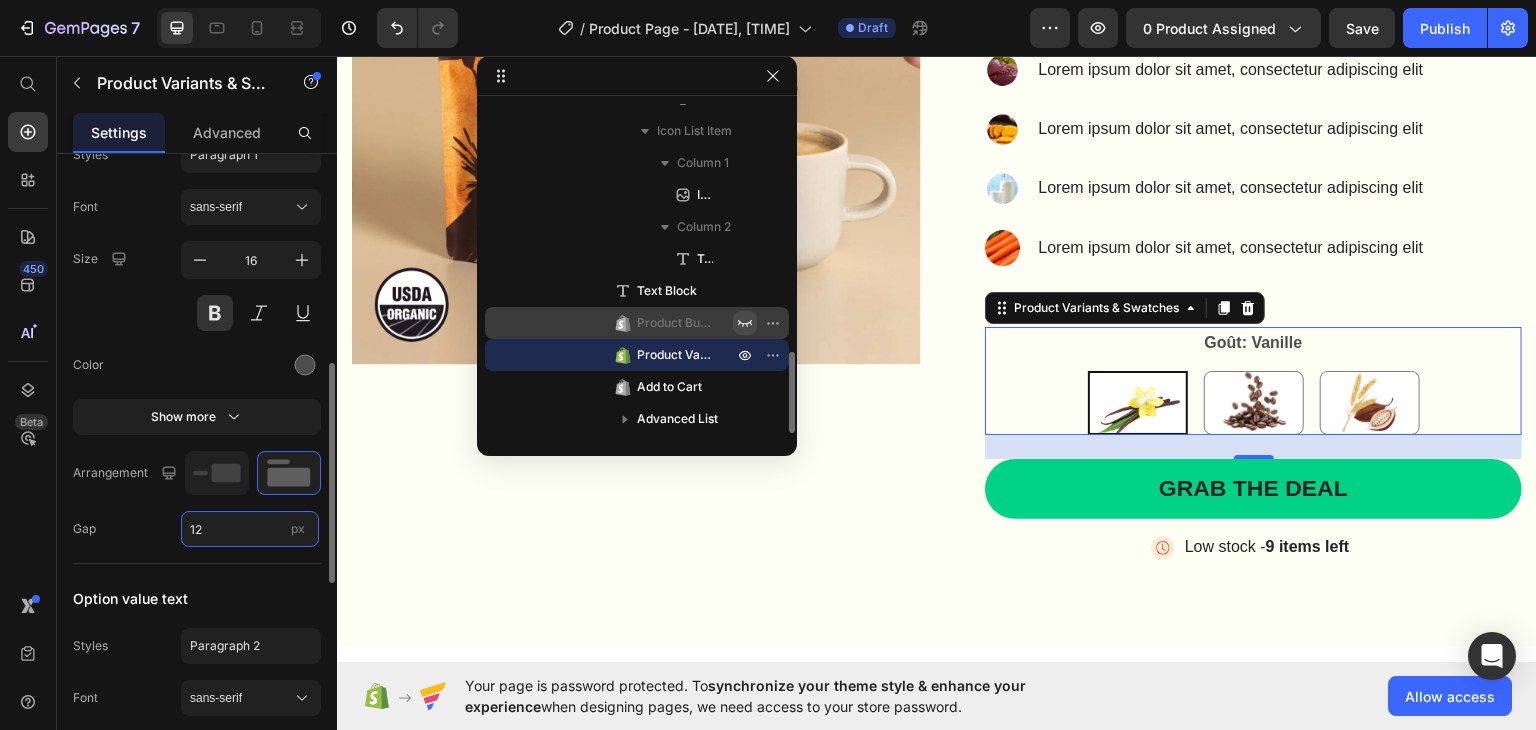 type on "1" 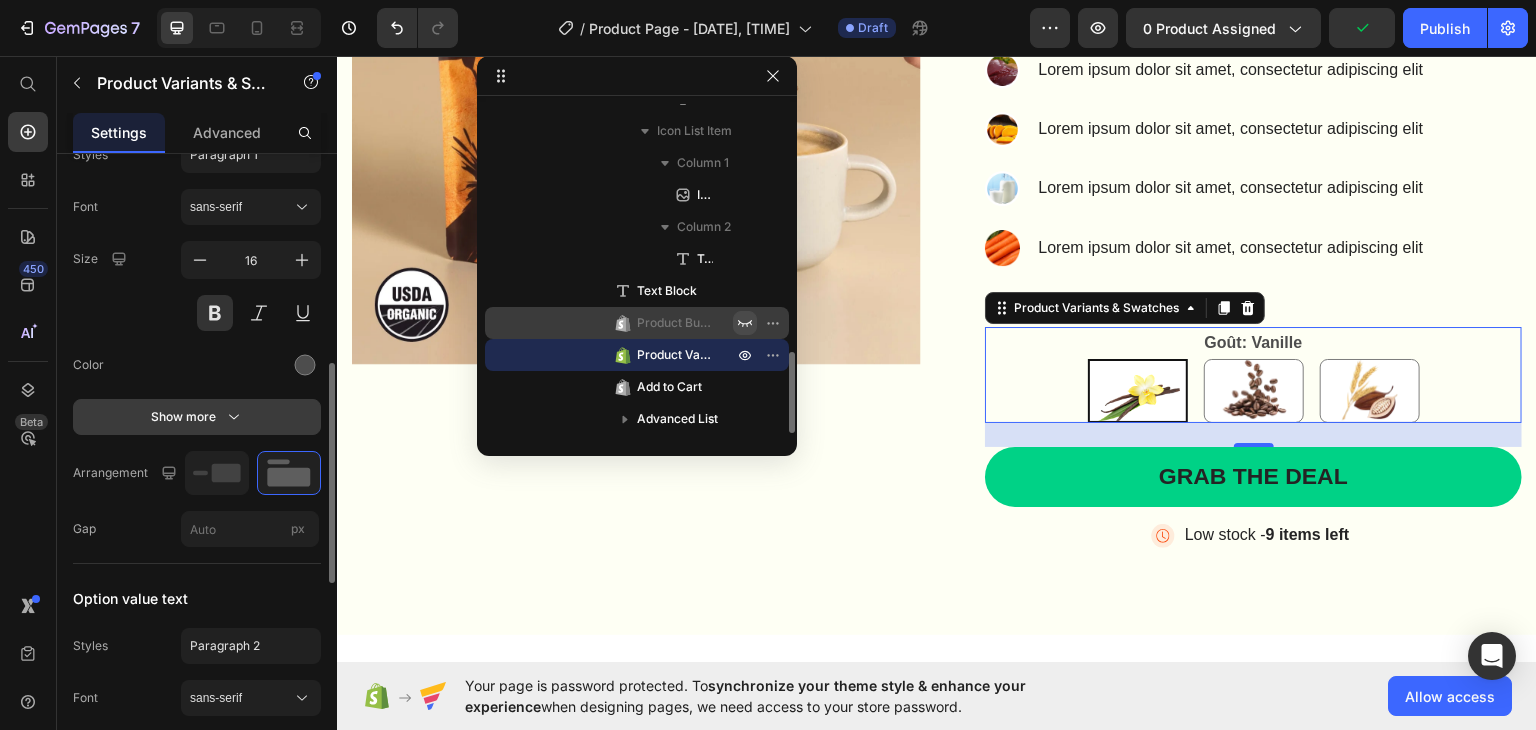 type on "8" 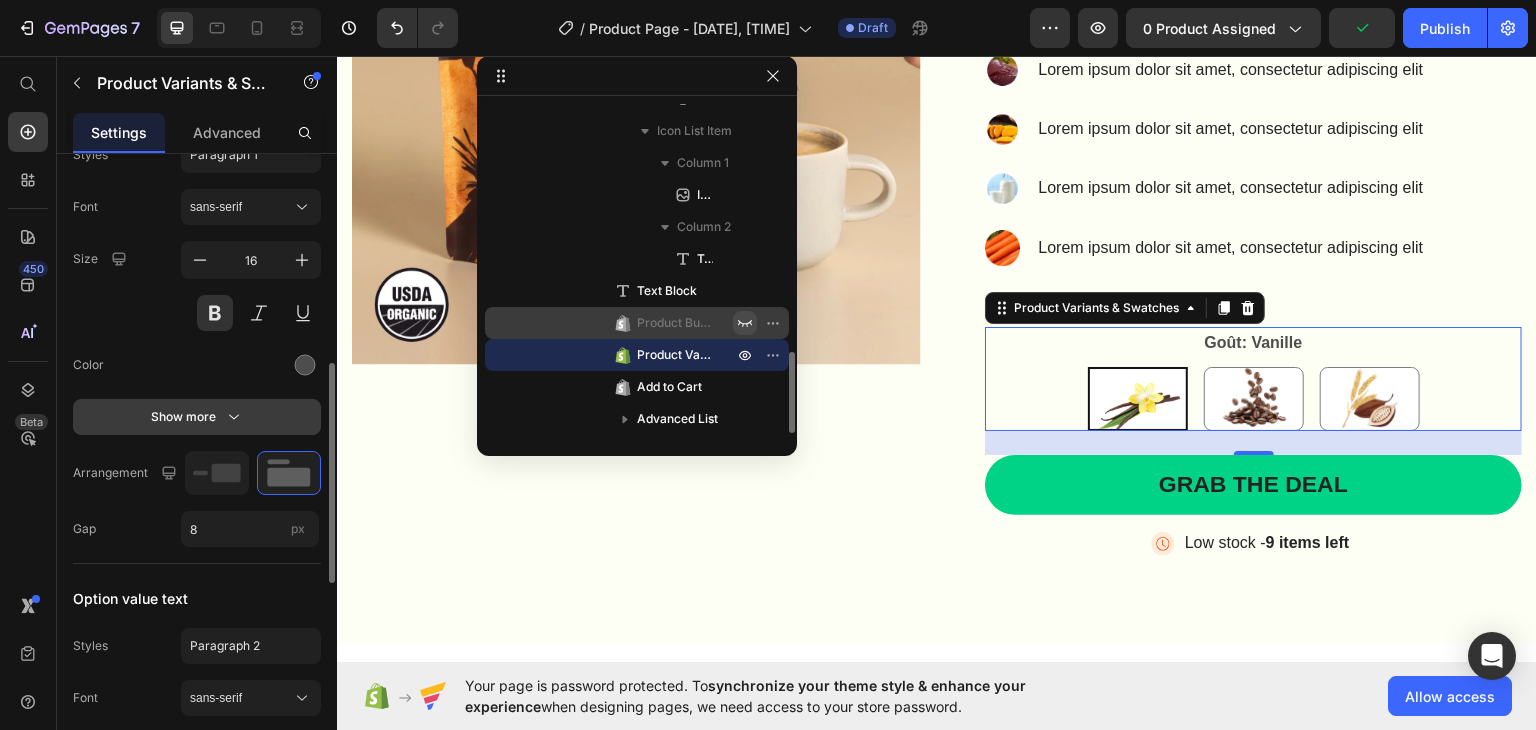 click on "Show more" at bounding box center (197, 417) 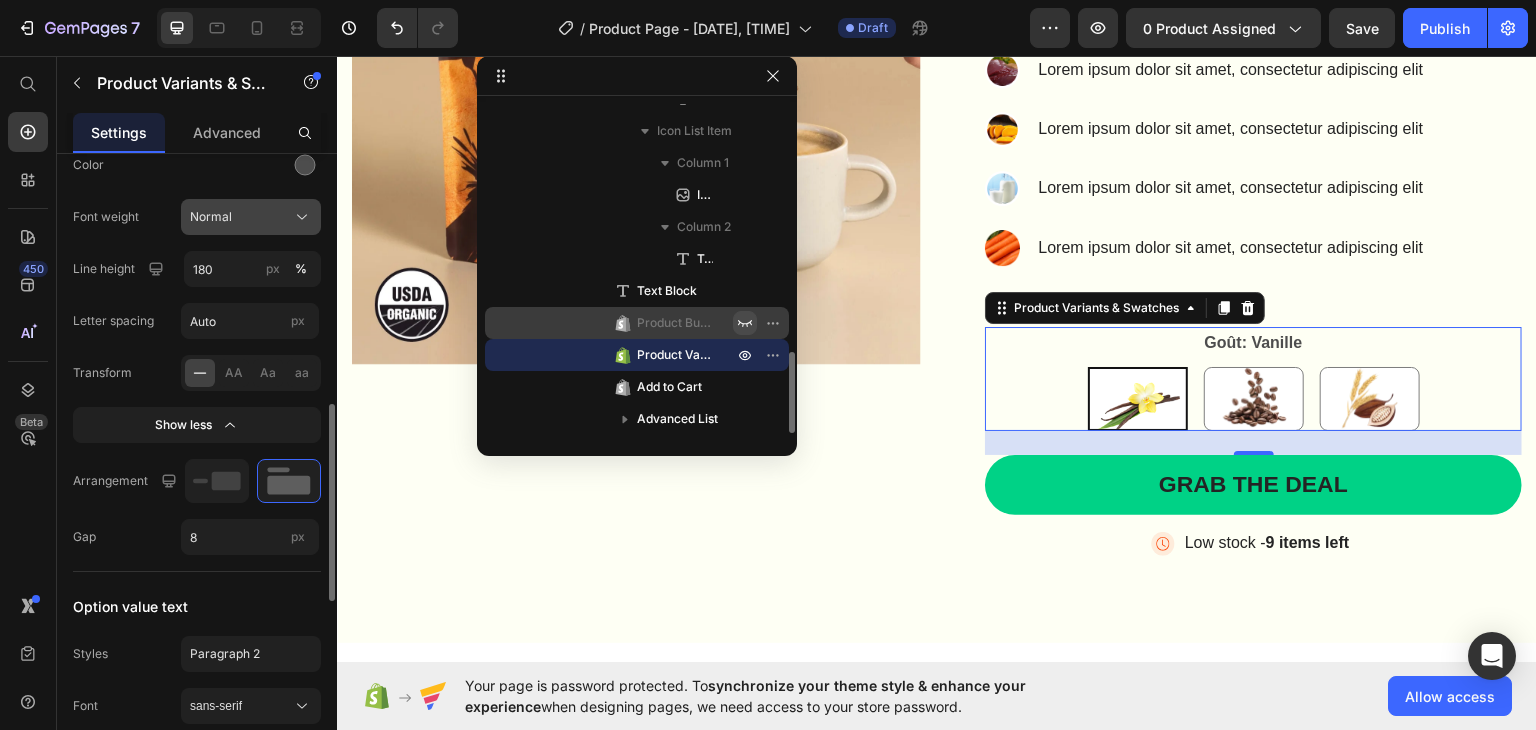 scroll, scrollTop: 900, scrollLeft: 0, axis: vertical 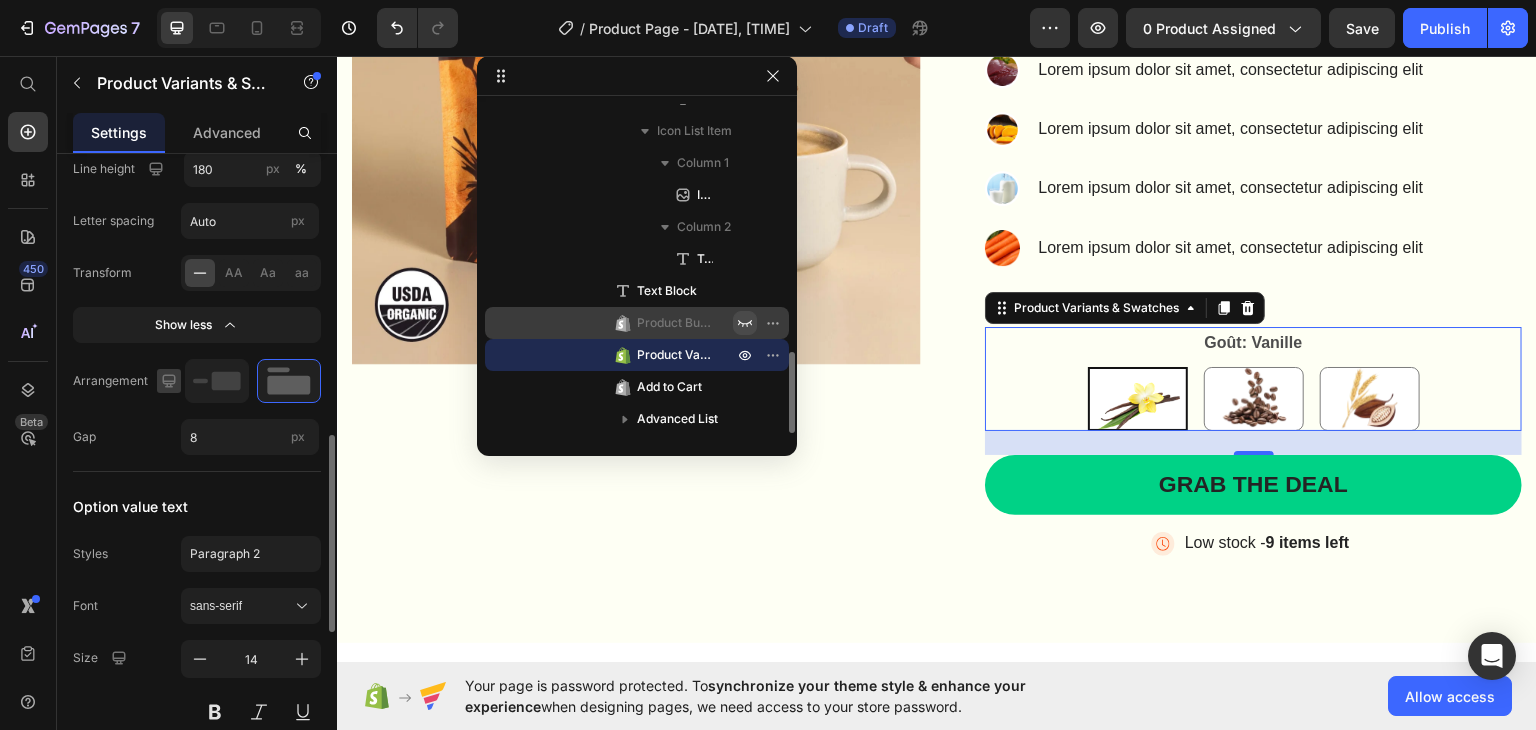 click 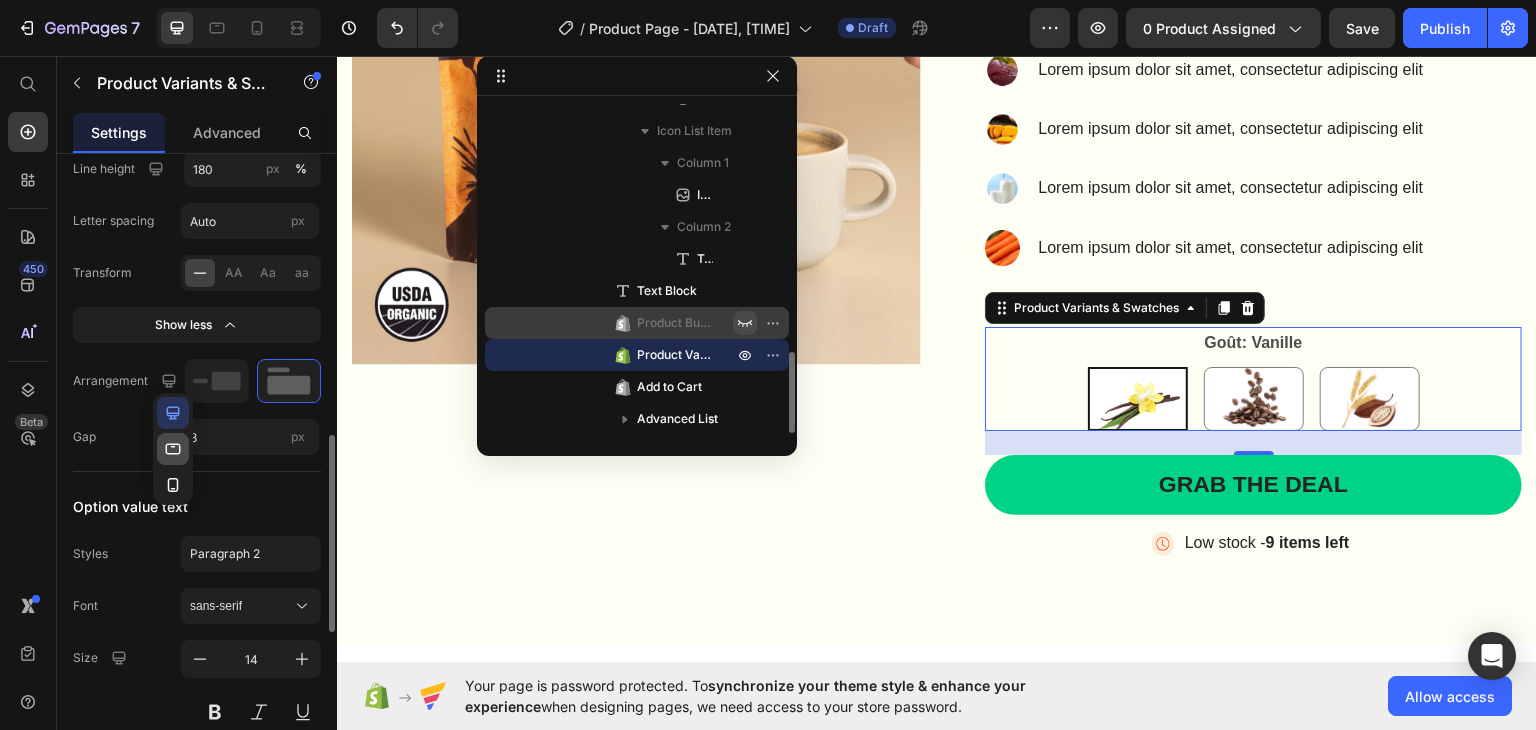 click 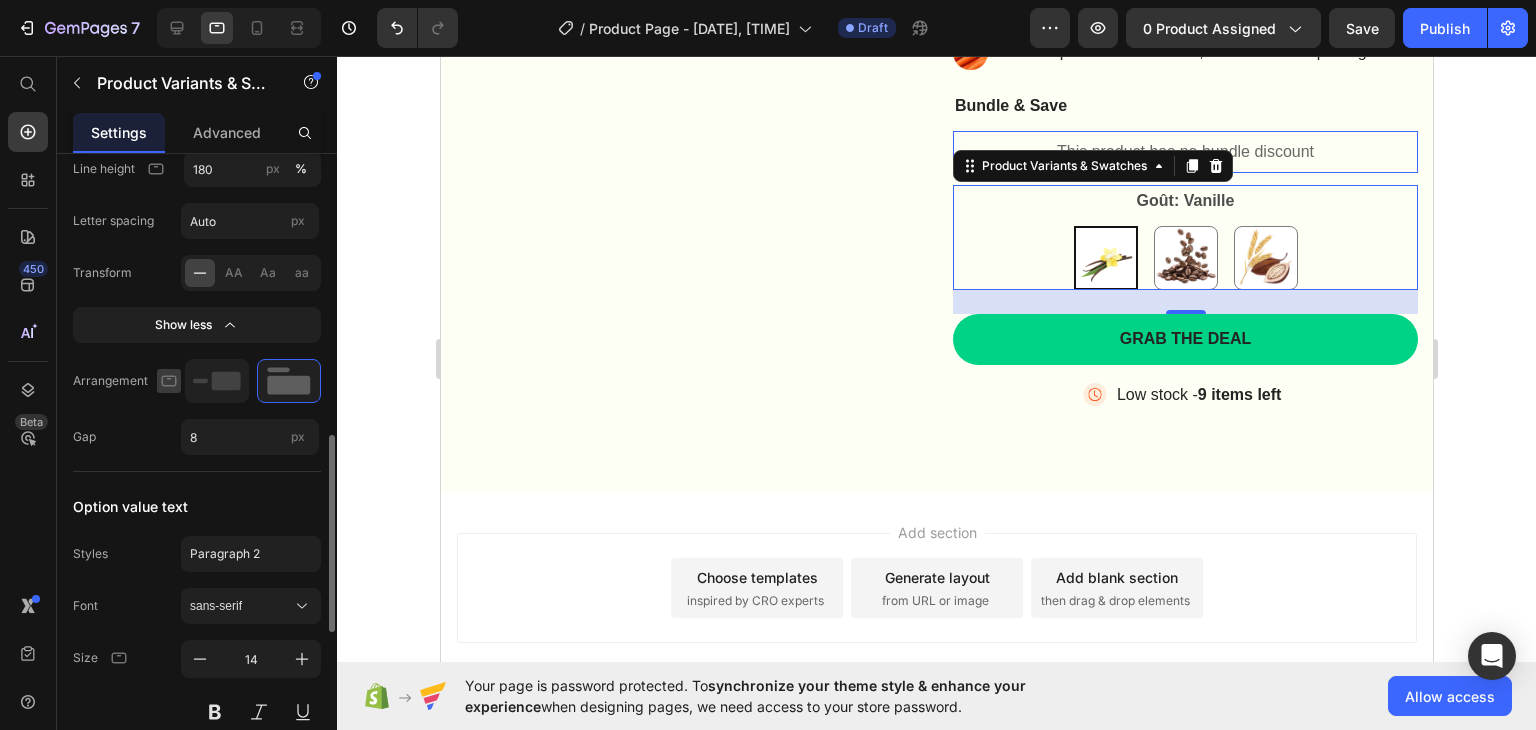 scroll, scrollTop: 698, scrollLeft: 0, axis: vertical 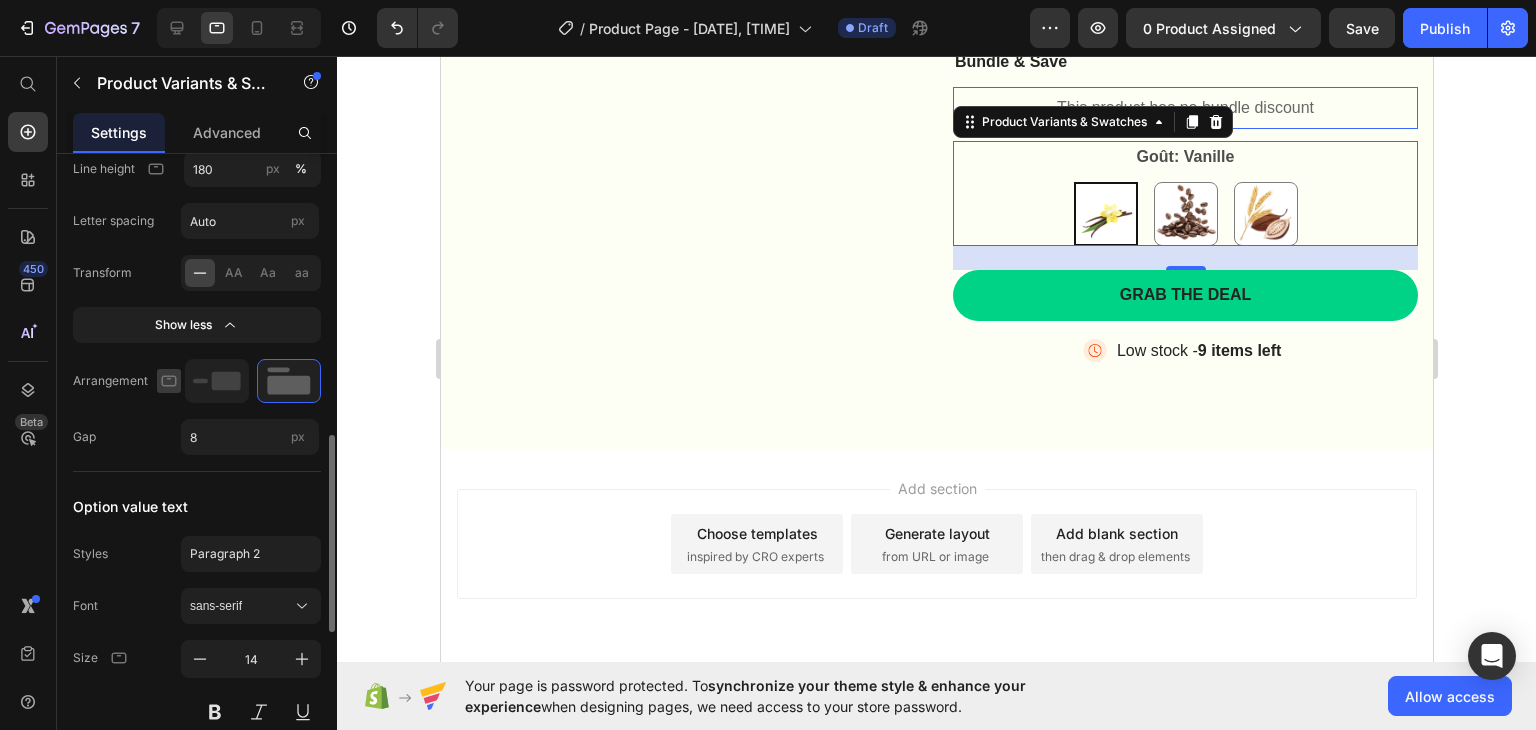 click 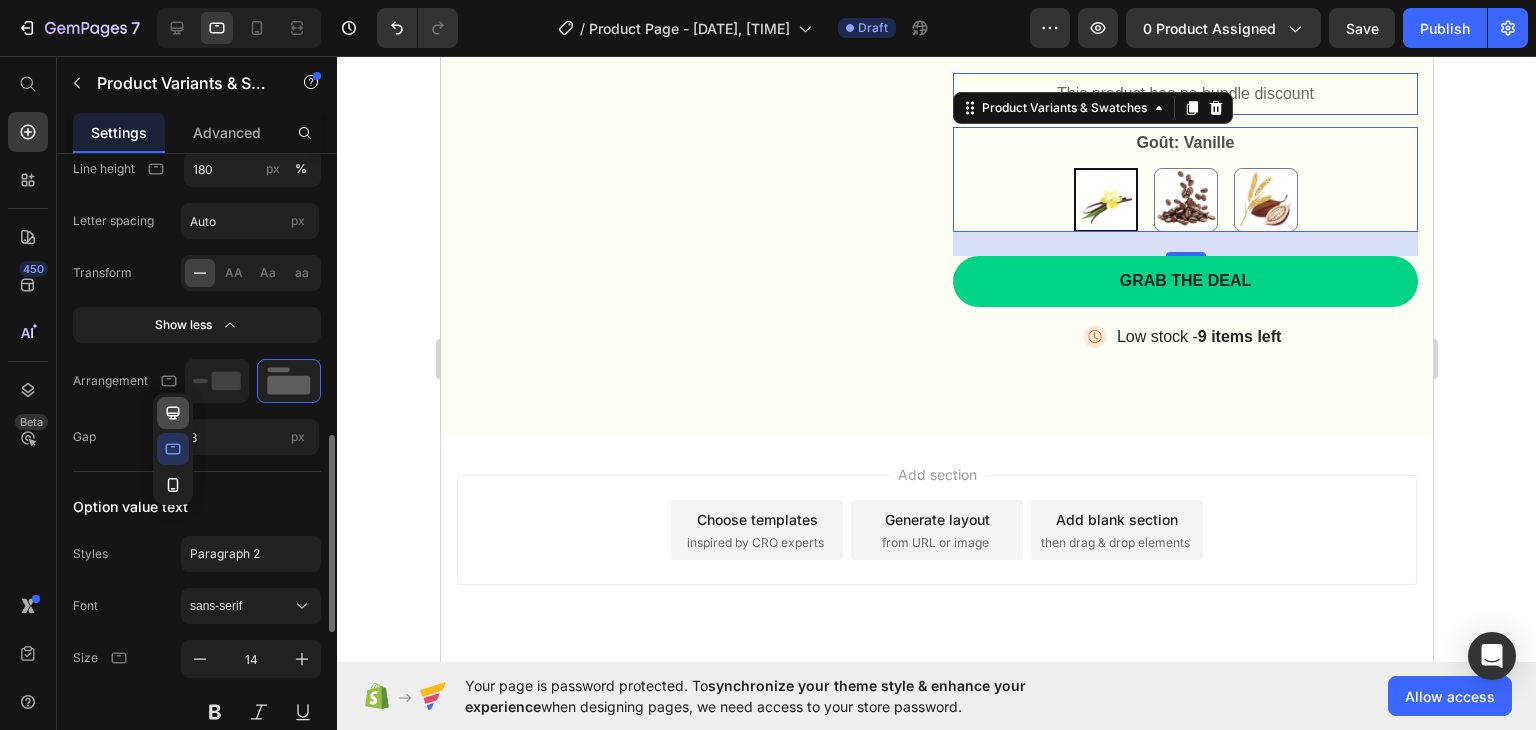 click 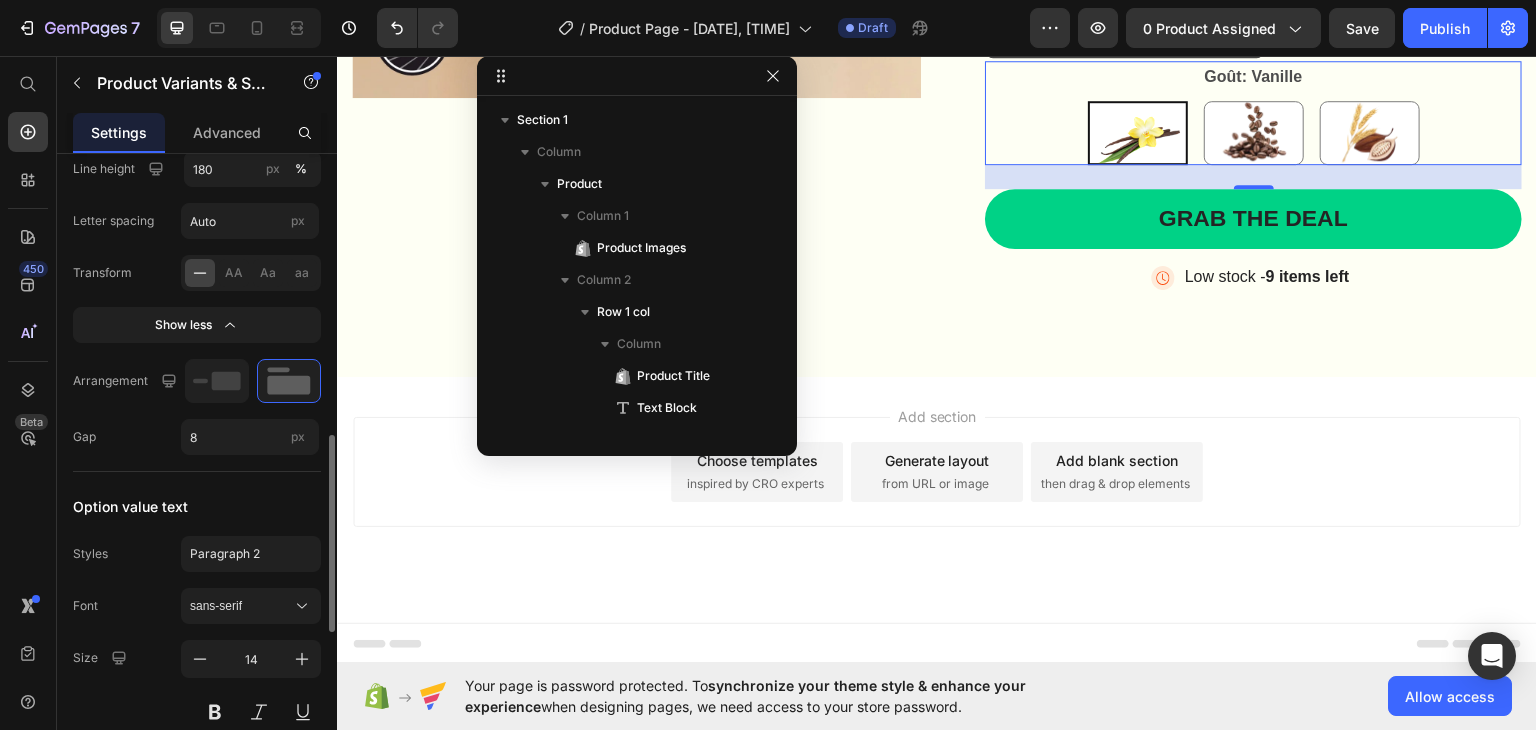 scroll, scrollTop: 213, scrollLeft: 0, axis: vertical 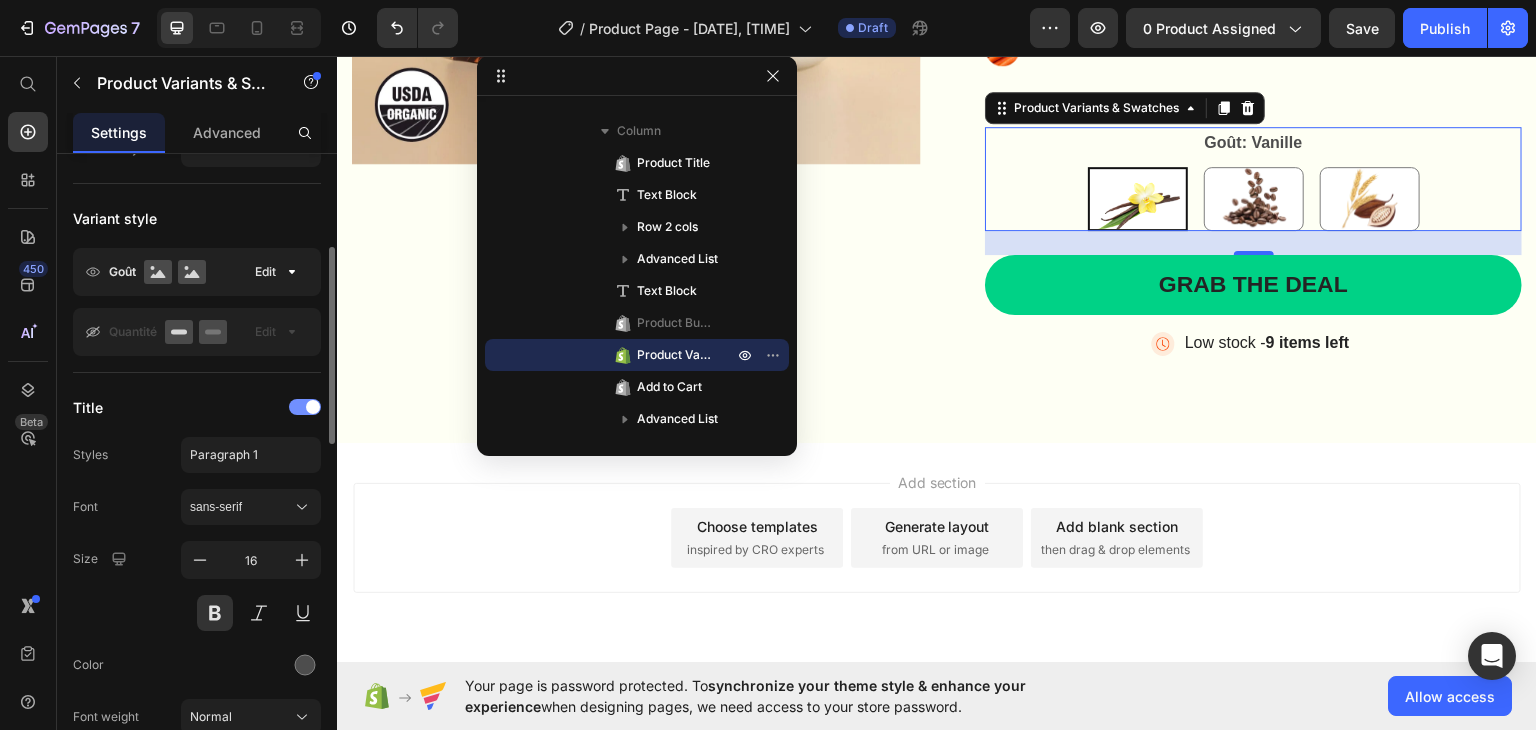 click at bounding box center (305, 407) 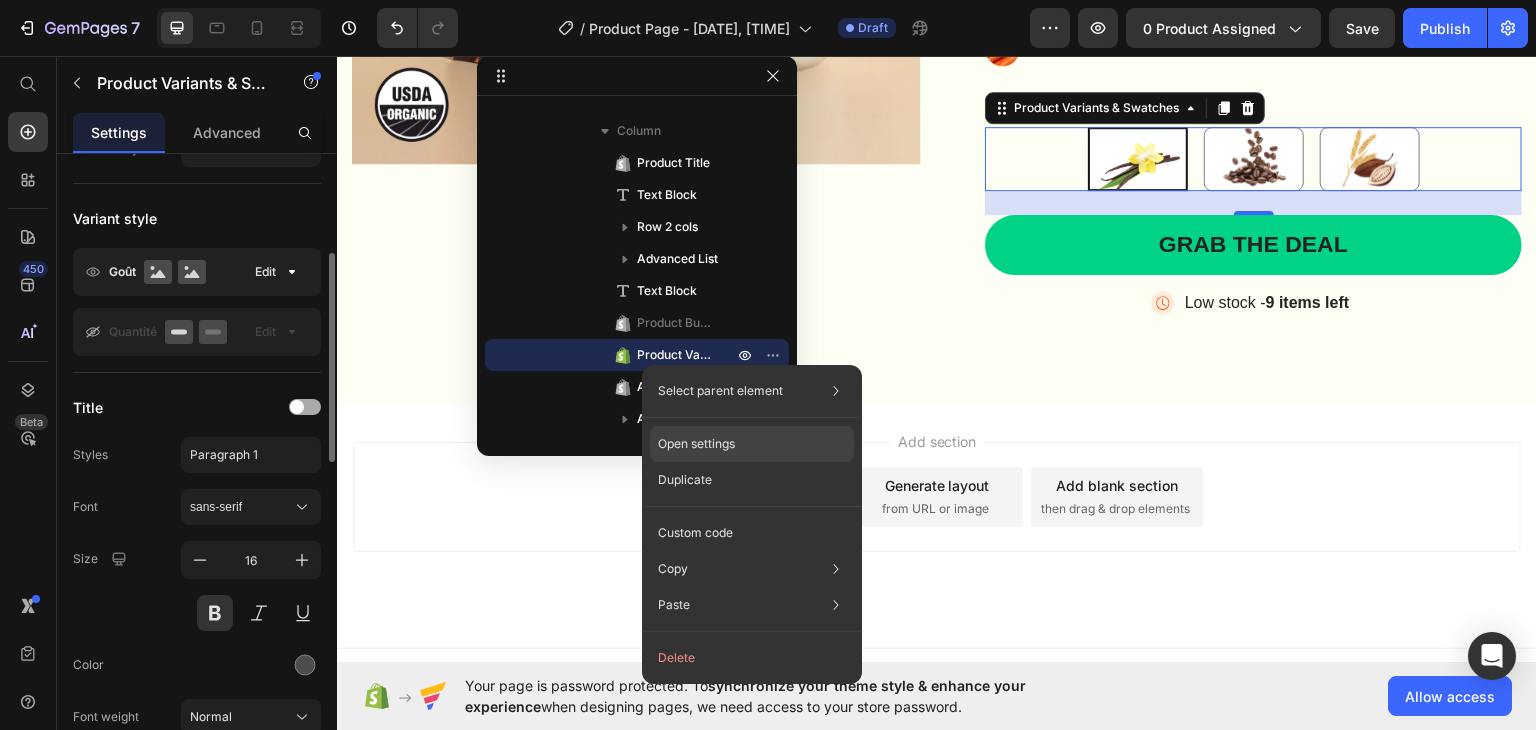 click on "Open settings" 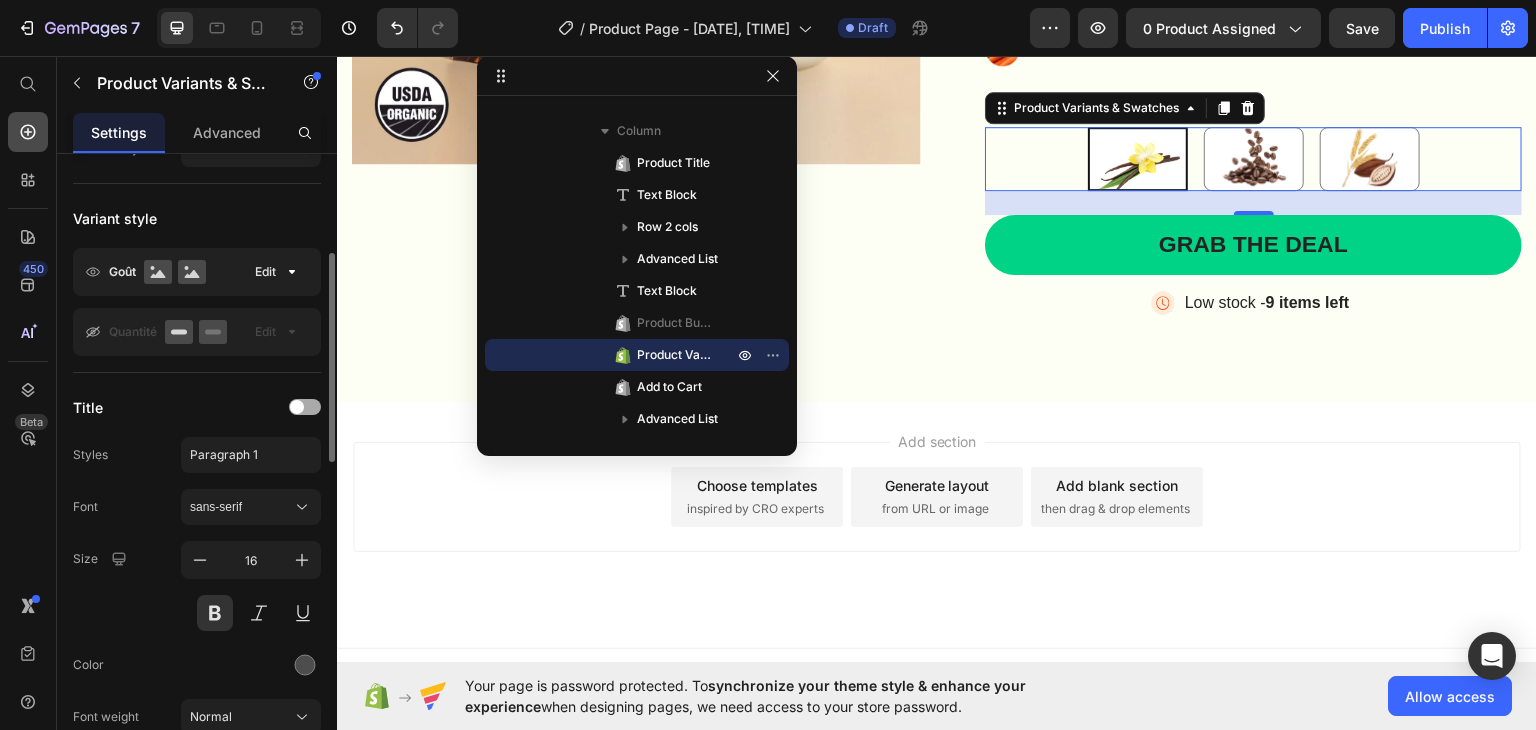 click 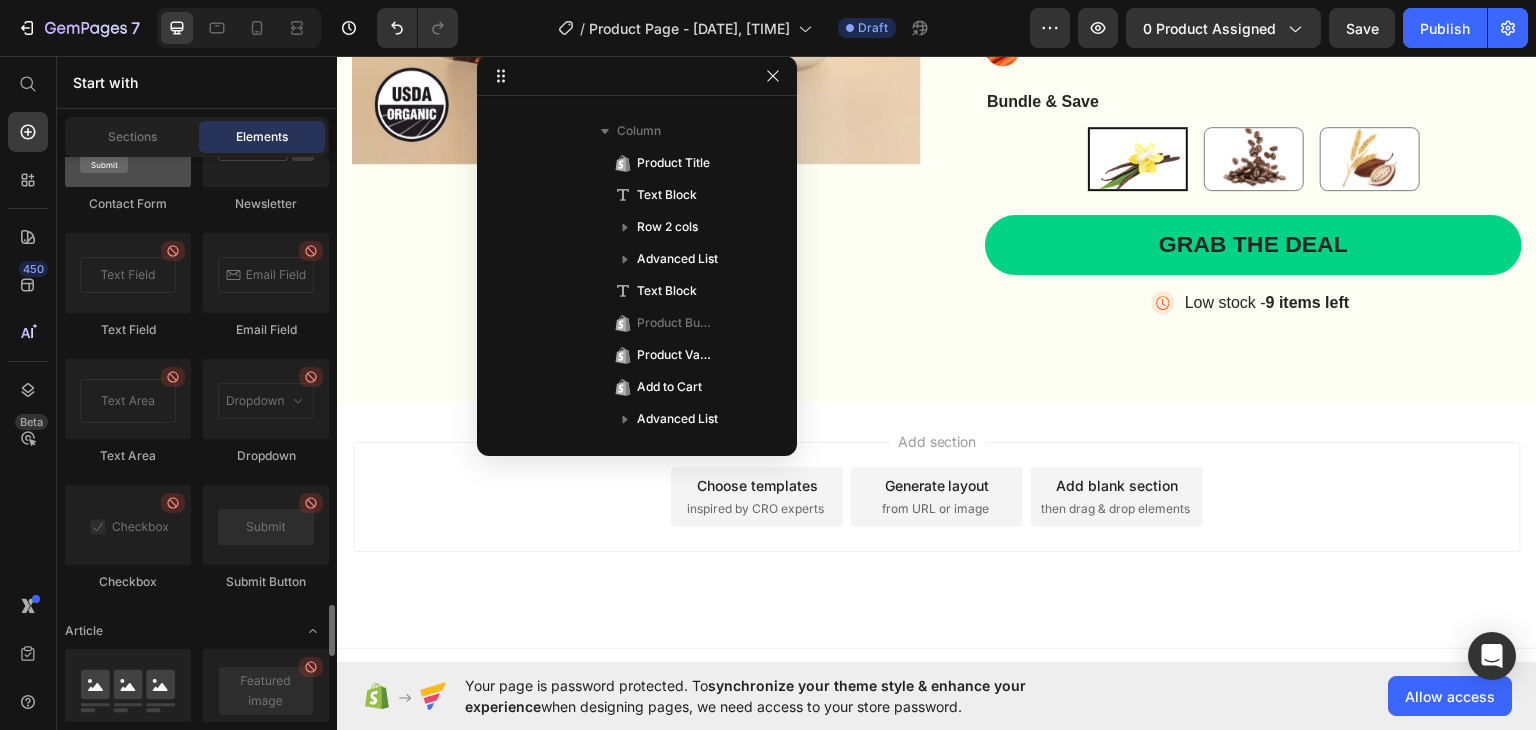 scroll, scrollTop: 4800, scrollLeft: 0, axis: vertical 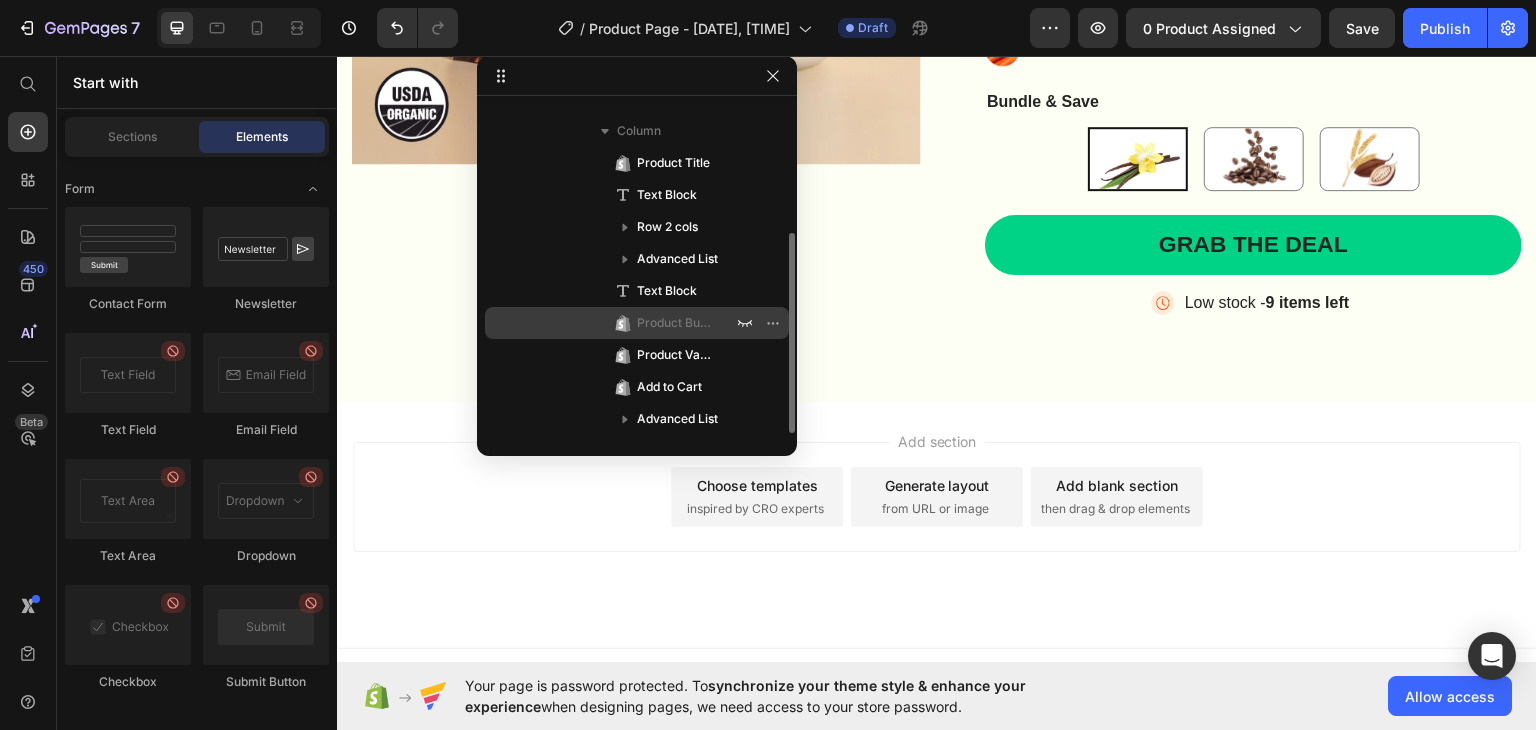 drag, startPoint x: 128, startPoint y: 389, endPoint x: 650, endPoint y: 312, distance: 527.64856 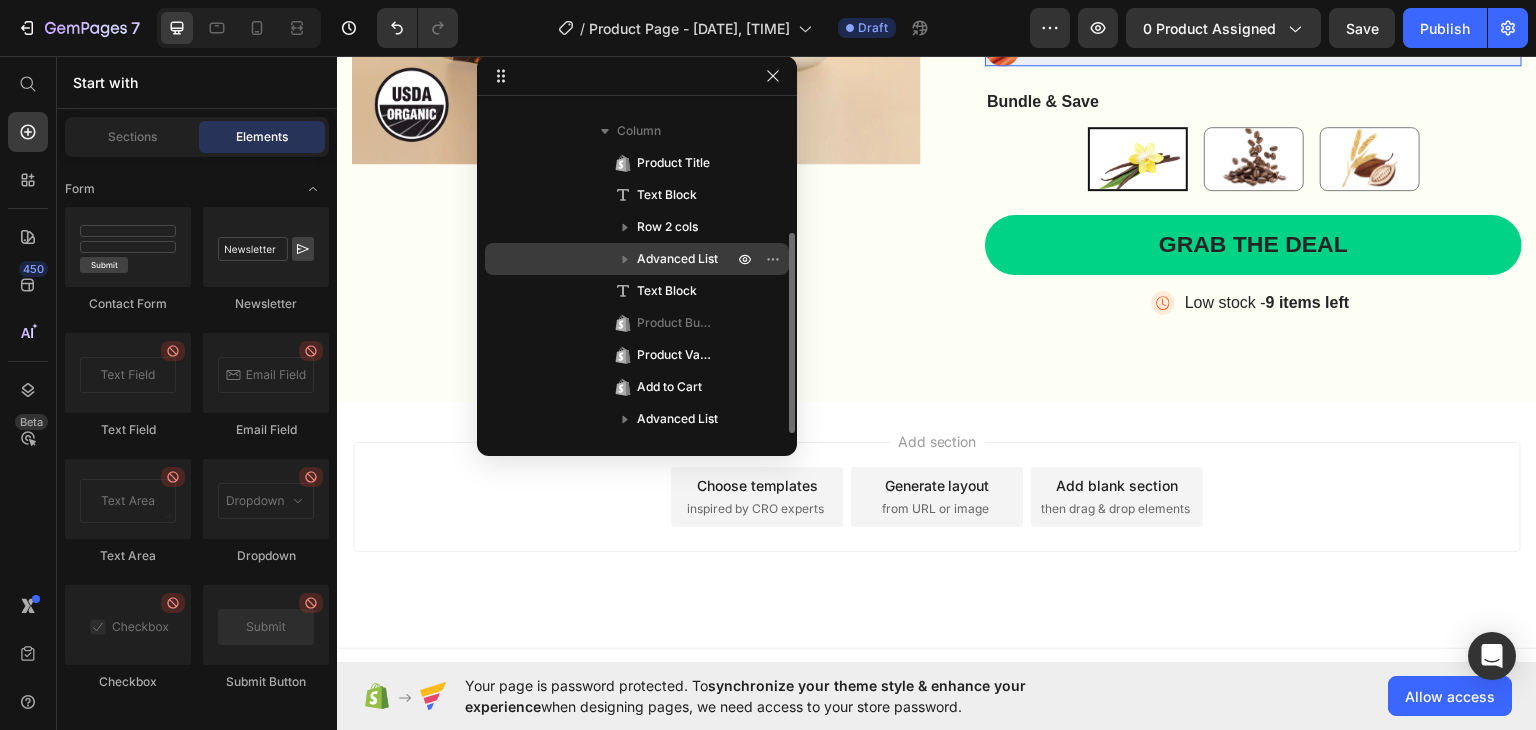 click on "Advanced List" at bounding box center [637, 259] 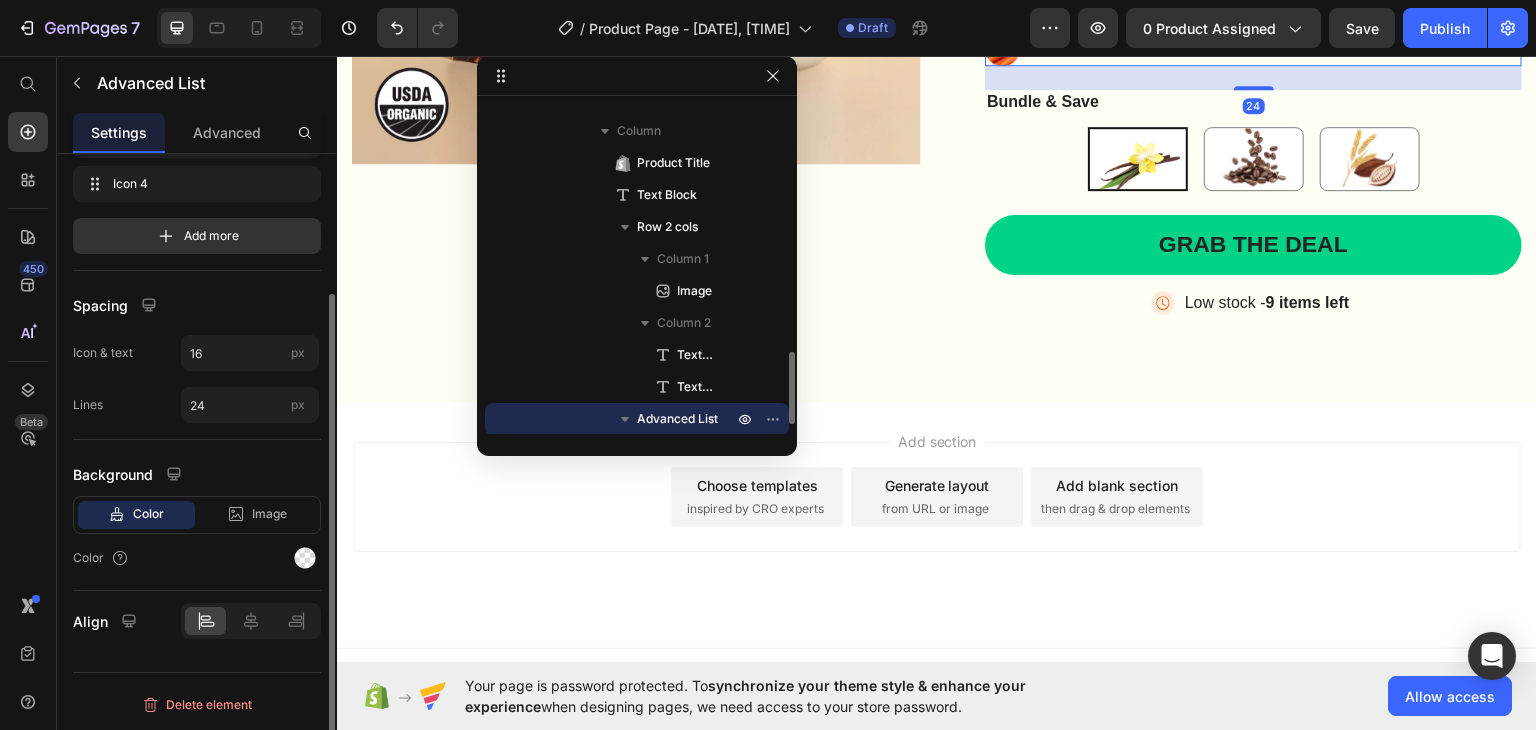 scroll, scrollTop: 378, scrollLeft: 0, axis: vertical 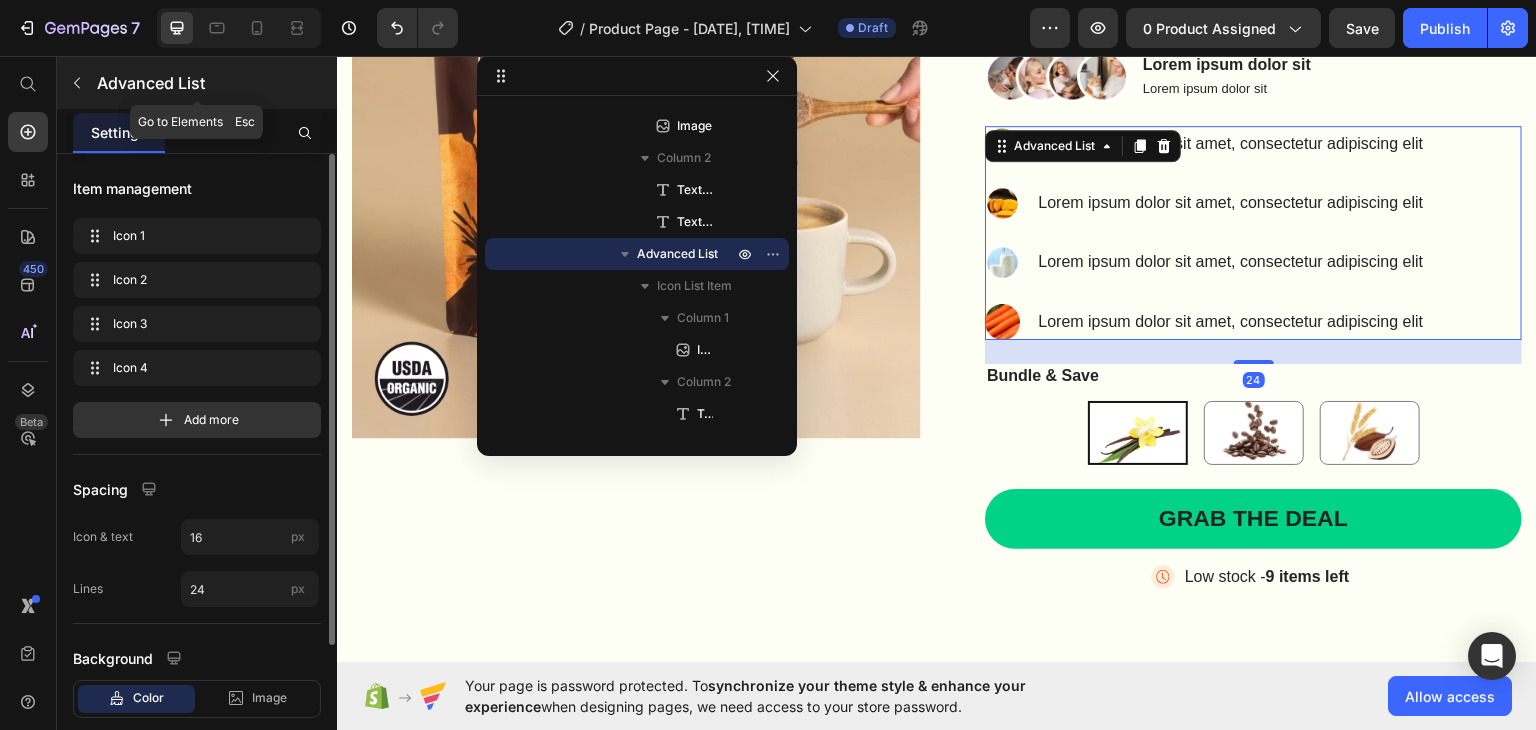 click at bounding box center (77, 83) 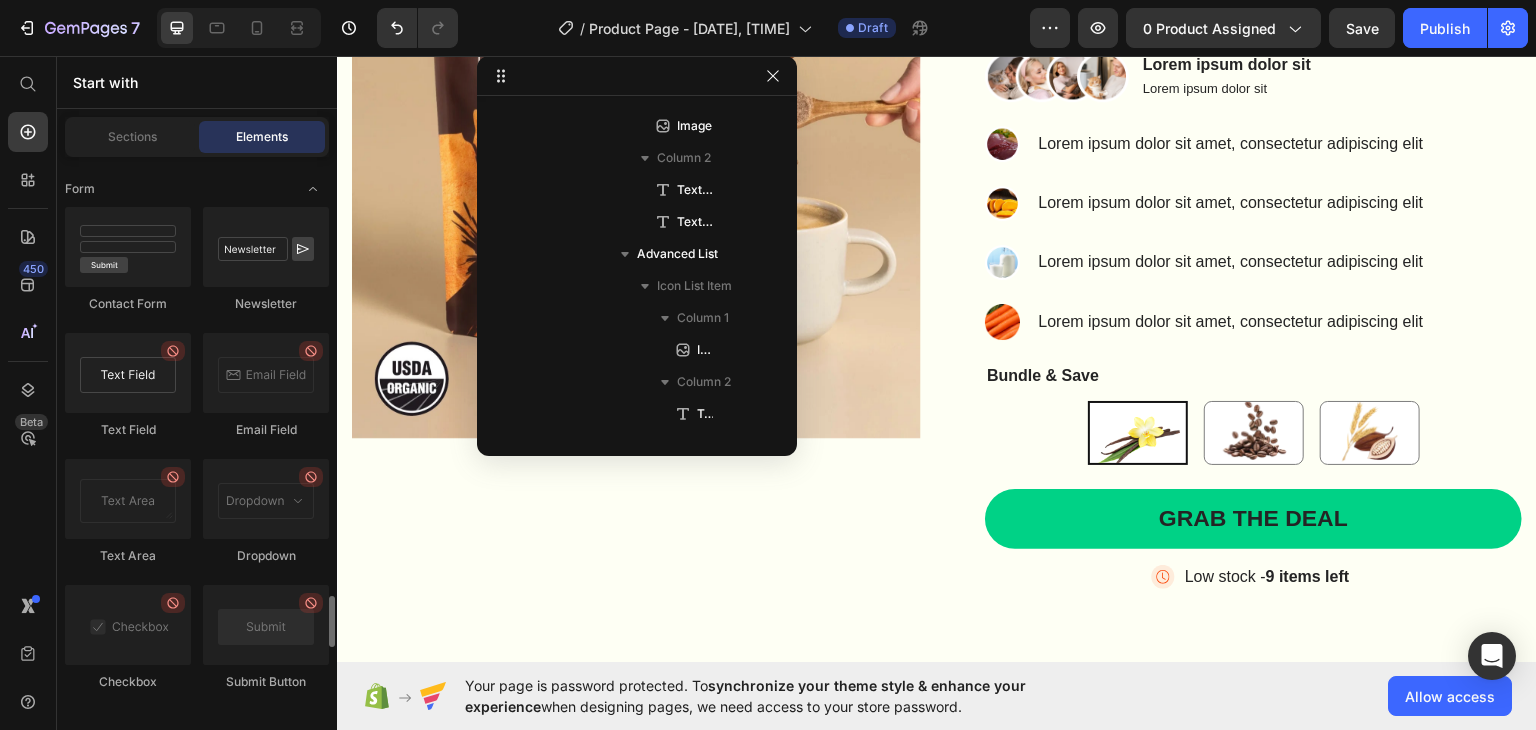 click at bounding box center (128, 373) 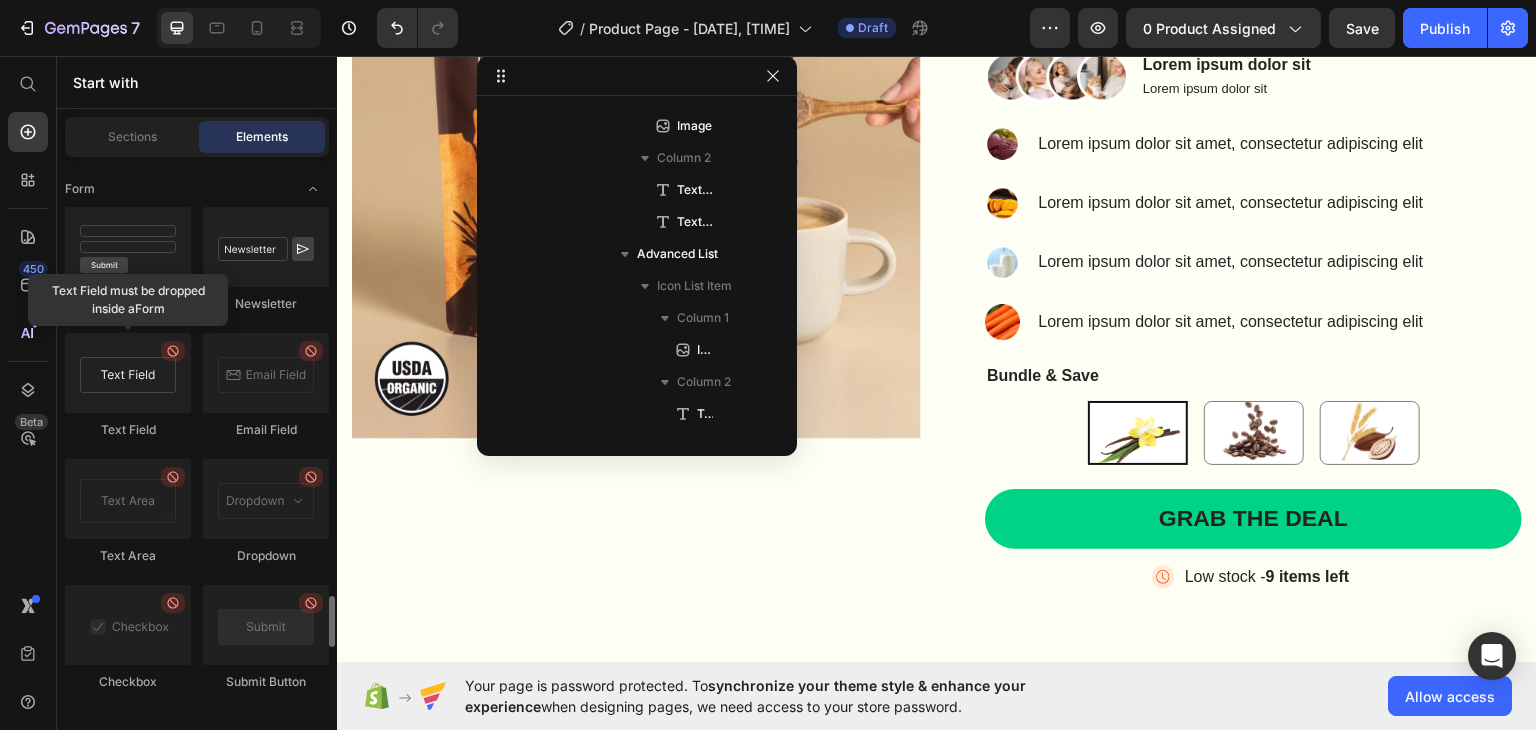 click at bounding box center (128, 373) 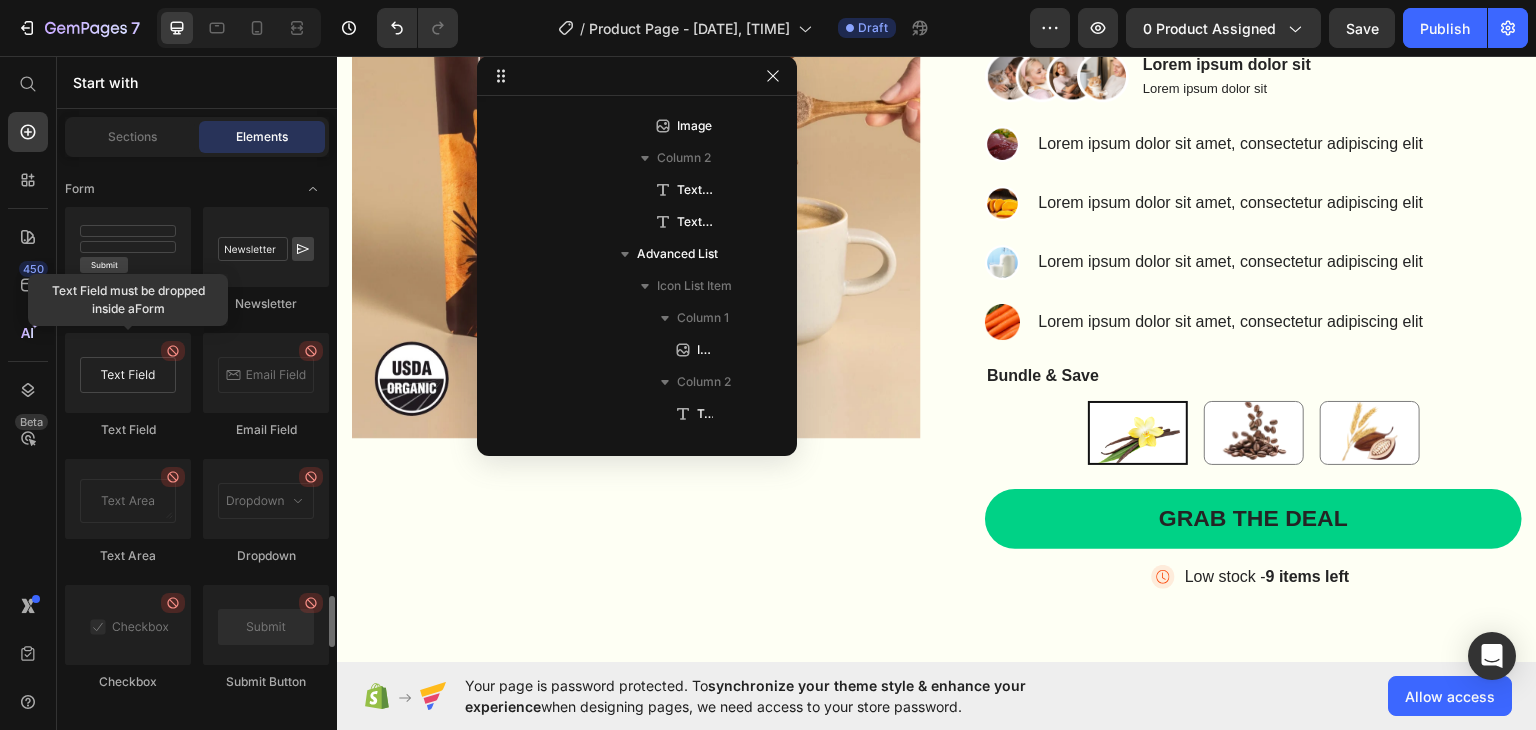 click 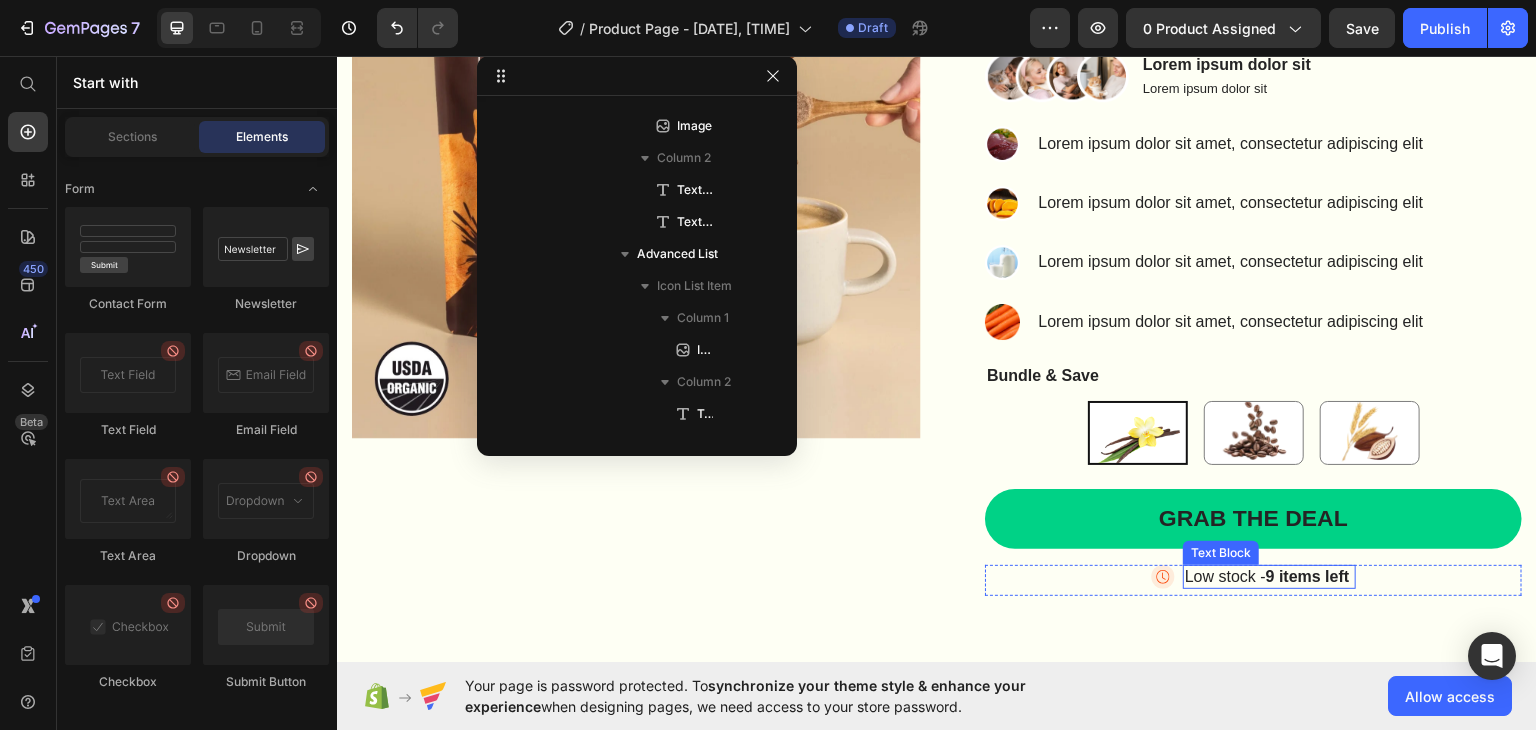 drag, startPoint x: 456, startPoint y: 413, endPoint x: 1173, endPoint y: 566, distance: 733.1426 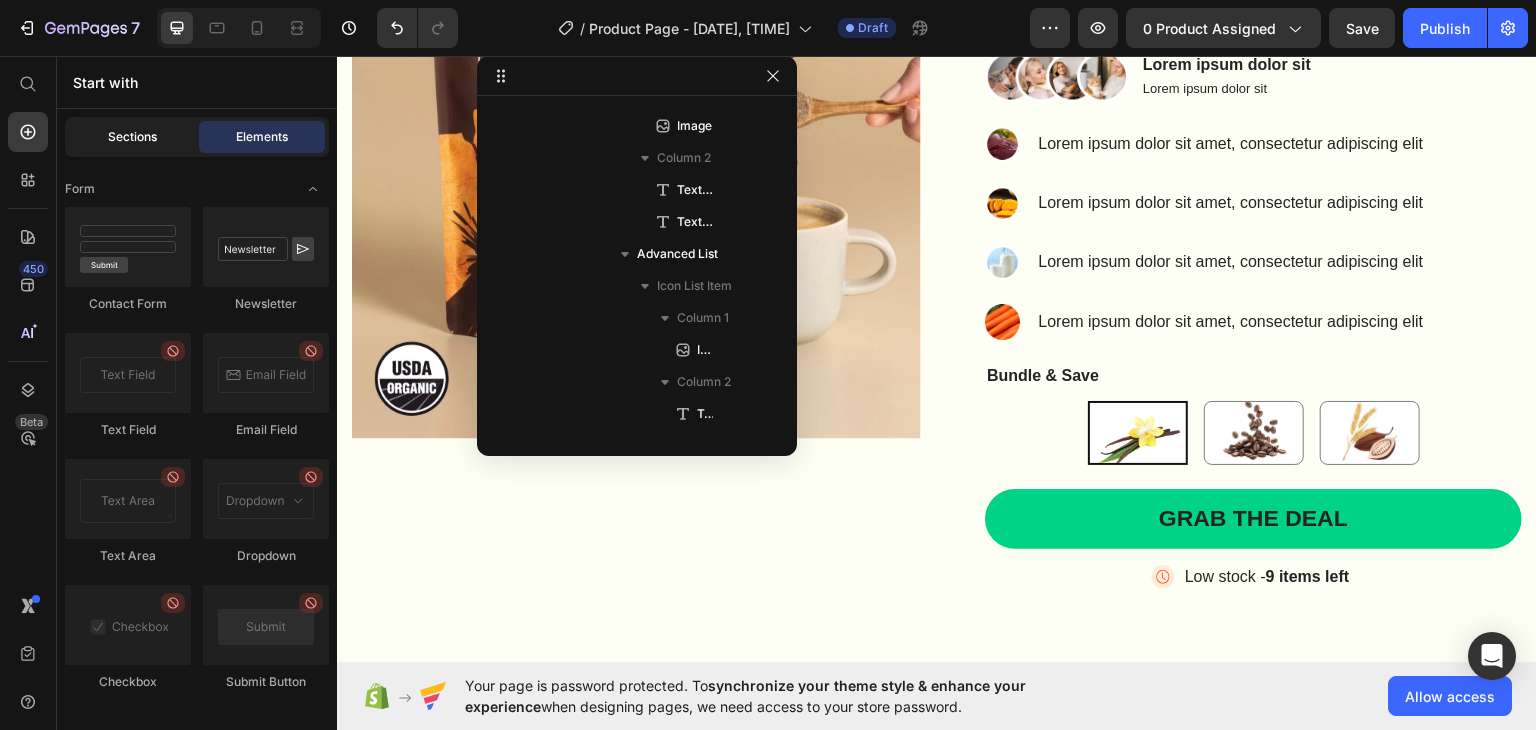 click on "Sections" at bounding box center [132, 137] 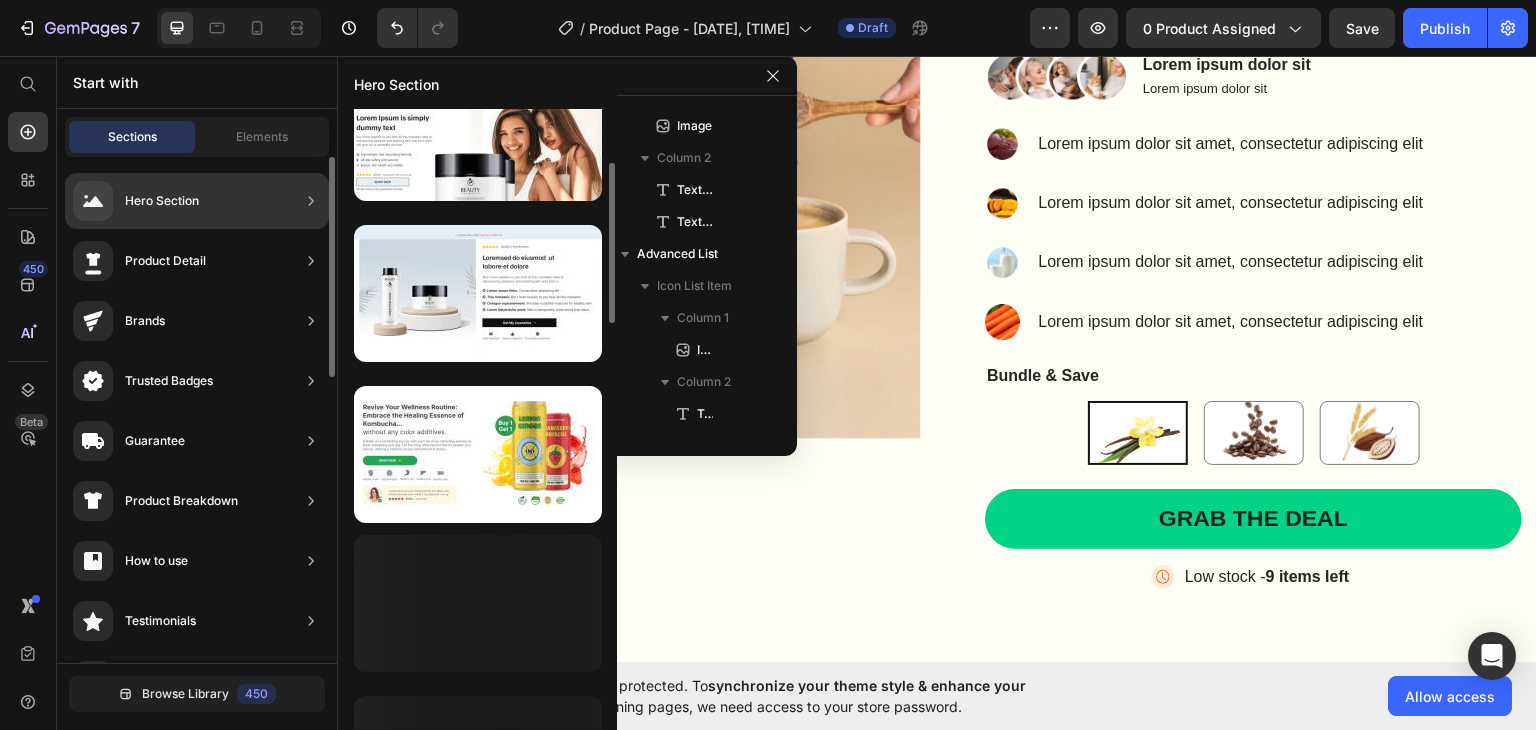 scroll, scrollTop: 978, scrollLeft: 0, axis: vertical 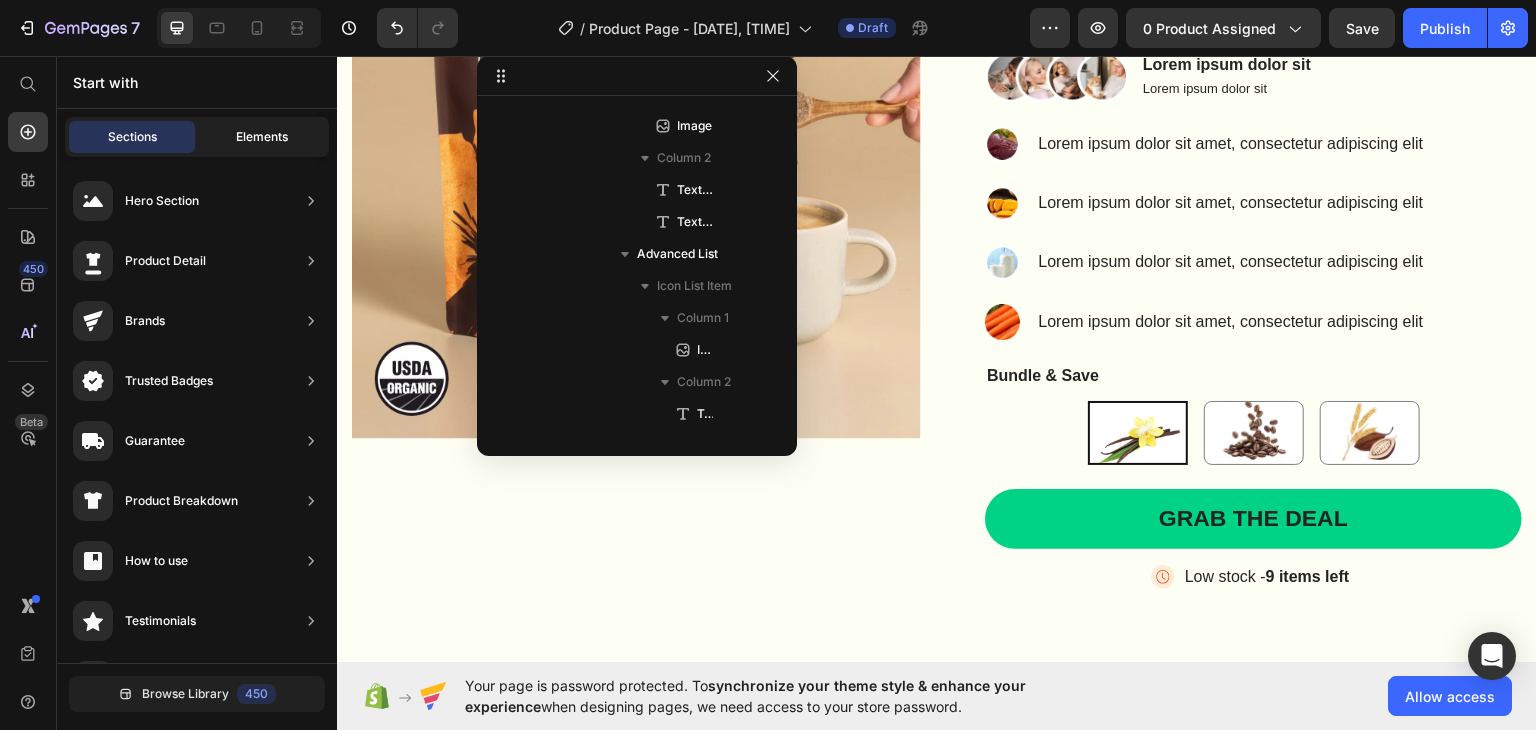 click on "Elements" 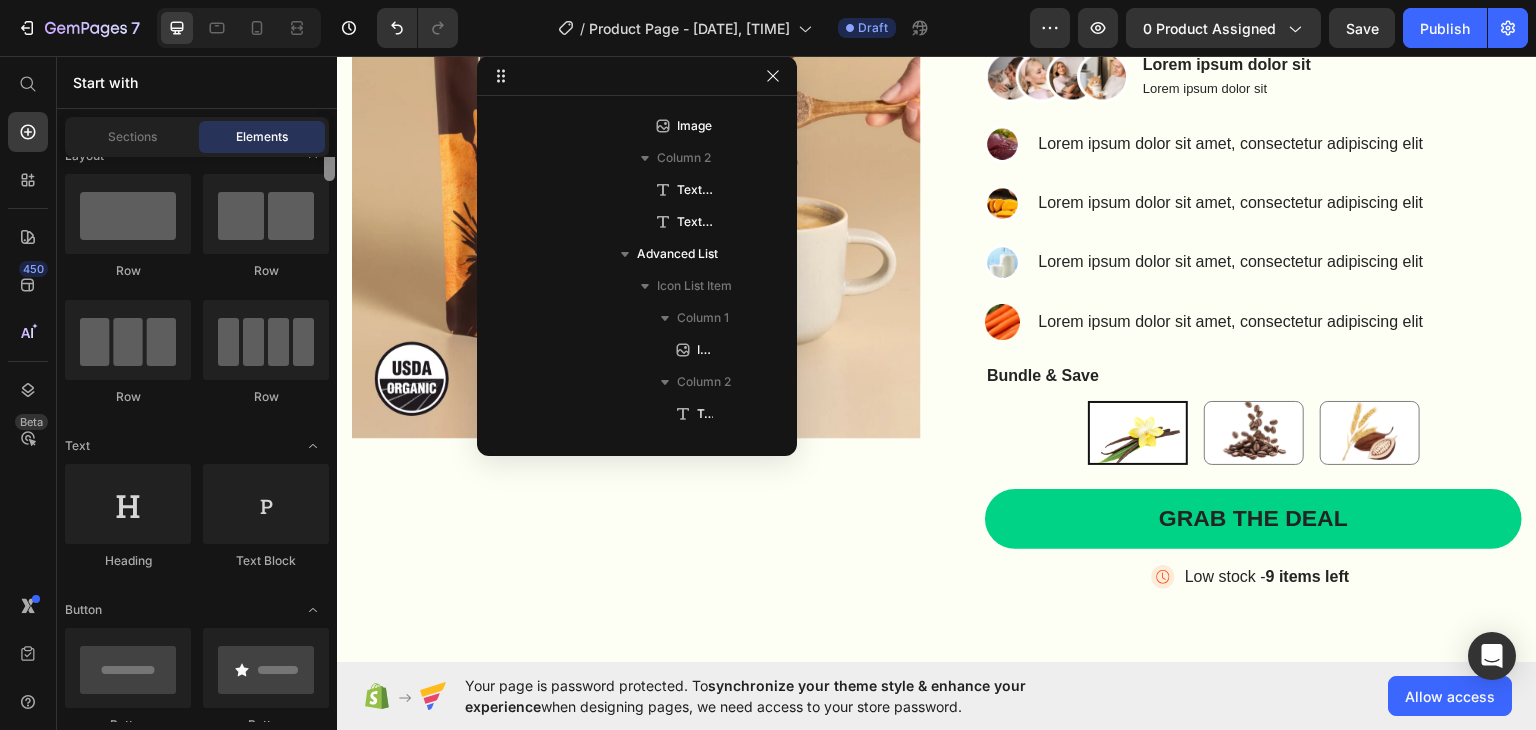 scroll, scrollTop: 0, scrollLeft: 0, axis: both 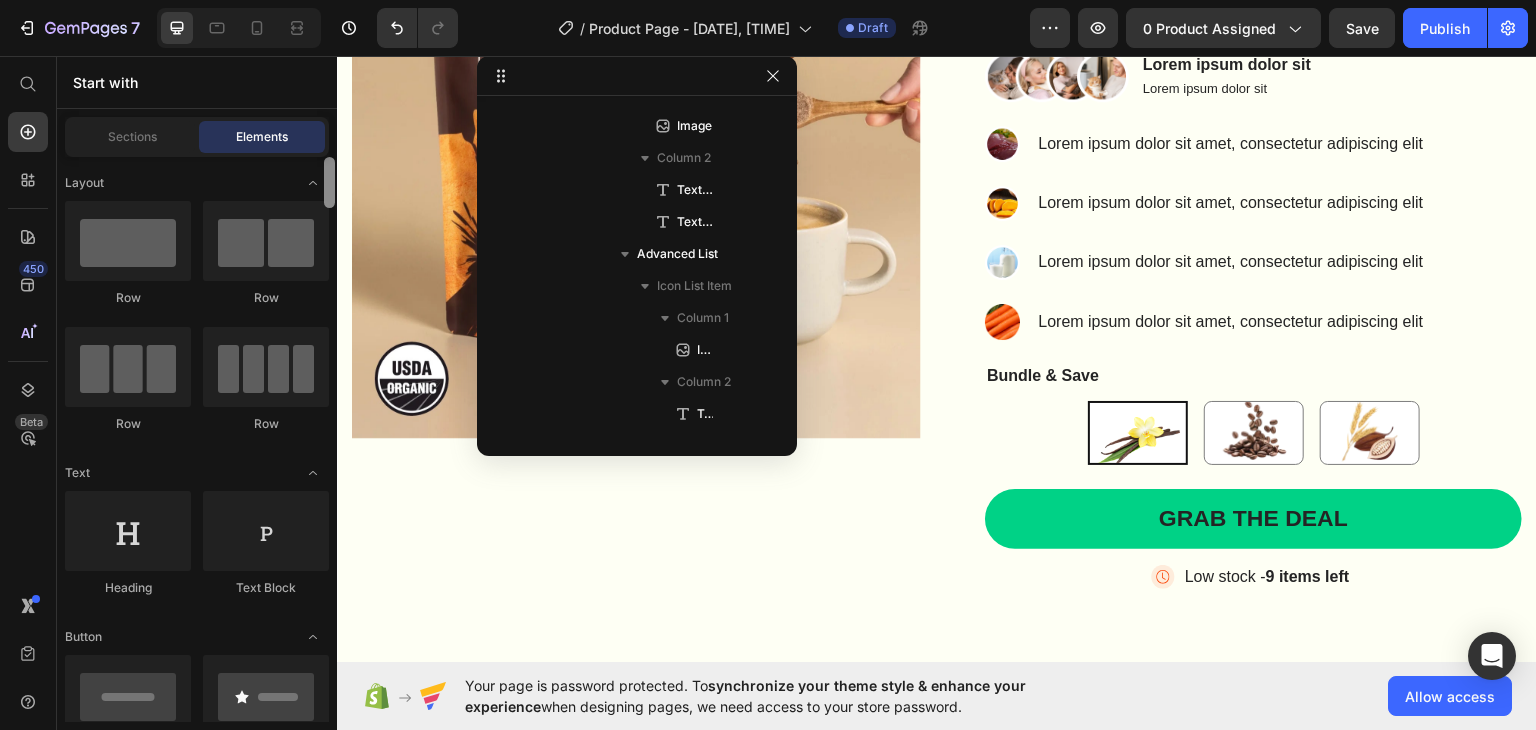 drag, startPoint x: 332, startPoint y: 386, endPoint x: 325, endPoint y: 113, distance: 273.08972 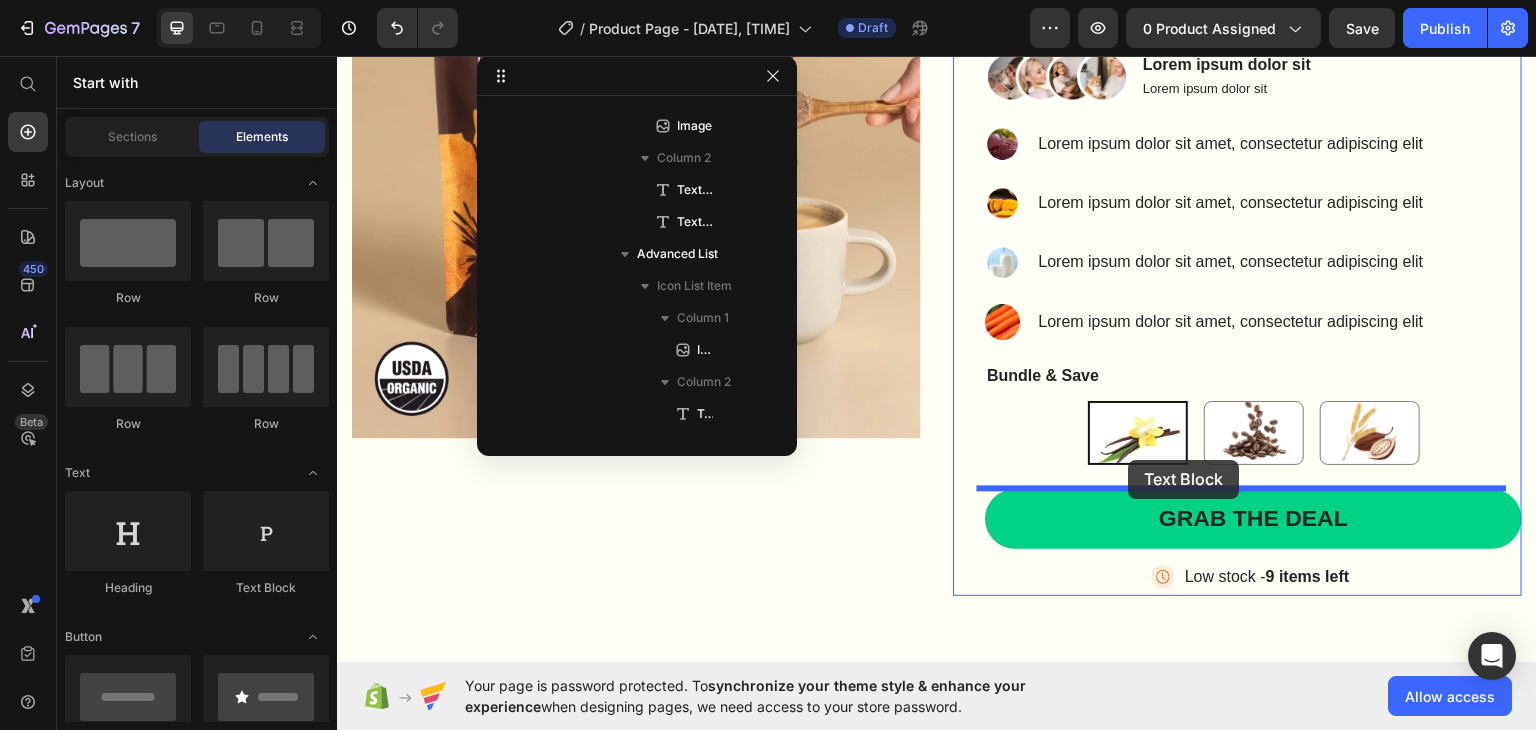 drag, startPoint x: 587, startPoint y: 585, endPoint x: 1129, endPoint y: 459, distance: 556.45306 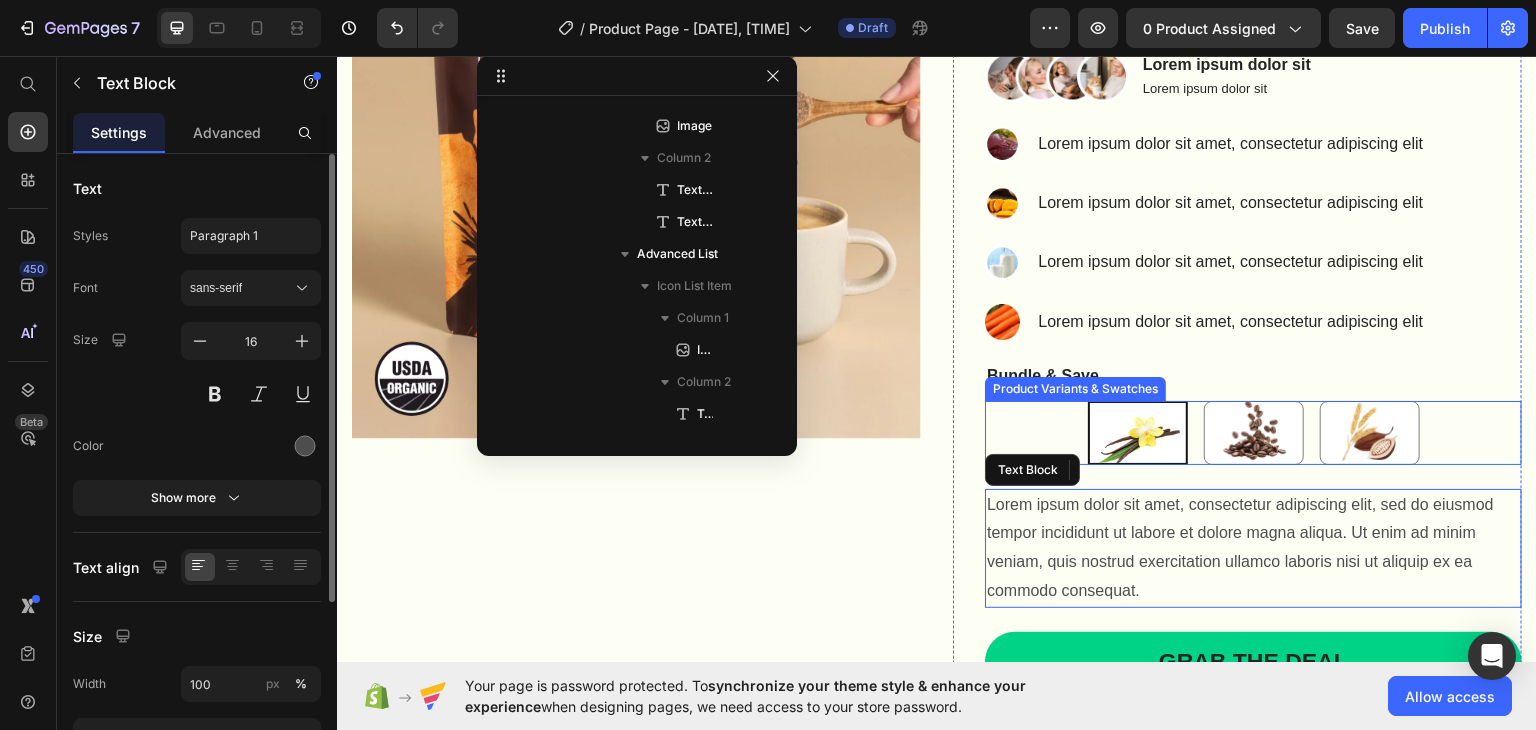 scroll, scrollTop: 1146, scrollLeft: 0, axis: vertical 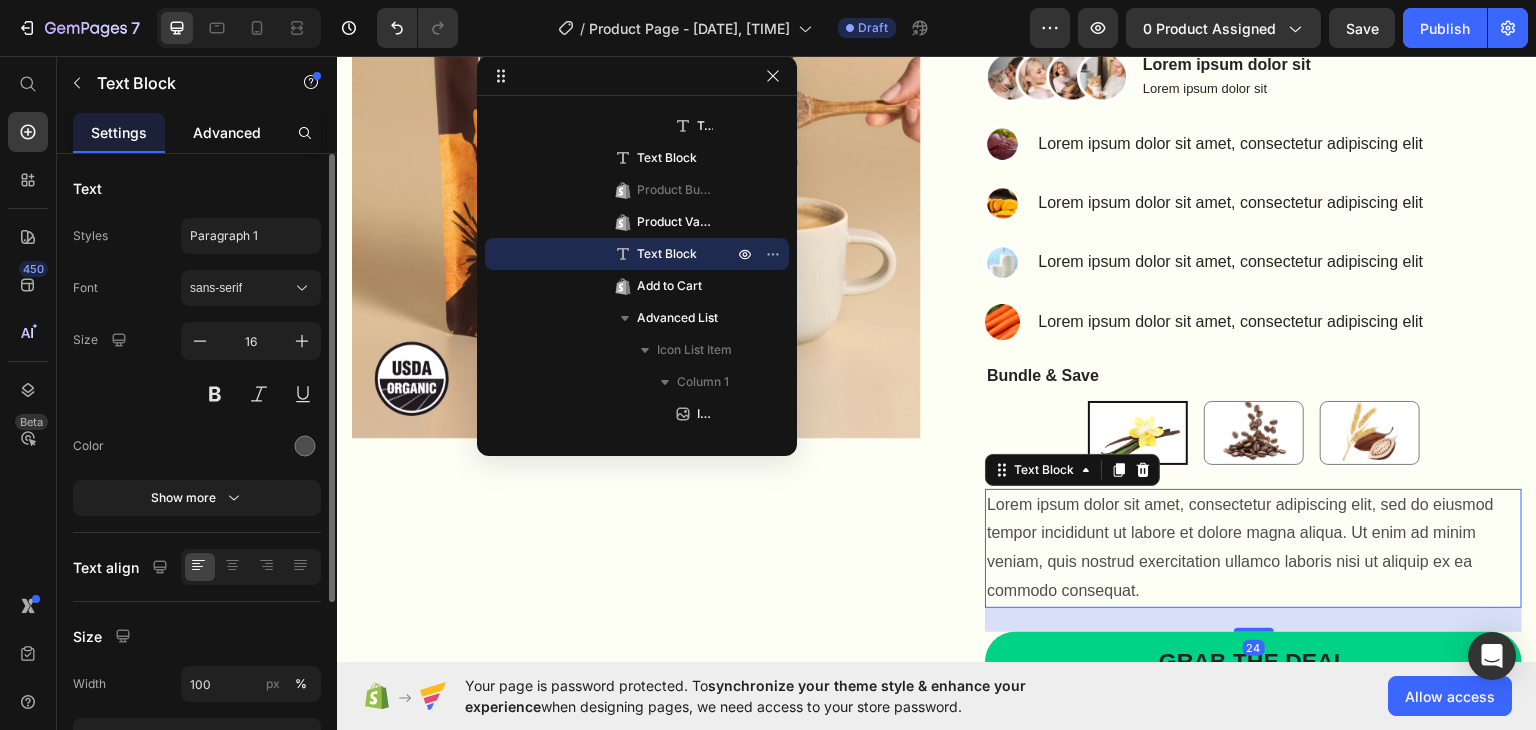 click on "Advanced" at bounding box center [227, 132] 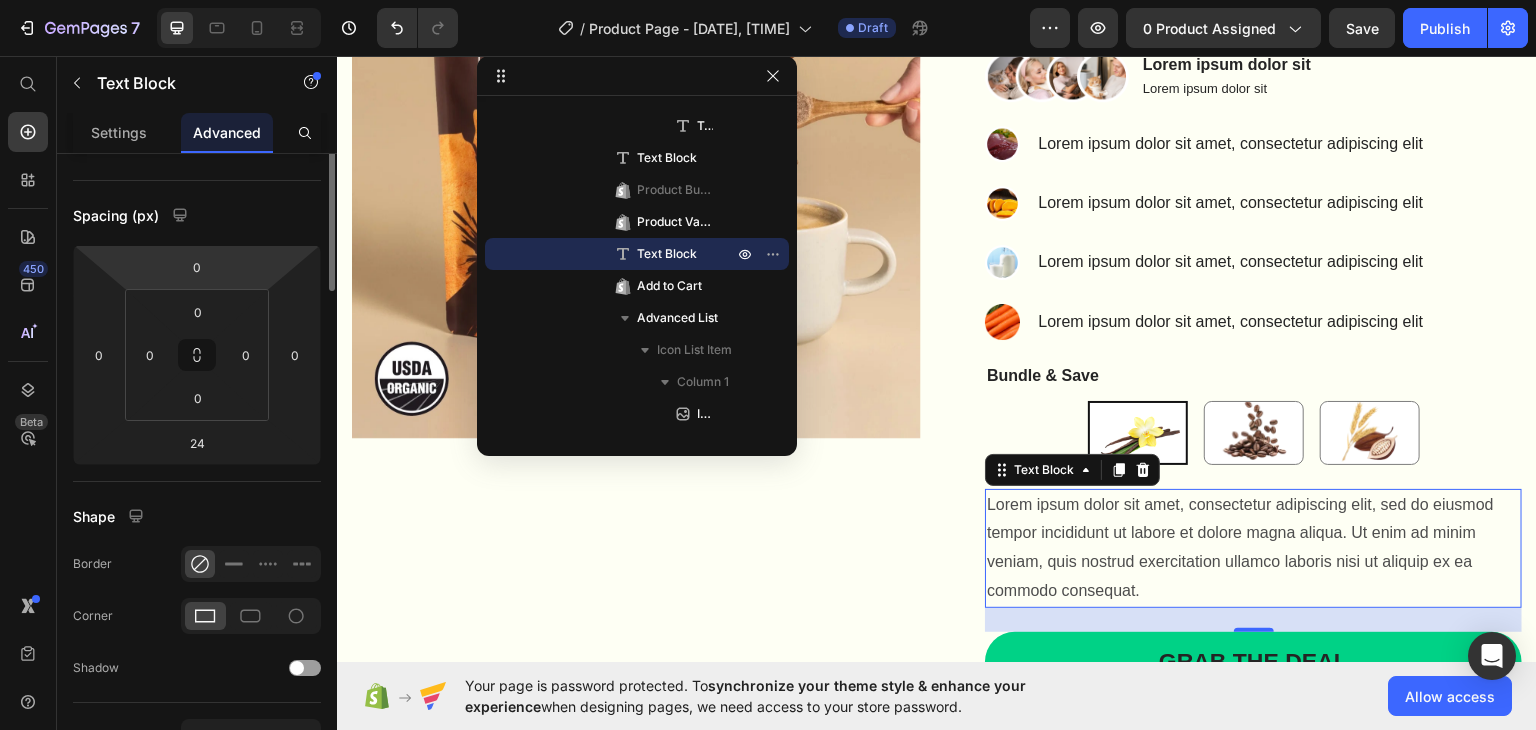 scroll, scrollTop: 0, scrollLeft: 0, axis: both 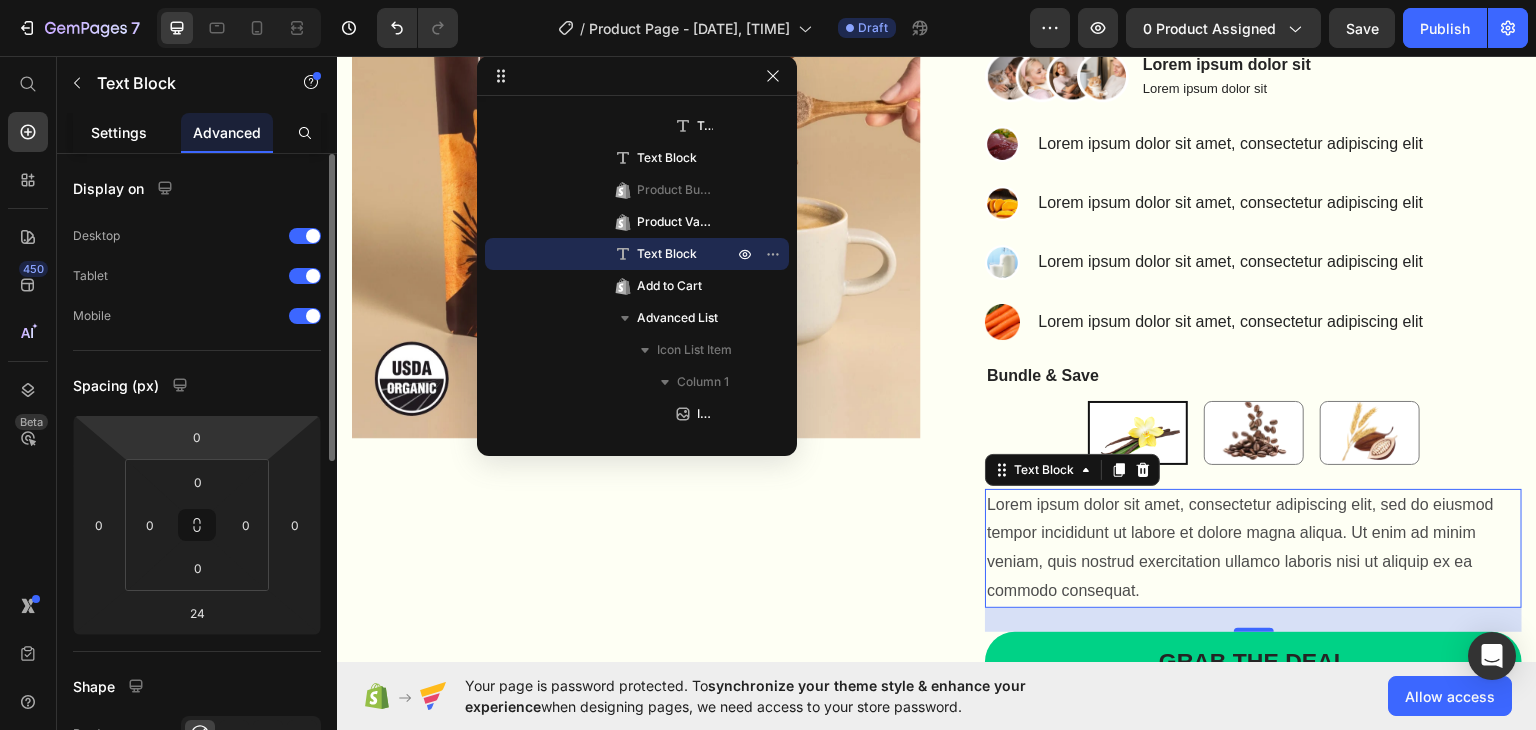 click on "Settings" 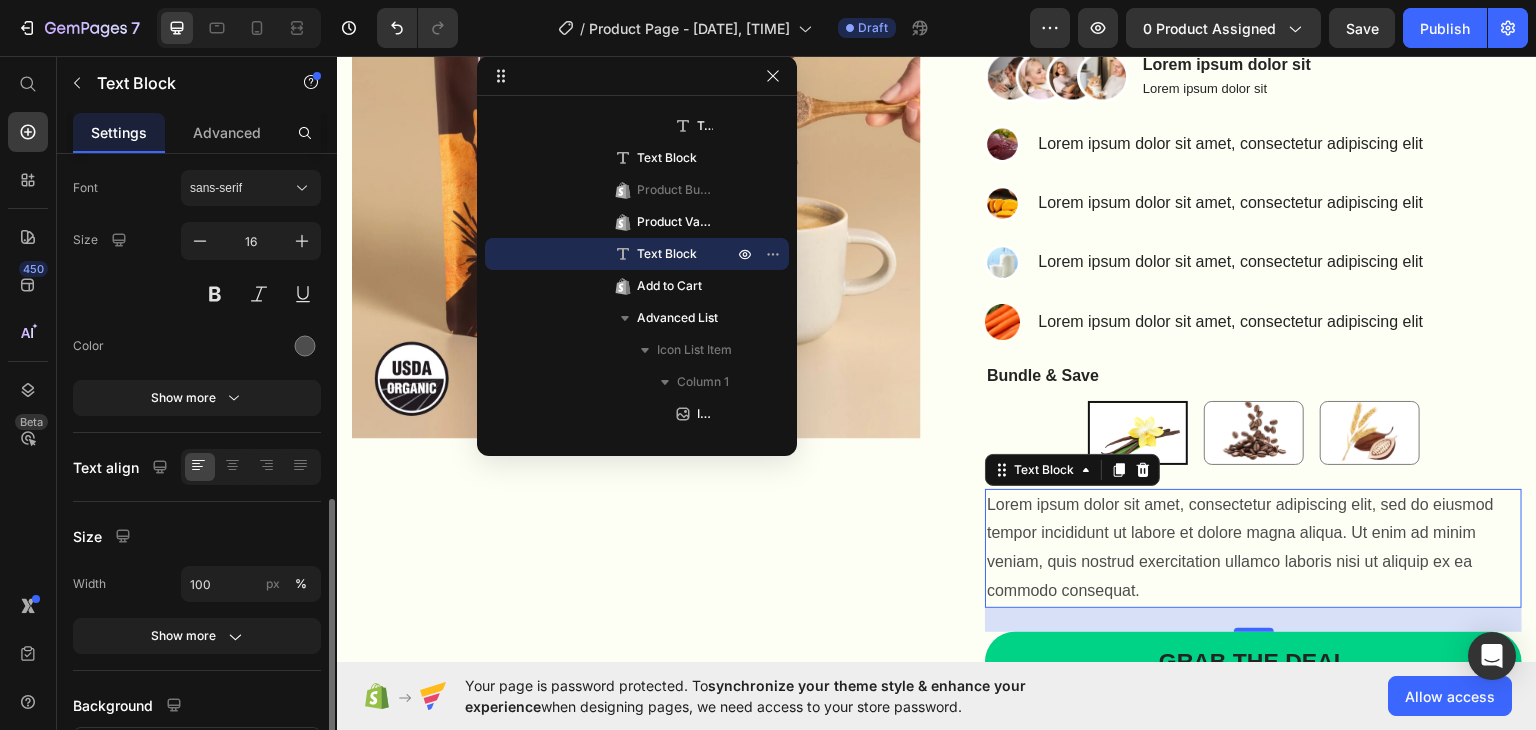 scroll, scrollTop: 260, scrollLeft: 0, axis: vertical 